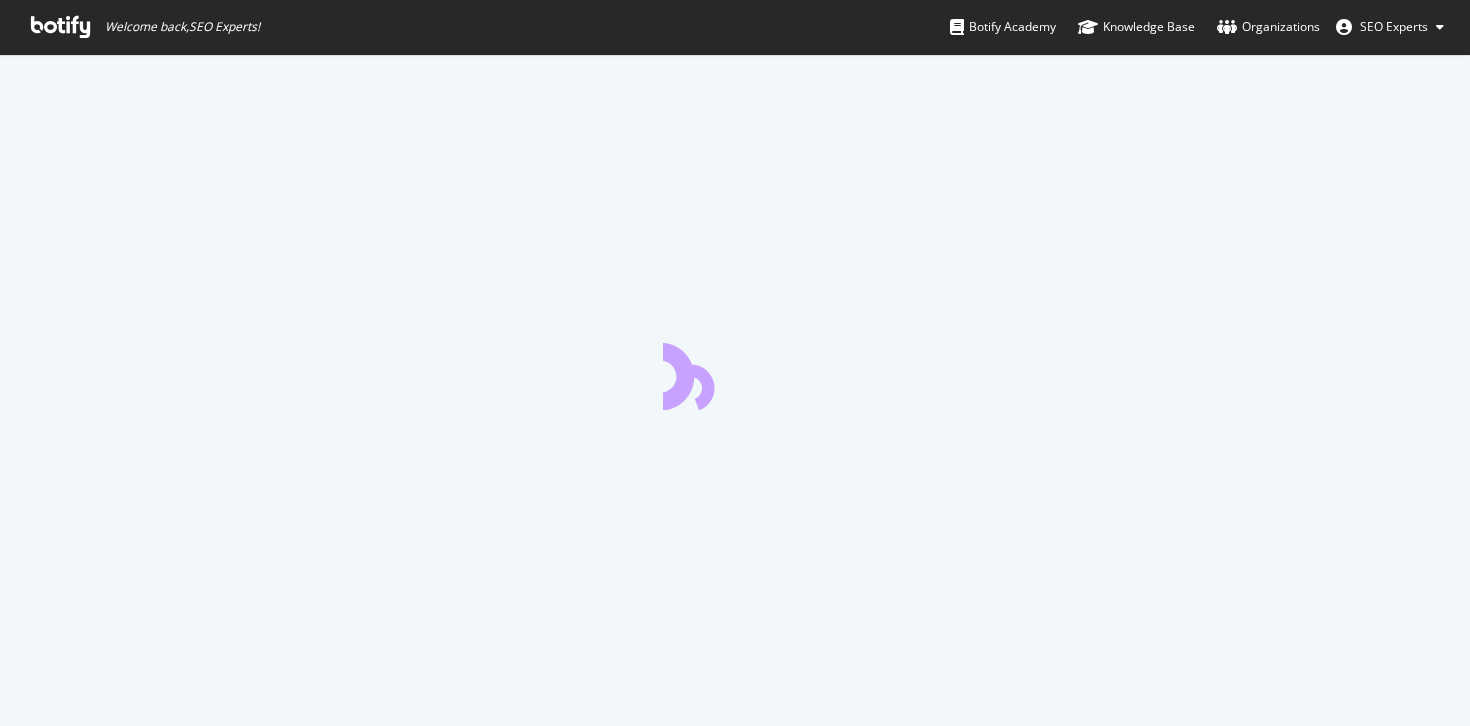 scroll, scrollTop: 0, scrollLeft: 0, axis: both 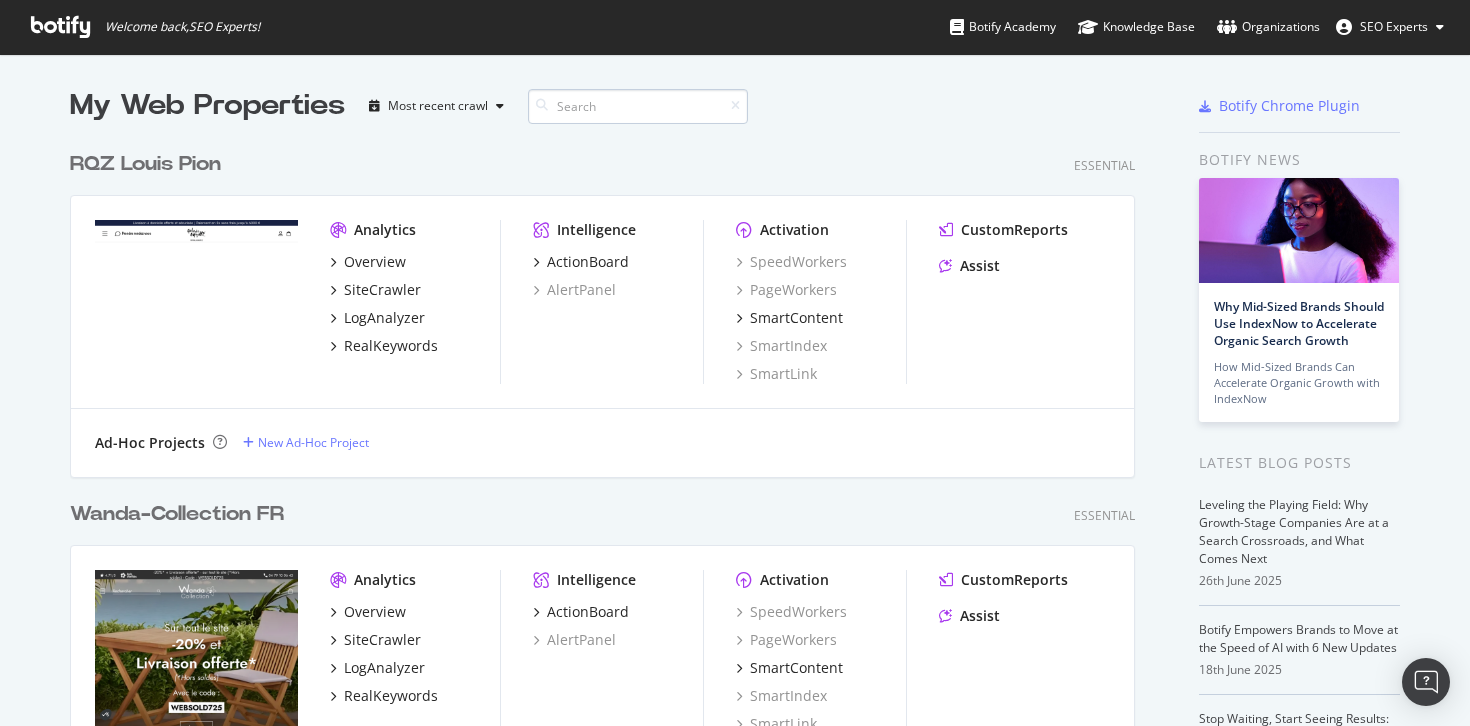 click at bounding box center (638, 106) 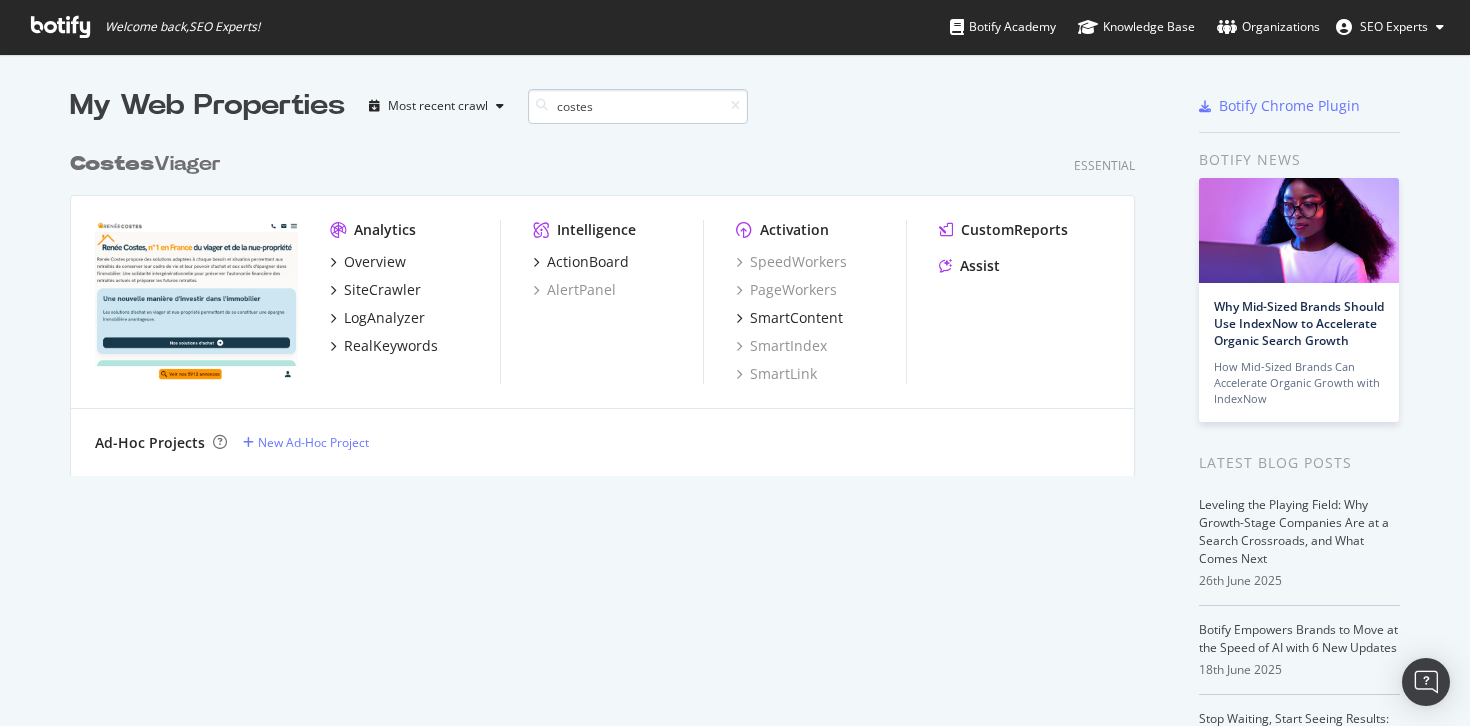 scroll, scrollTop: 350, scrollLeft: 1081, axis: both 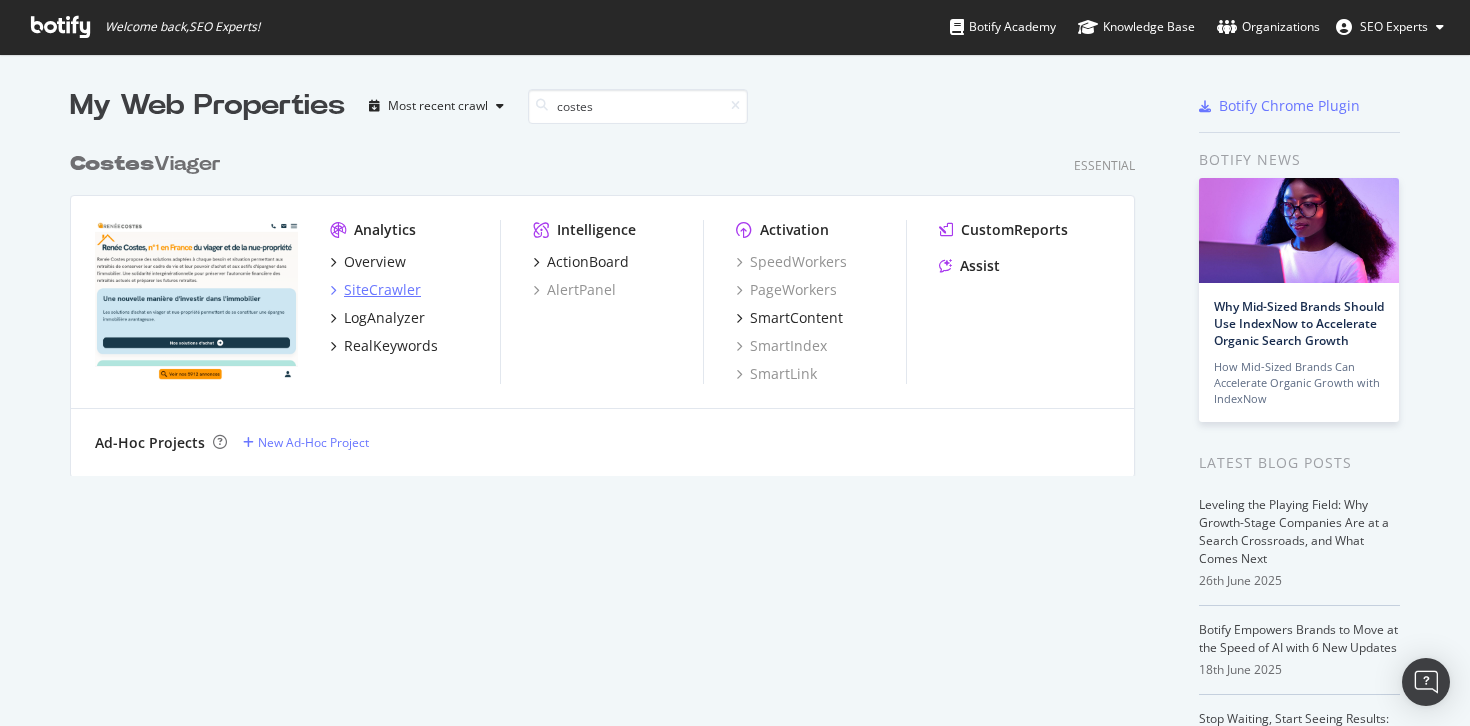 type on "costes" 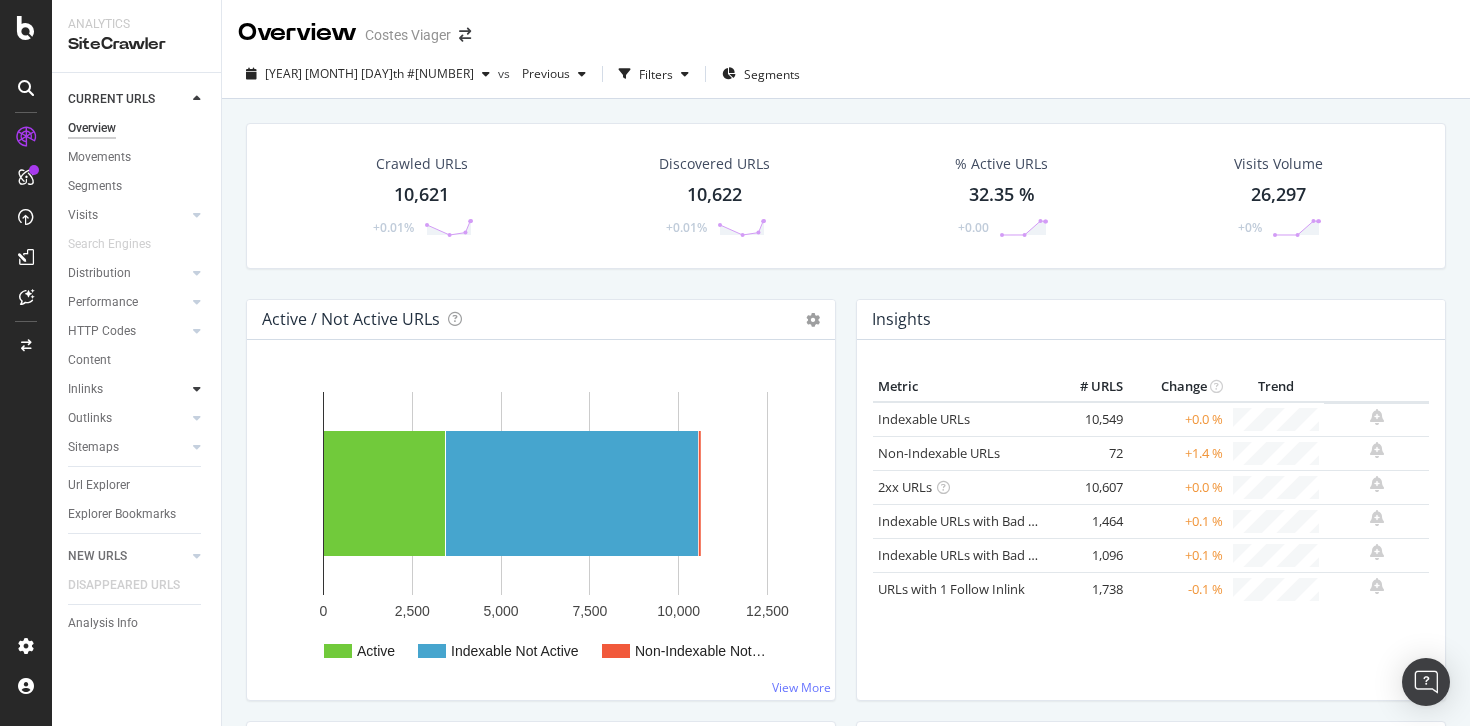 click at bounding box center [197, 389] 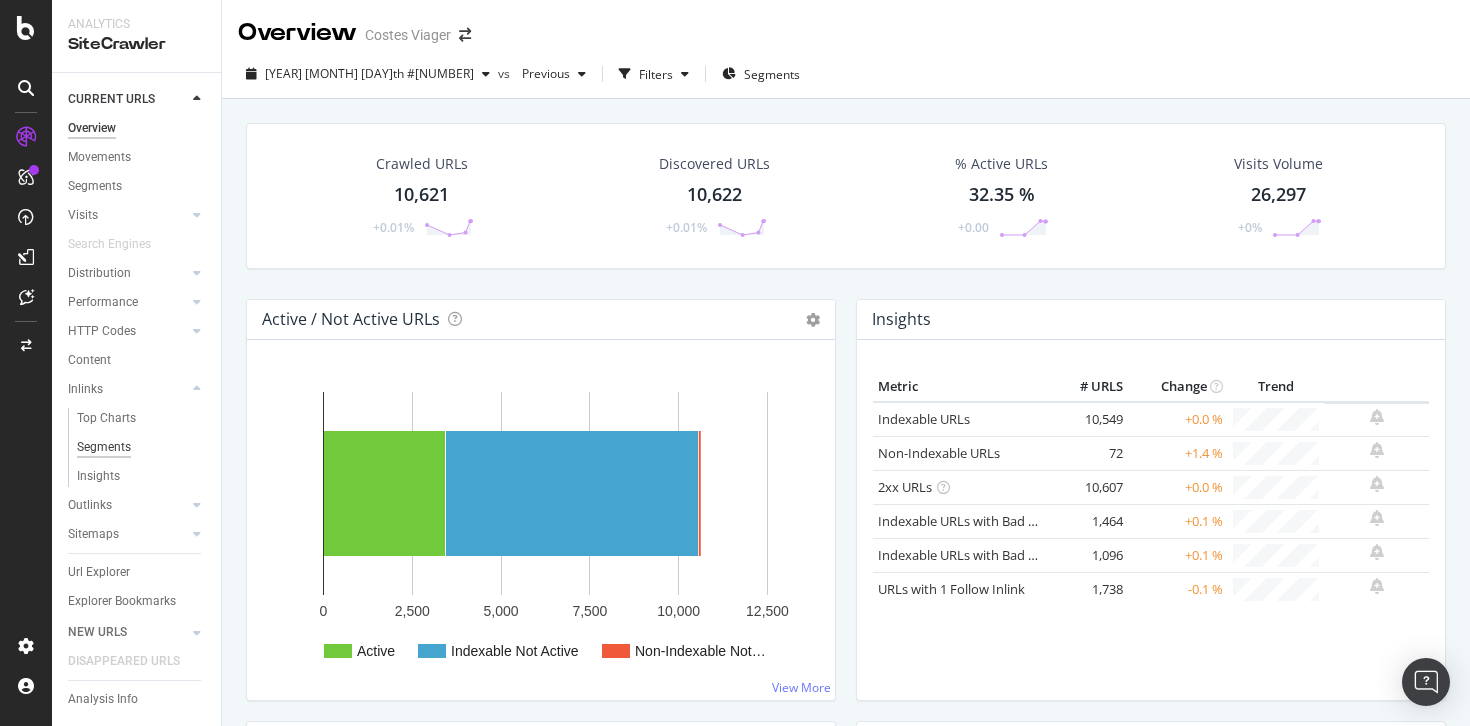 click on "Segments" at bounding box center [104, 447] 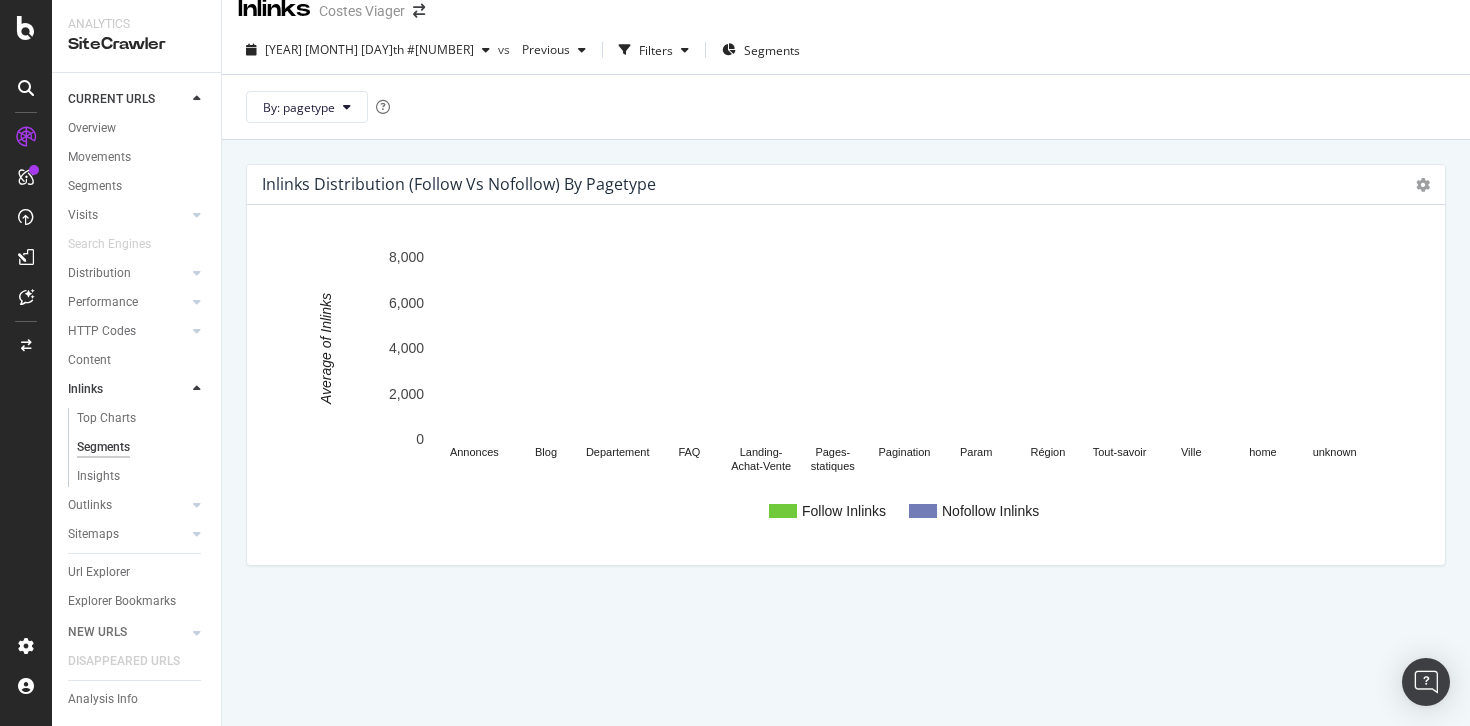 scroll, scrollTop: 19, scrollLeft: 0, axis: vertical 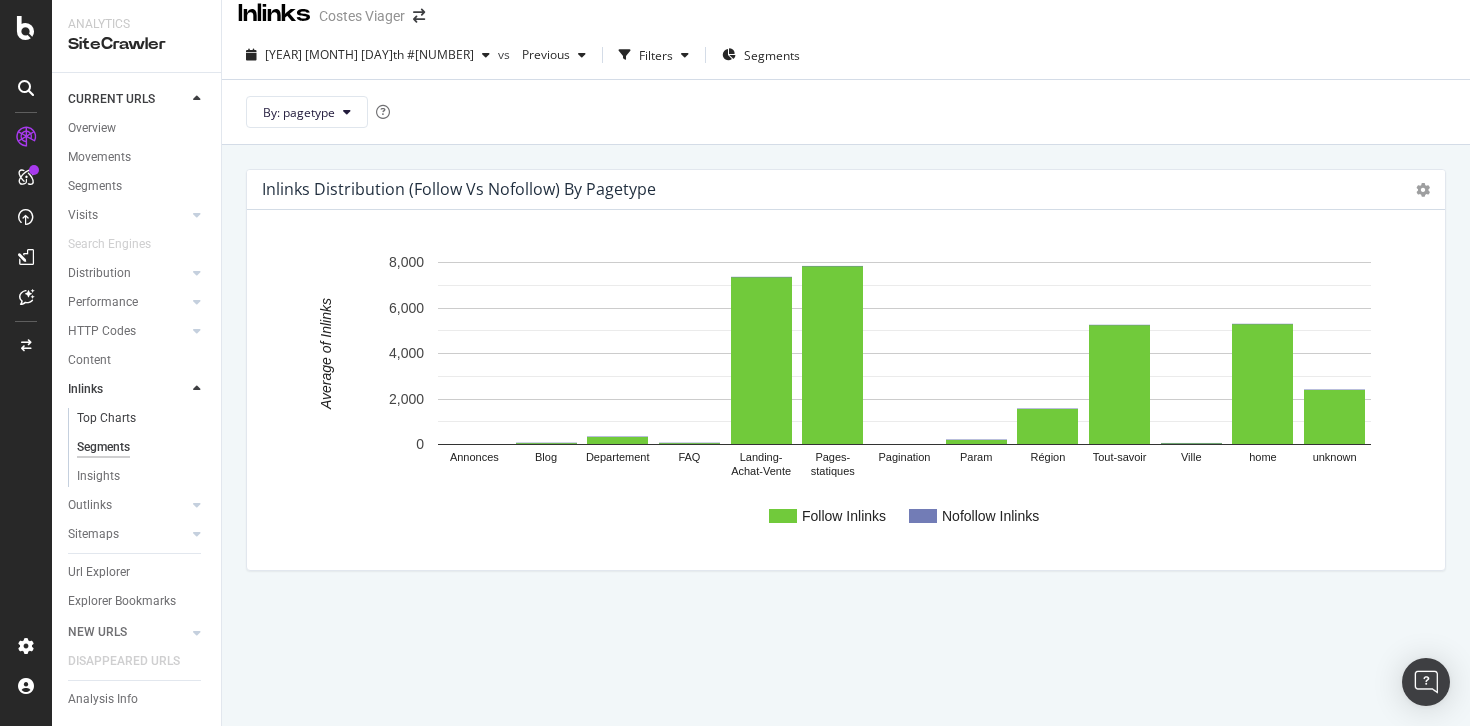 click on "Top Charts" at bounding box center [142, 418] 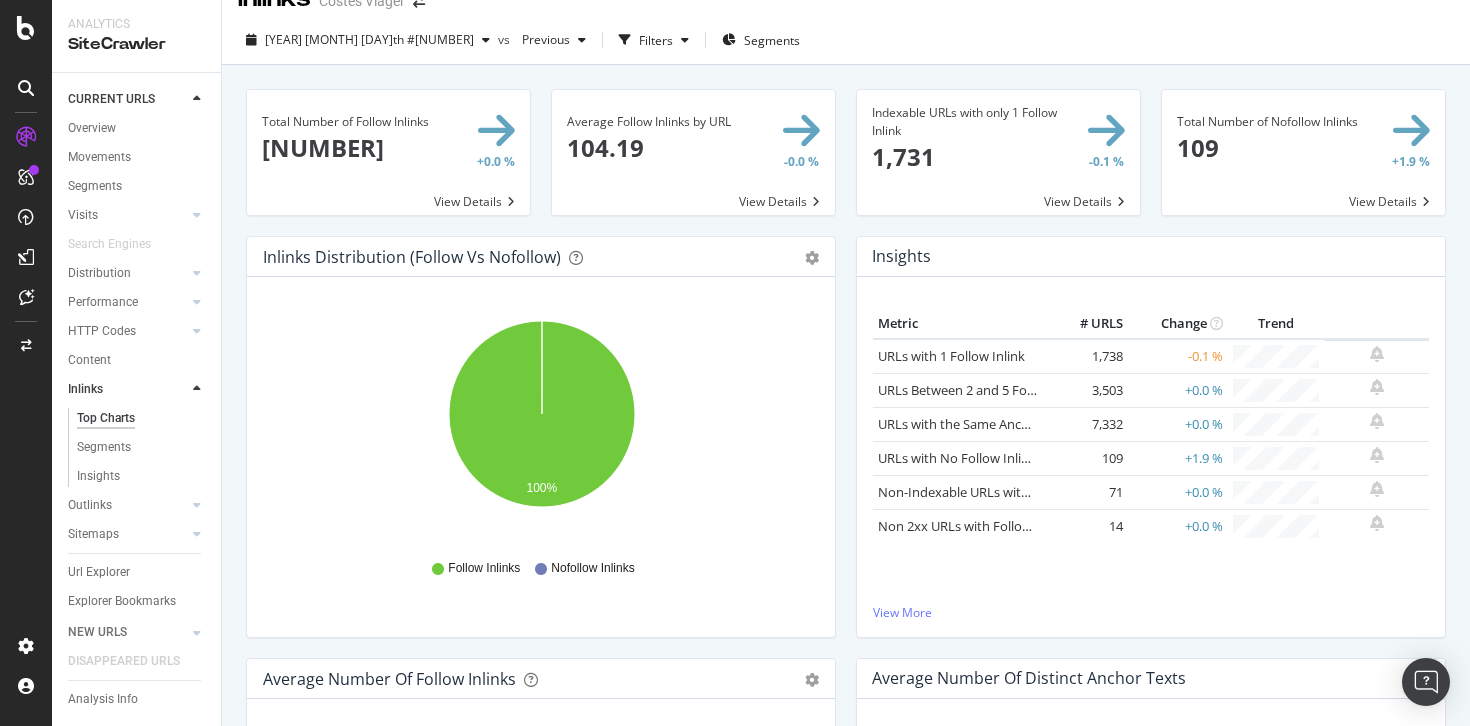 scroll, scrollTop: 0, scrollLeft: 0, axis: both 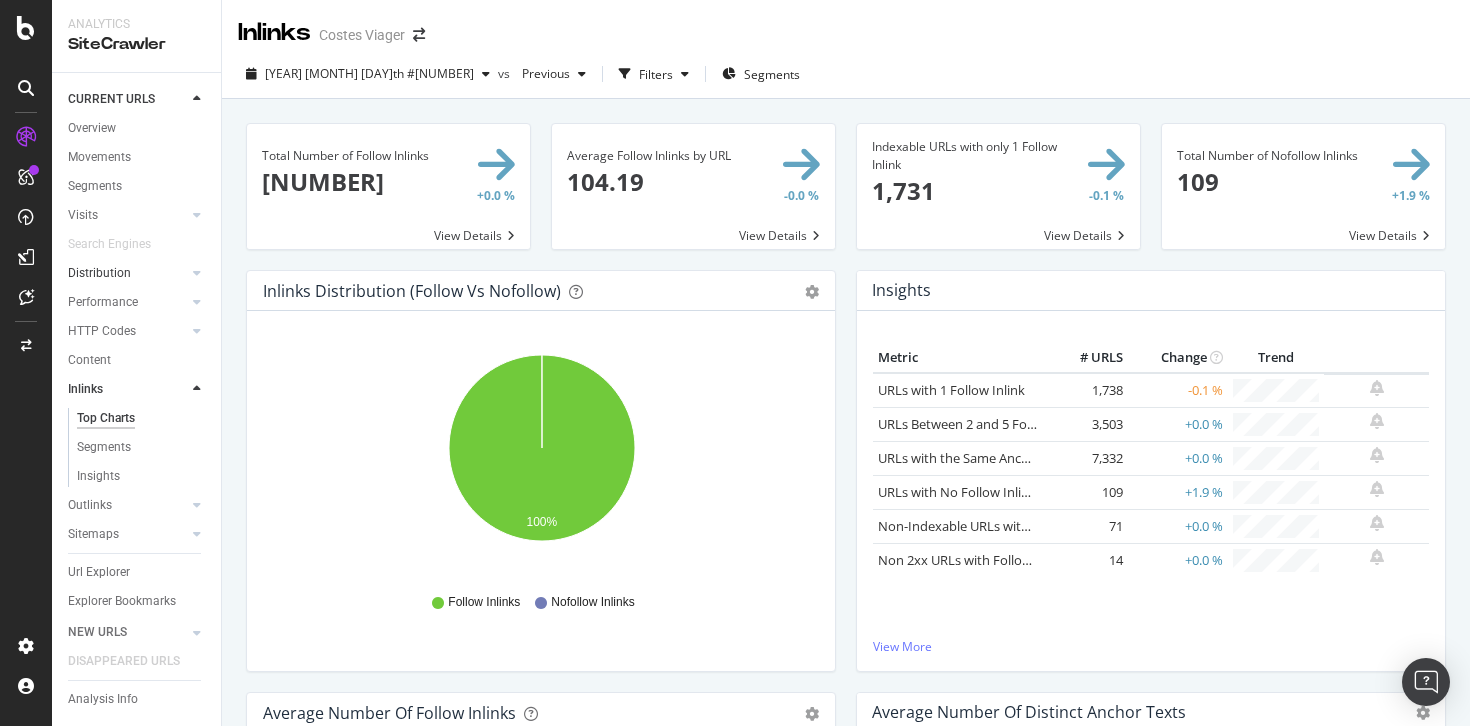 click at bounding box center [177, 273] 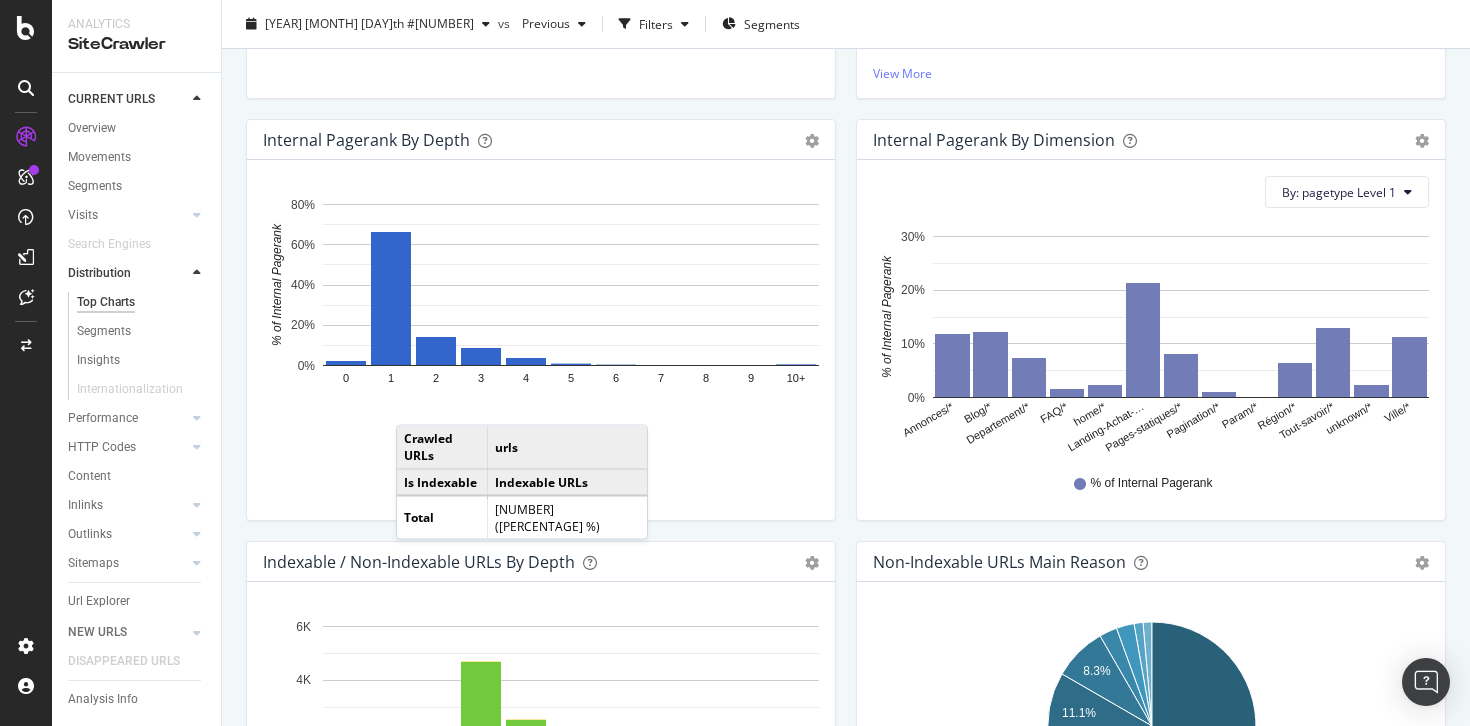 scroll, scrollTop: 558, scrollLeft: 0, axis: vertical 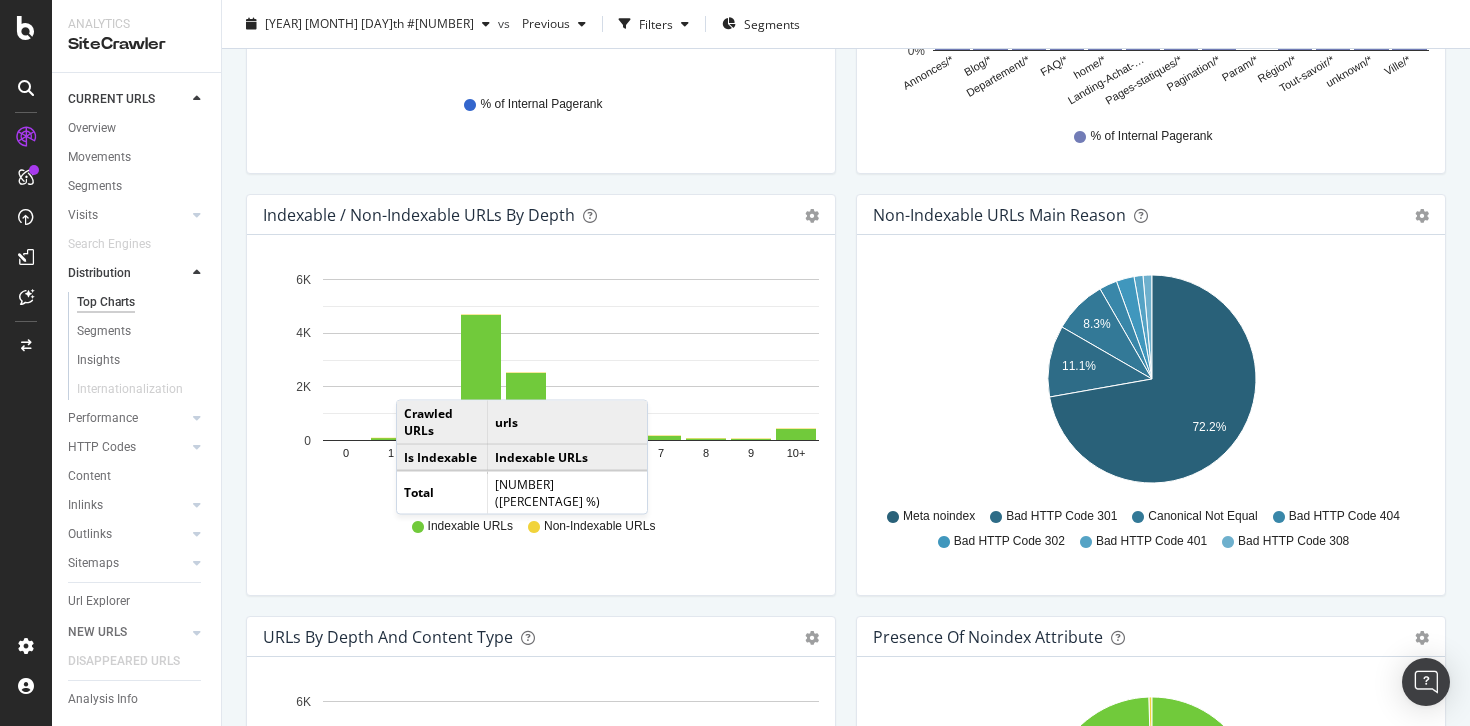 click on "Indexable / Non-Indexable URLs by Depth Bar (by Value) Bar (by Percentage) Table Export as CSV Add to Custom Report Hold CMD (⌘) while clicking to filter the report. 0 1 2 3 4 5 6 7 8 9 10+ 0 2K 4K 6K Depth Indexable URLs Non-Indexable URLs 0 1 0 1 101 1 2 1,321 56 3 4,703 7 4 2,540 8 5 749 0 6 350 0 7 186 0 8 93 0 9 57 0 10+ 448 0 6K Indexable URLs Non-Indexable URLs" at bounding box center [541, 395] 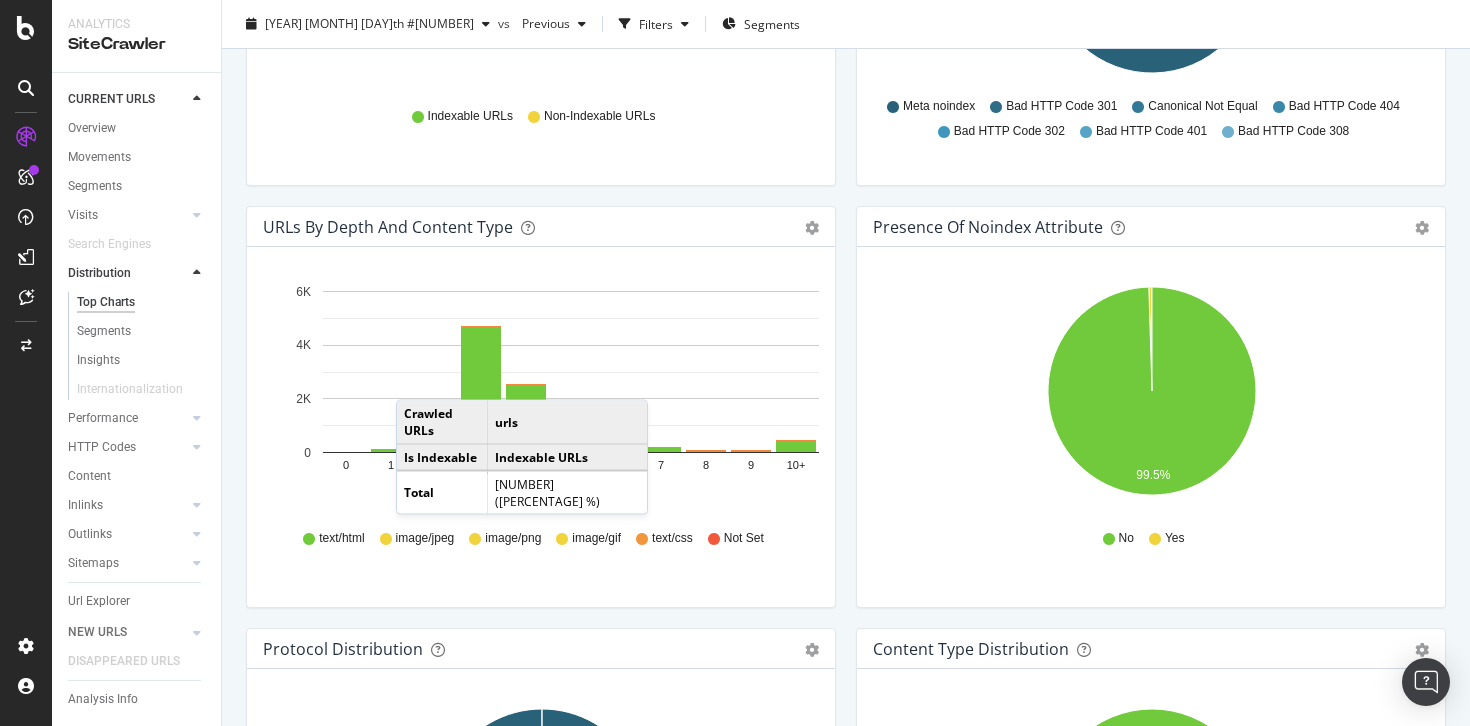 scroll, scrollTop: 1349, scrollLeft: 0, axis: vertical 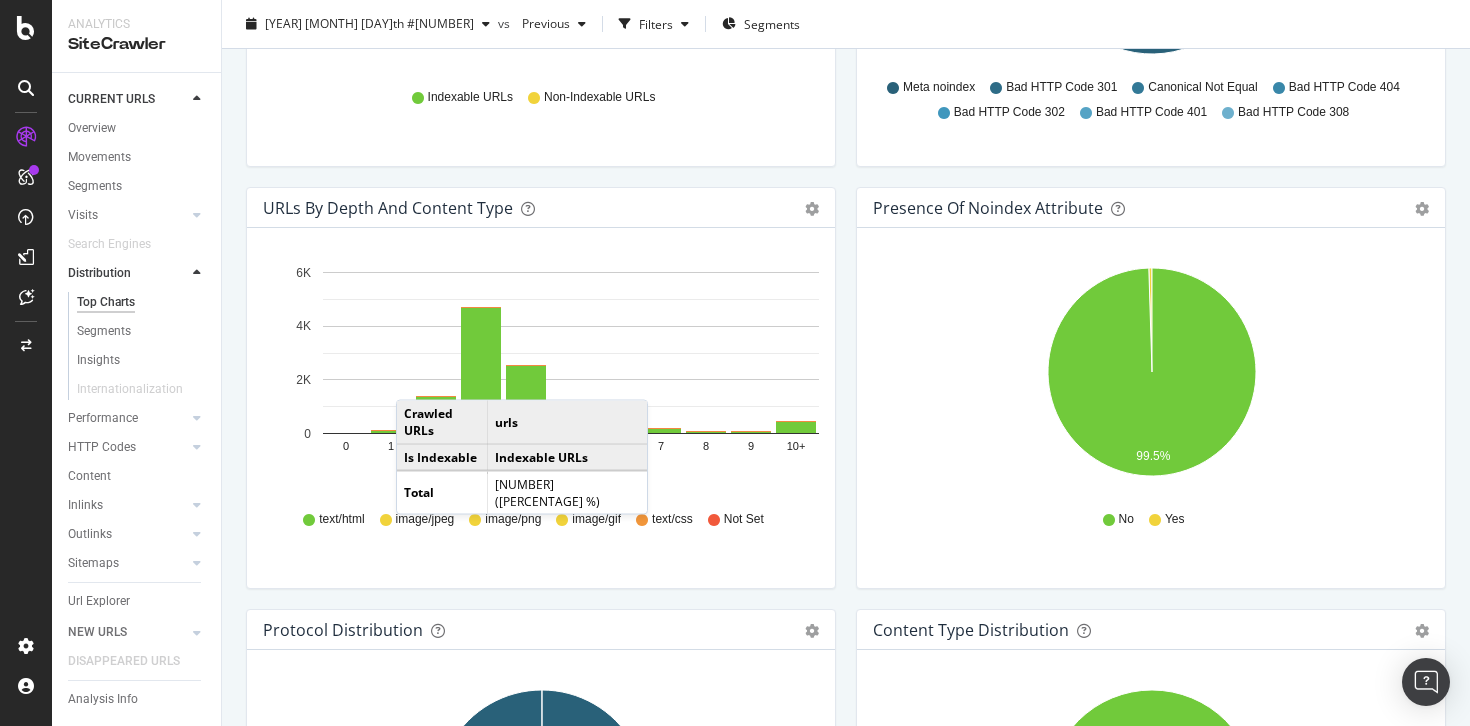 click on "Hold CMD (⌘) while clicking to filter the report. 0 1 2 3 4 5 6 7 8 9 10+ 0 2K 4K 6K Depth text/html image/jpeg image/png image/gif text/css Not Set 0 1 0 0 0 0 0 1 102 0 0 0 0 0 2 1,377 0 0 0 0 0 3 4,710 0 0 0 0 0 4 2,548 0 0 0 0 0 5 749 0 0 0 0 0 6 350 0 0 0 0 0 7 186 0 0 0 0 0 8 93 0 0 0 0 0 9 57 0 0 0 0 0 10+ 448 0 0 0 0 0 6K text/html image/jpeg image/png image/gif text/css Not Set" at bounding box center [541, 408] 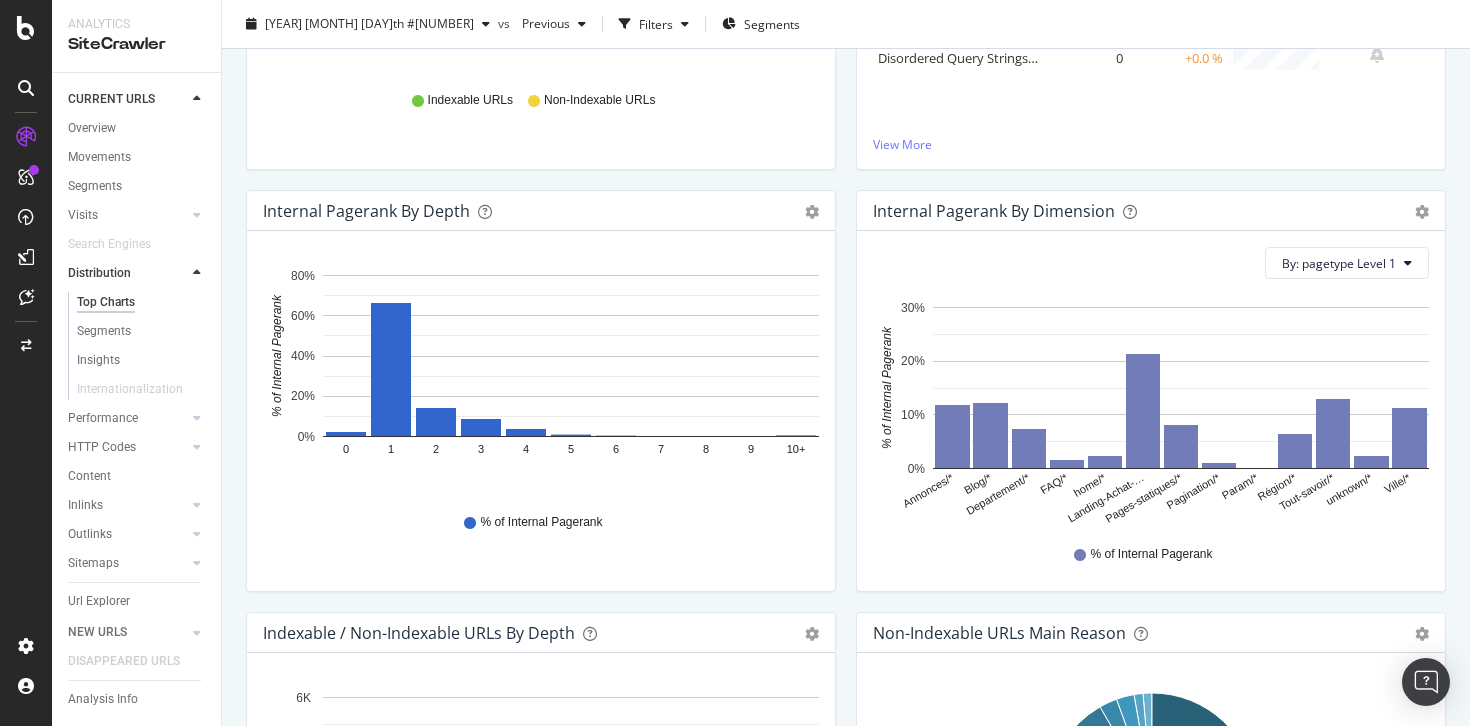 scroll, scrollTop: 594, scrollLeft: 0, axis: vertical 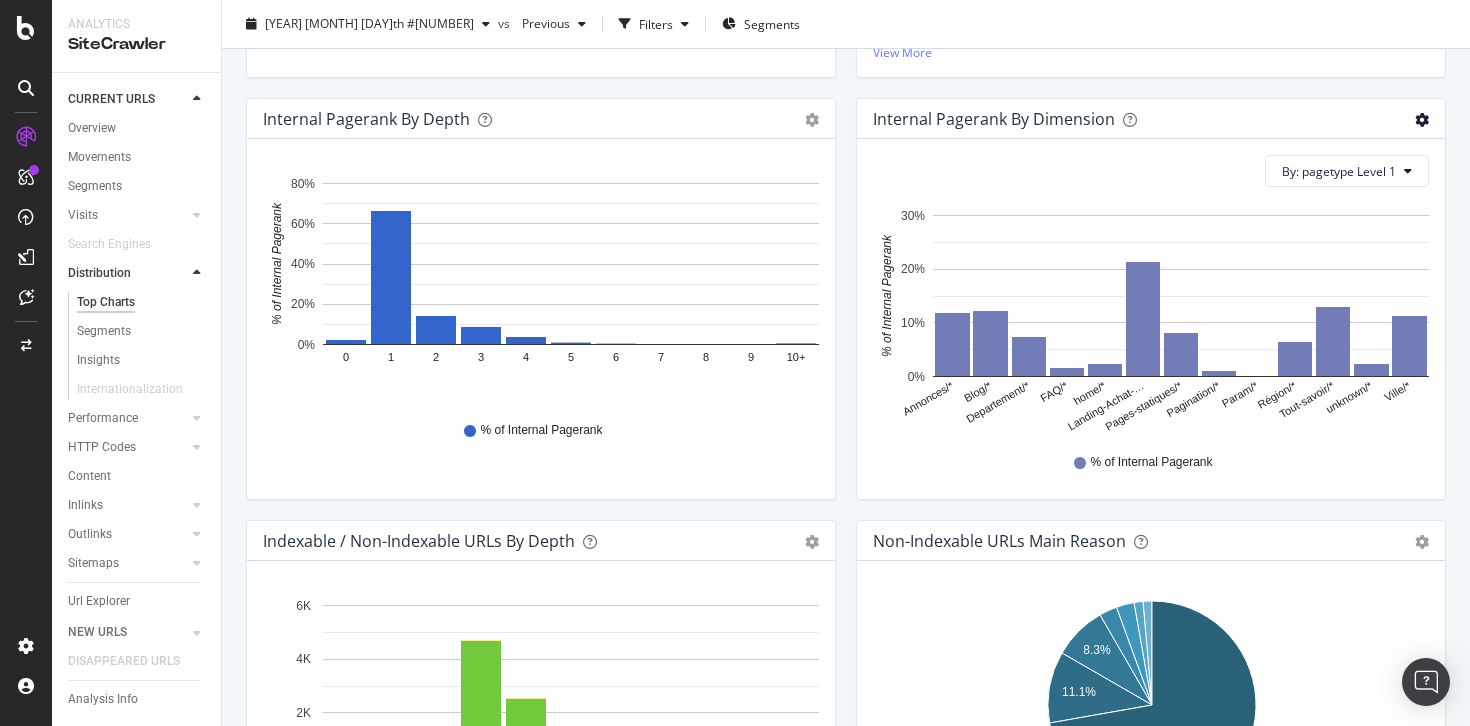 click at bounding box center [1422, 120] 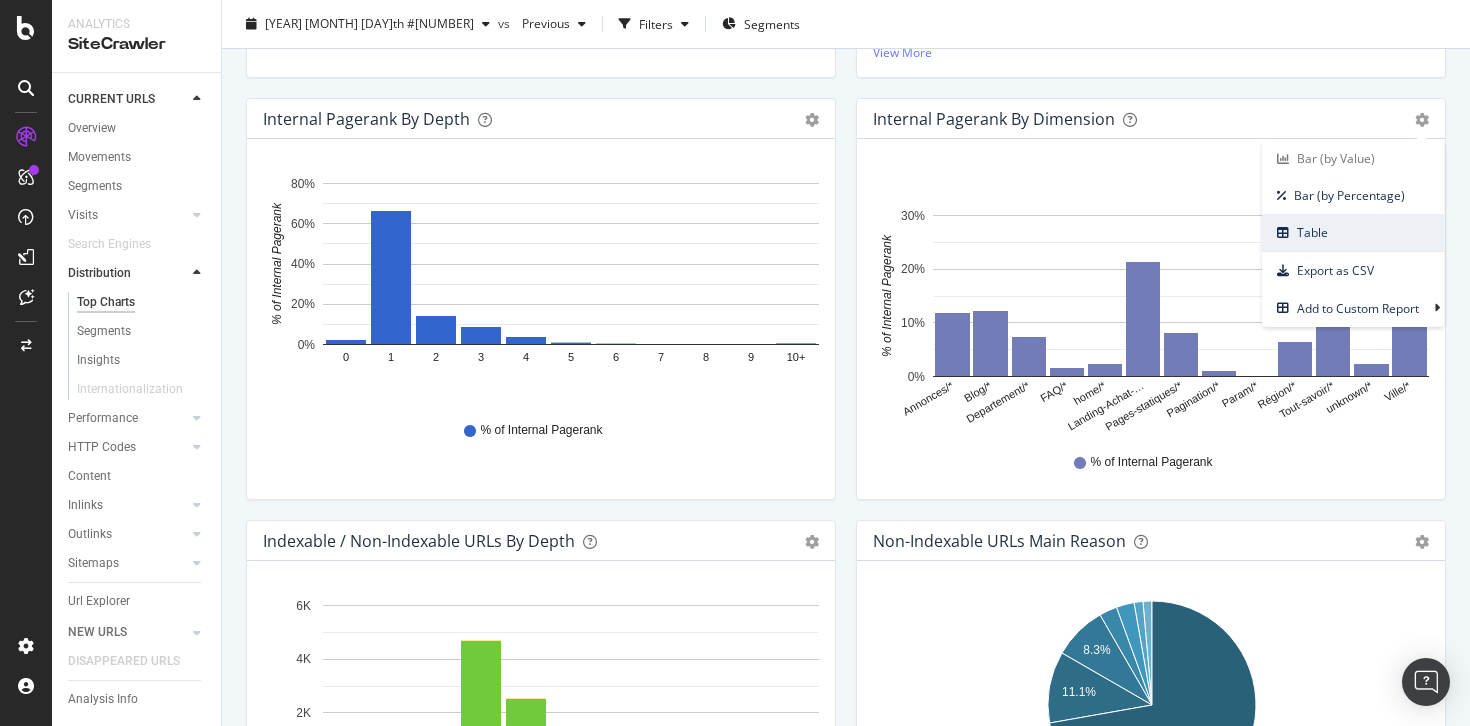 click on "Table" at bounding box center (1353, 232) 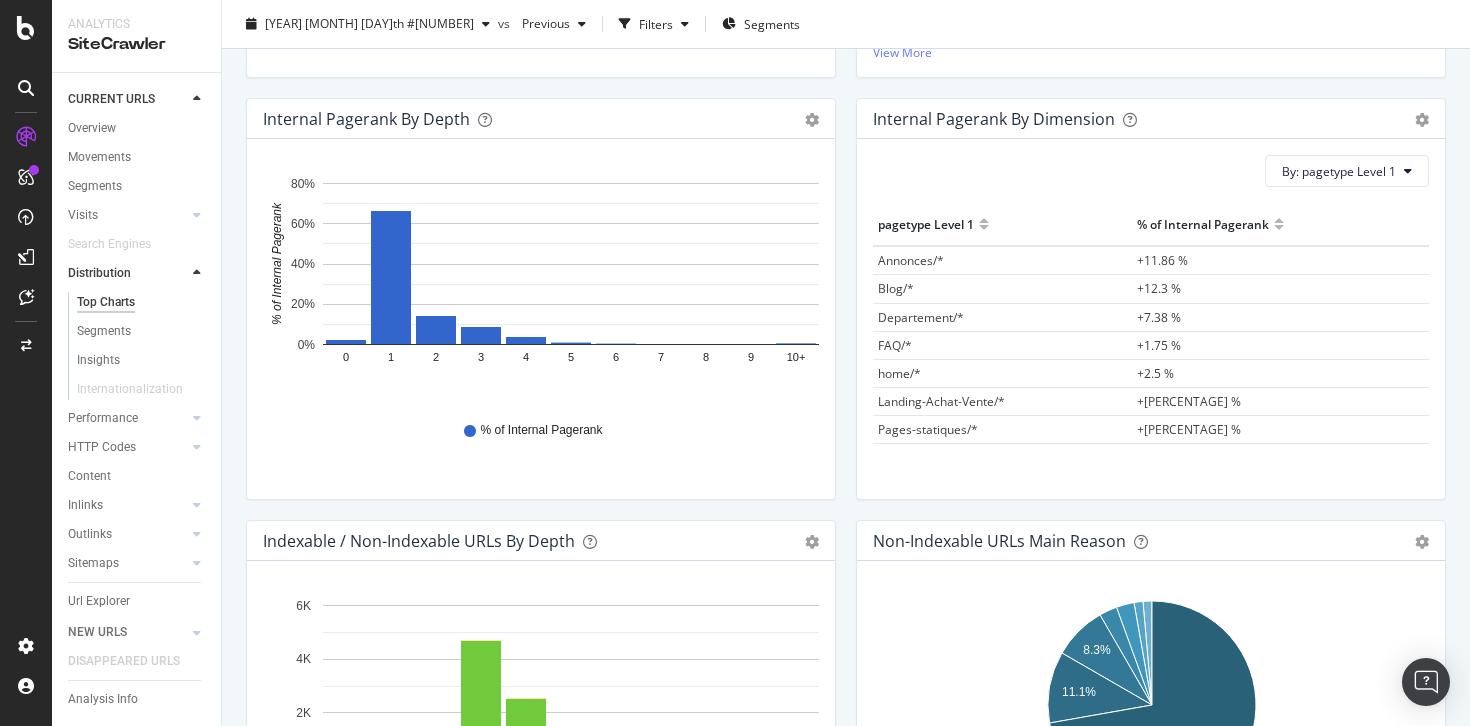 click on "Bar (by Value) Bar (by Percentage) Table Export as CSV Add to Custom Report" at bounding box center [1422, 119] 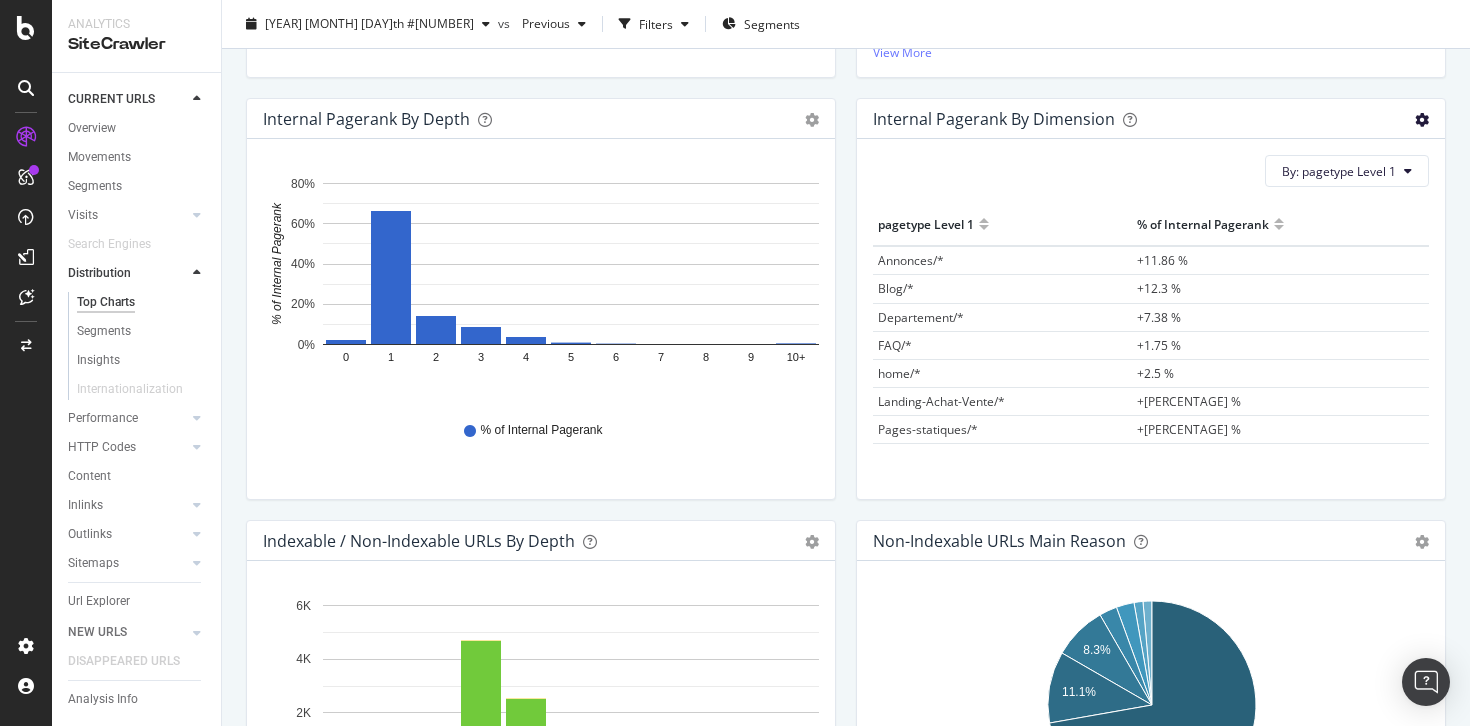 click at bounding box center [1422, 120] 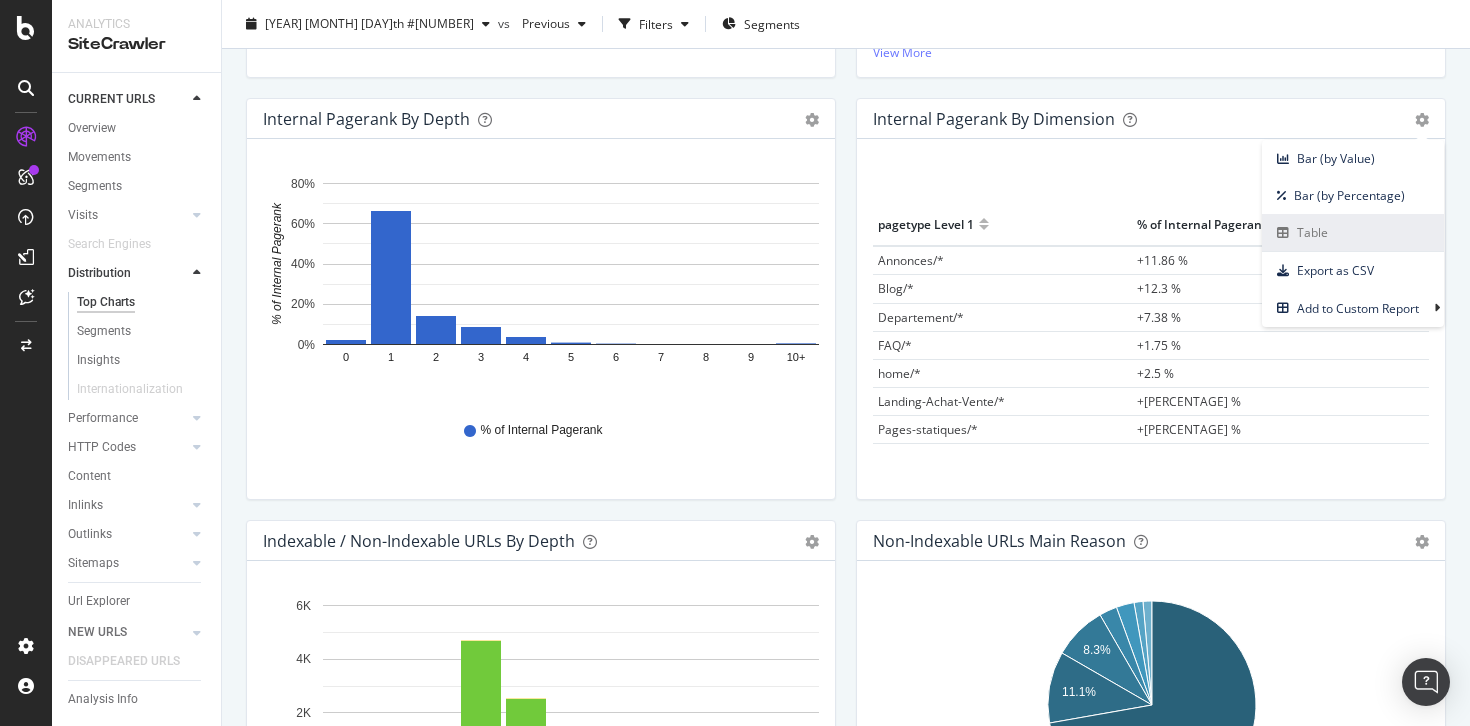 click on "Table" at bounding box center [1353, 232] 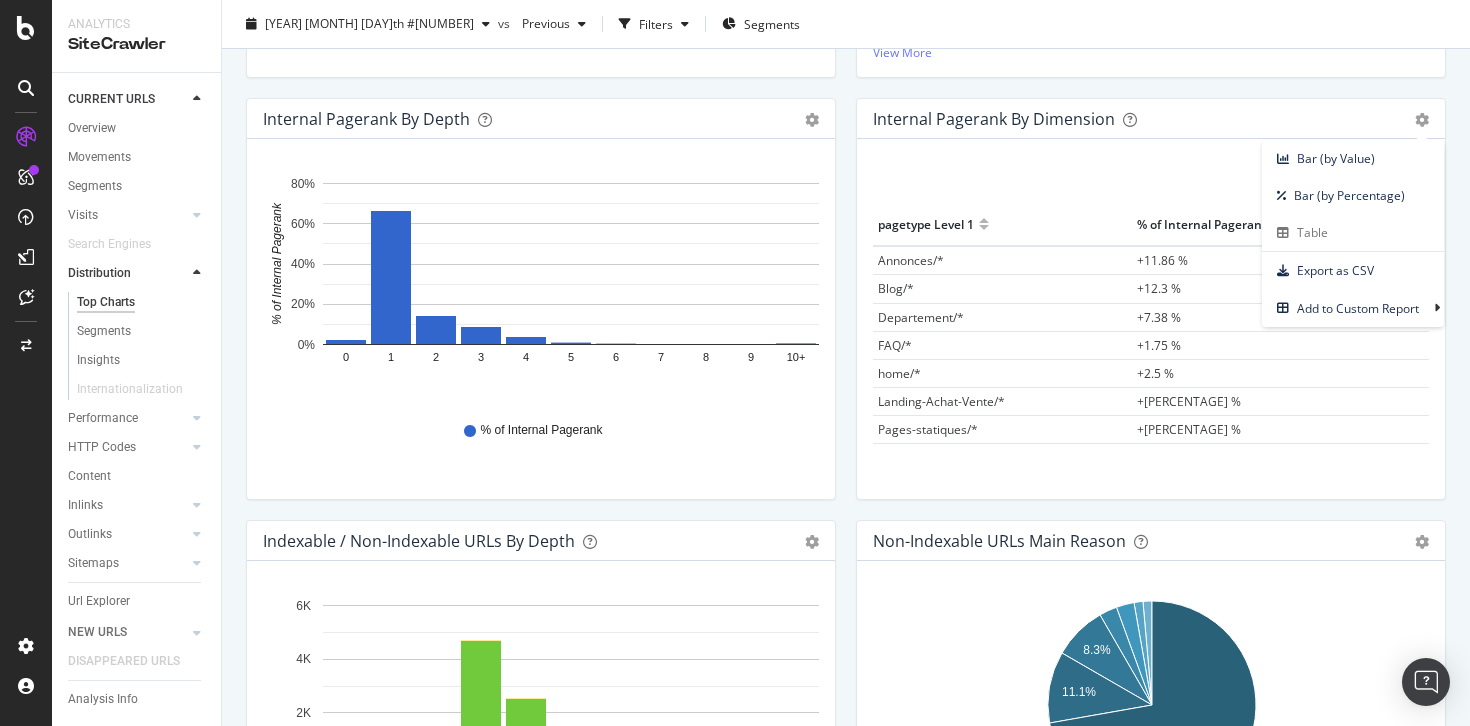 click on "Bar (by Value) Bar (by Percentage) Table Export as CSV Add to Custom Report" at bounding box center (1412, 119) 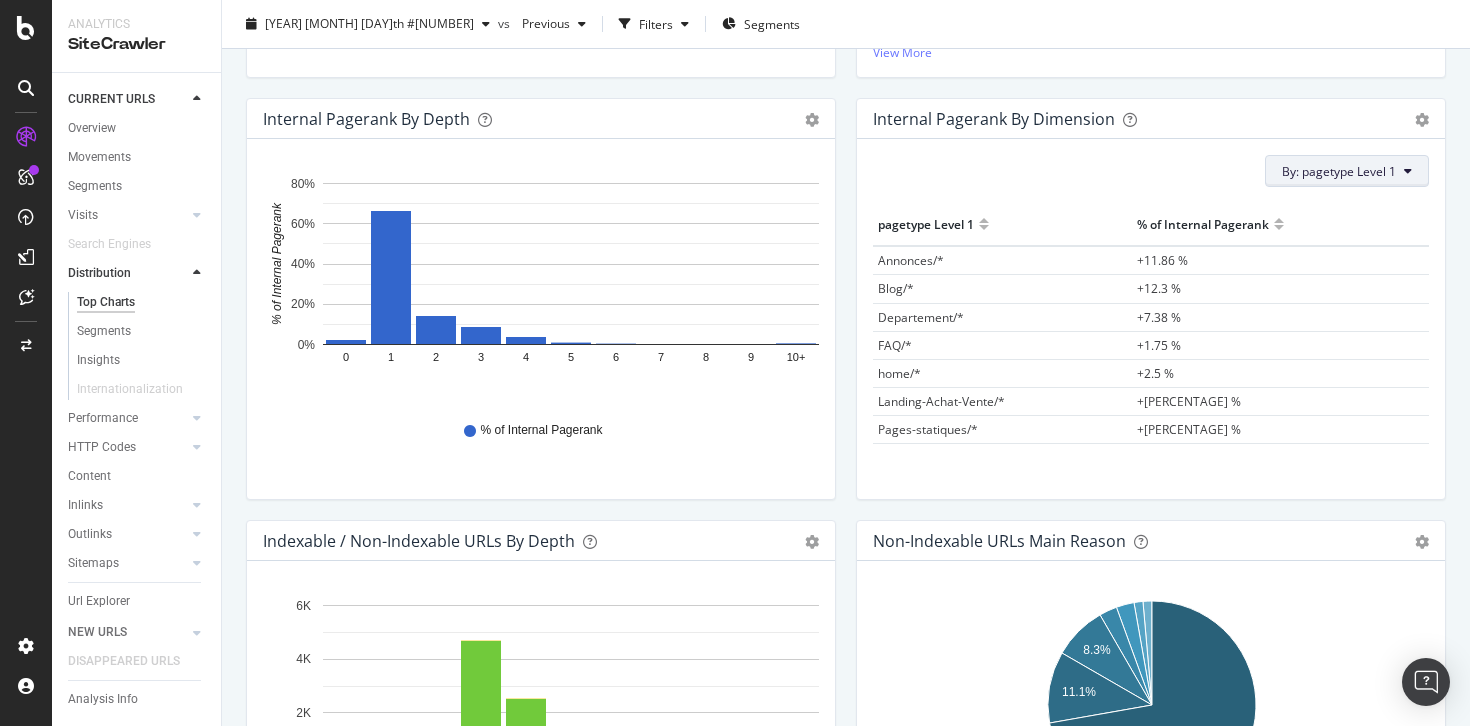 click at bounding box center (1408, 171) 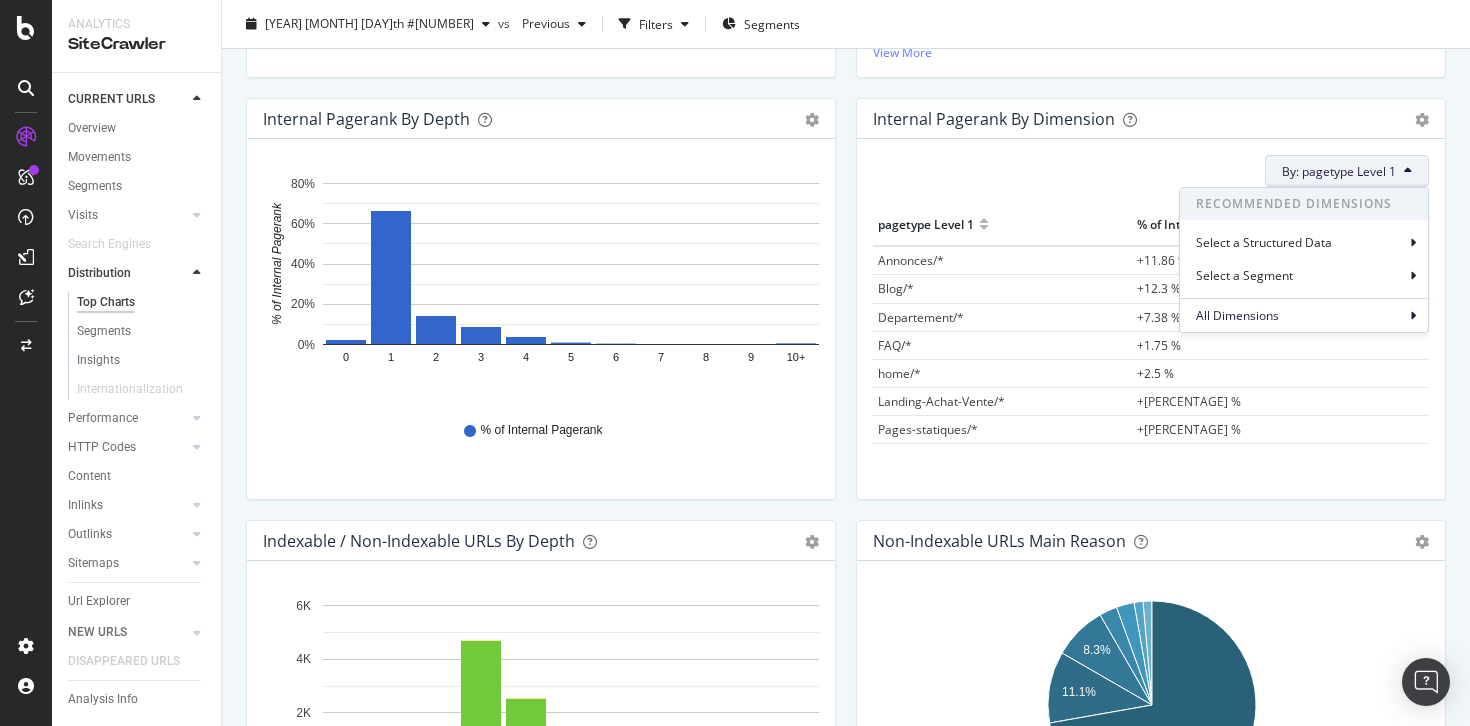 click at bounding box center (1408, 171) 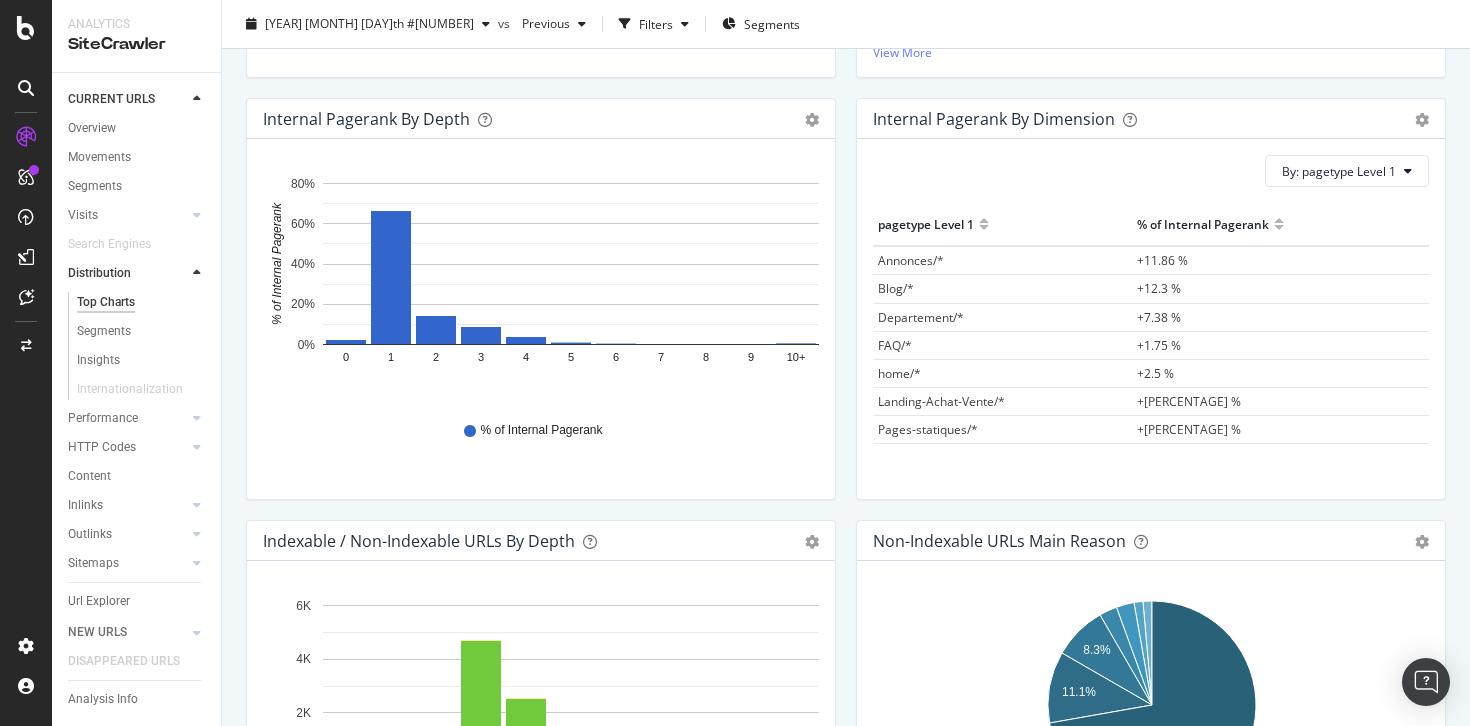 click on "Internal Pagerank By Dimension Bar (by Value) Bar (by Percentage) Table Export as CSV Add to Custom Report" at bounding box center [1151, 119] 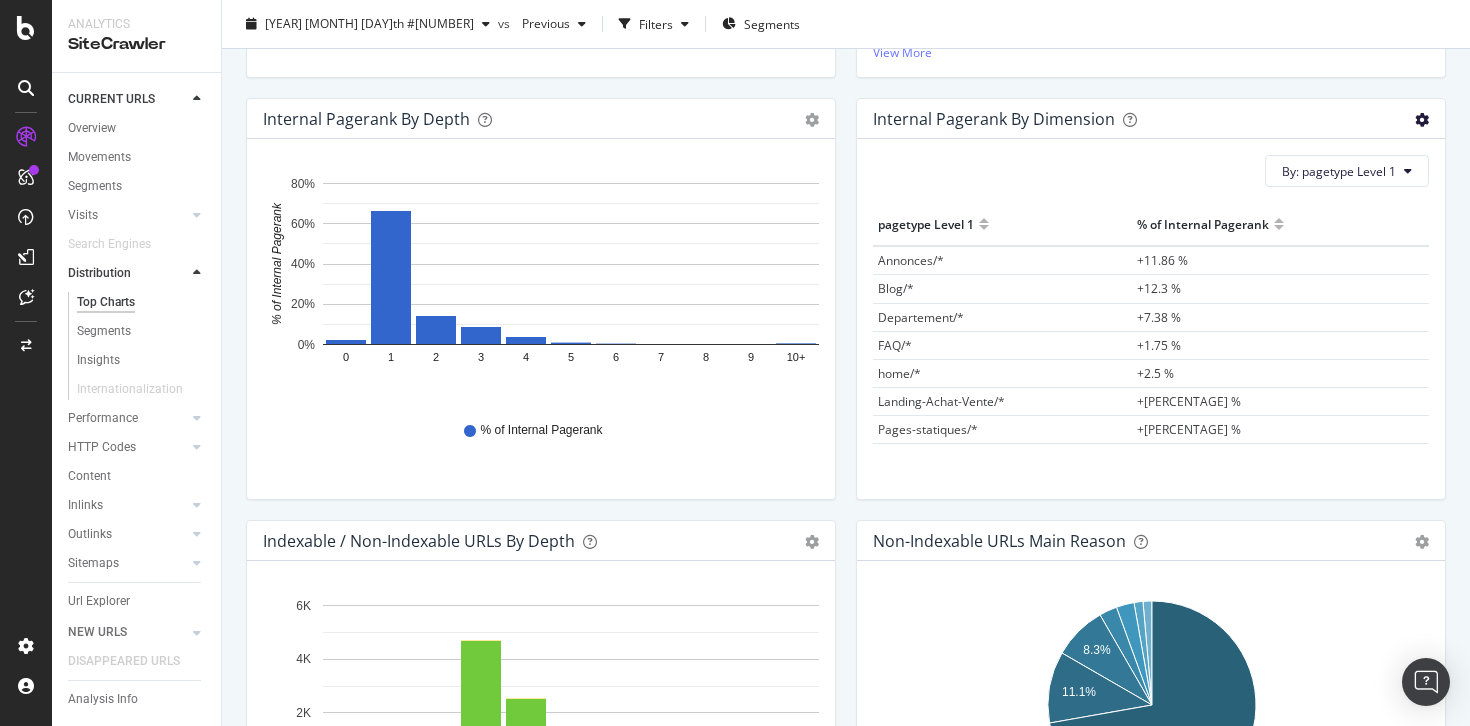 click at bounding box center [1422, 120] 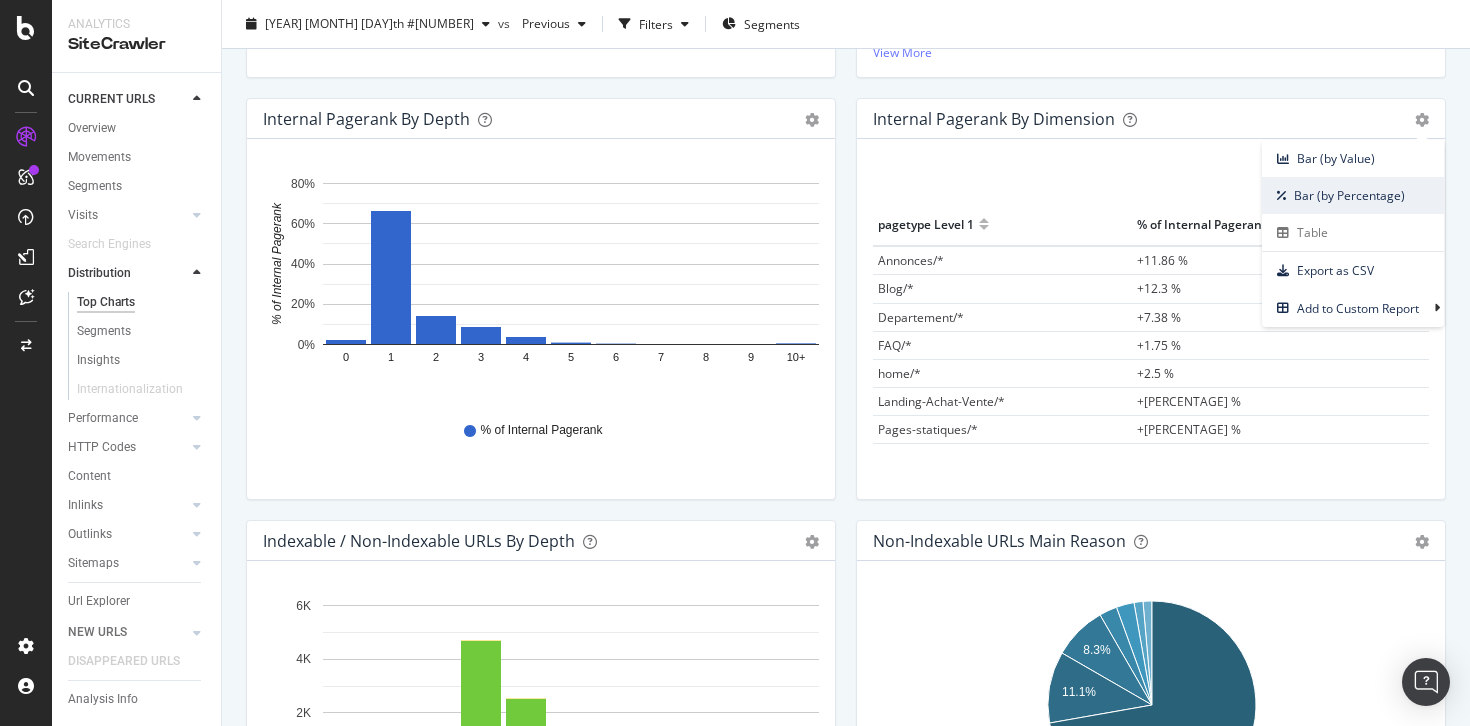 click on "Bar (by Percentage)" at bounding box center [1353, 195] 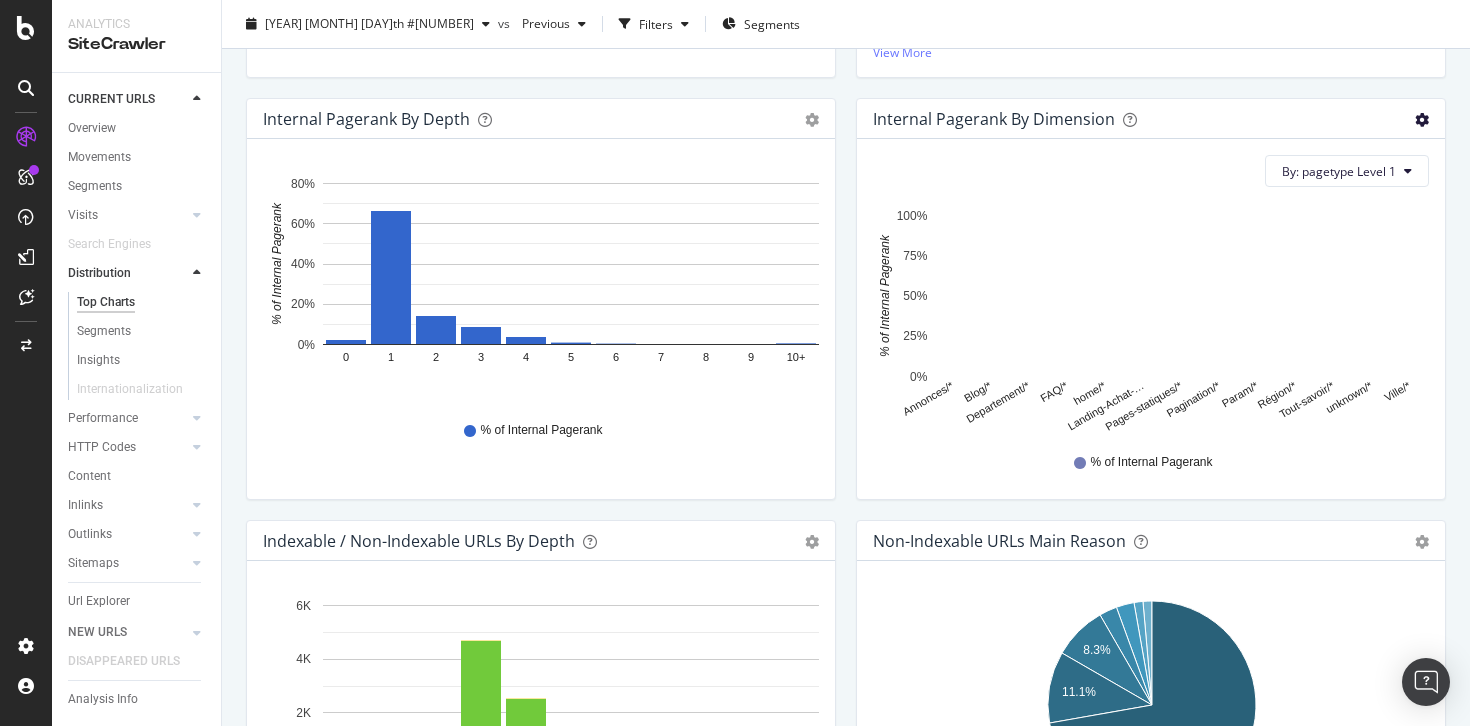 click at bounding box center [1422, 120] 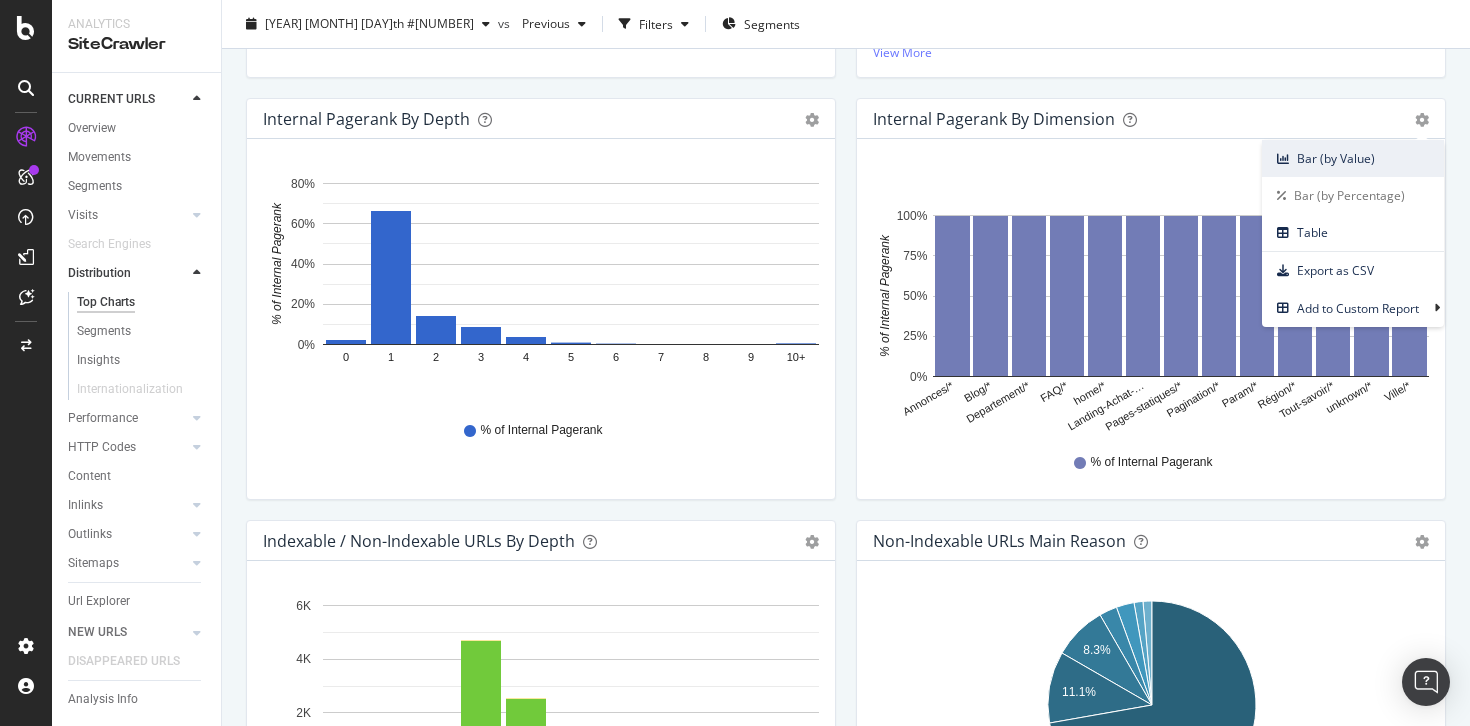 click on "Bar (by Value)" at bounding box center (1353, 158) 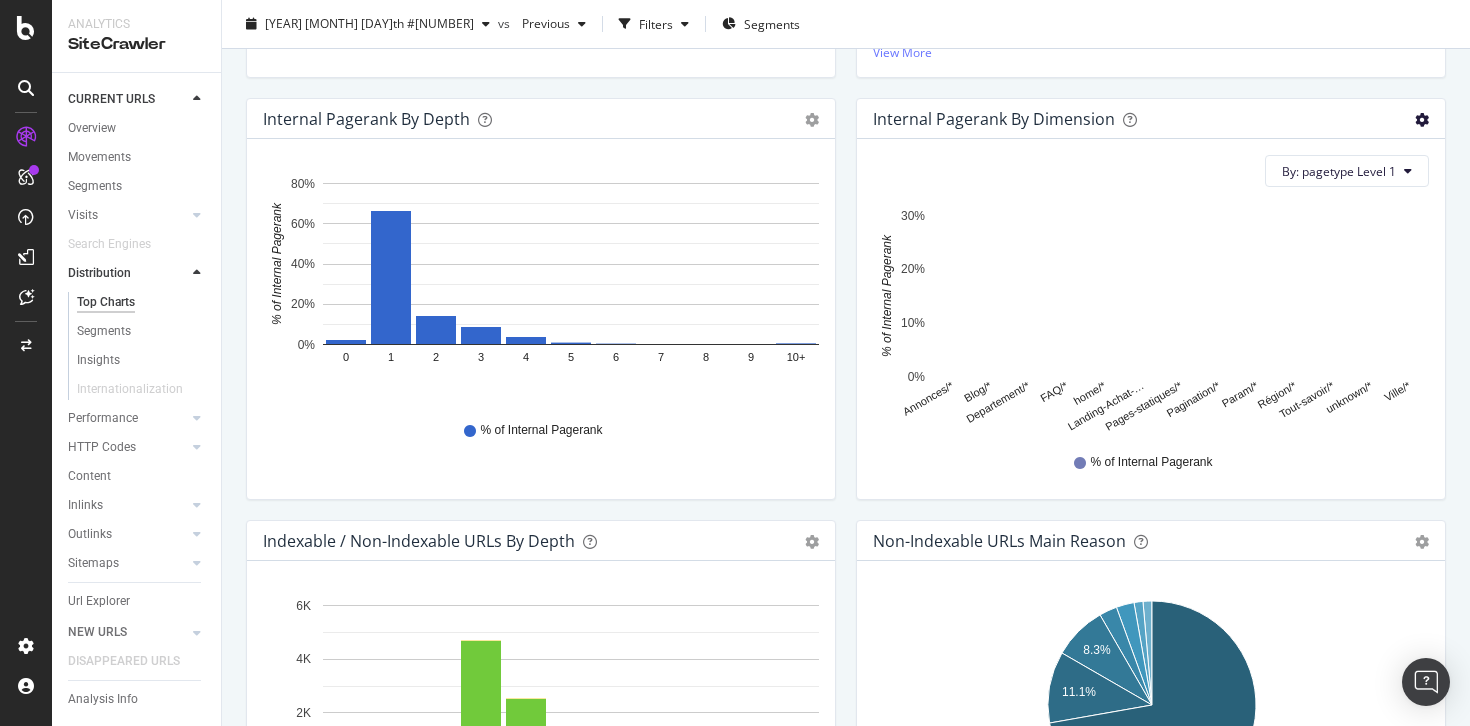click at bounding box center (1422, 120) 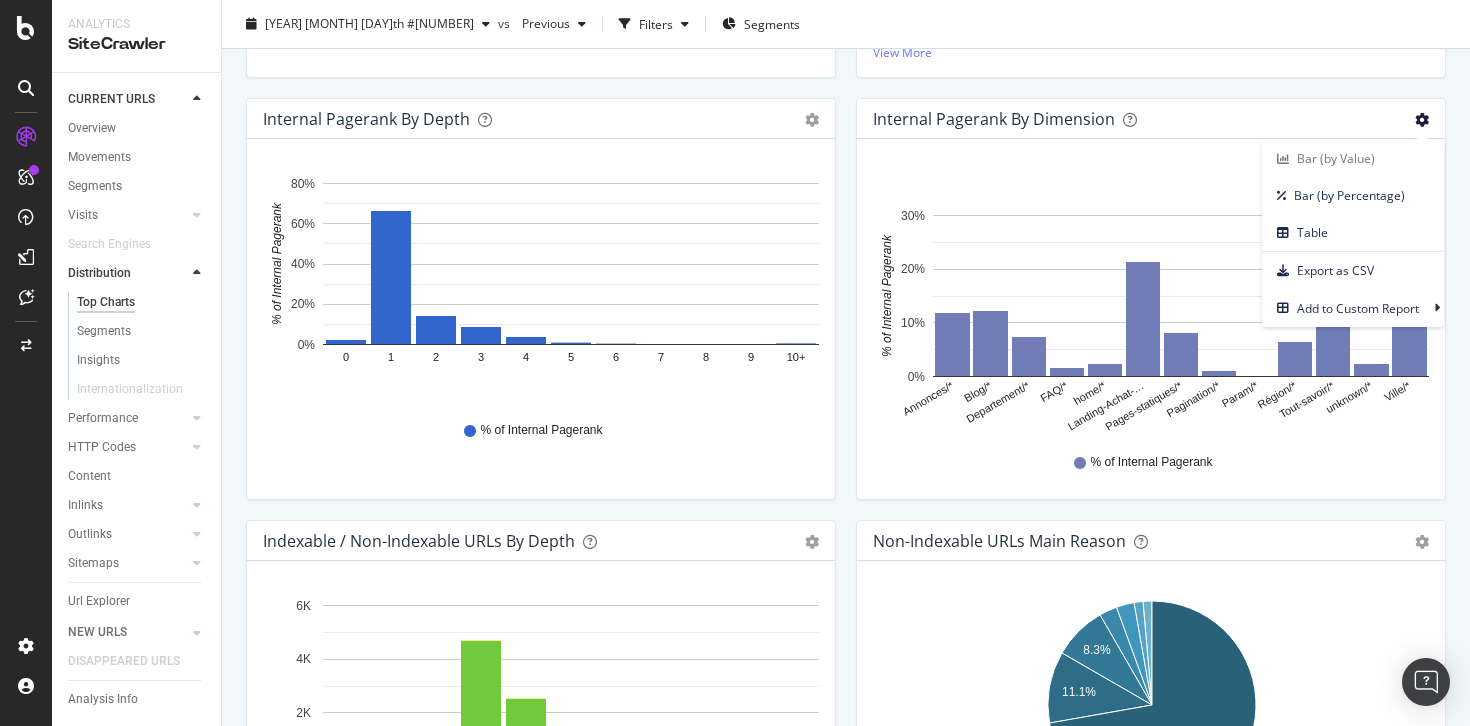 click at bounding box center [1422, 120] 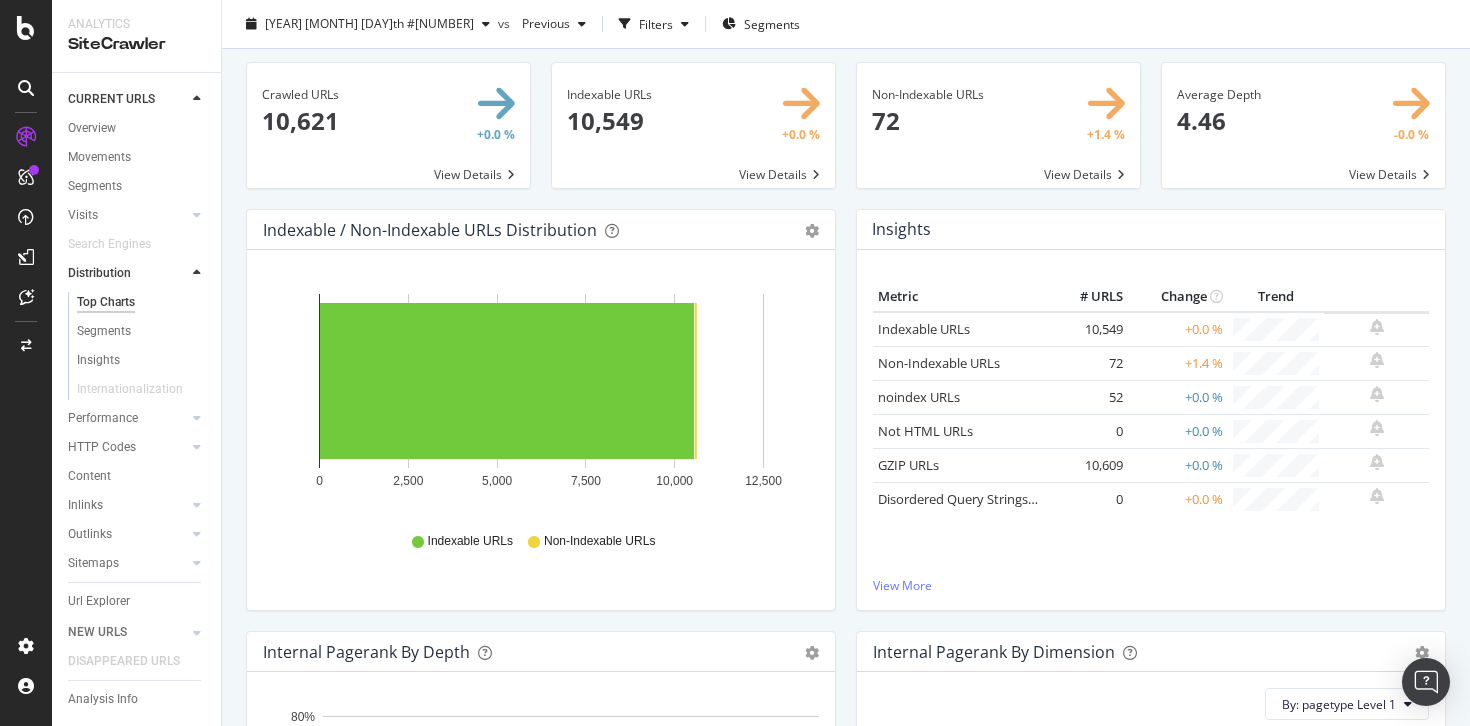 scroll, scrollTop: 0, scrollLeft: 0, axis: both 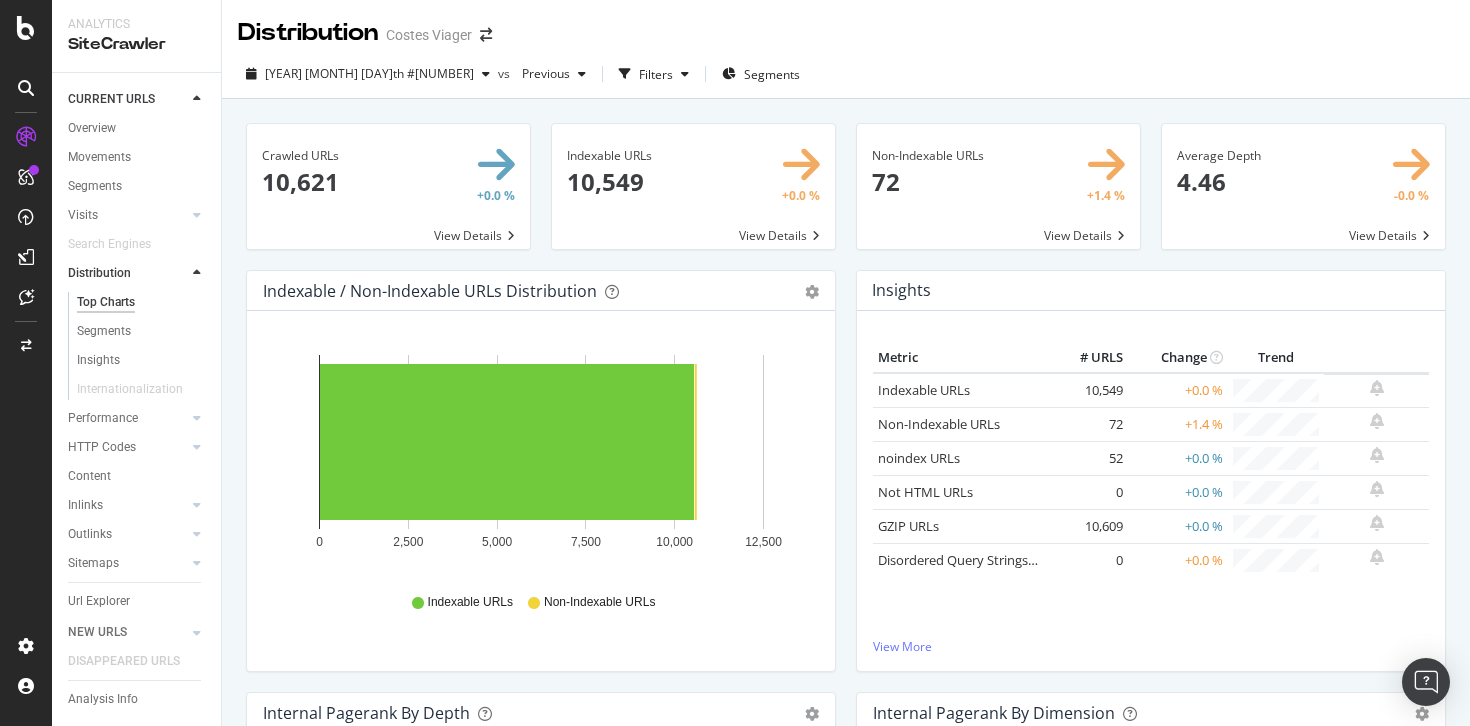 click at bounding box center (1303, 186) 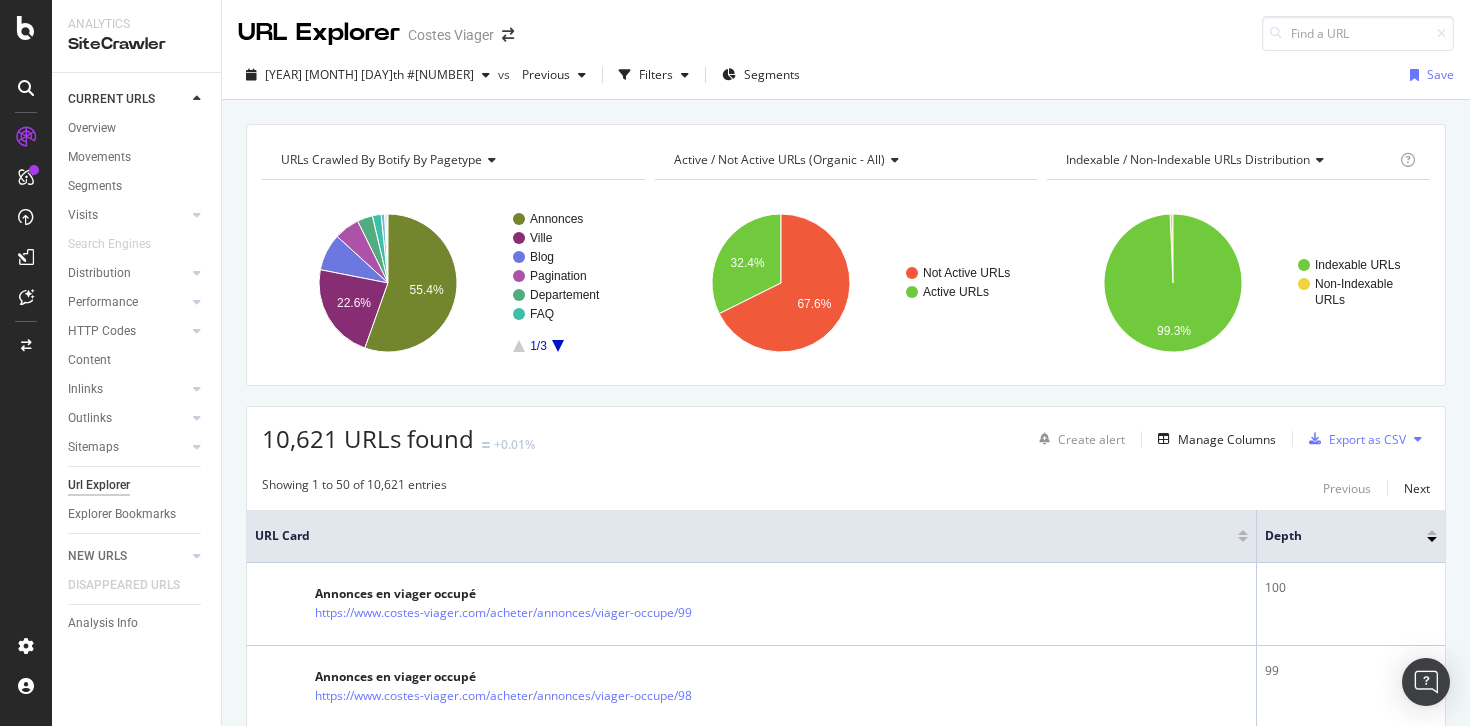 click 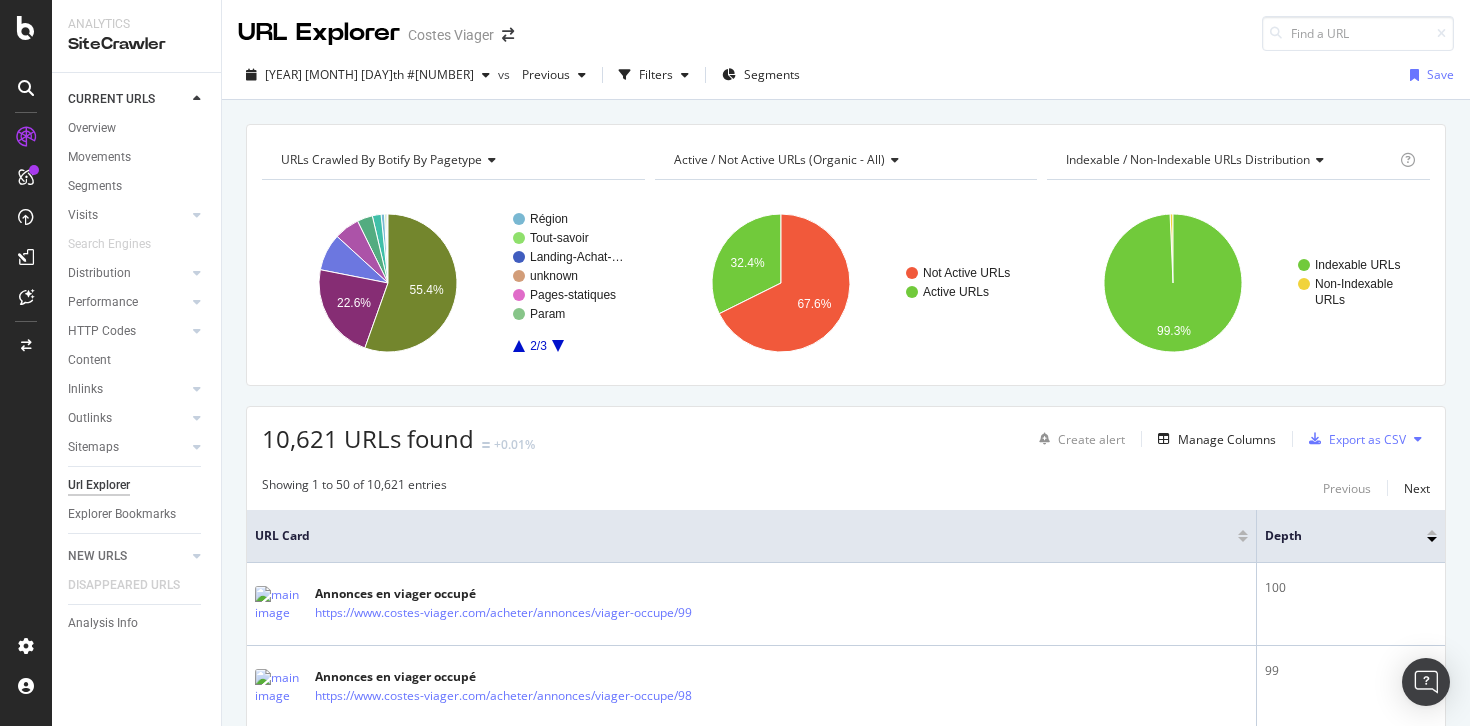 click 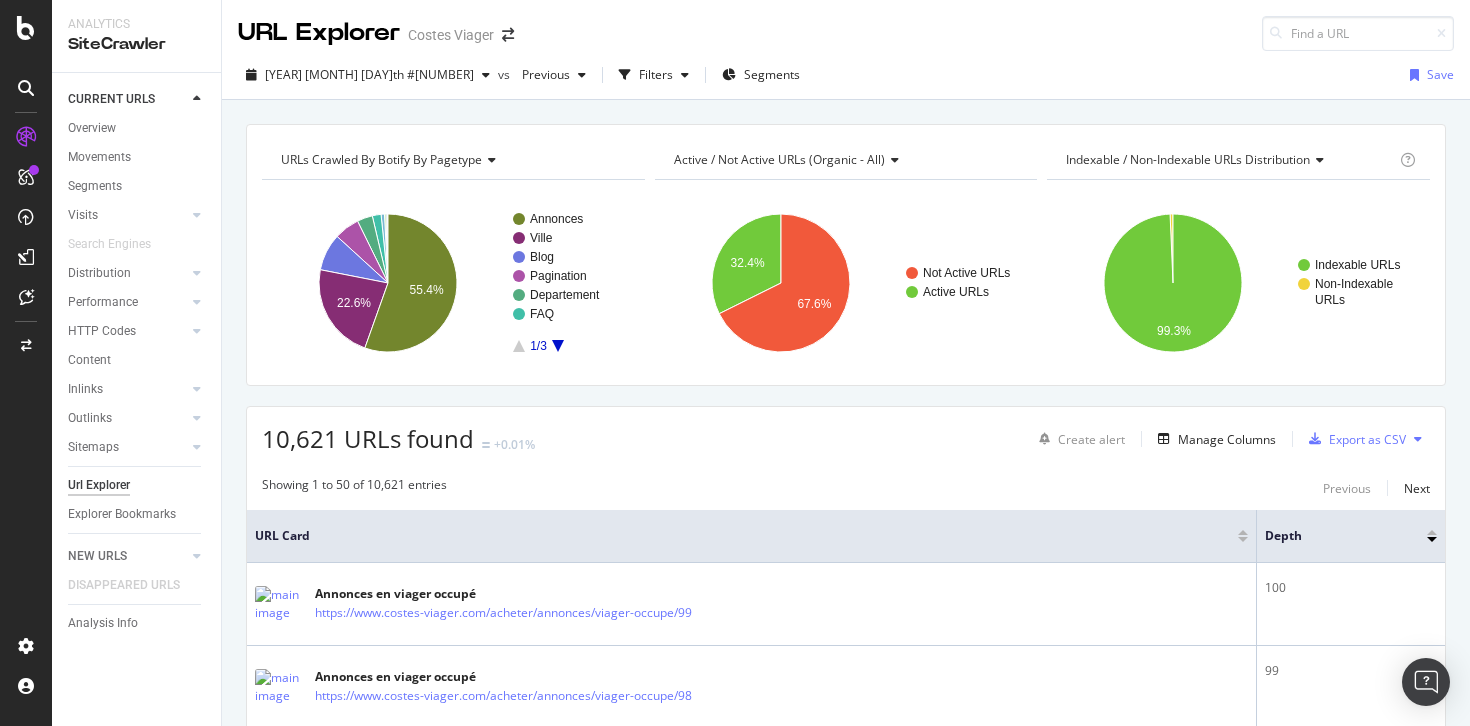 click 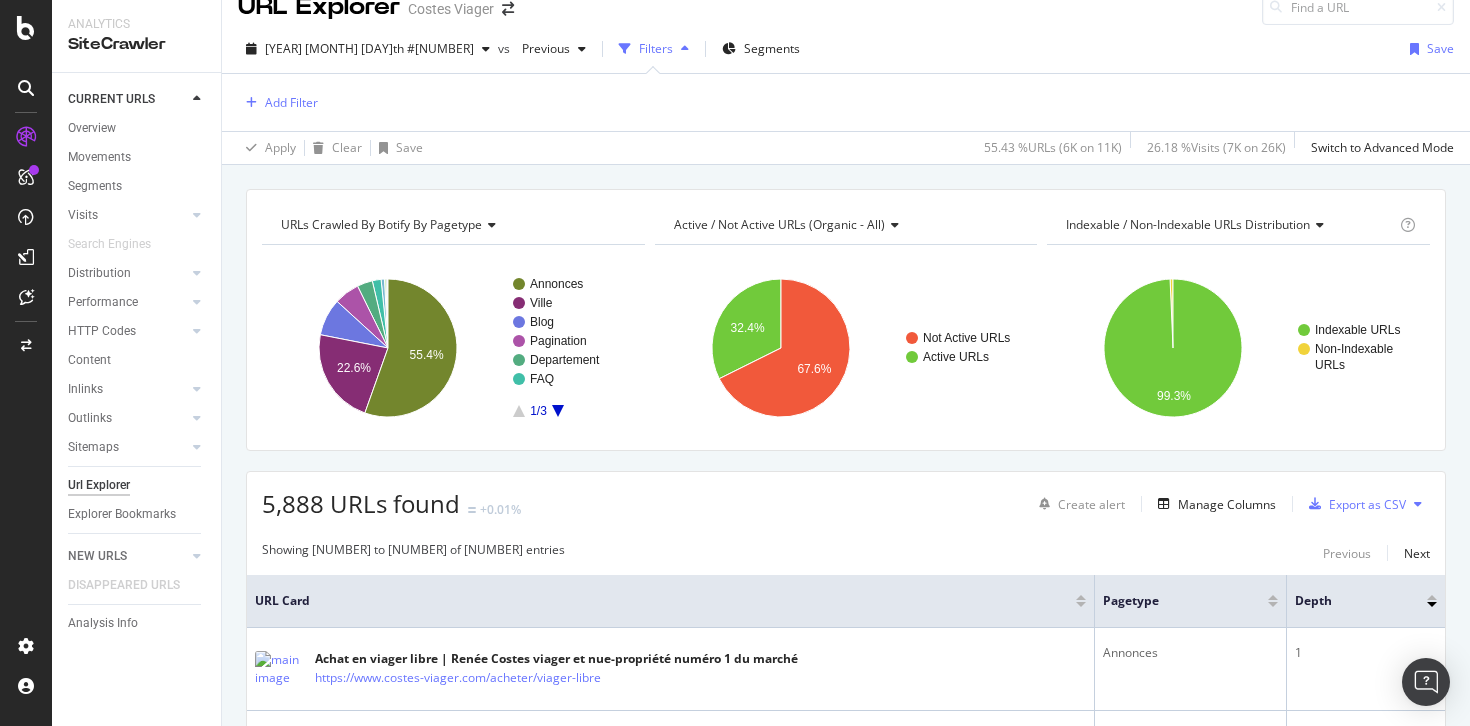 scroll, scrollTop: 0, scrollLeft: 0, axis: both 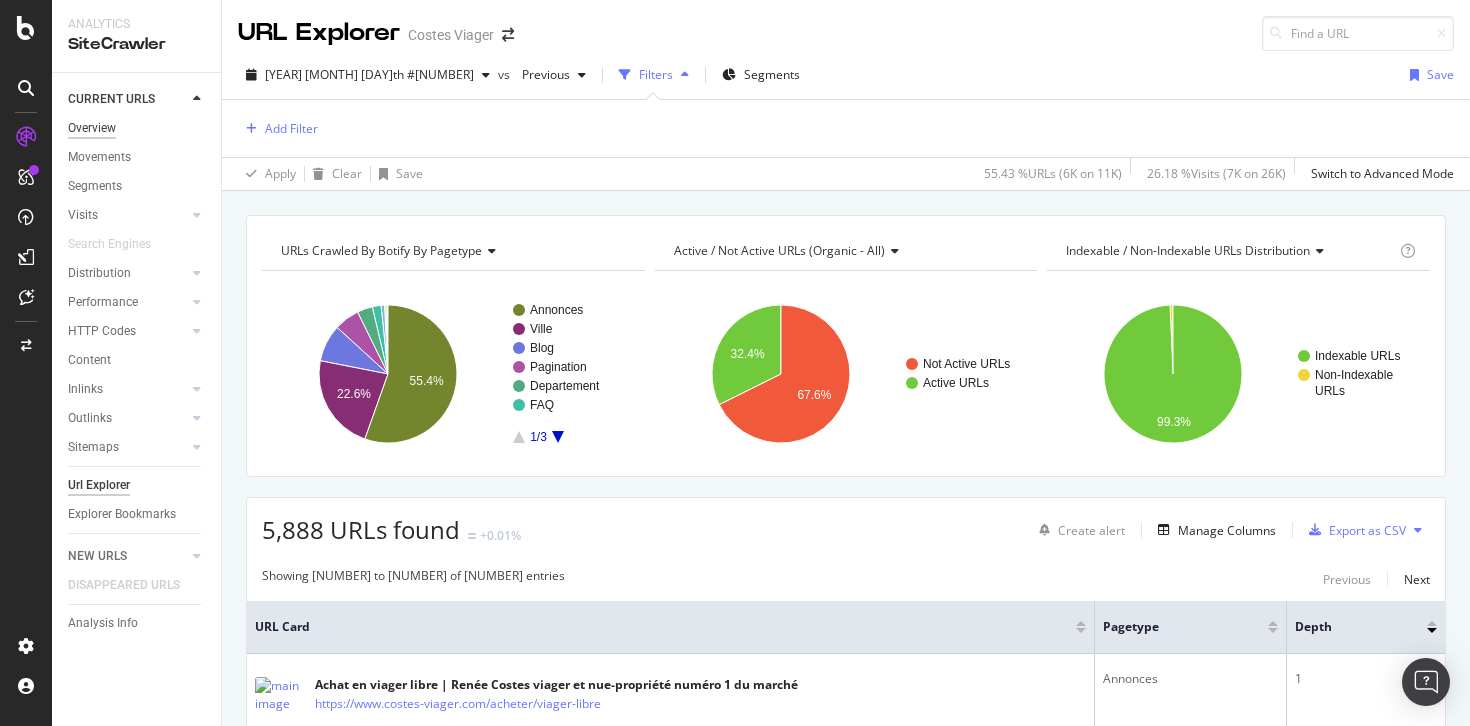click on "Overview" at bounding box center [92, 128] 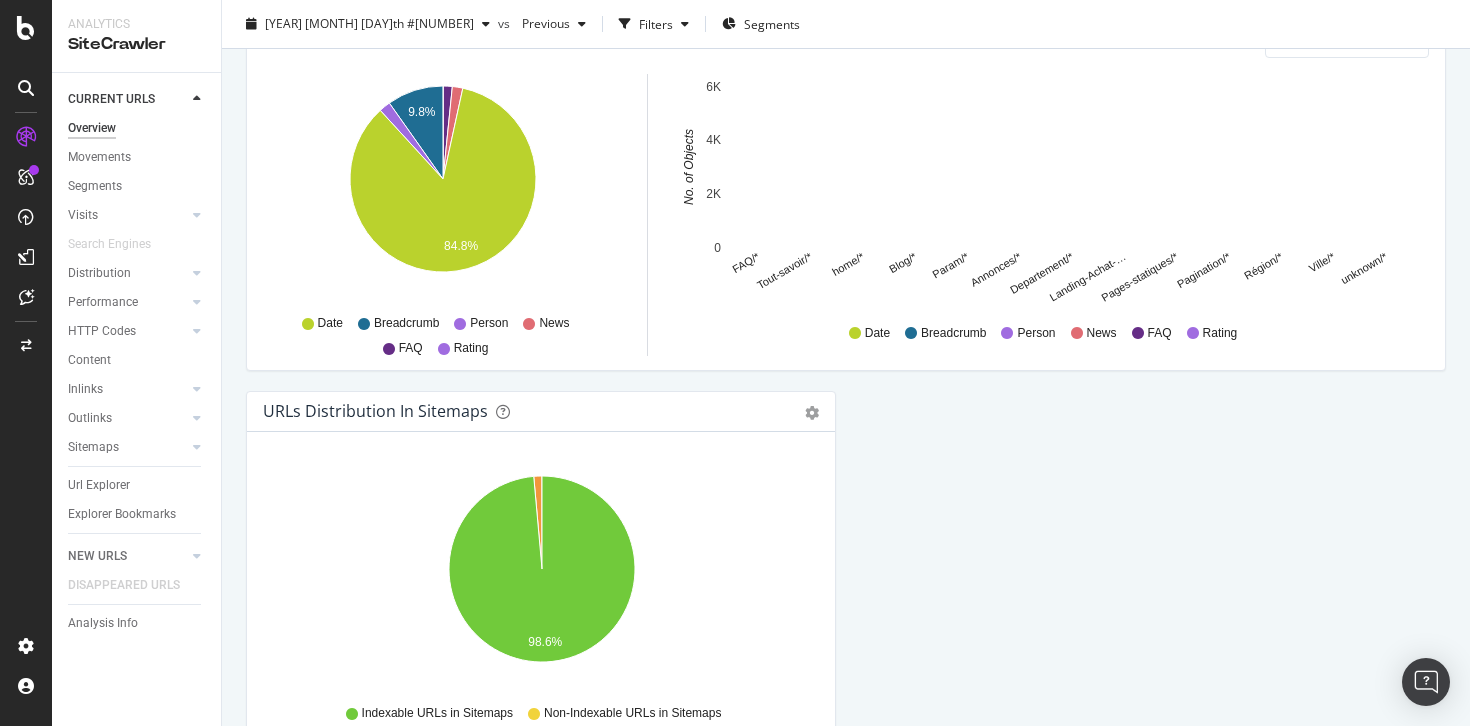 scroll, scrollTop: 2175, scrollLeft: 0, axis: vertical 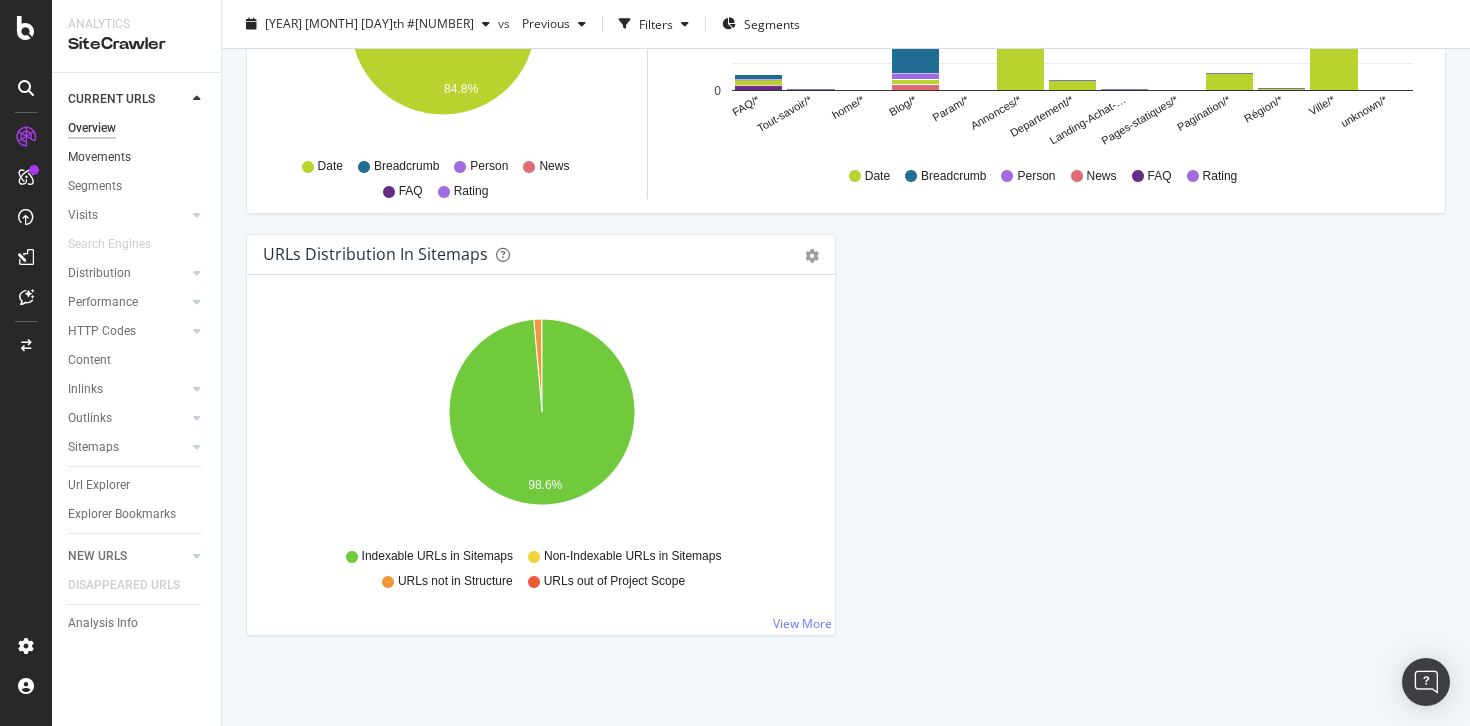 click on "Movements" at bounding box center [137, 157] 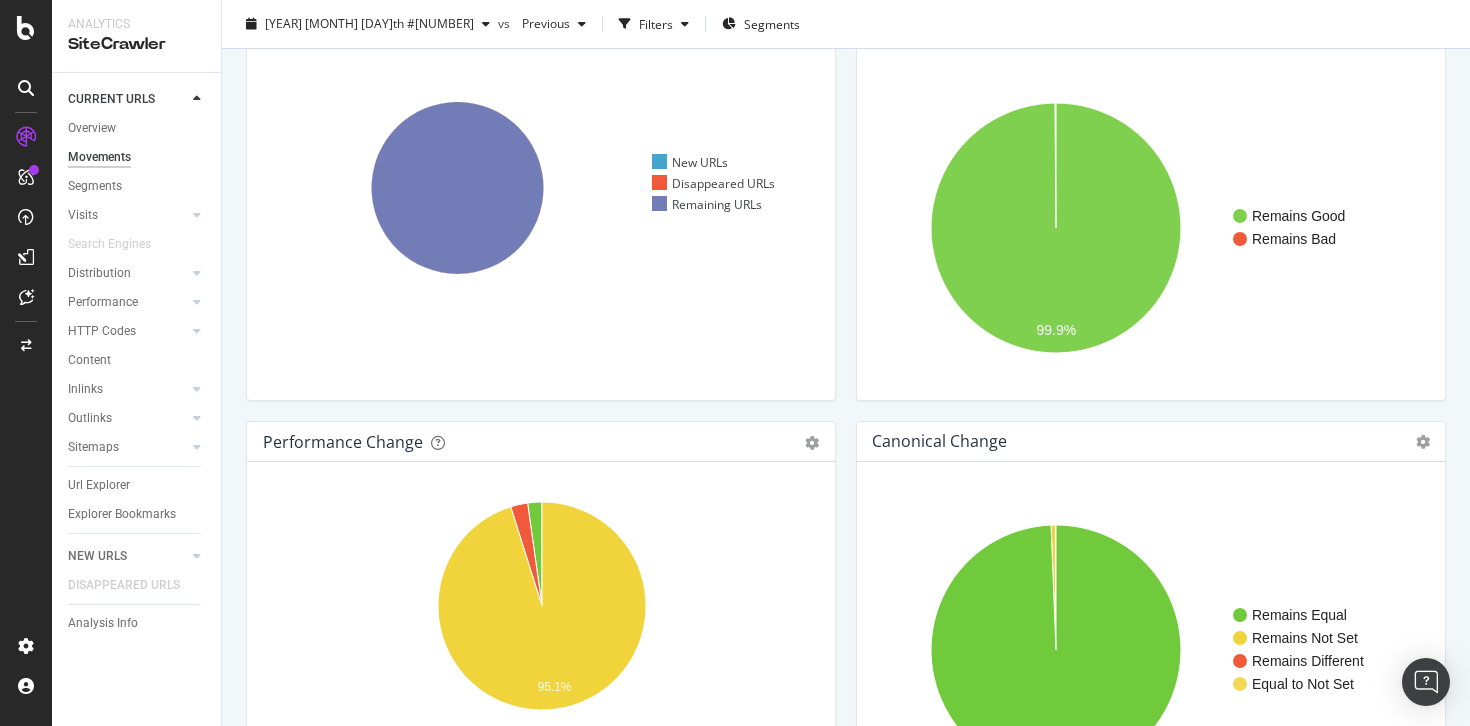 scroll, scrollTop: 0, scrollLeft: 0, axis: both 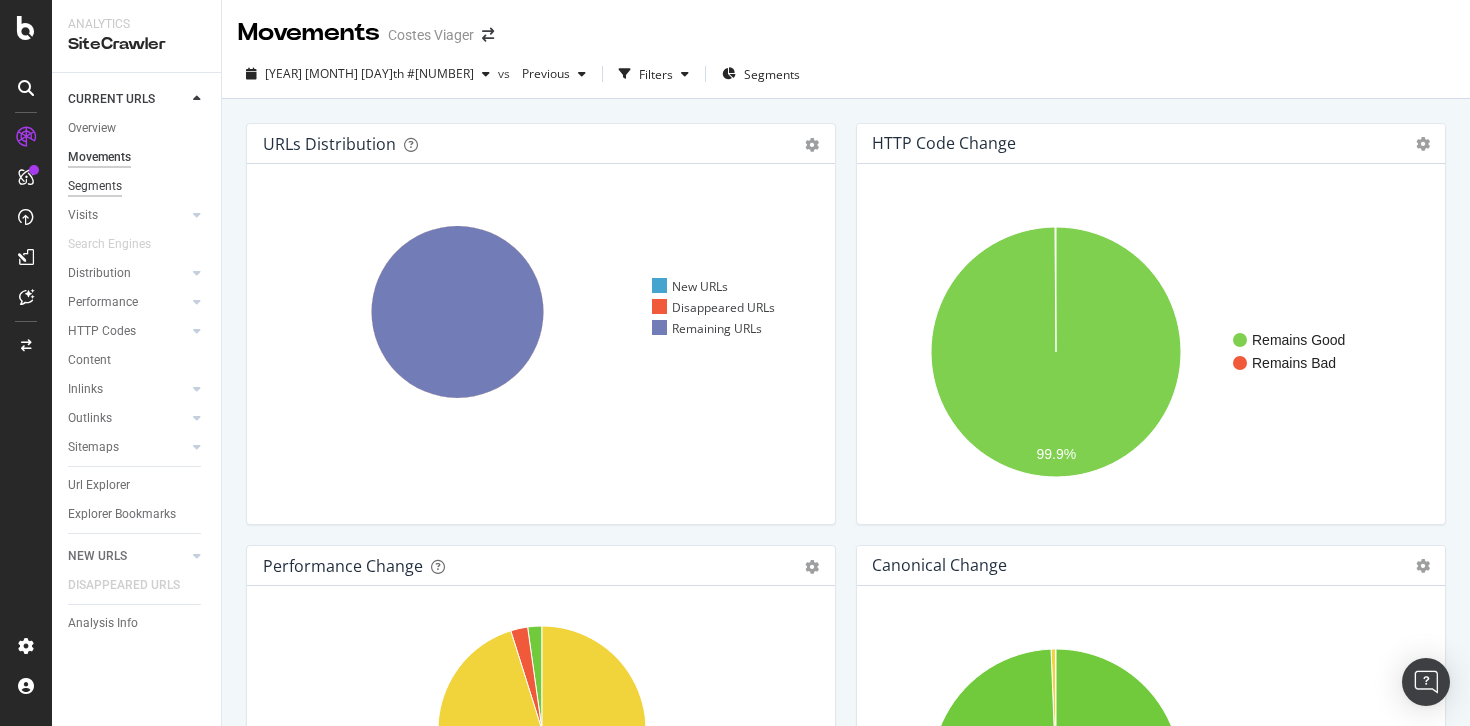 click on "Segments" at bounding box center [95, 186] 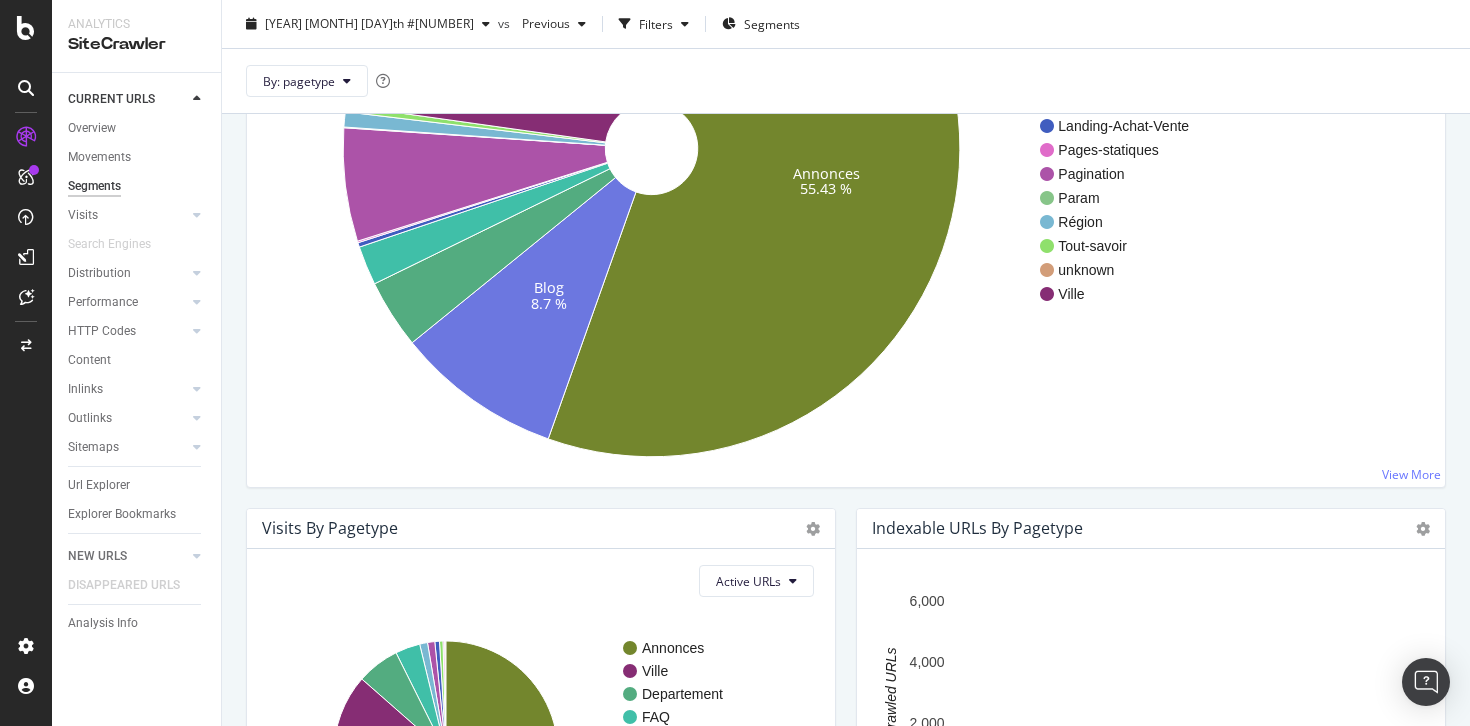 scroll, scrollTop: 0, scrollLeft: 0, axis: both 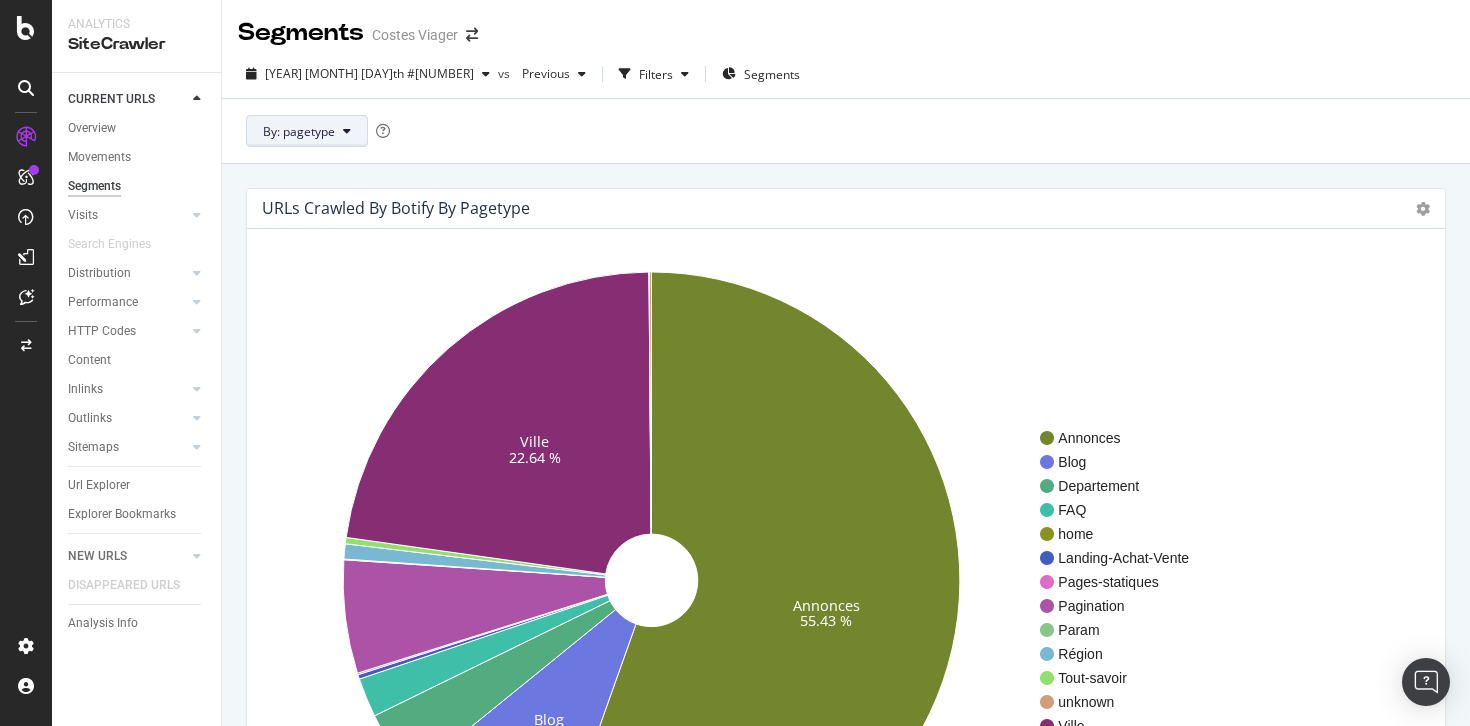 click on "By: pagetype" at bounding box center [307, 131] 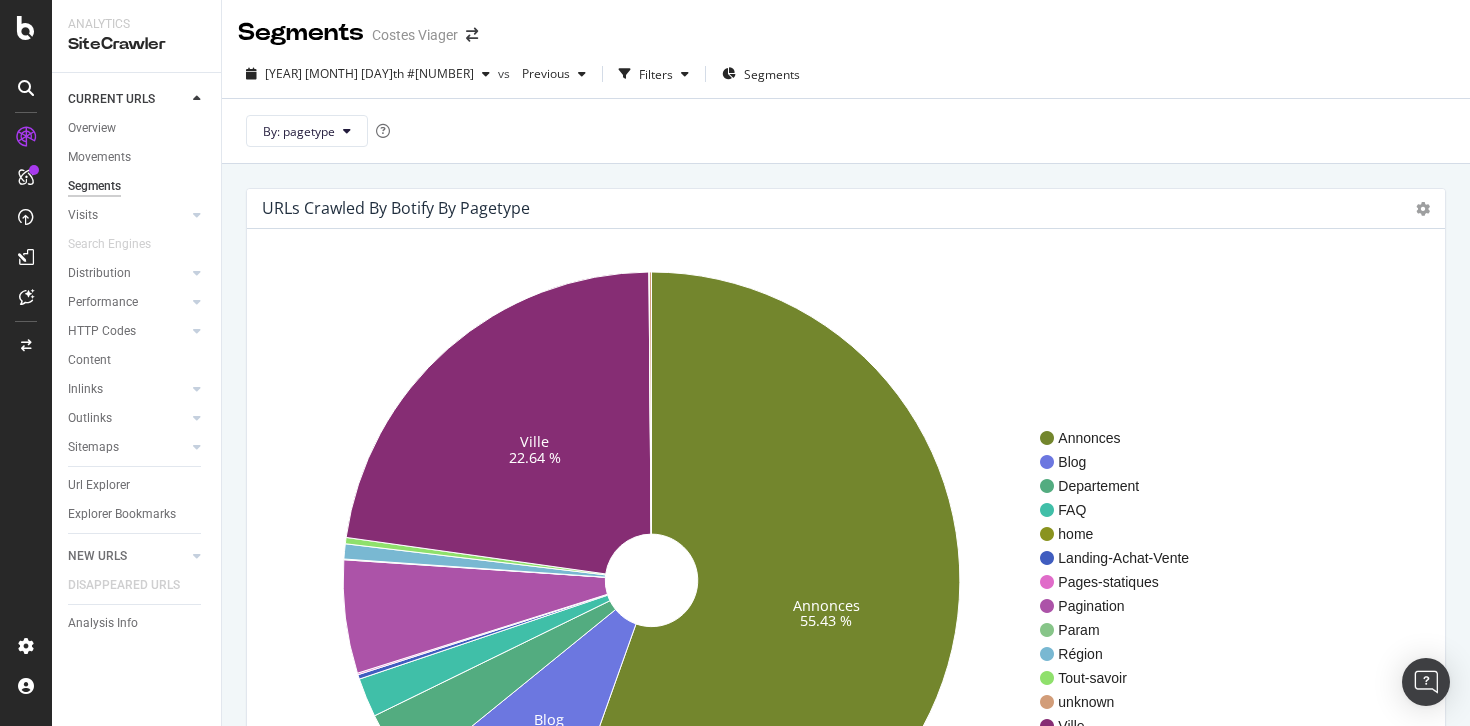 click on "By: pagetype" at bounding box center (846, 130) 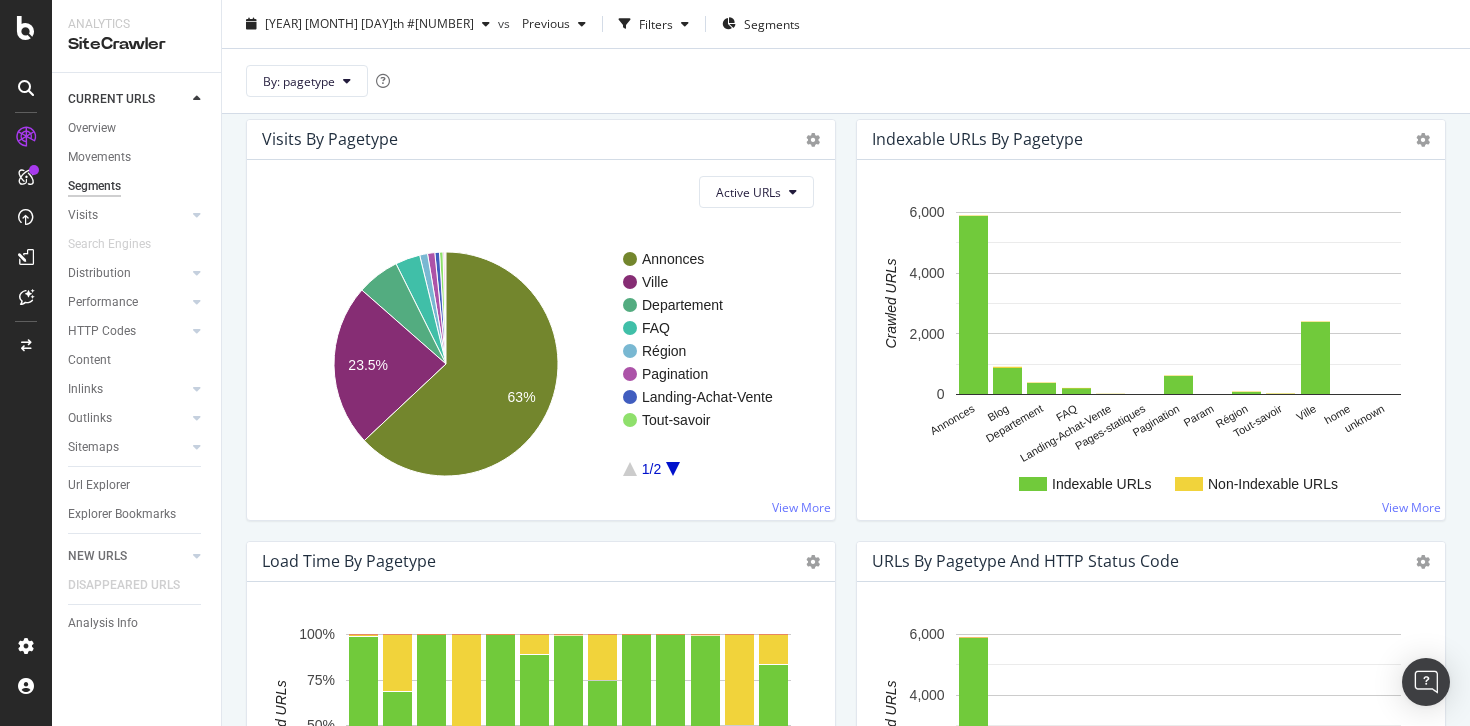 scroll, scrollTop: 807, scrollLeft: 0, axis: vertical 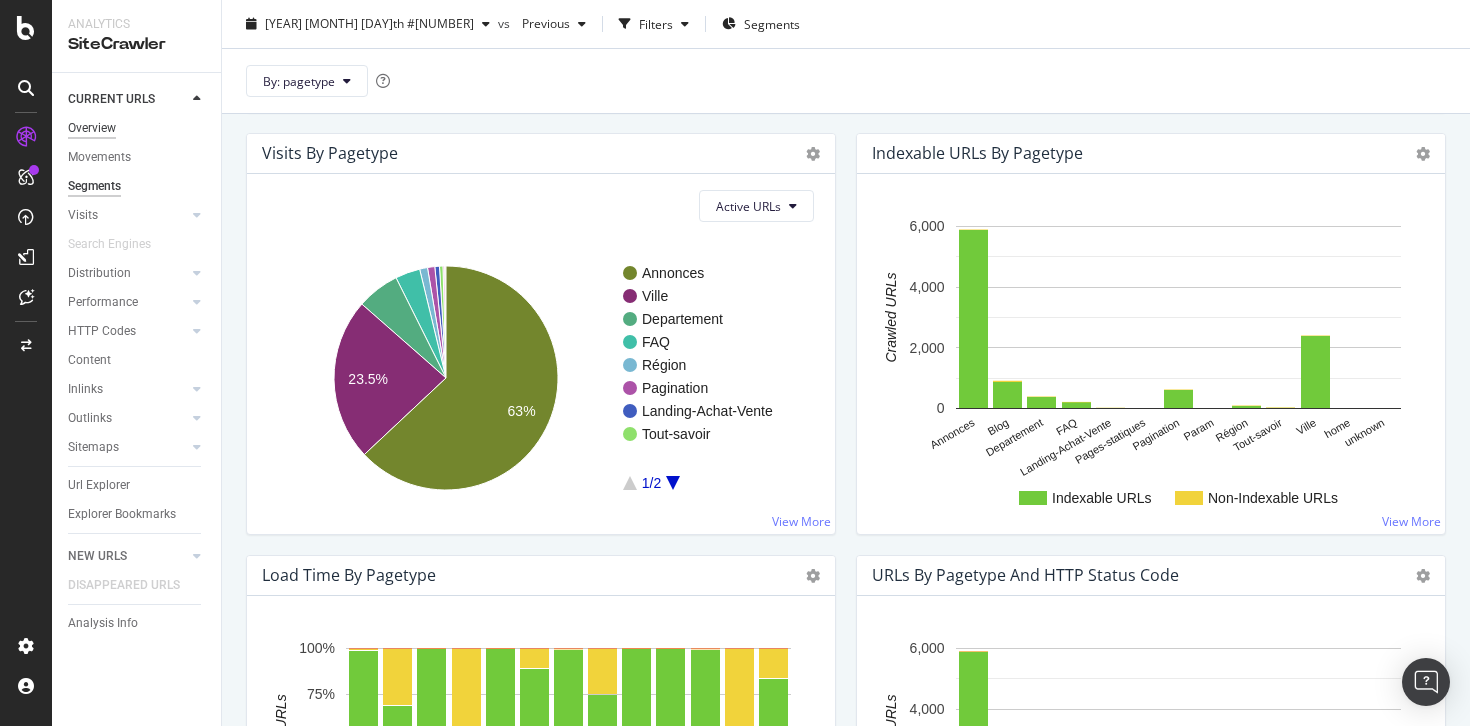 click on "Overview" at bounding box center (92, 128) 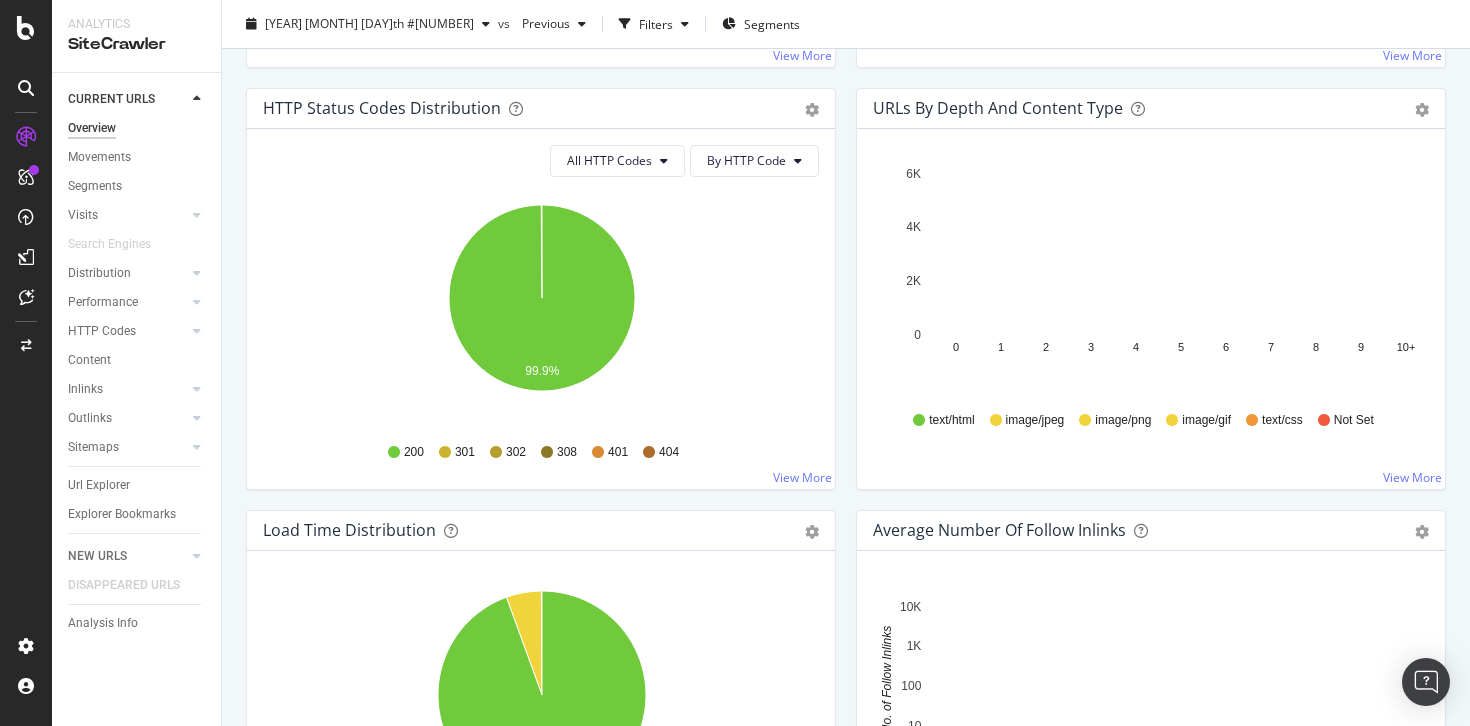 scroll, scrollTop: 1042, scrollLeft: 0, axis: vertical 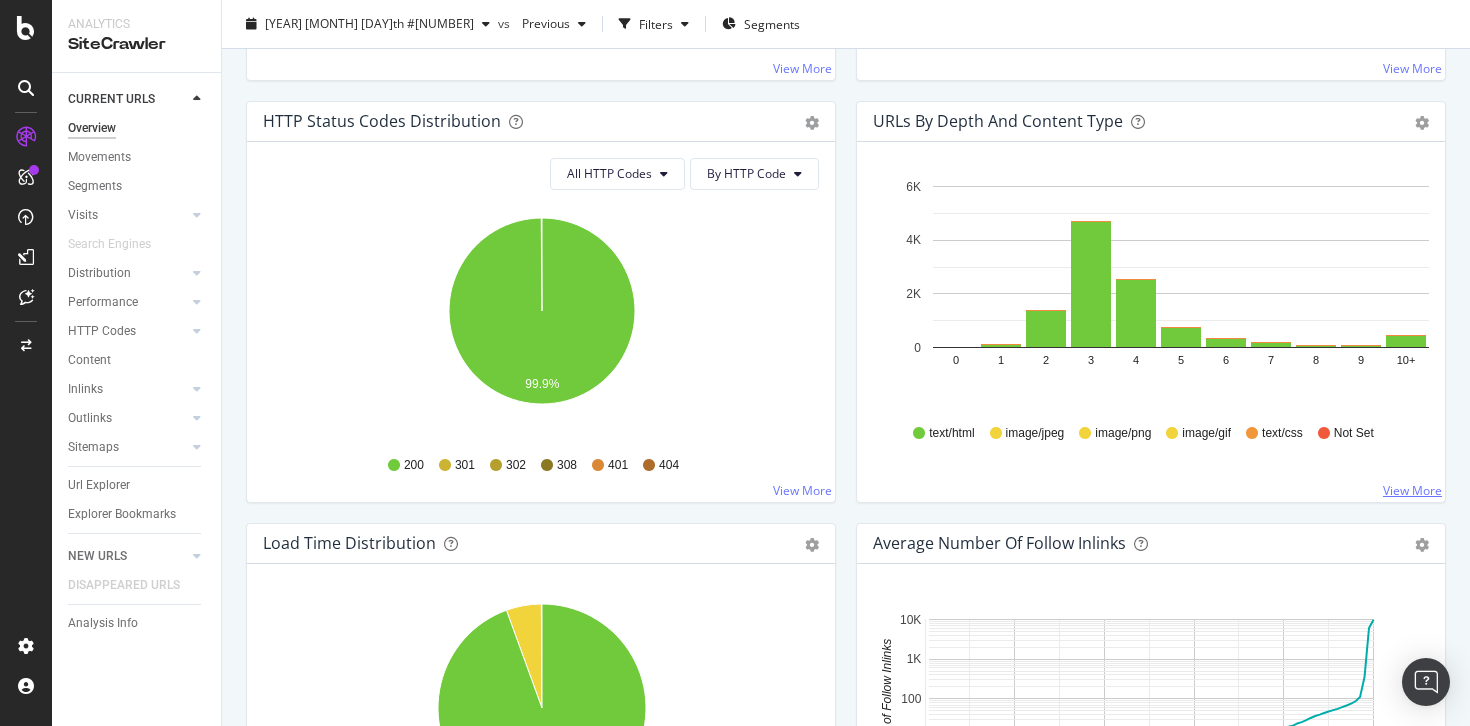 click on "View More" at bounding box center (1412, 490) 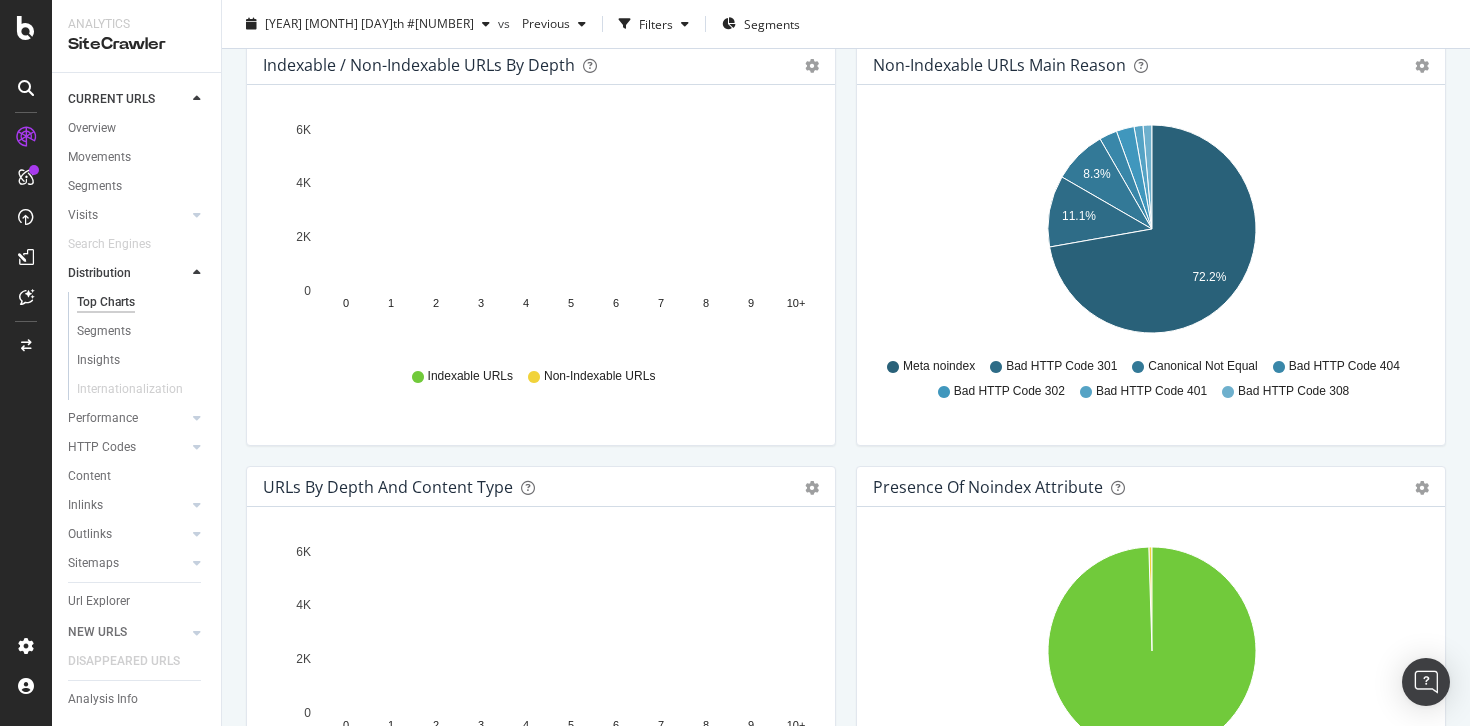 scroll, scrollTop: 1052, scrollLeft: 0, axis: vertical 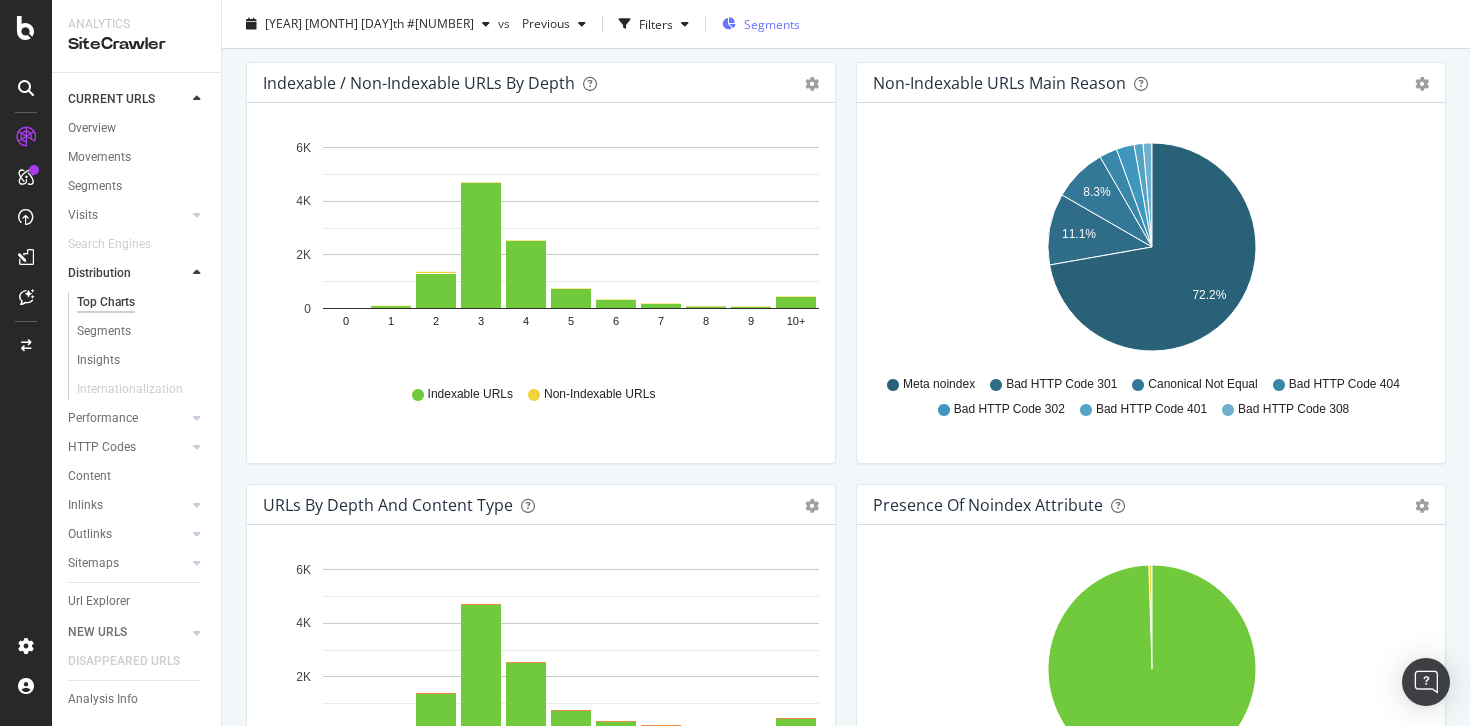 click on "Segments" at bounding box center [772, 23] 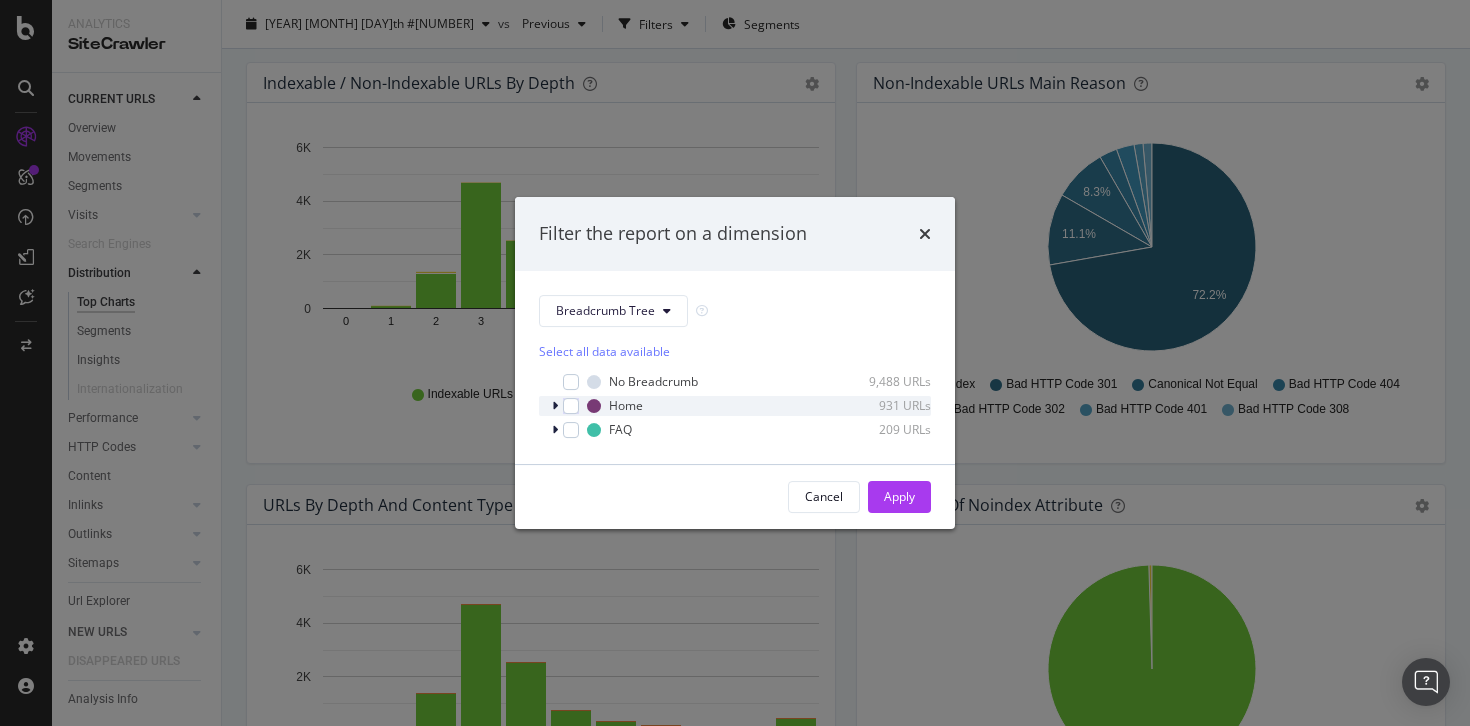click at bounding box center (555, 406) 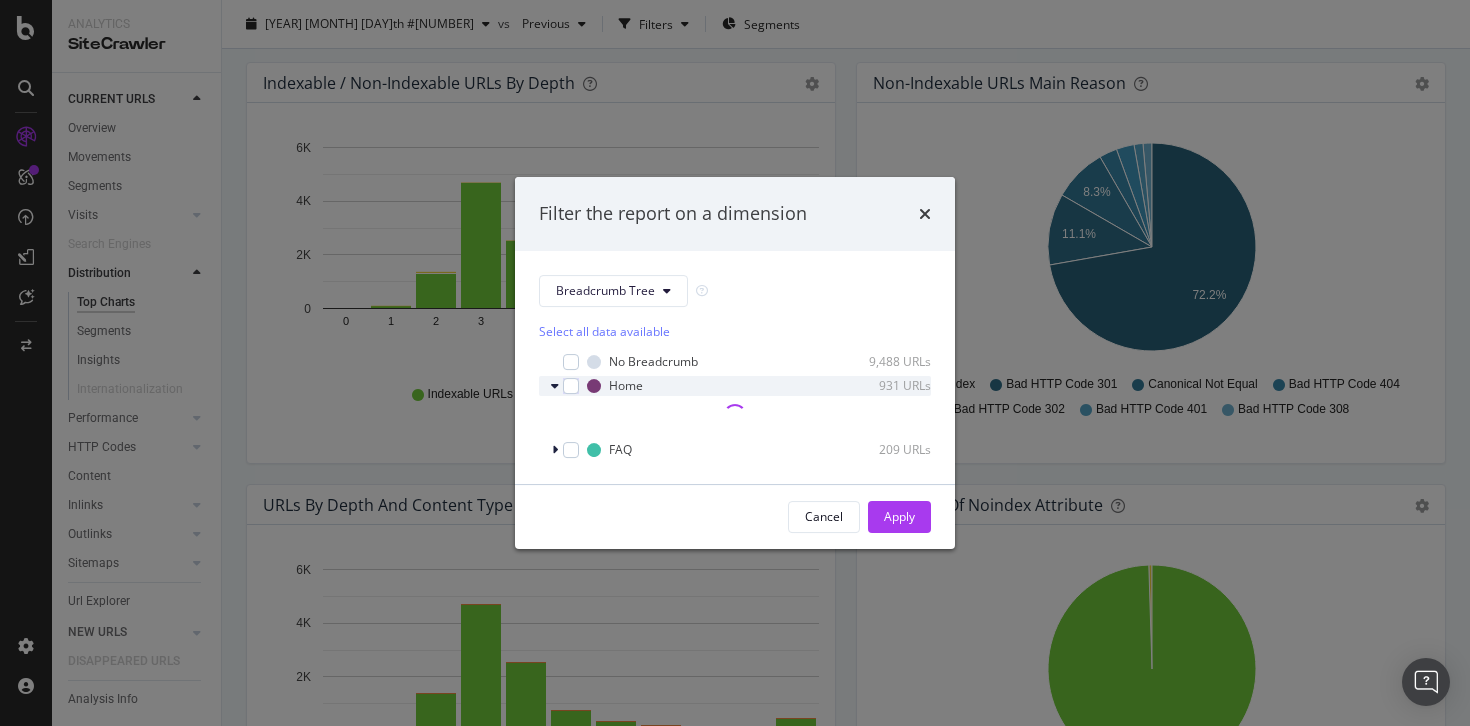 click at bounding box center (555, 386) 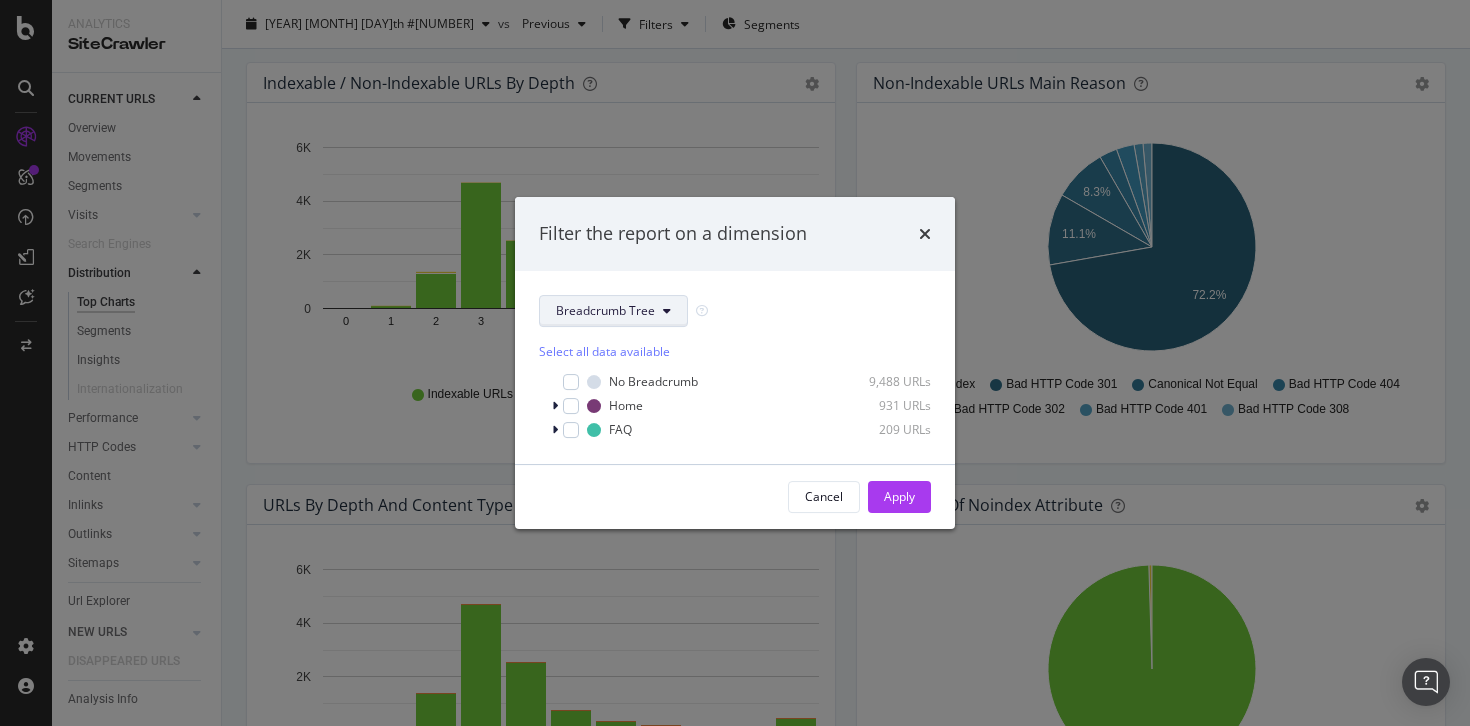 click on "Breadcrumb Tree" at bounding box center (613, 311) 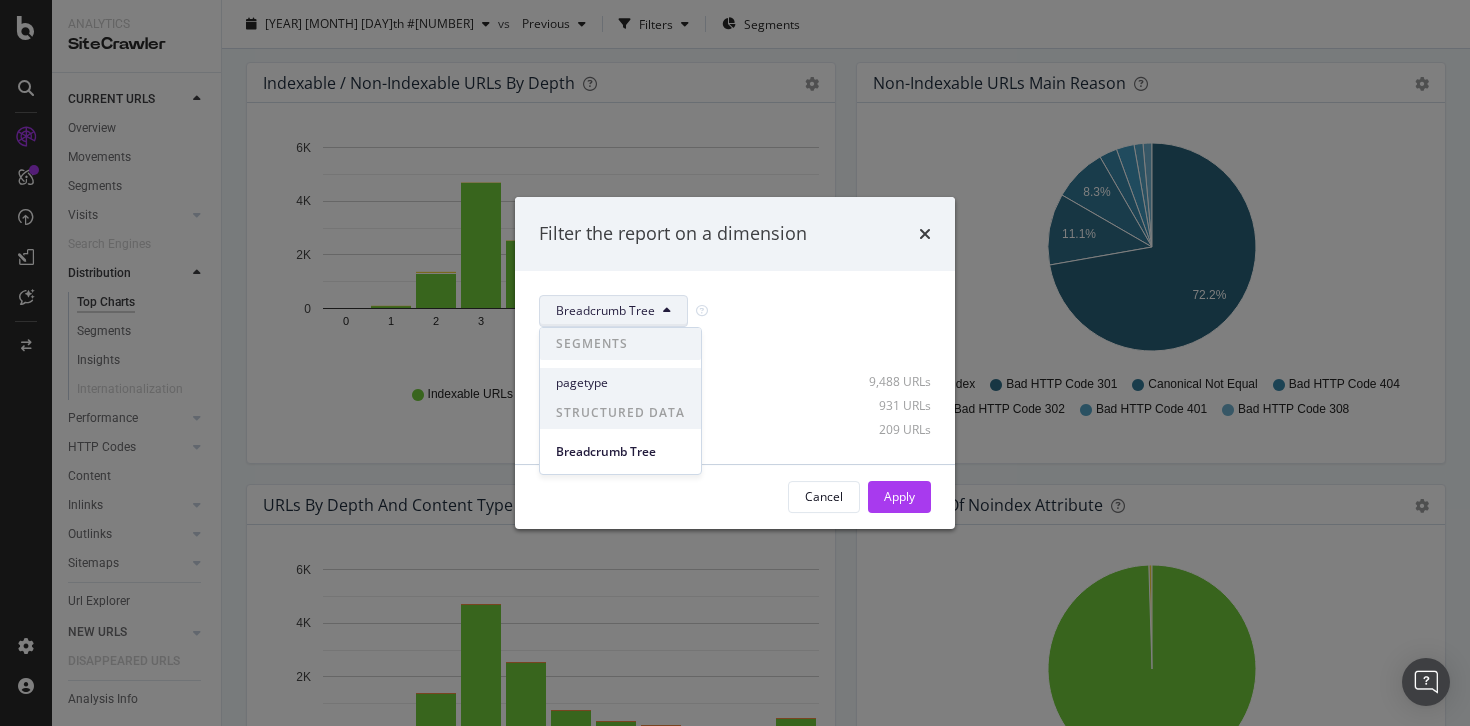 click on "pagetype" at bounding box center (620, 383) 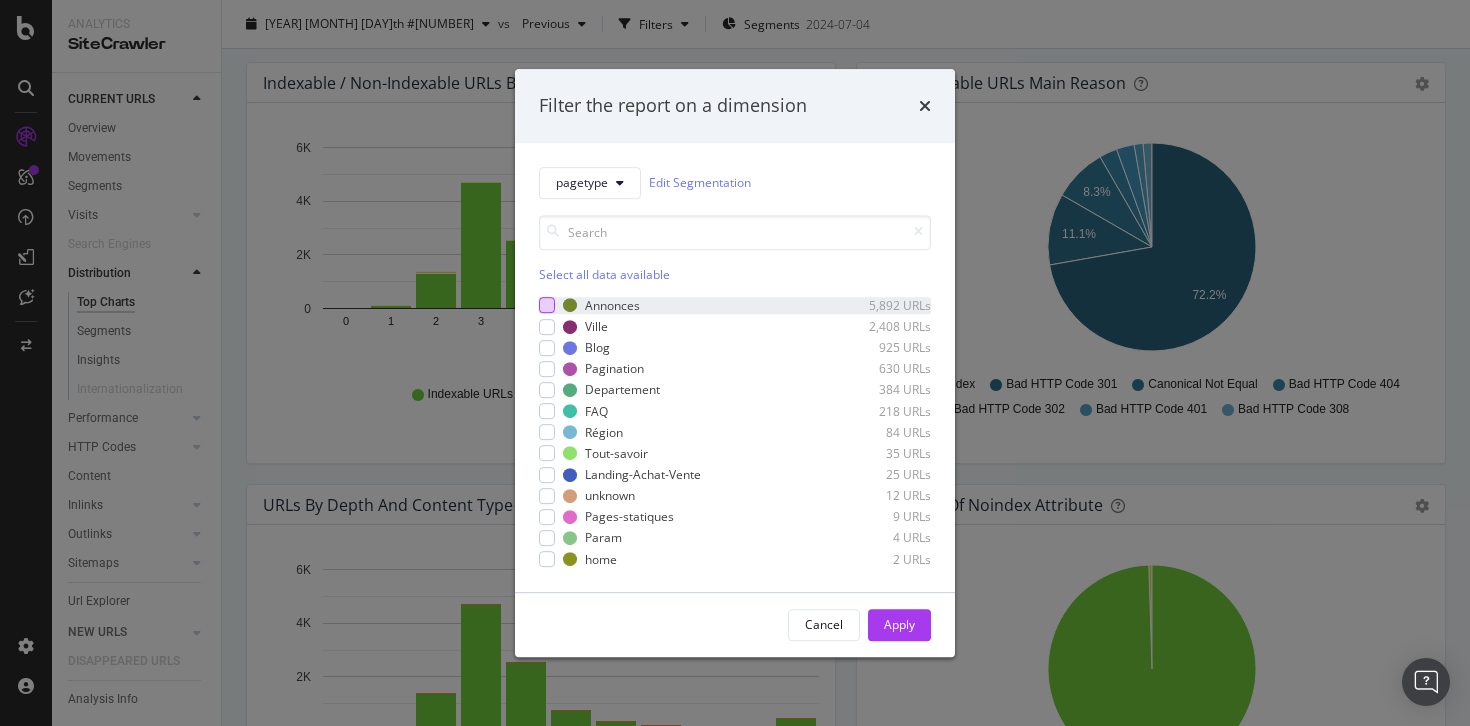 click at bounding box center [547, 306] 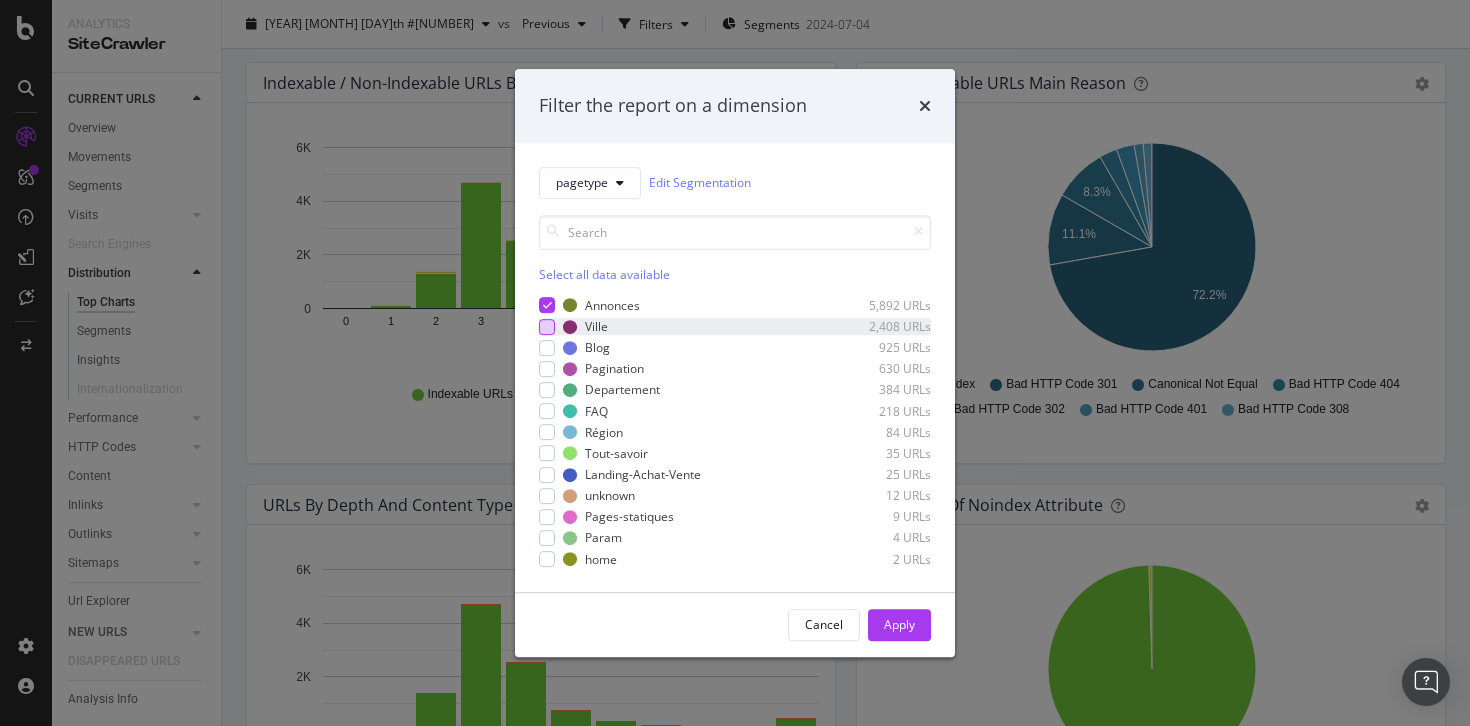 click at bounding box center (547, 327) 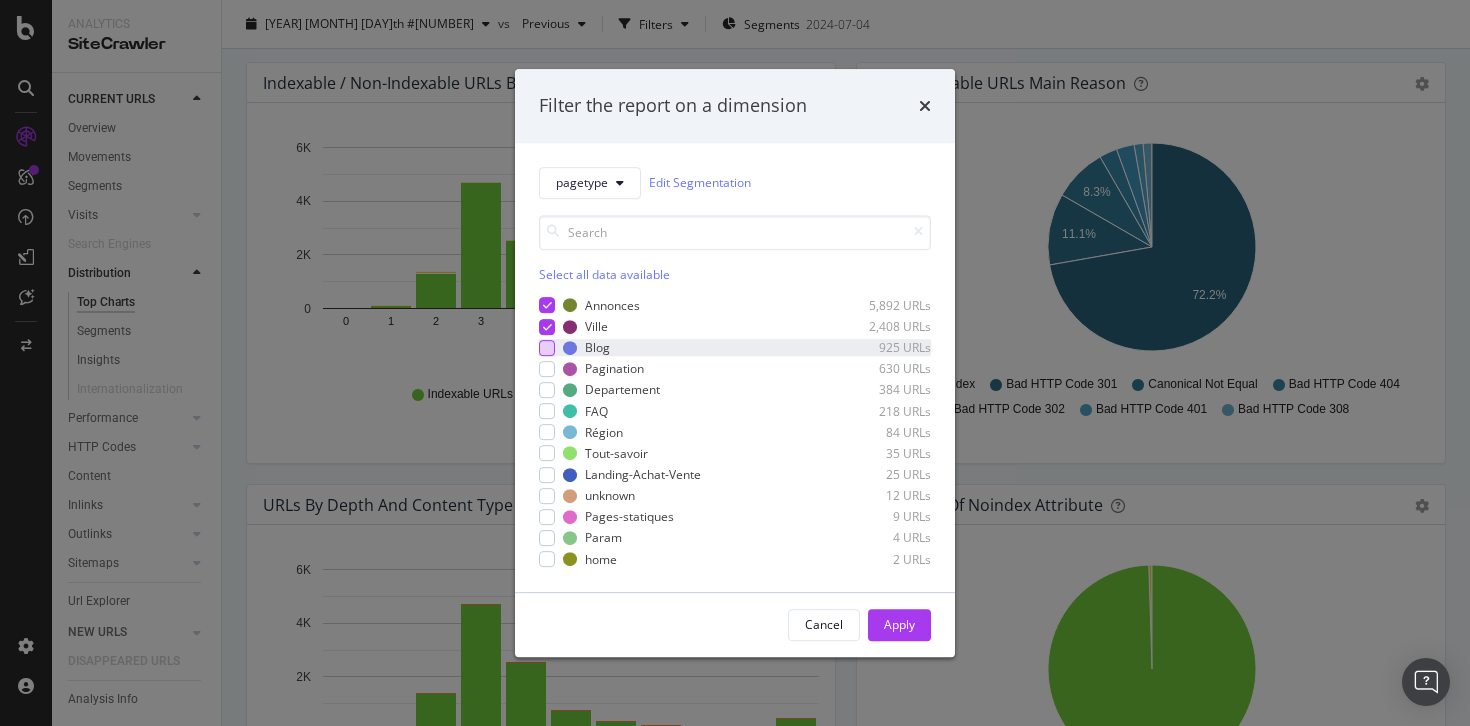 click at bounding box center [547, 348] 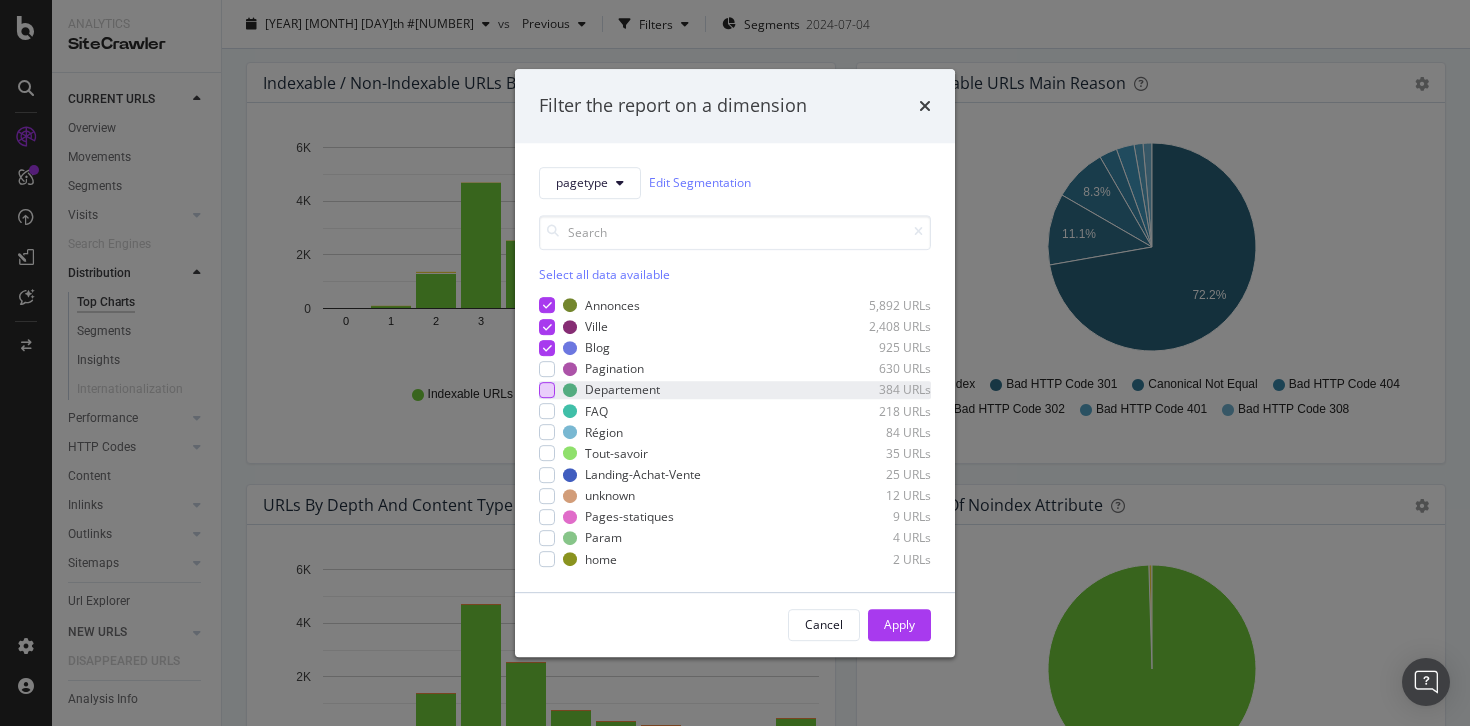 click at bounding box center [547, 390] 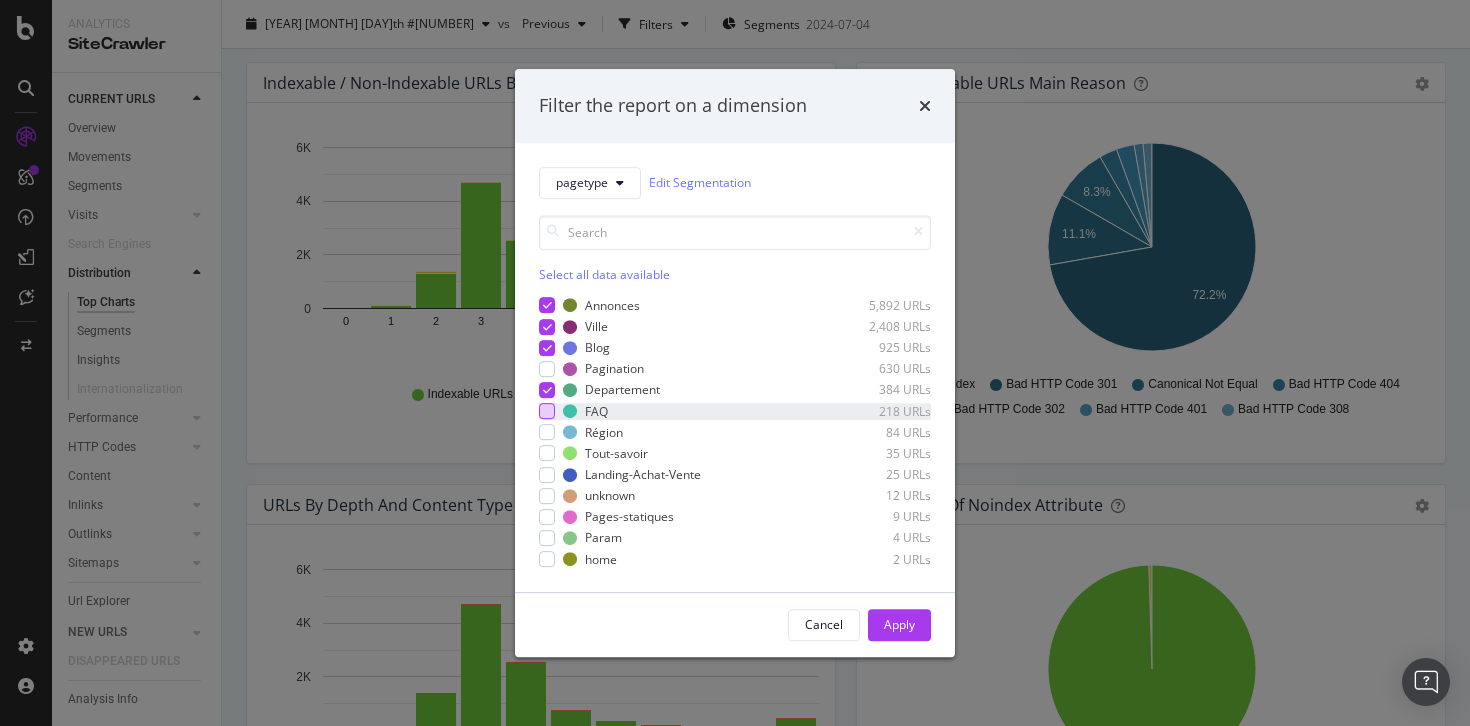 click at bounding box center [547, 411] 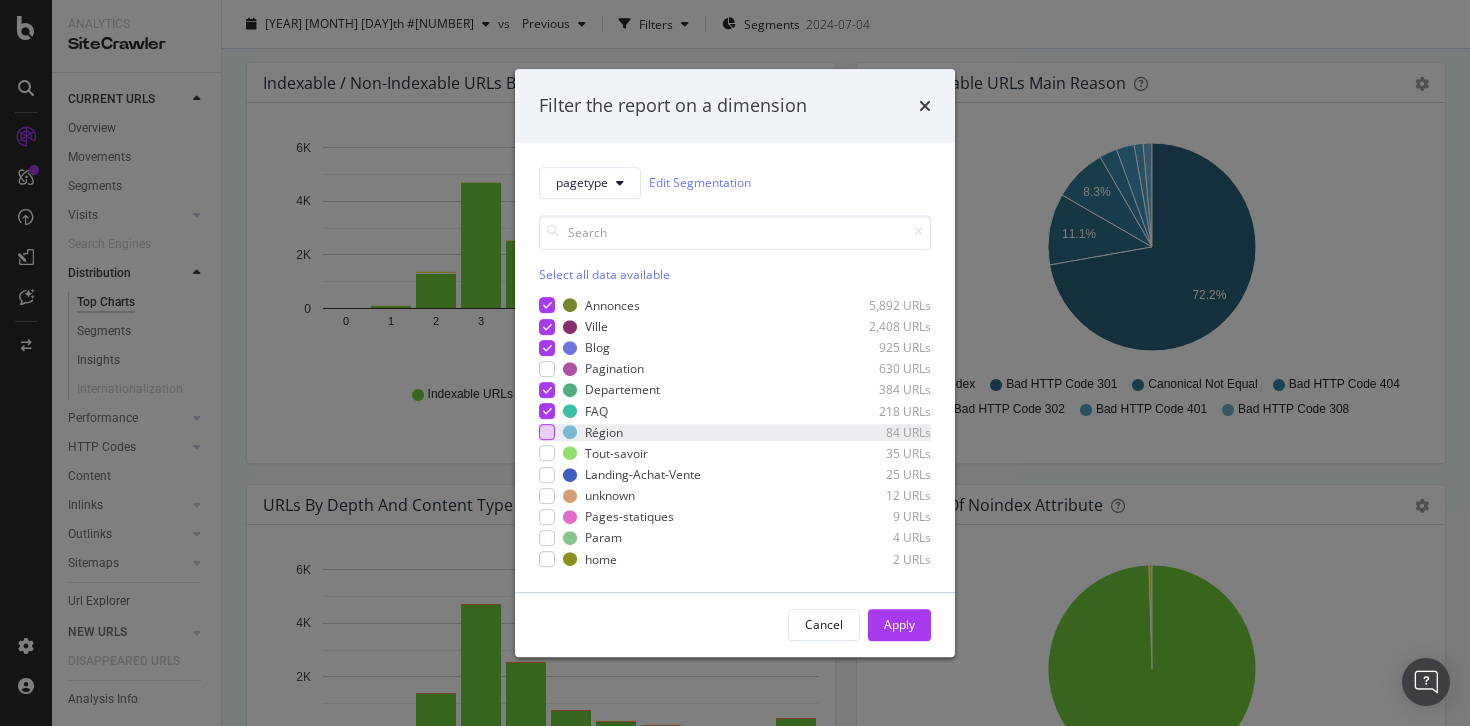 click at bounding box center (547, 432) 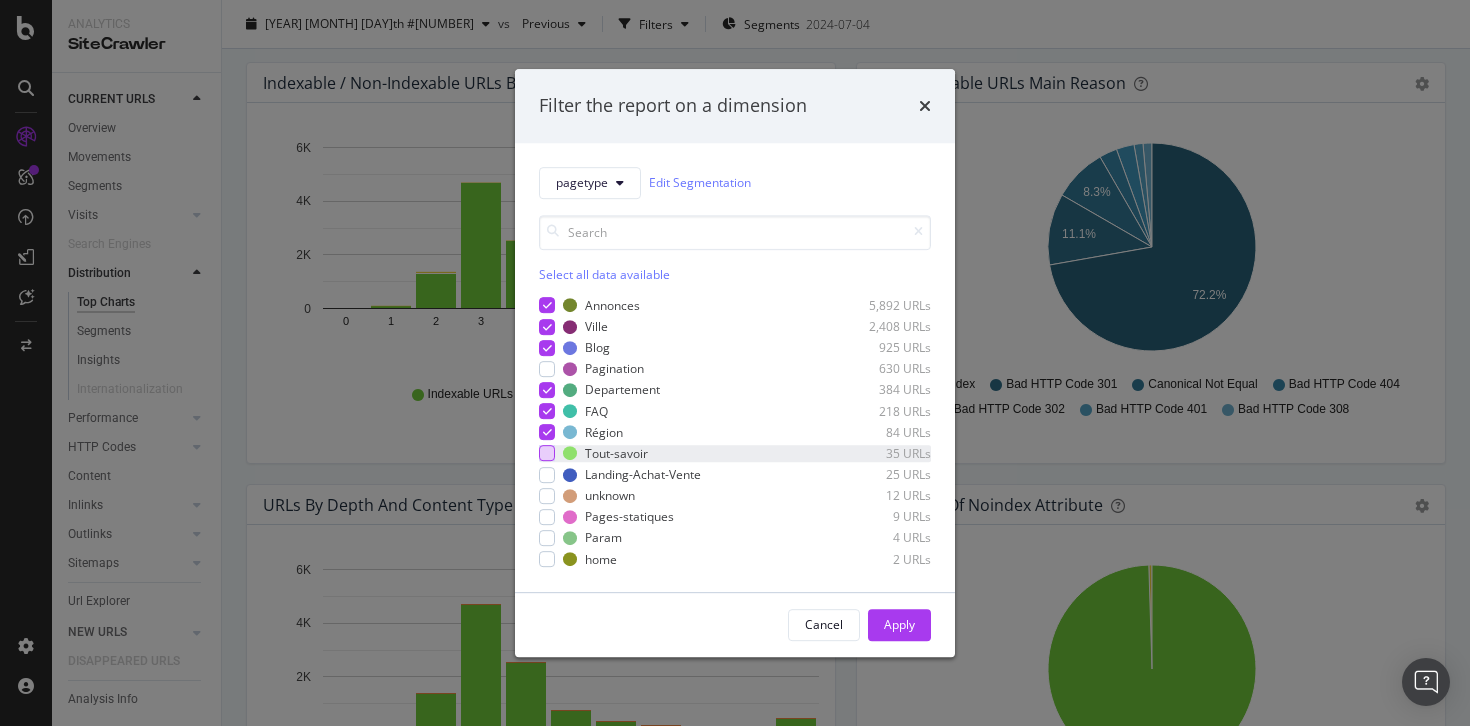 click at bounding box center (547, 454) 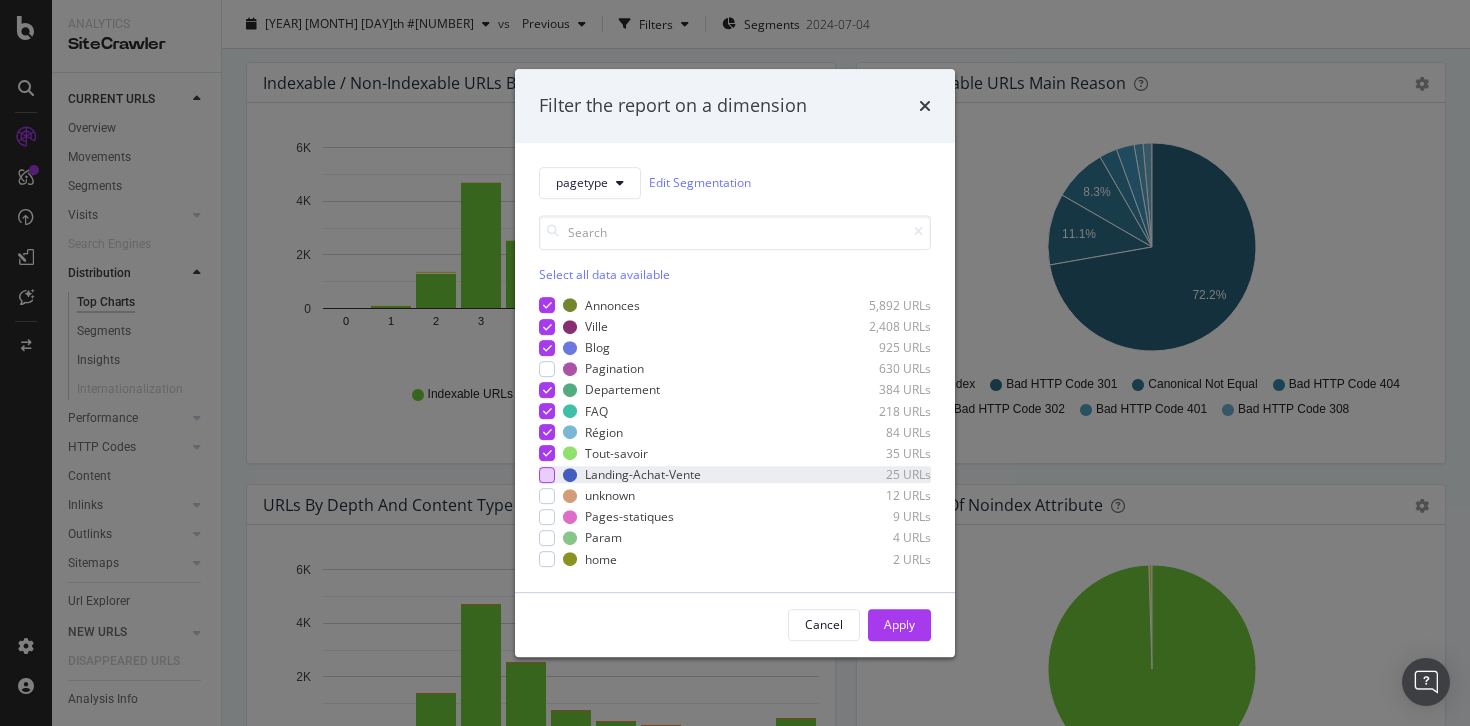 click at bounding box center (547, 475) 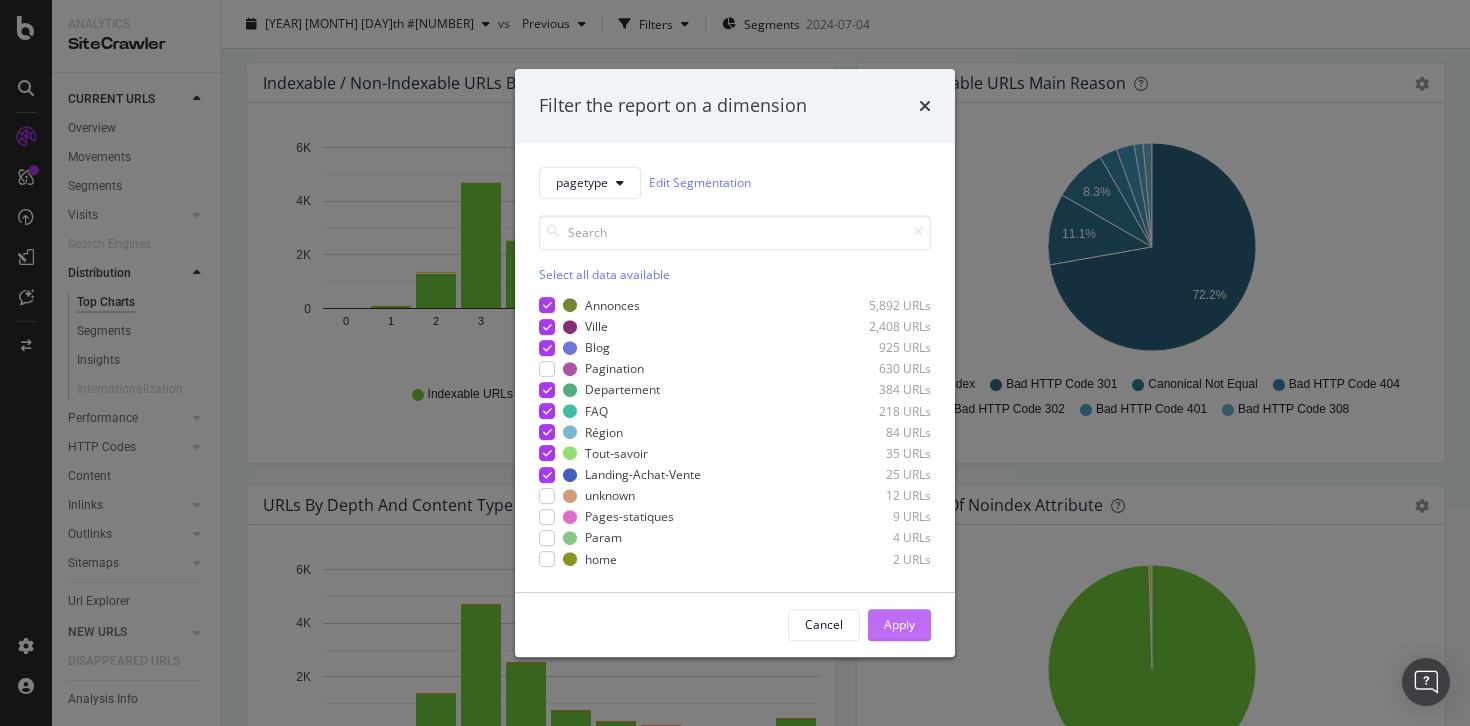 click on "Apply" at bounding box center [899, 624] 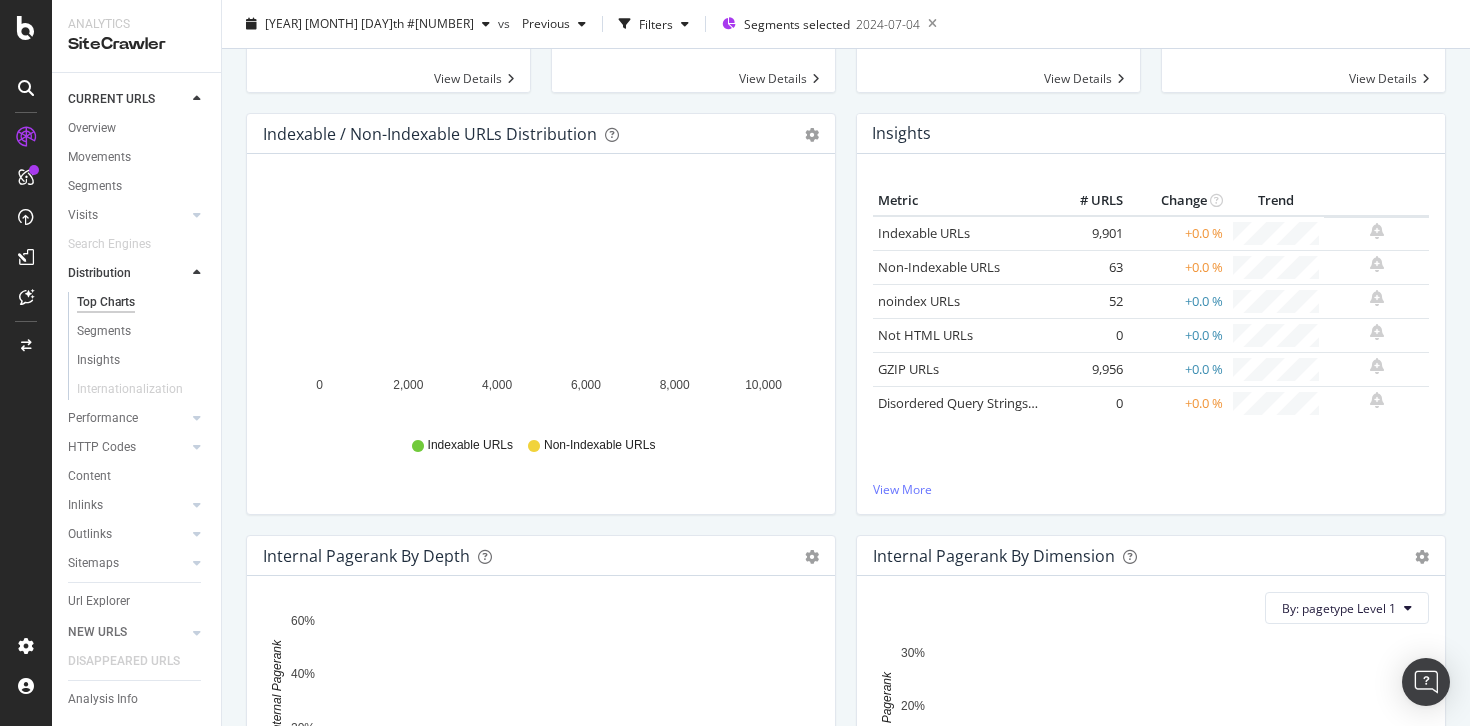 scroll, scrollTop: 0, scrollLeft: 0, axis: both 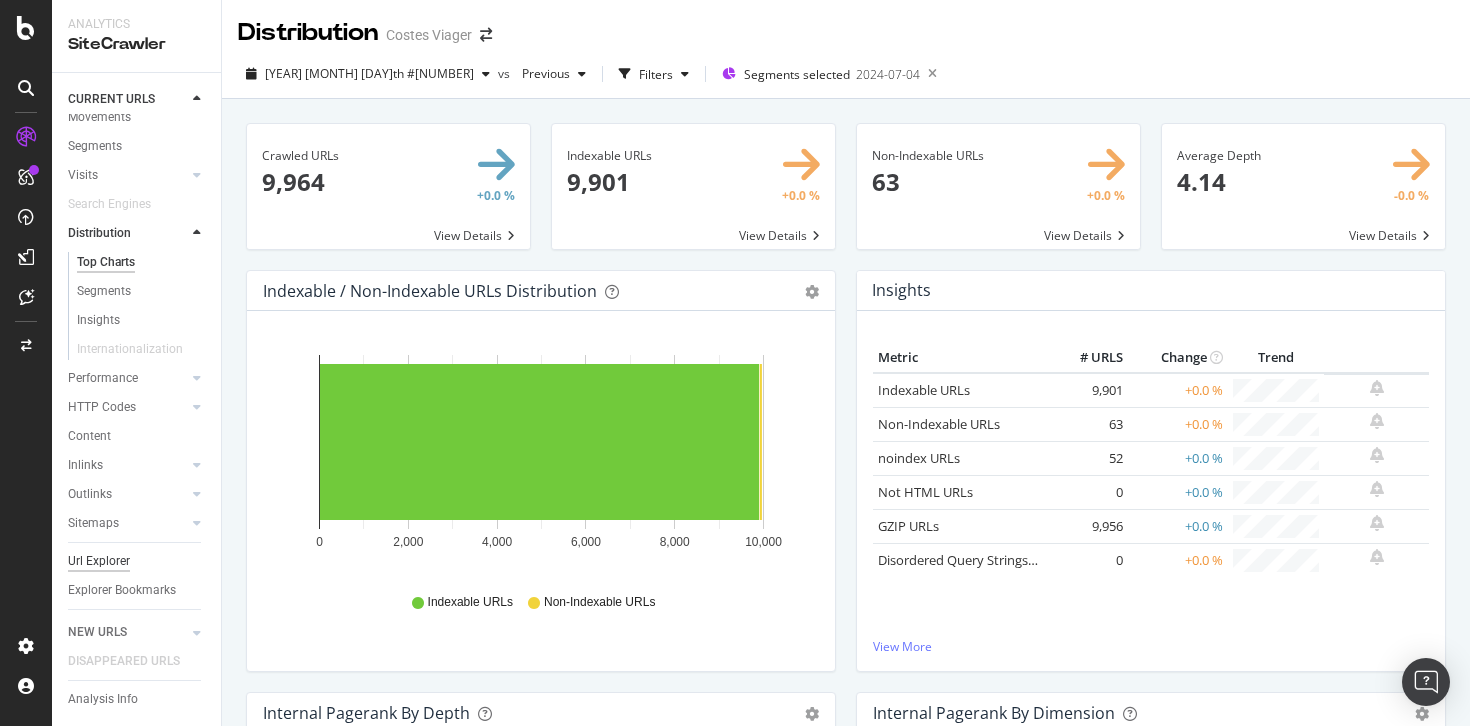 click on "Url Explorer" at bounding box center (99, 561) 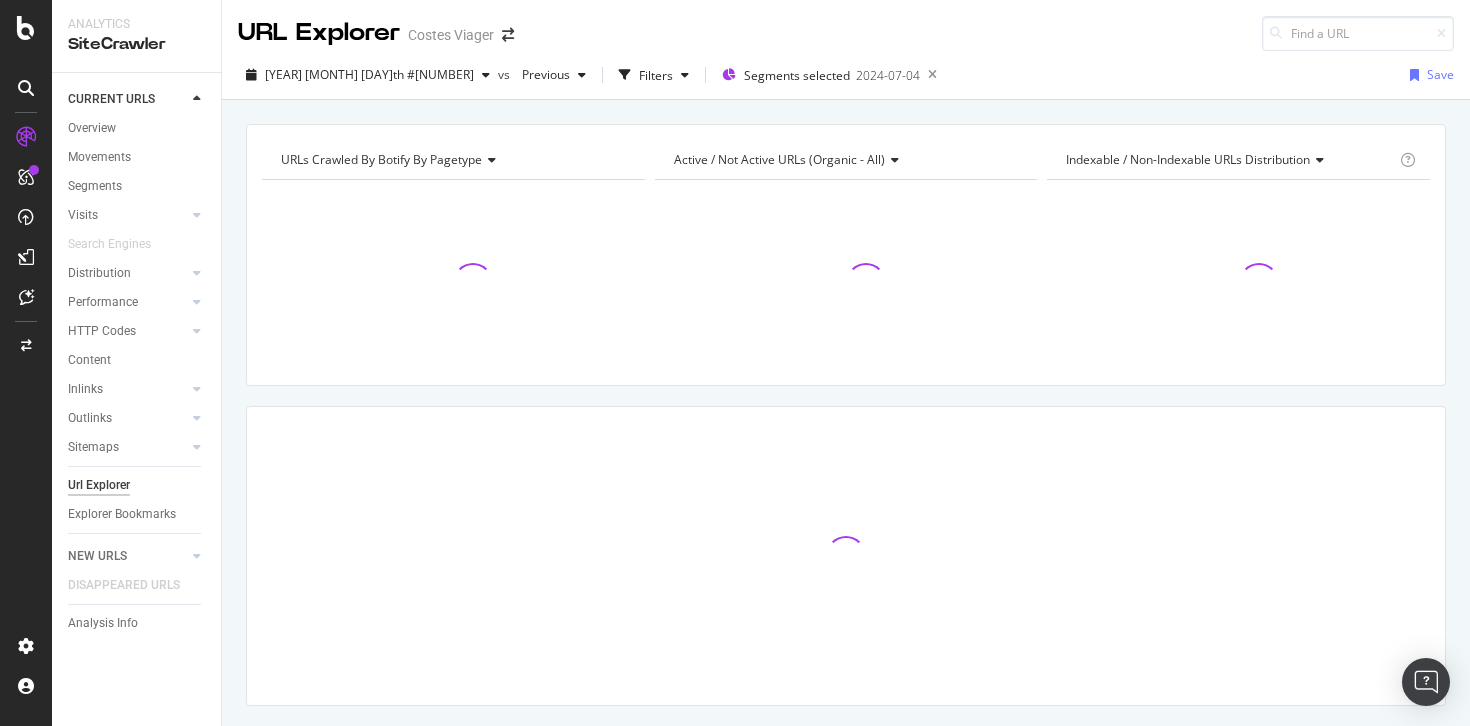 scroll, scrollTop: 0, scrollLeft: 0, axis: both 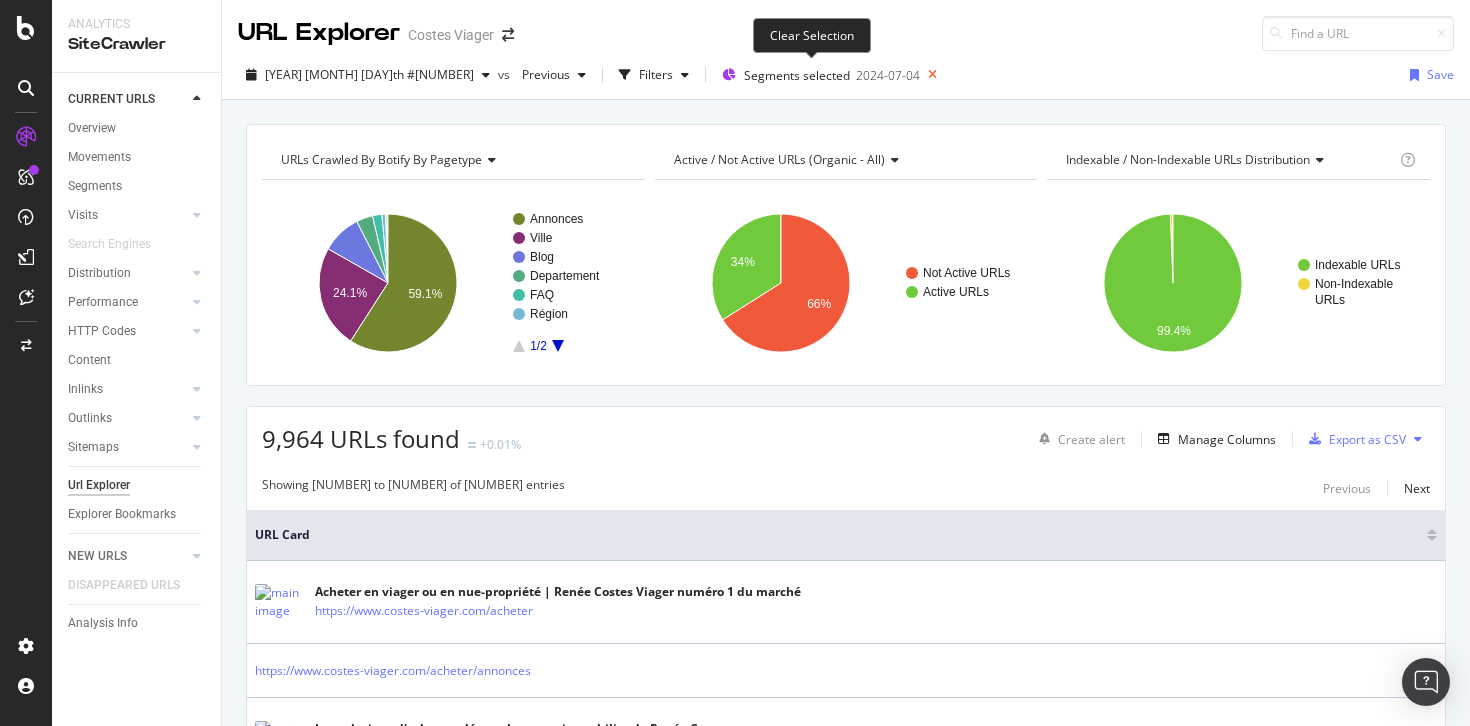 click at bounding box center [932, 75] 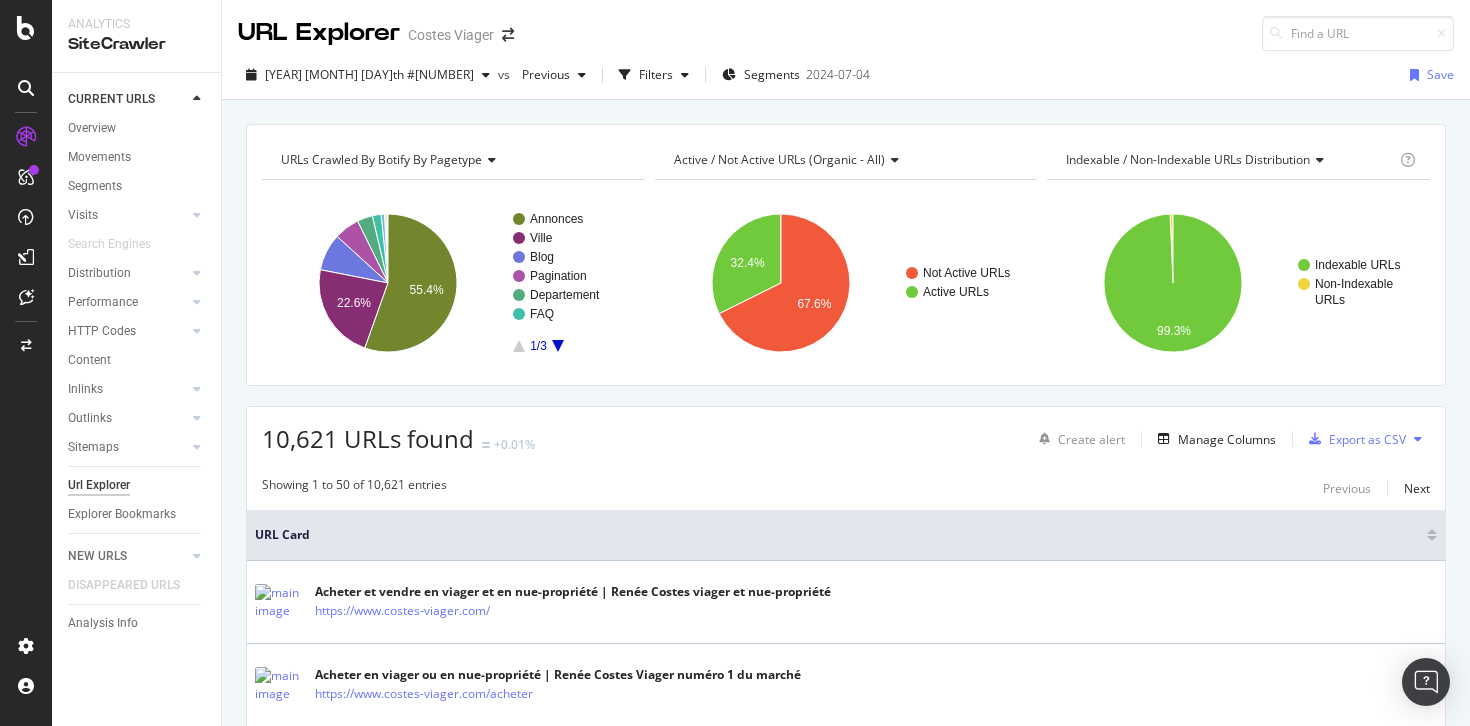 click on "2025 Jul. 30th #2 vs Previous Filters Segments 2024-07-04 Save" at bounding box center (846, 79) 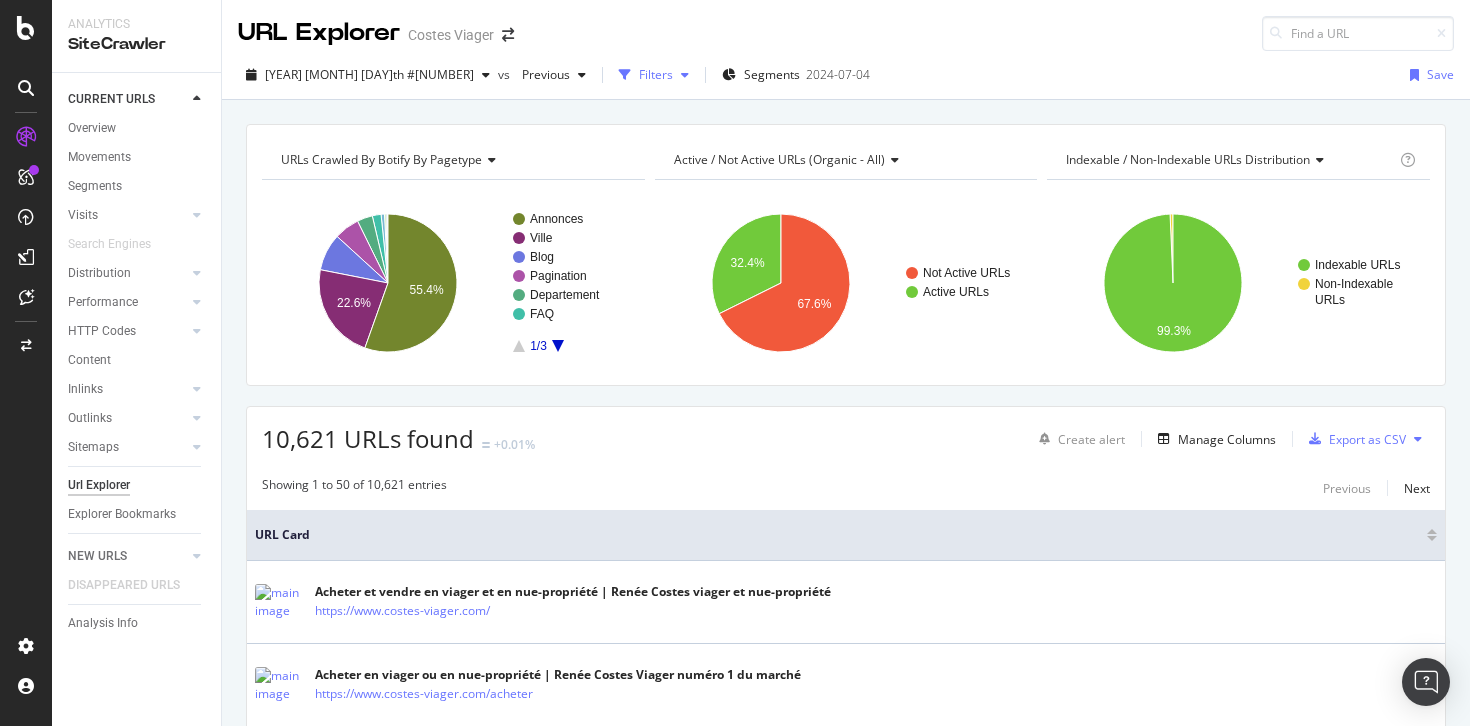 click at bounding box center [625, 75] 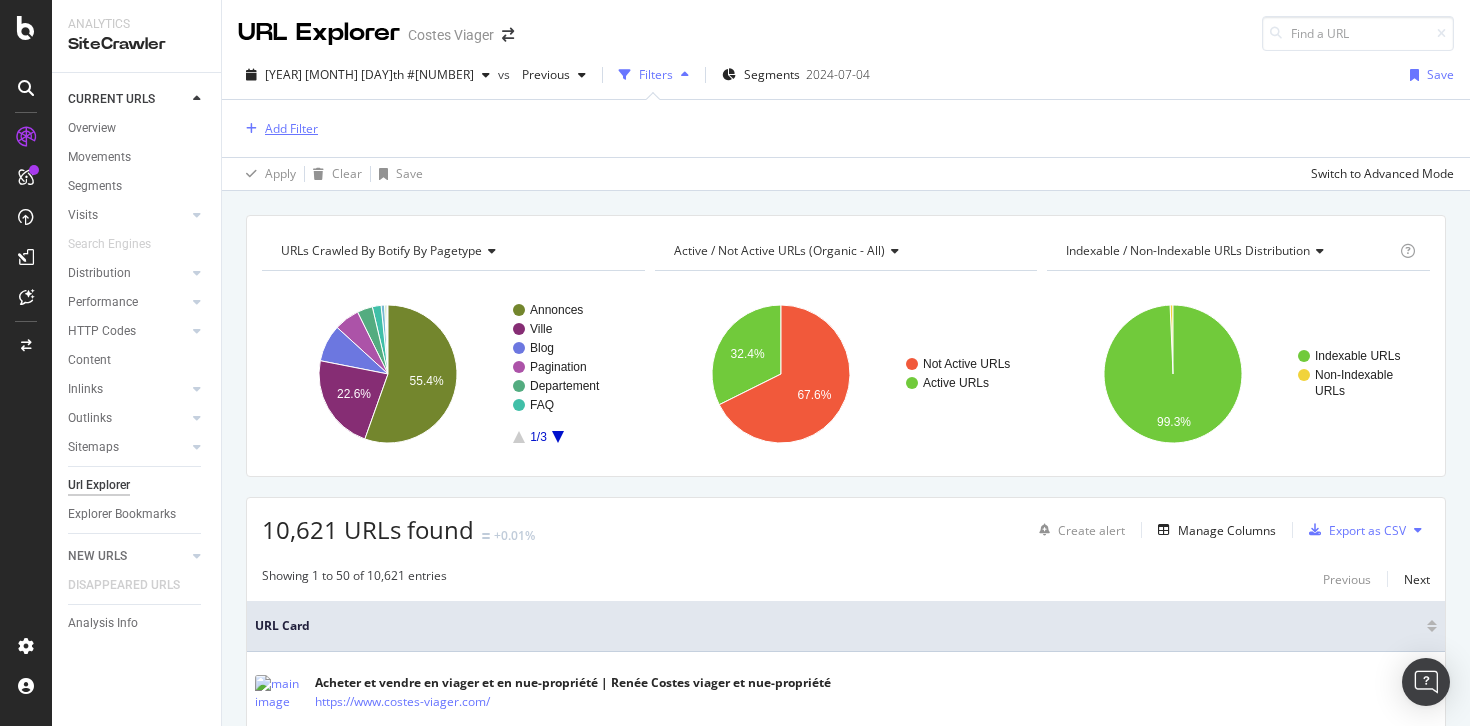 click on "Add Filter" at bounding box center (291, 128) 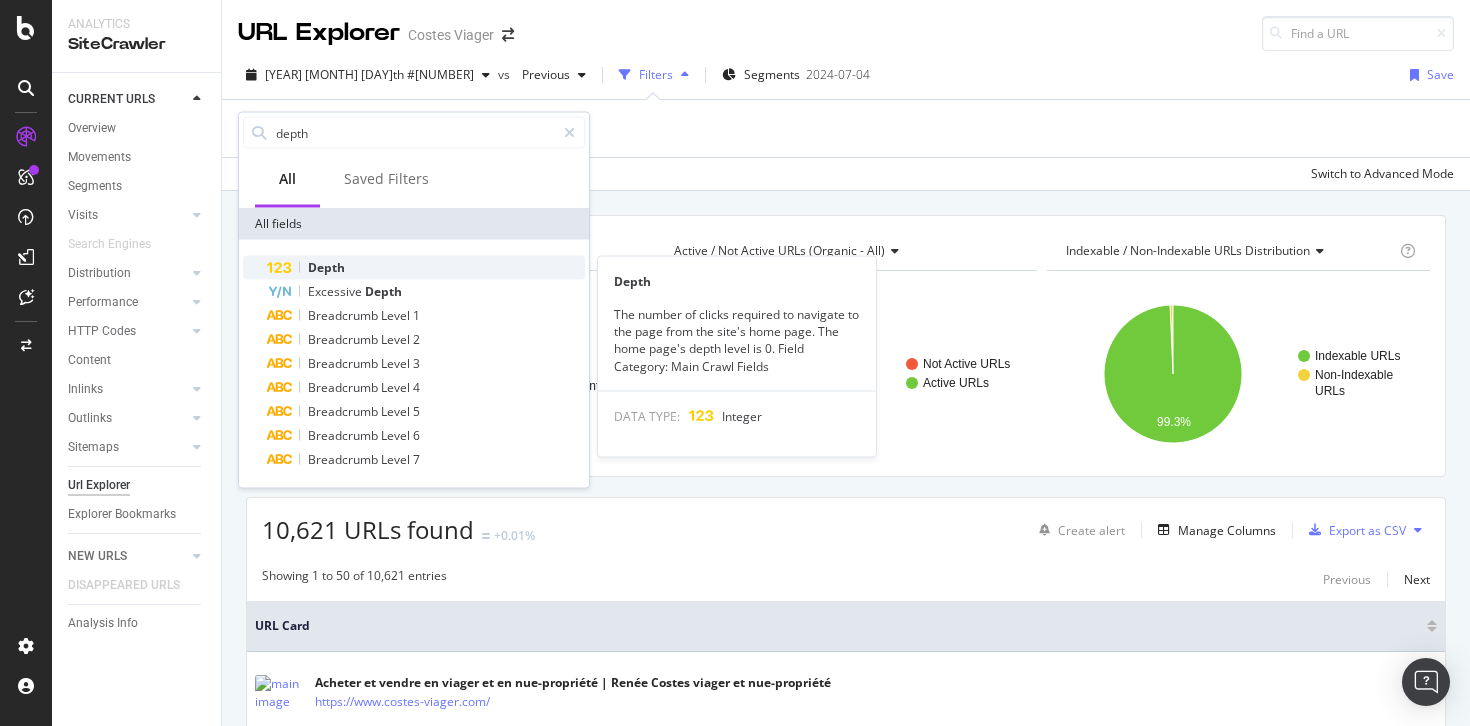 type on "depth" 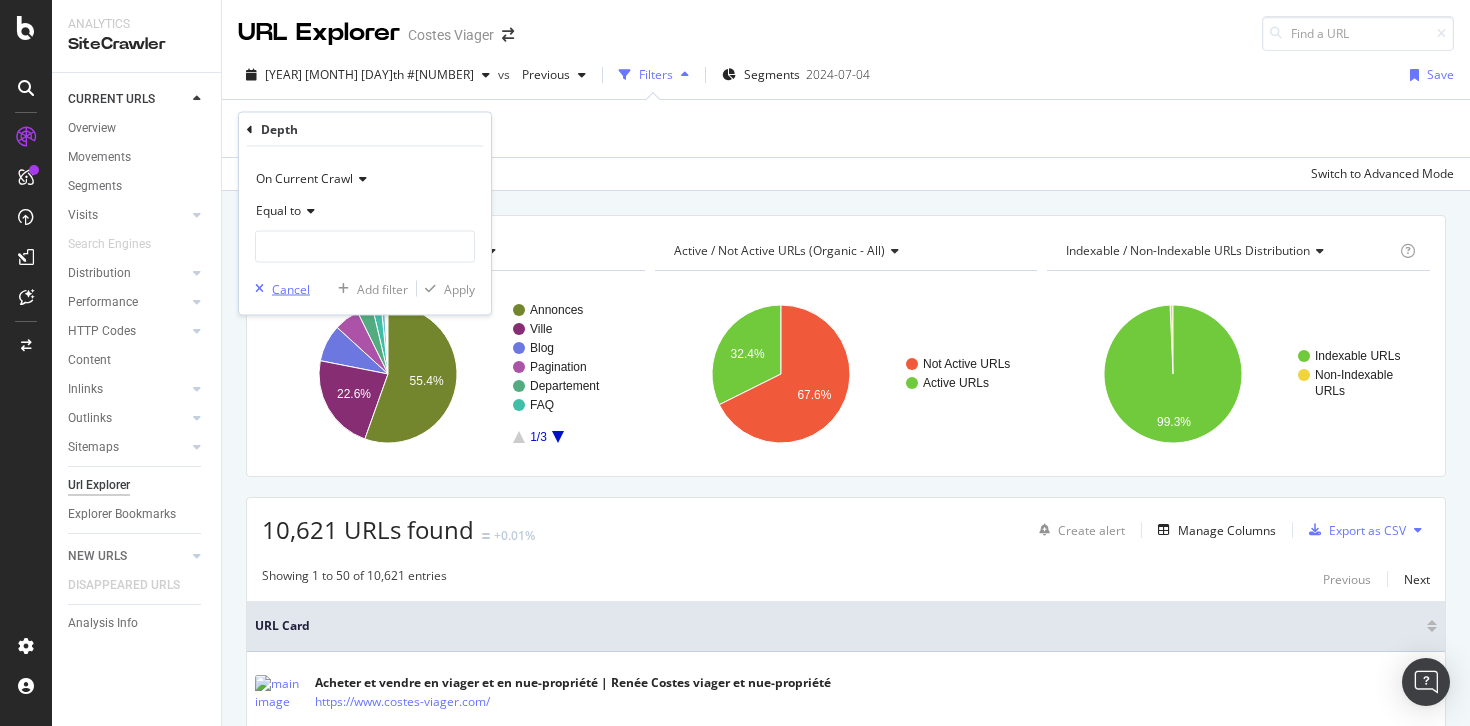 click at bounding box center [259, 289] 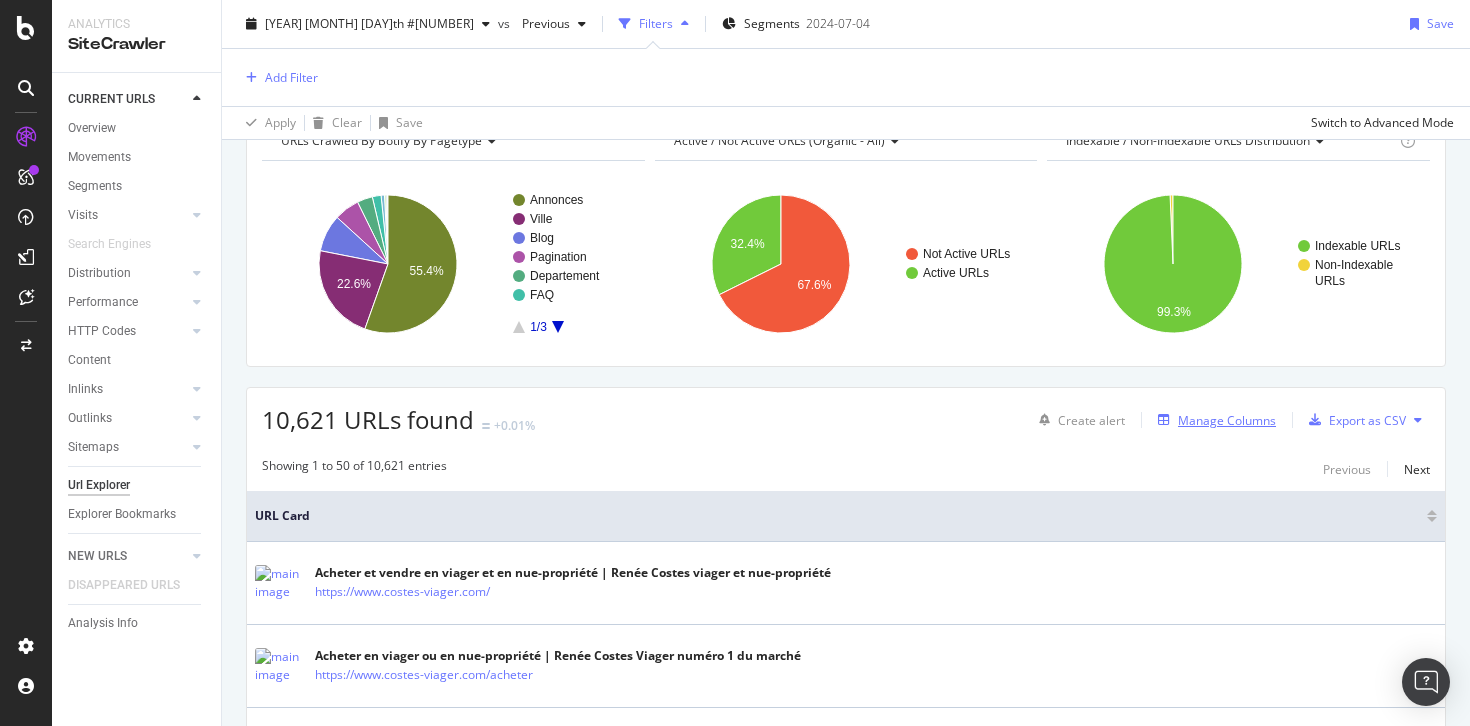 click on "Manage Columns" at bounding box center [1227, 420] 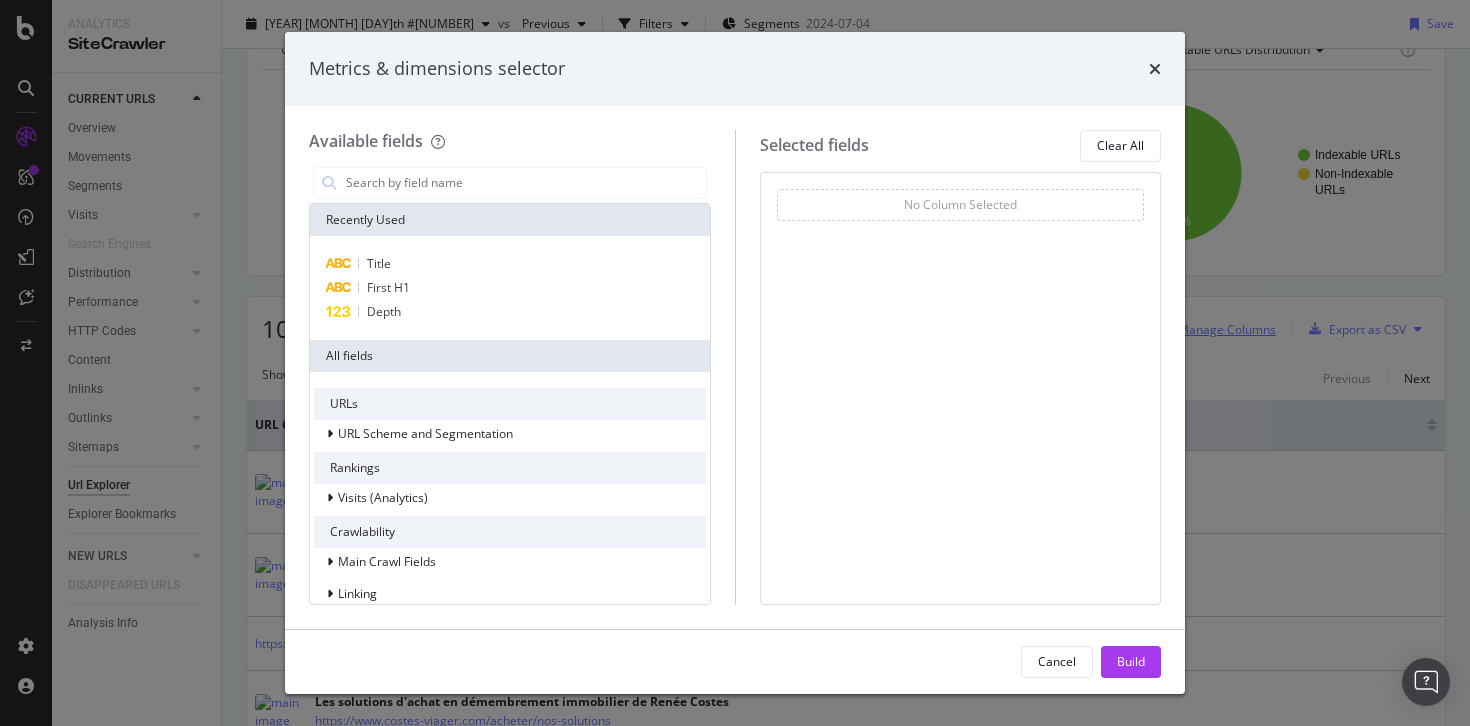 scroll, scrollTop: 19, scrollLeft: 0, axis: vertical 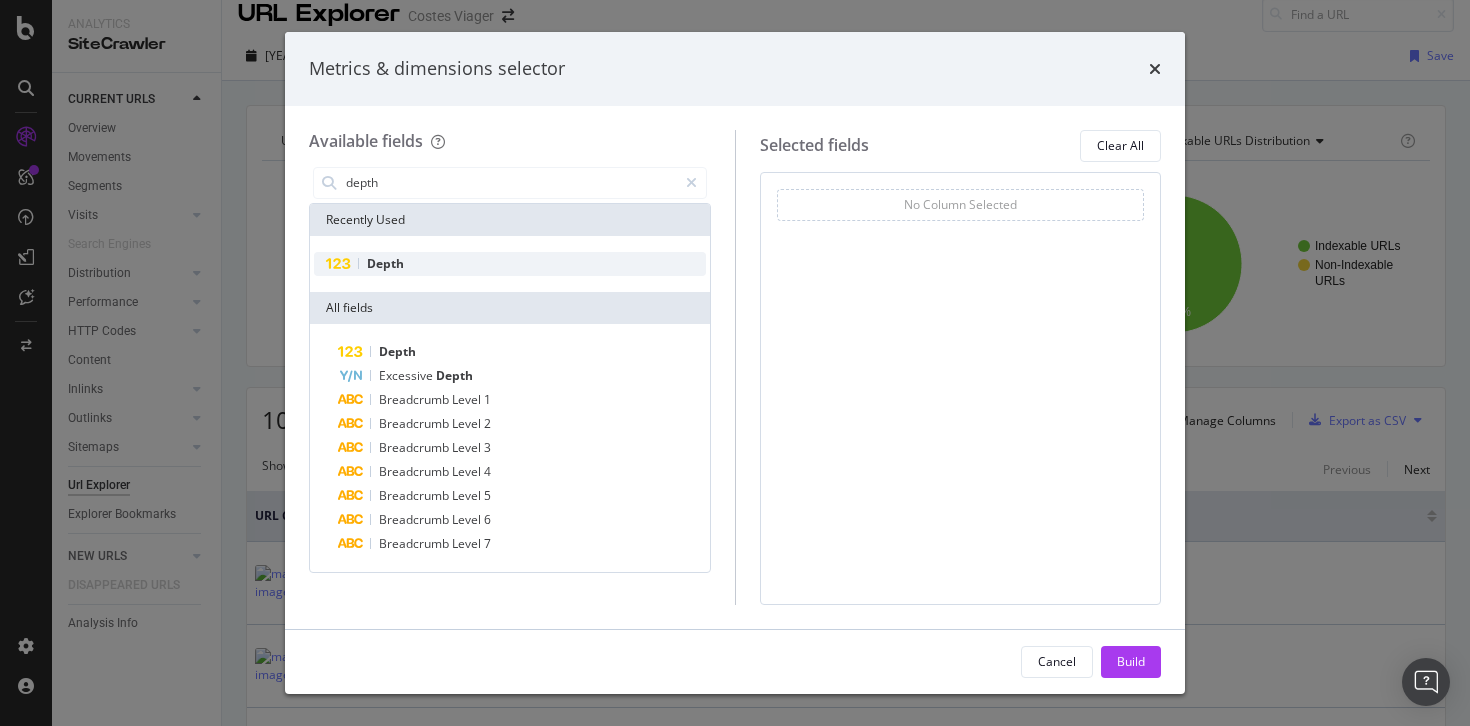 type on "depth" 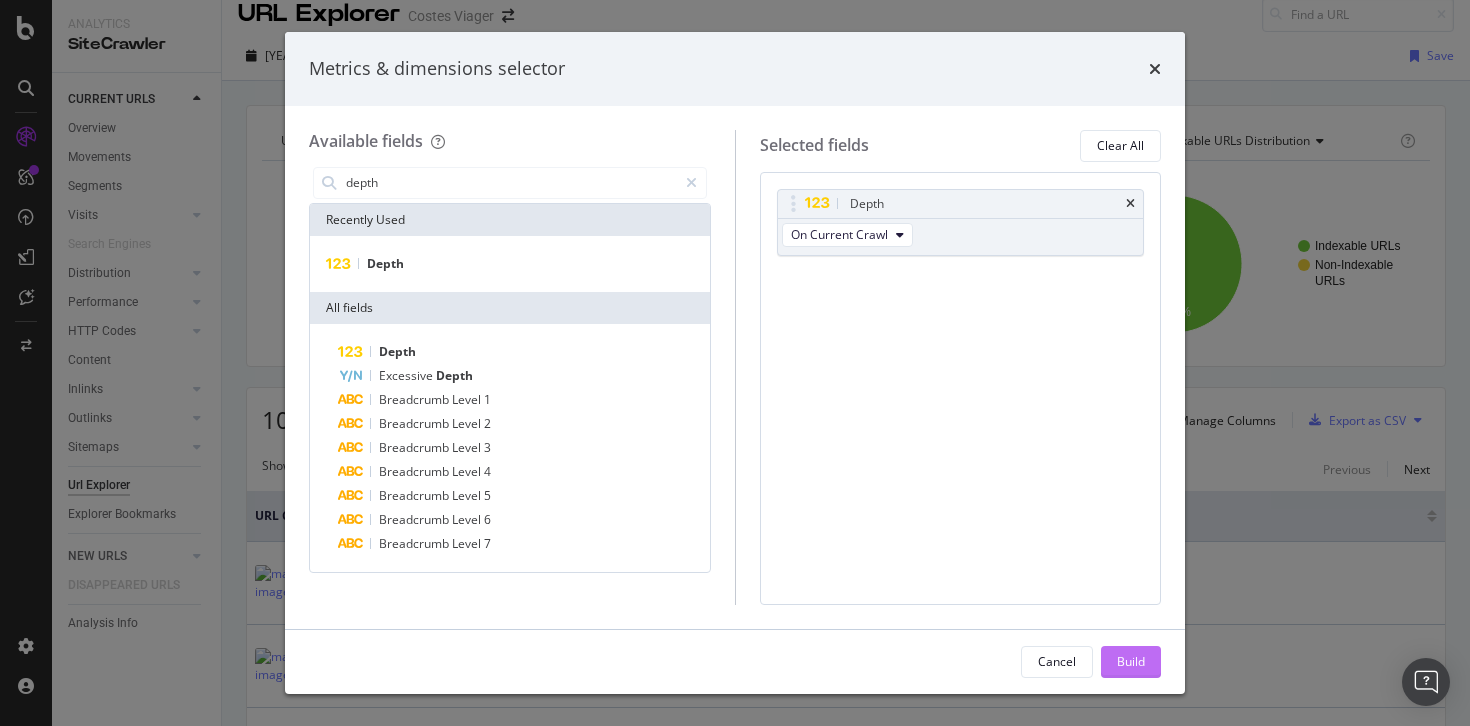 click on "Build" at bounding box center (1131, 661) 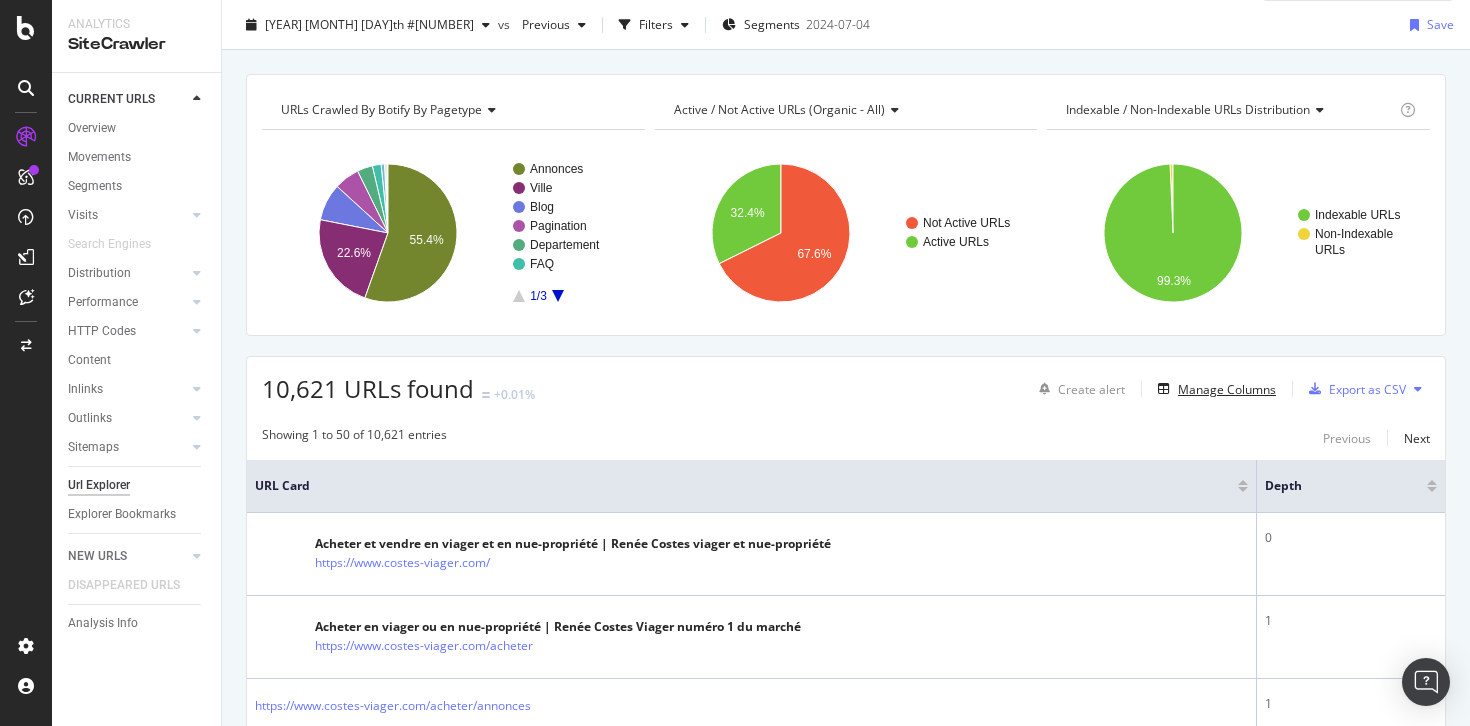 scroll, scrollTop: 0, scrollLeft: 0, axis: both 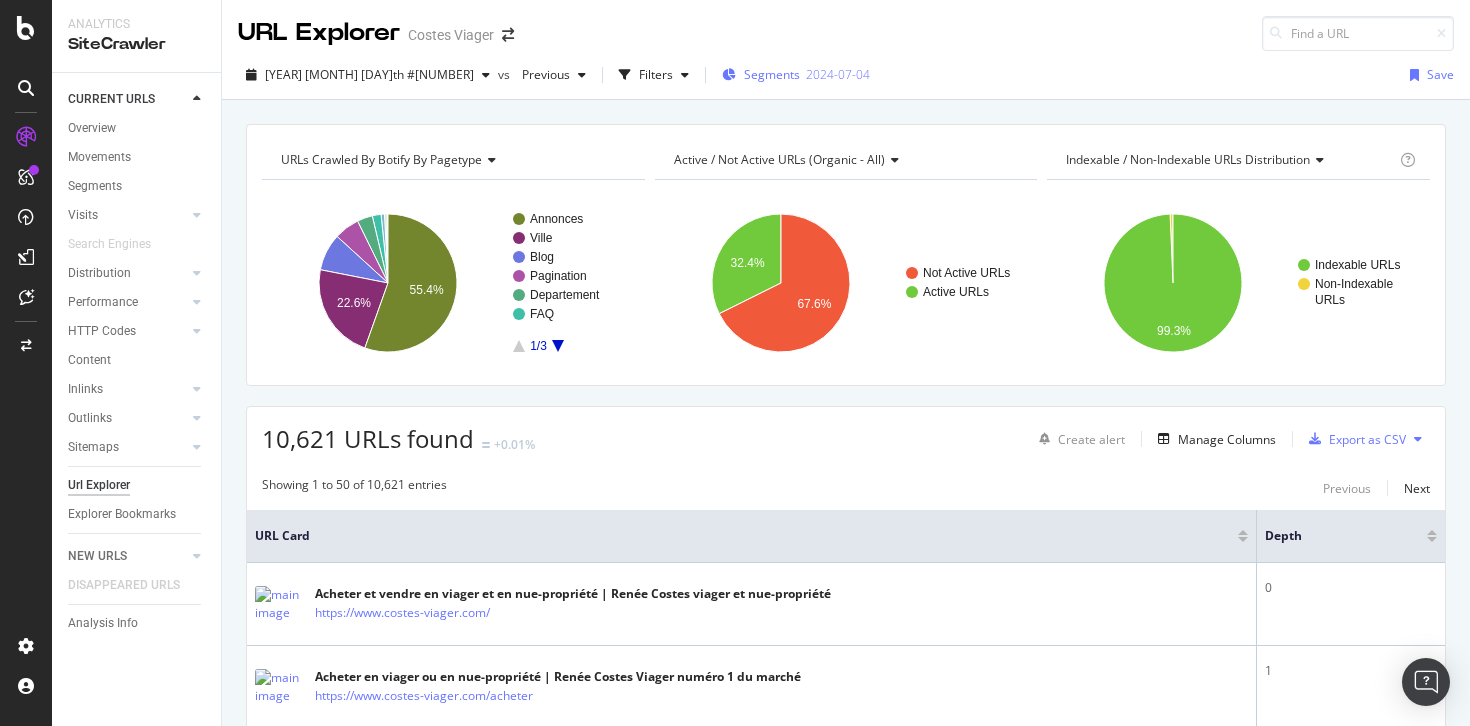 click on "Segments" at bounding box center [772, 74] 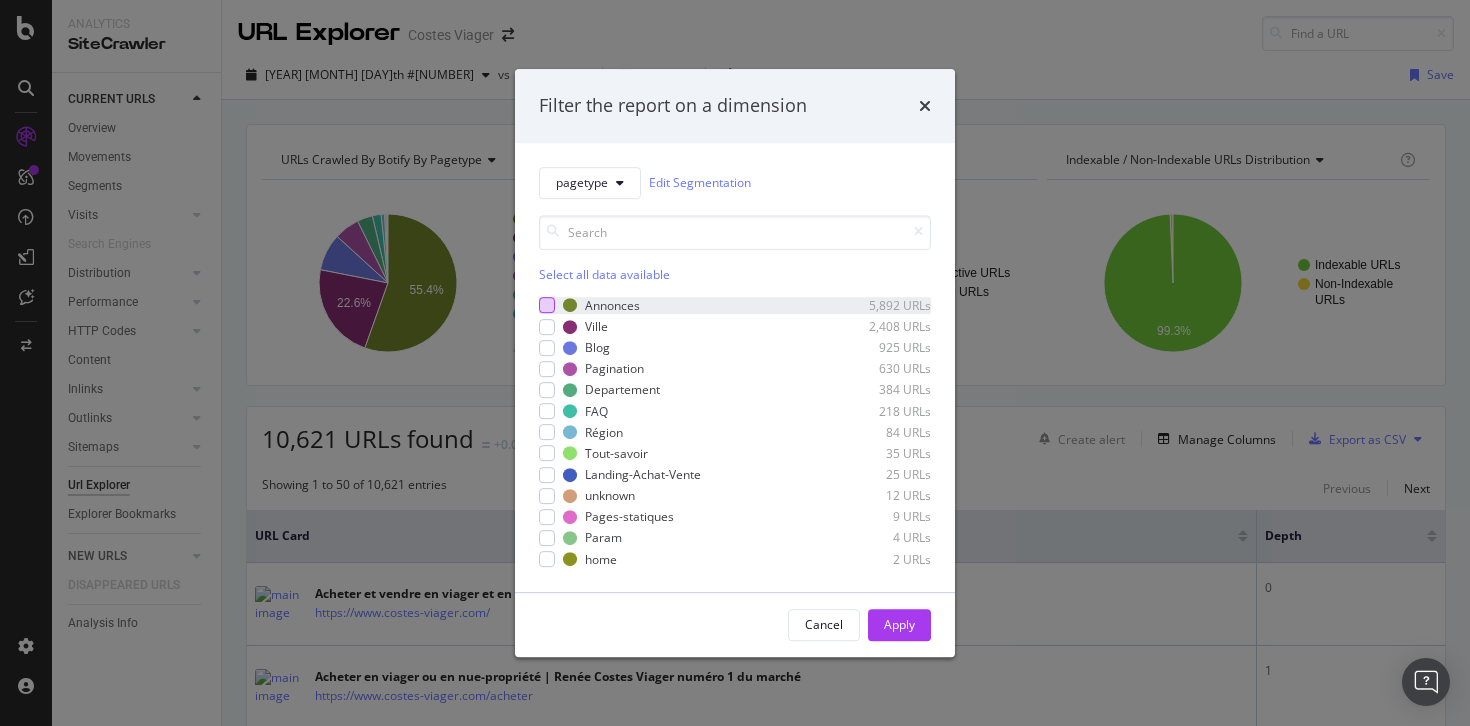 click at bounding box center [547, 306] 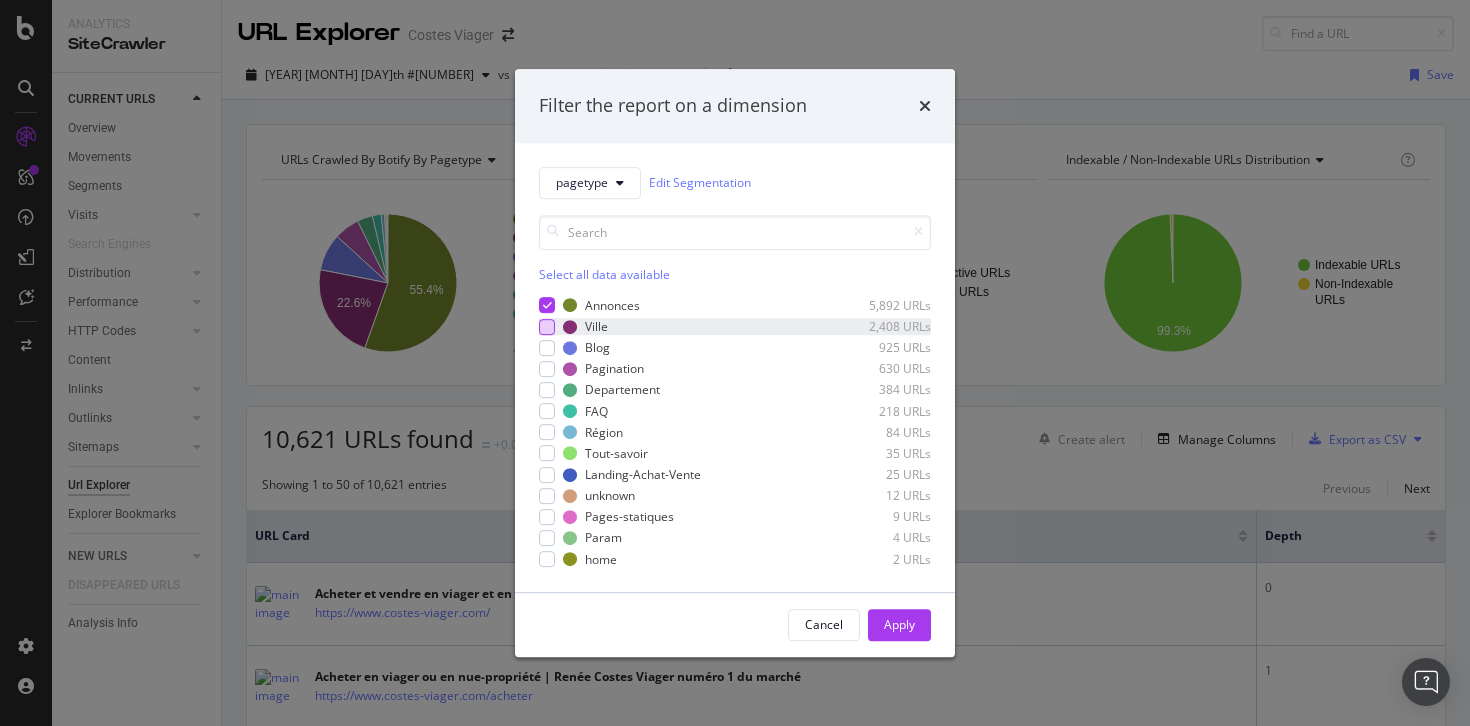 click at bounding box center [547, 327] 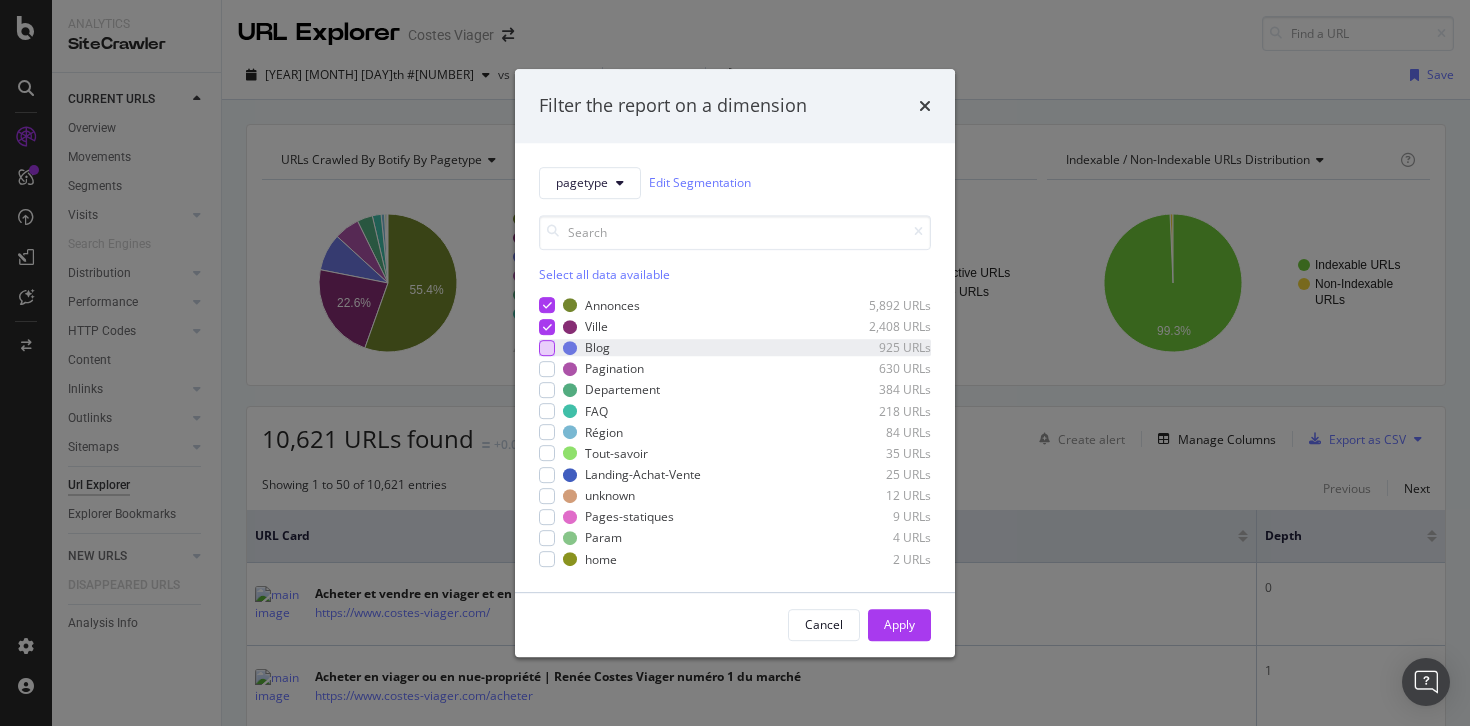 click at bounding box center (547, 348) 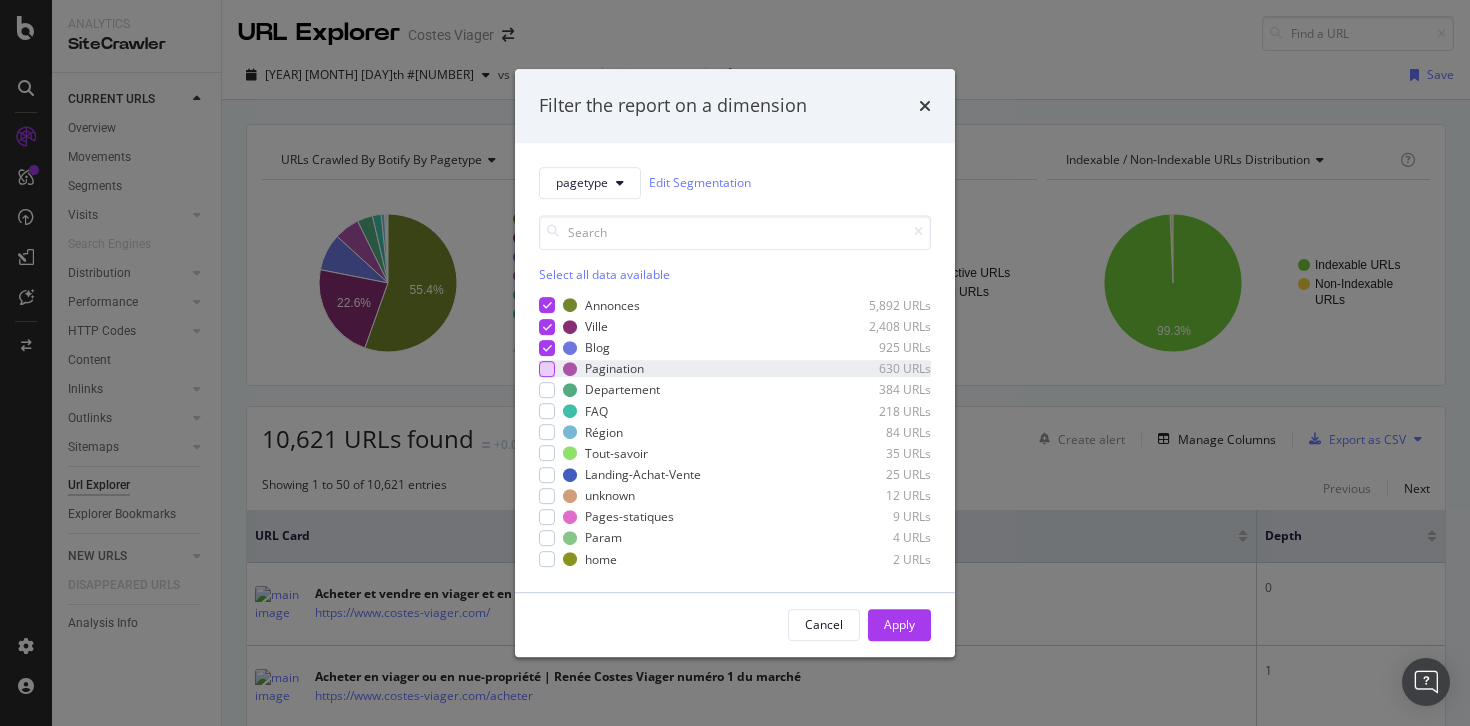 click at bounding box center [547, 369] 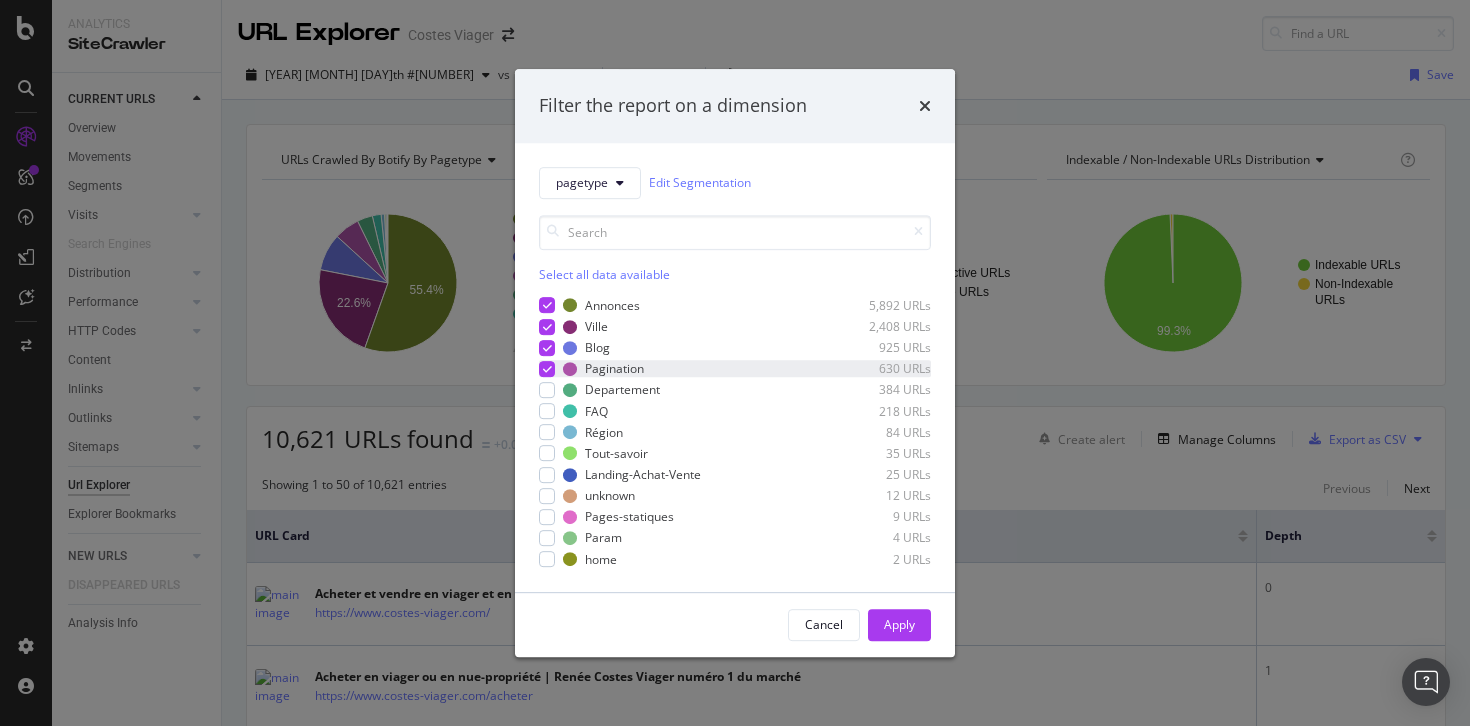 click at bounding box center (547, 369) 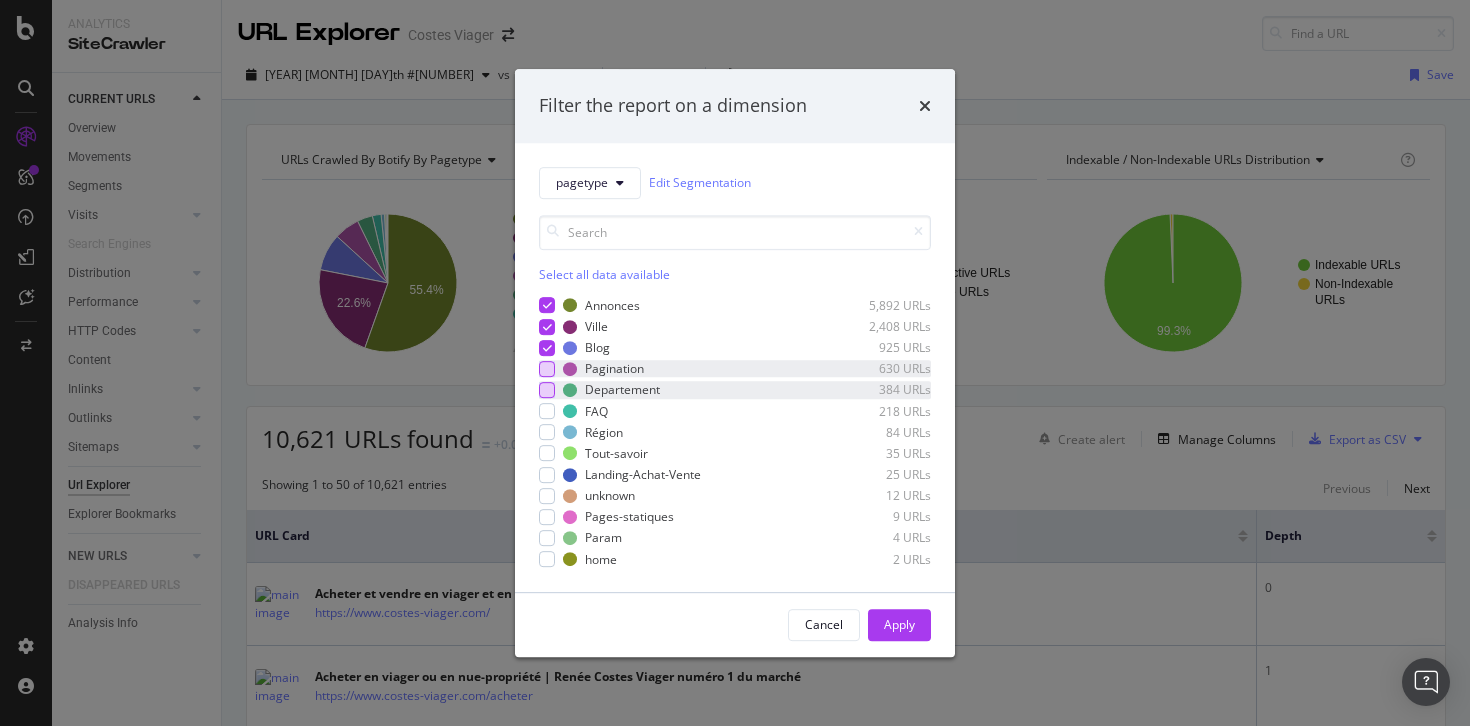 click at bounding box center (547, 390) 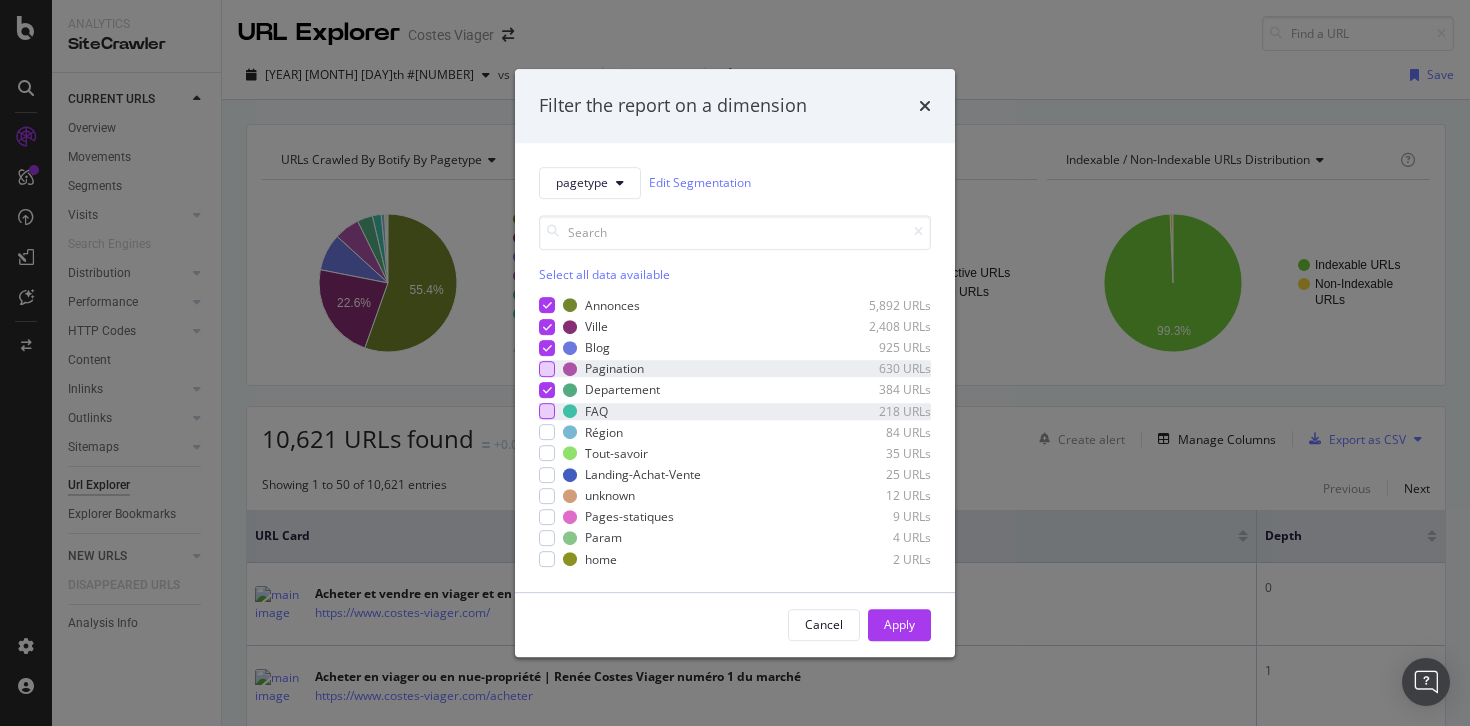 click at bounding box center [547, 411] 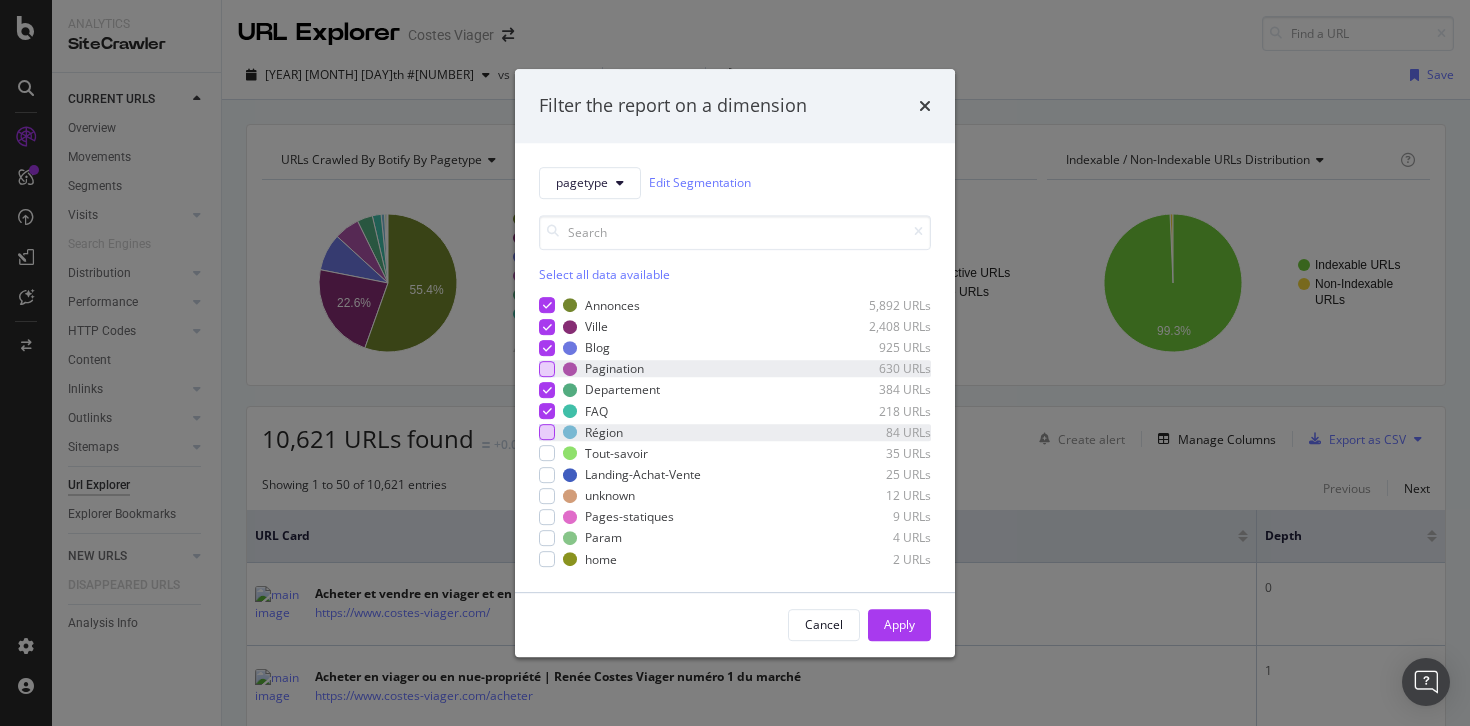 click at bounding box center (547, 432) 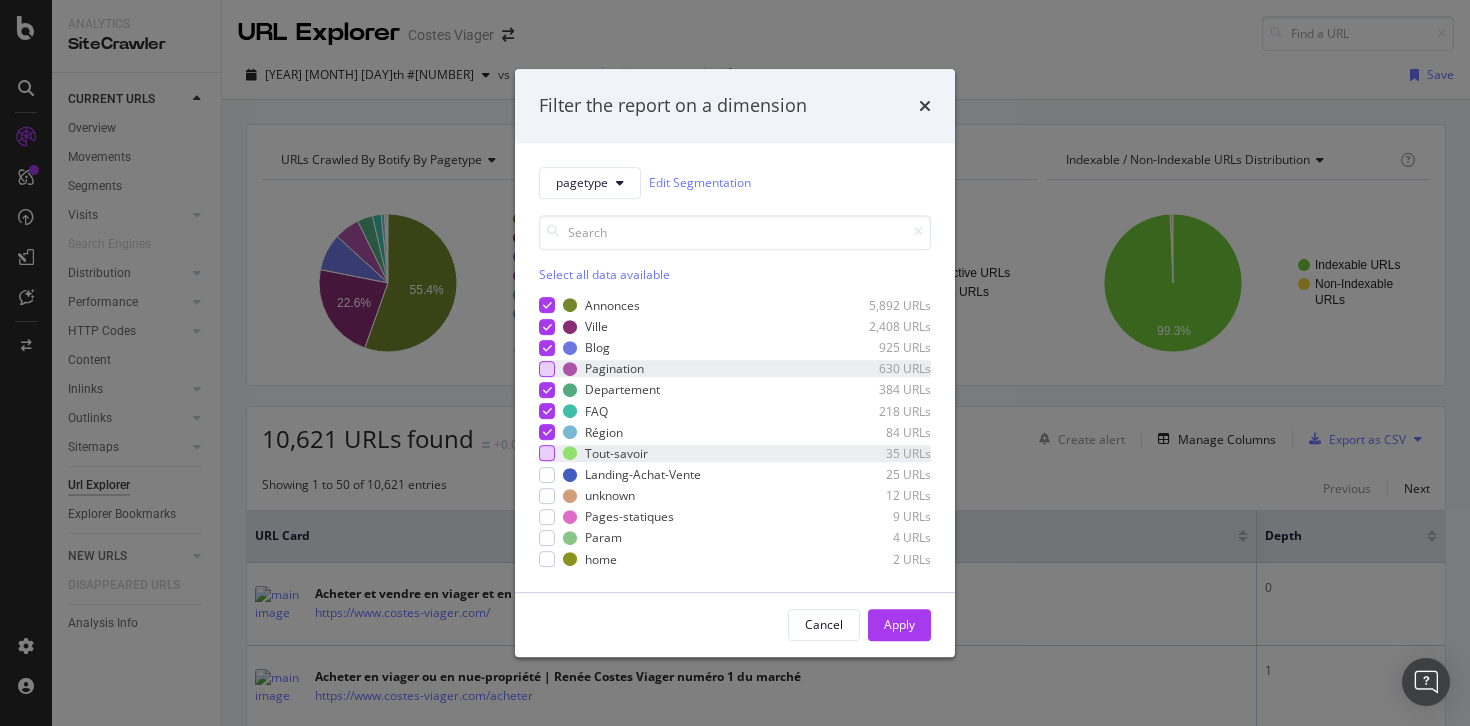 click at bounding box center (547, 454) 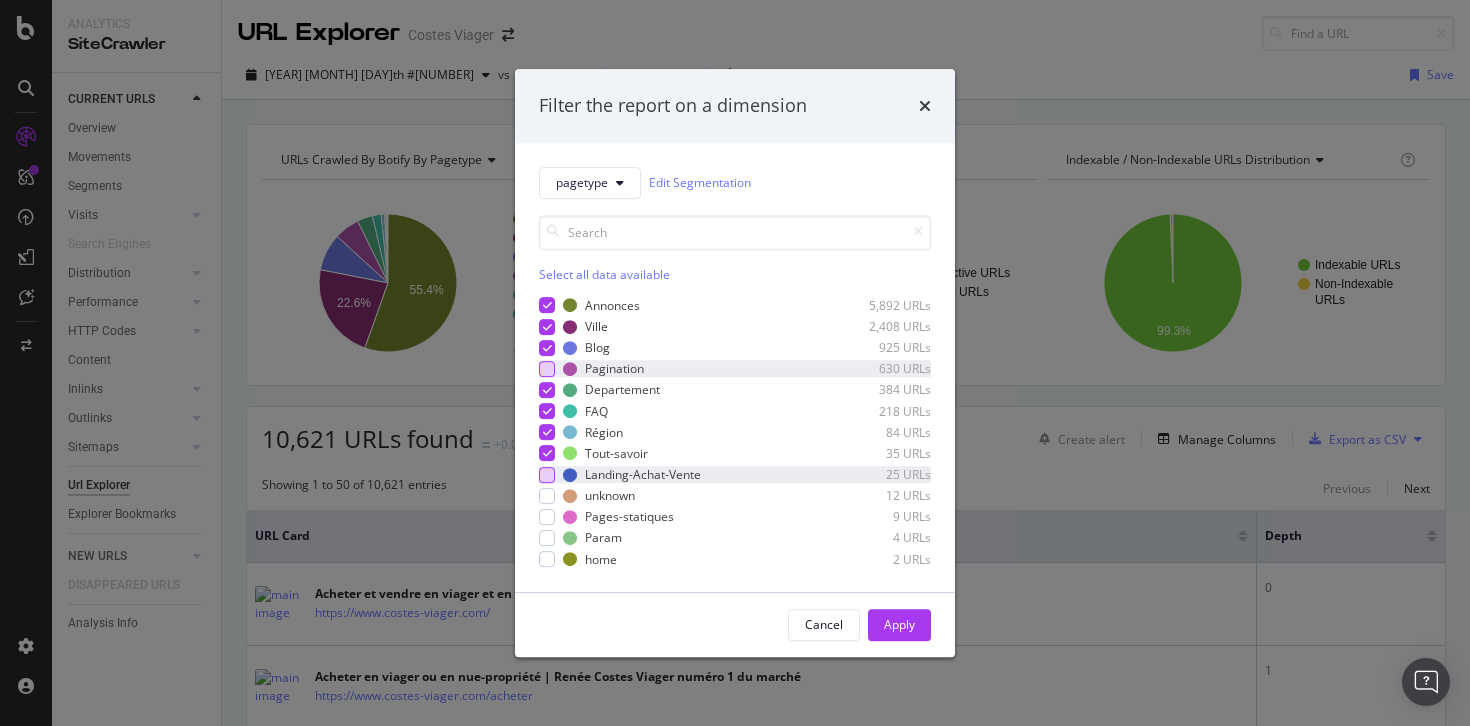 click at bounding box center (547, 475) 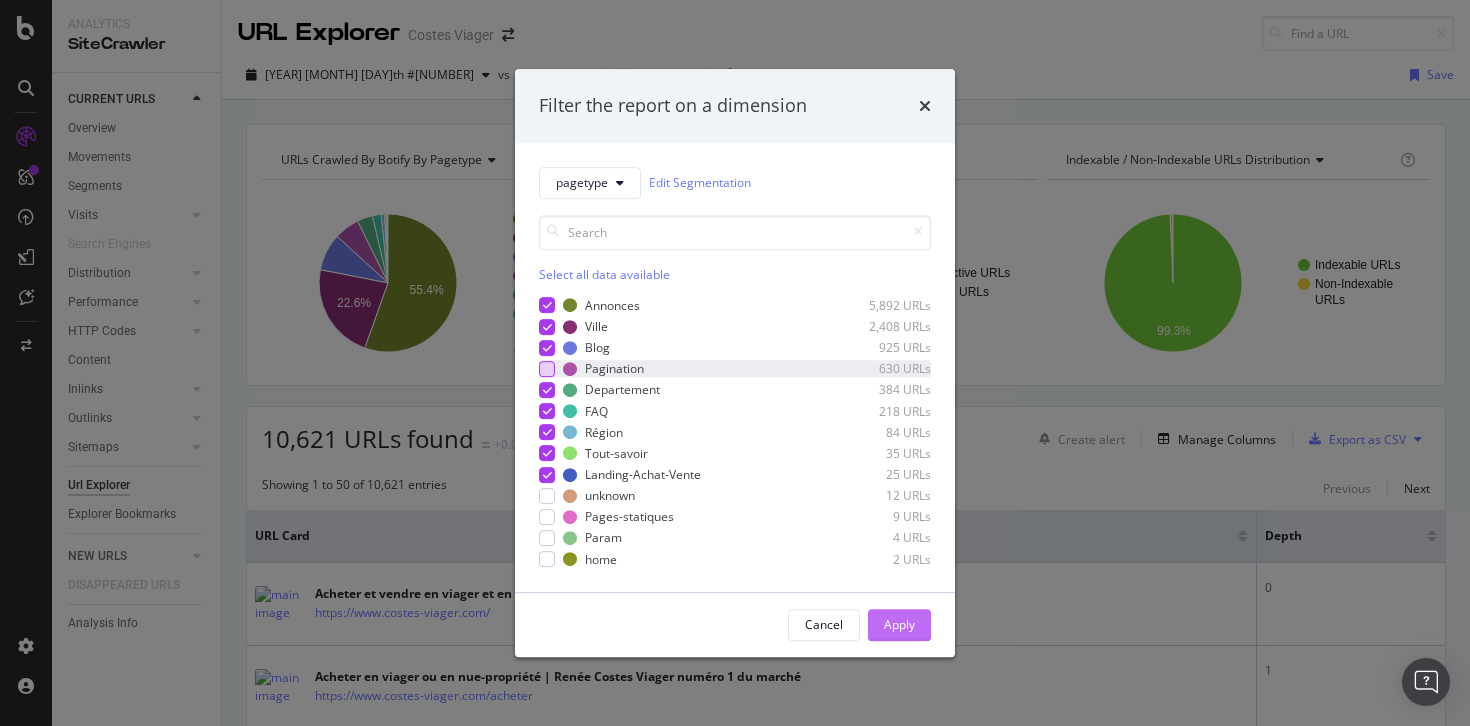 click on "Apply" at bounding box center (899, 624) 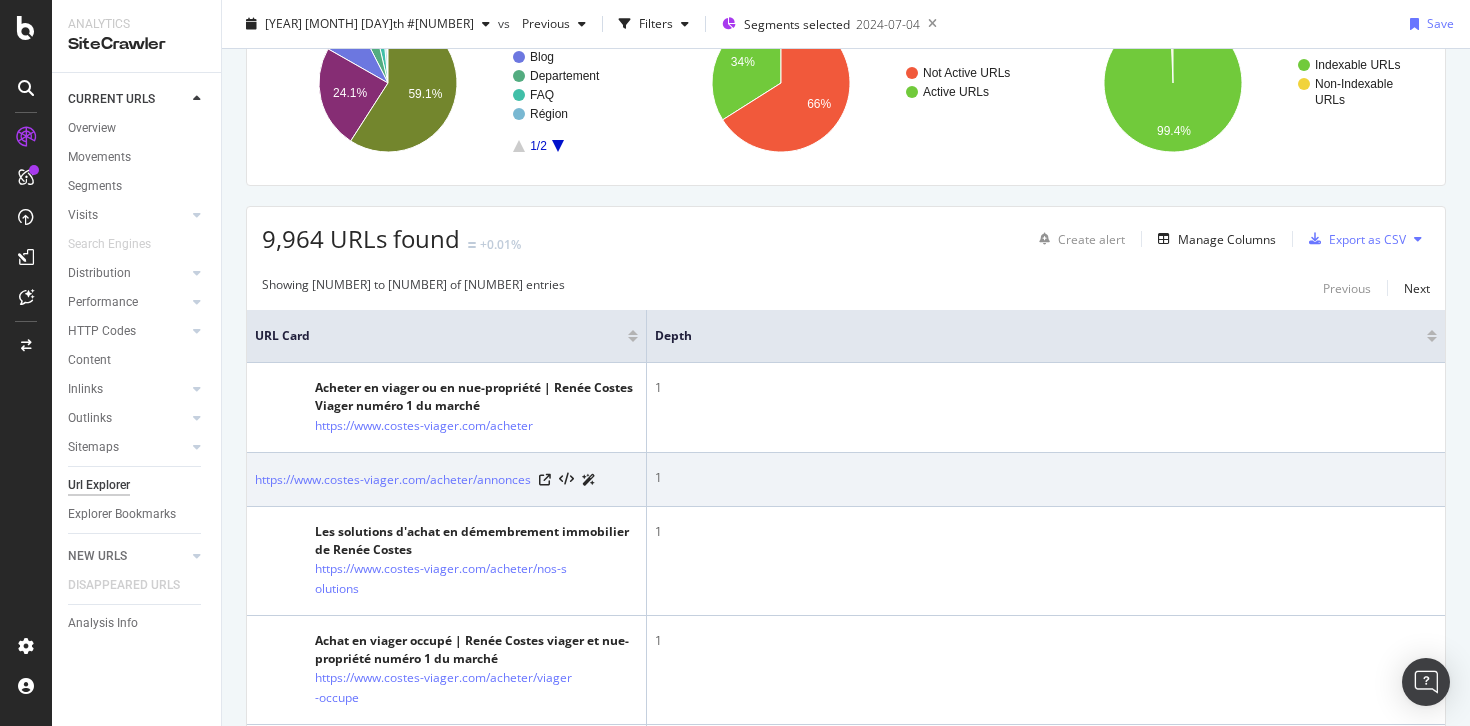 scroll, scrollTop: 191, scrollLeft: 0, axis: vertical 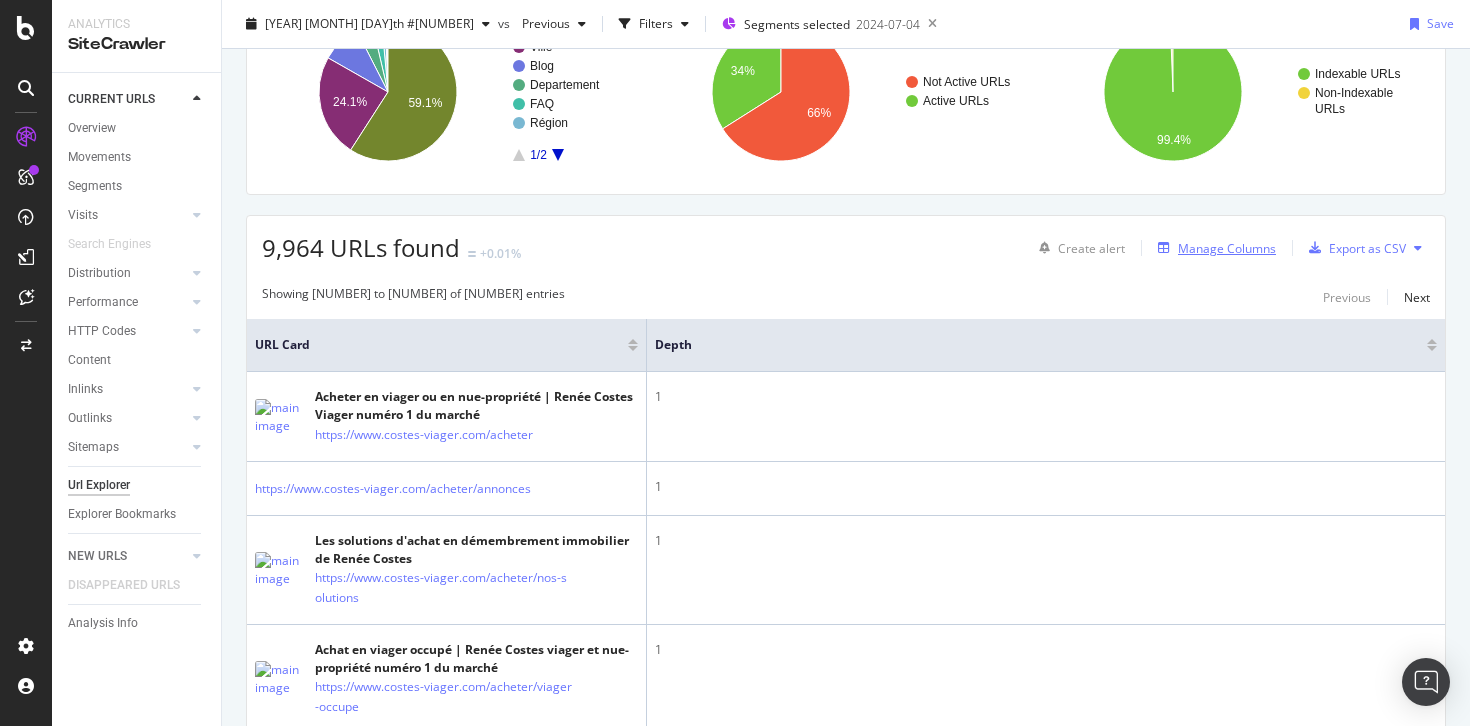 click on "Manage Columns" at bounding box center [1213, 248] 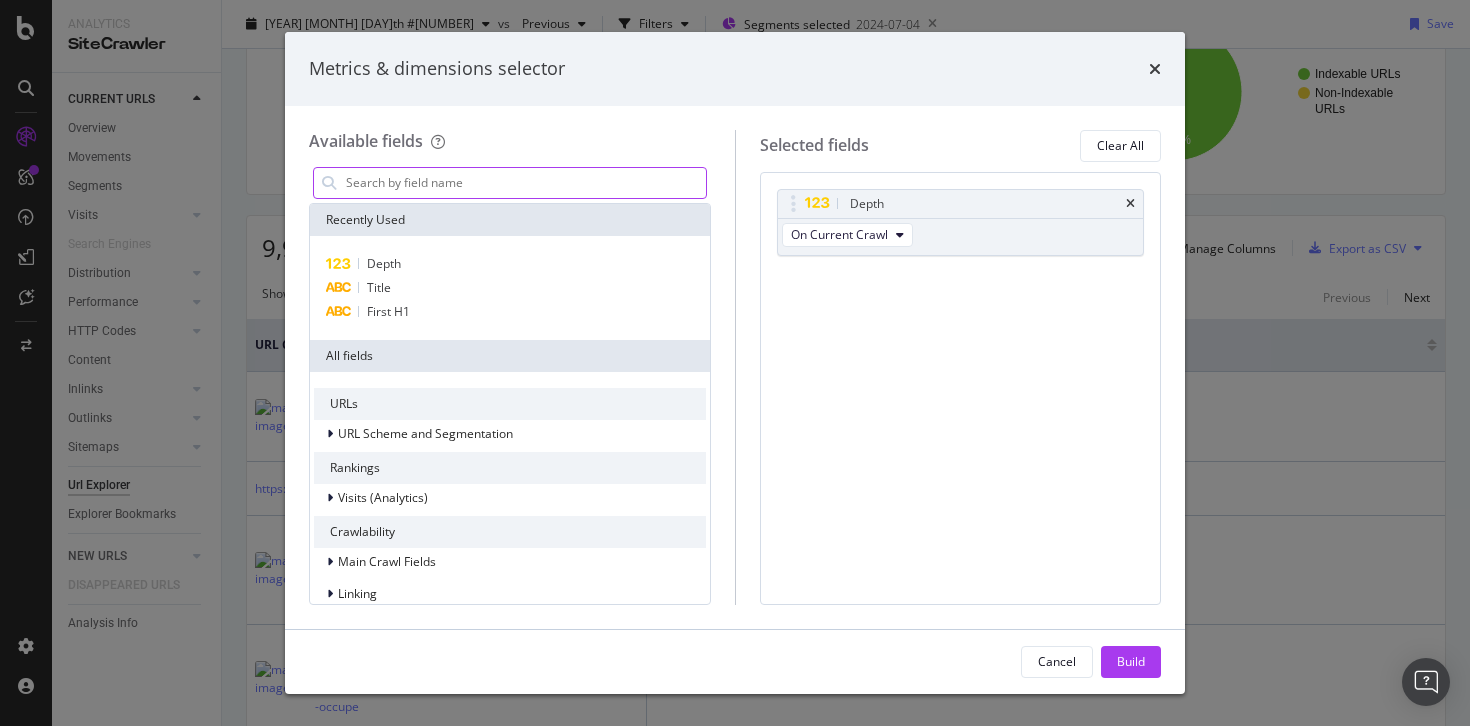 click at bounding box center (525, 183) 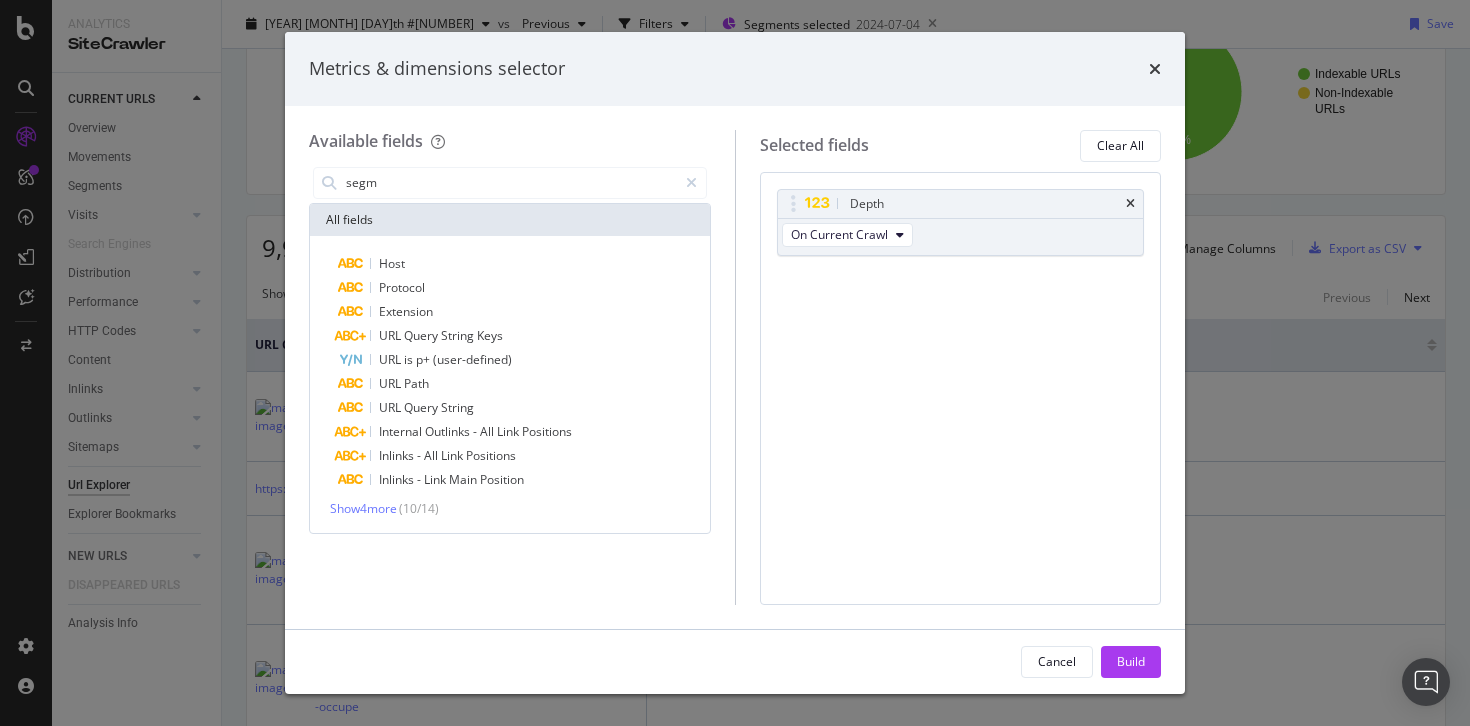 click on "( 10 / 14 )" at bounding box center [419, 508] 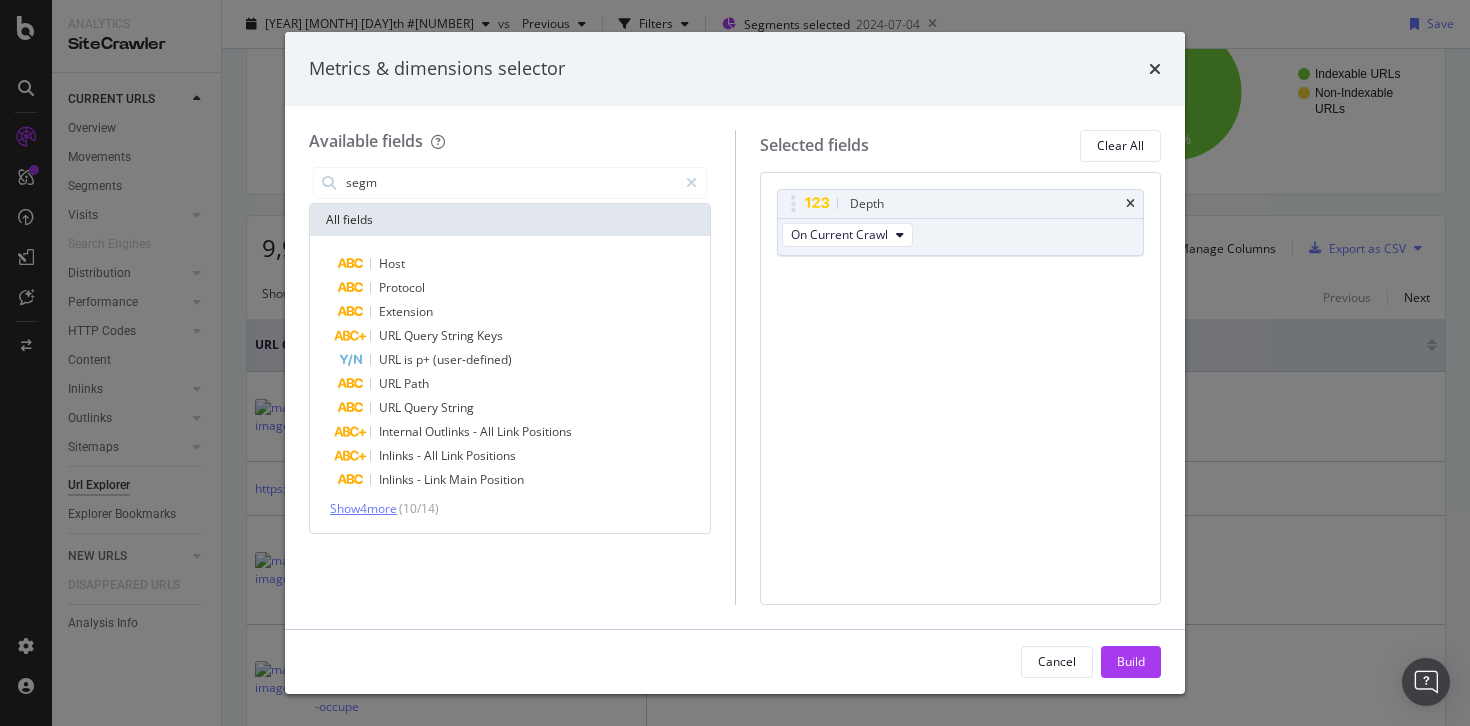 click on "Show  4  more" at bounding box center [363, 508] 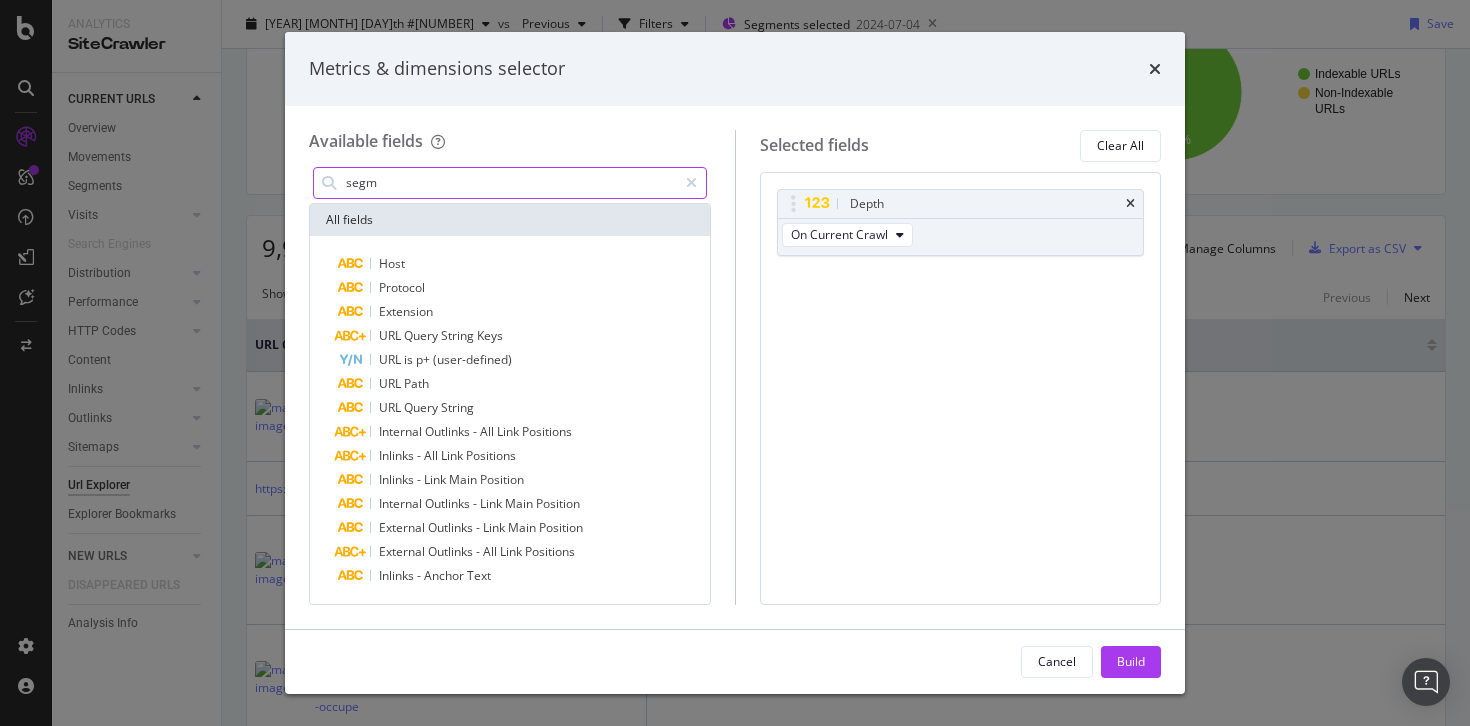 click on "segm" at bounding box center (510, 183) 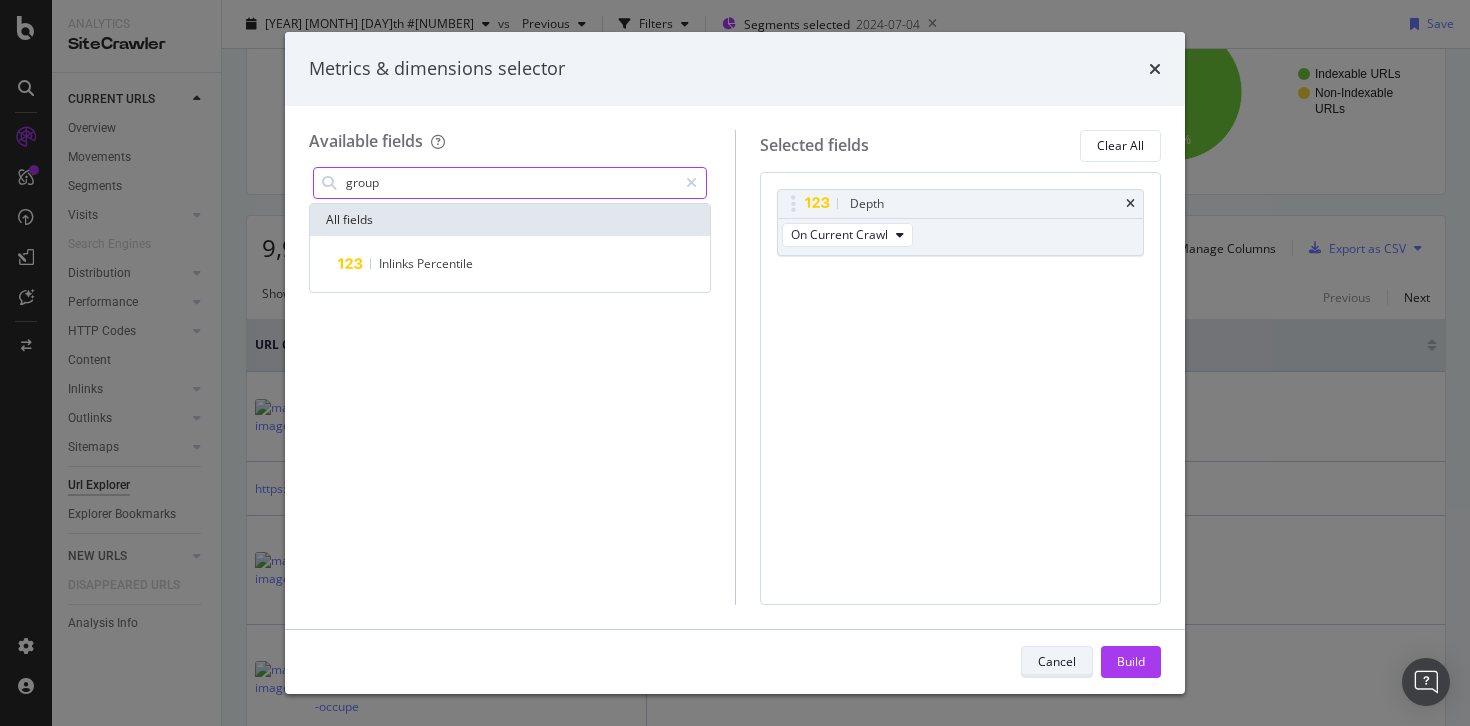type on "group" 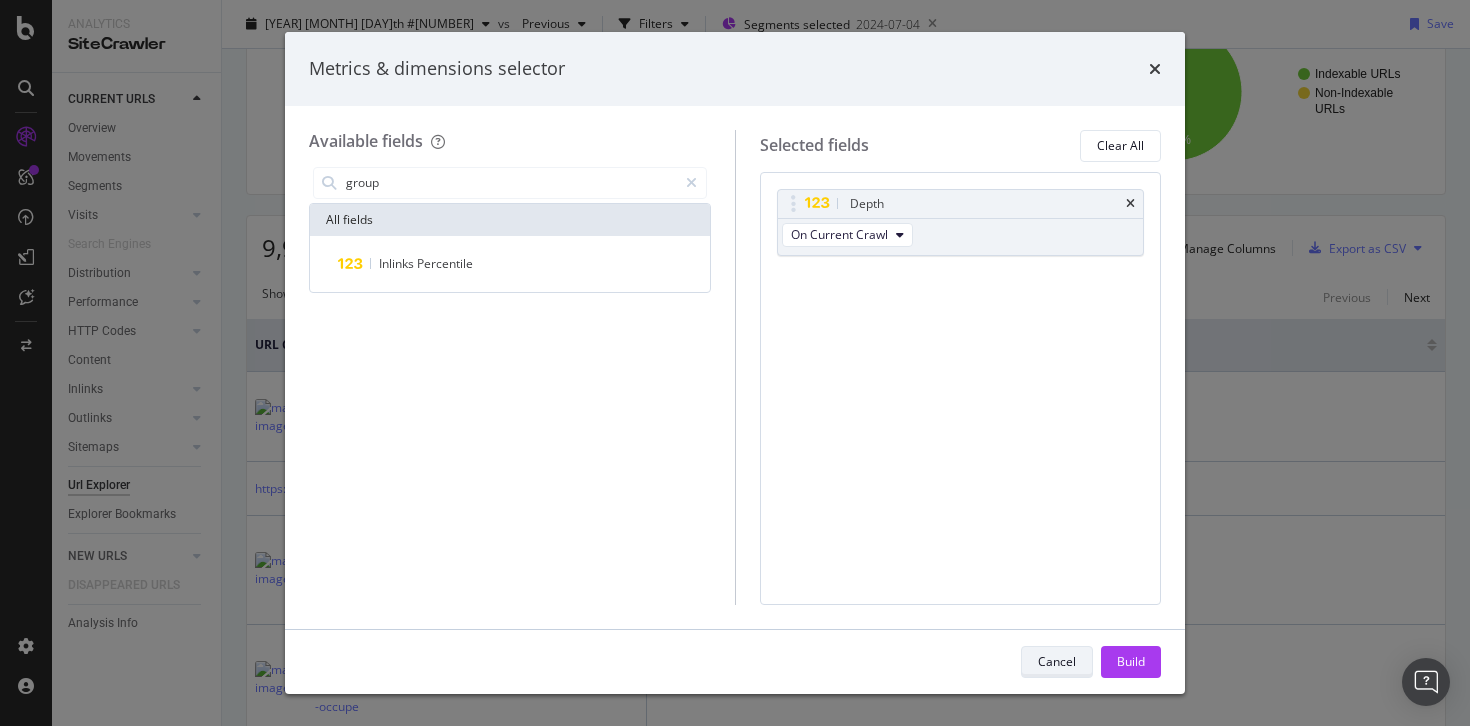 click on "Cancel" at bounding box center (1057, 661) 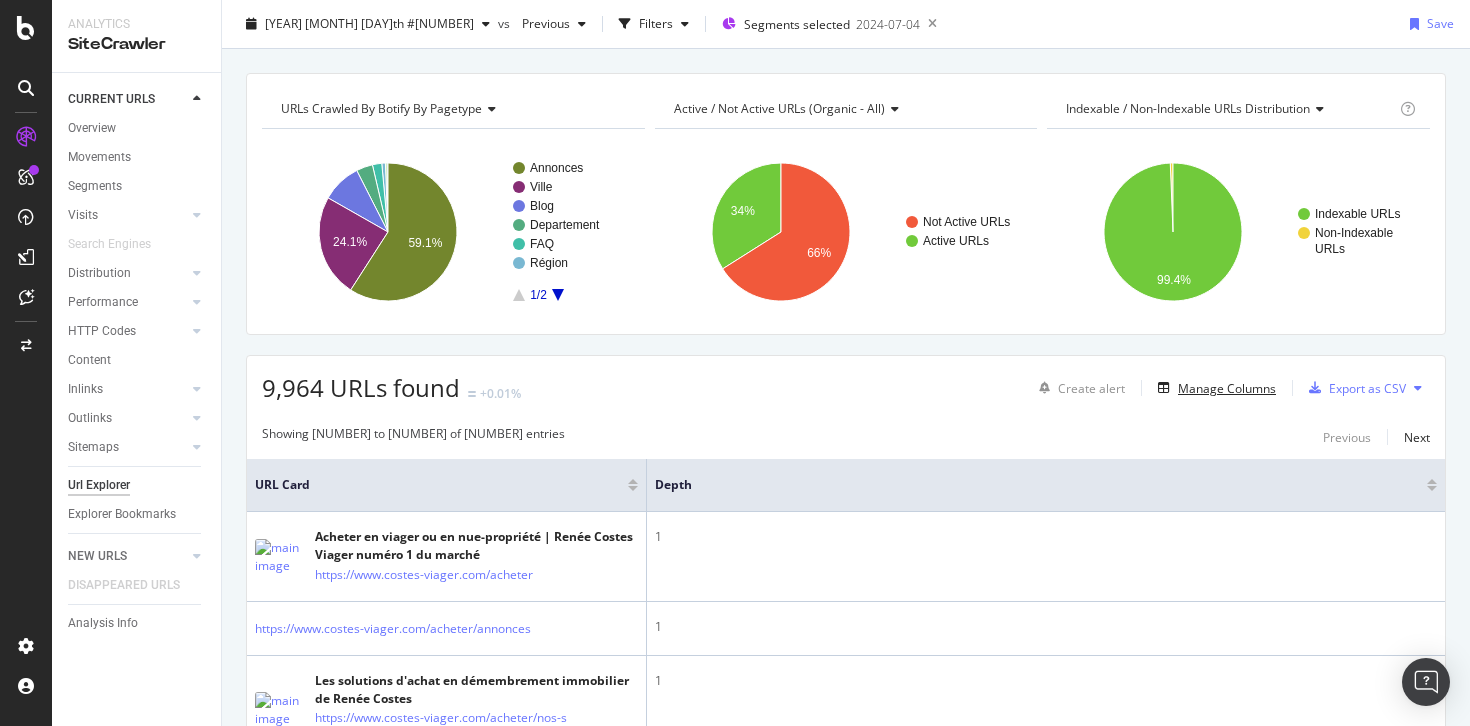 scroll, scrollTop: 50, scrollLeft: 0, axis: vertical 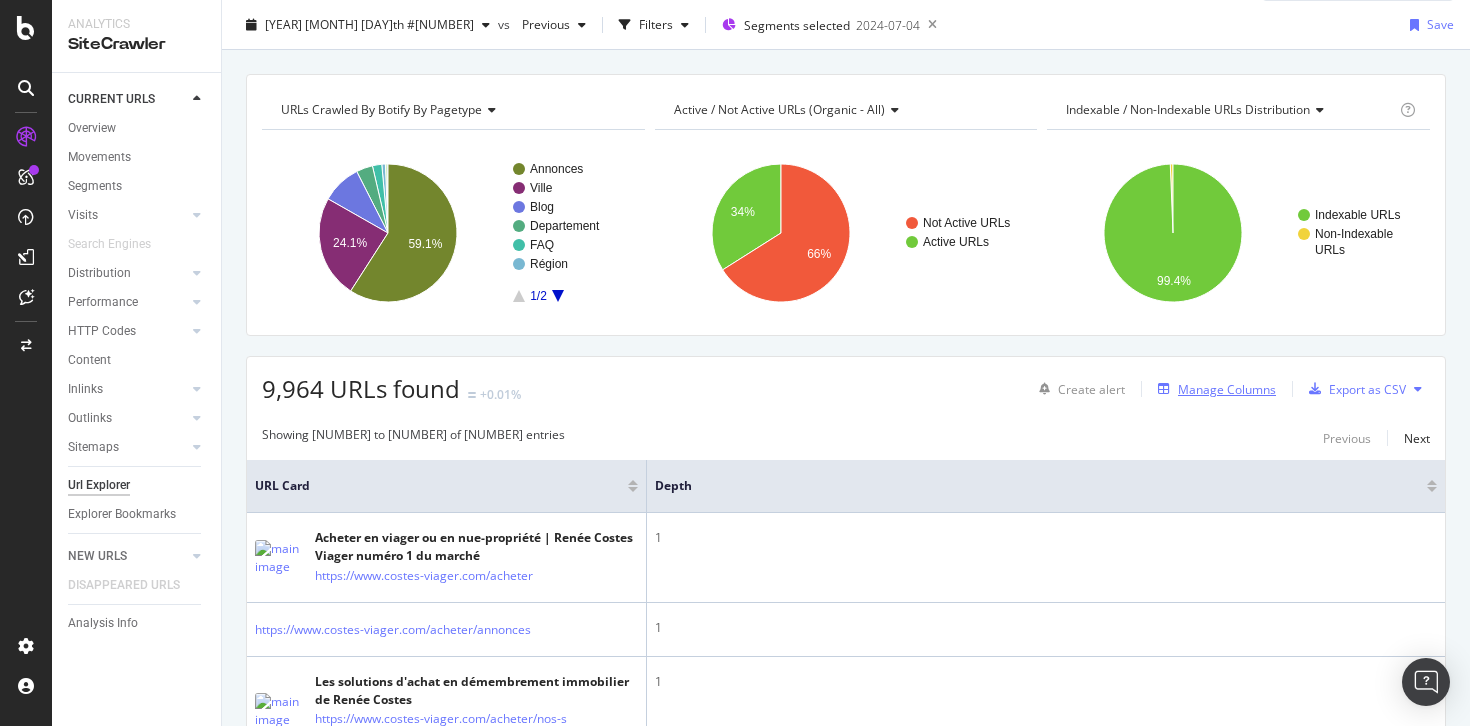 click on "Manage Columns" at bounding box center (1227, 389) 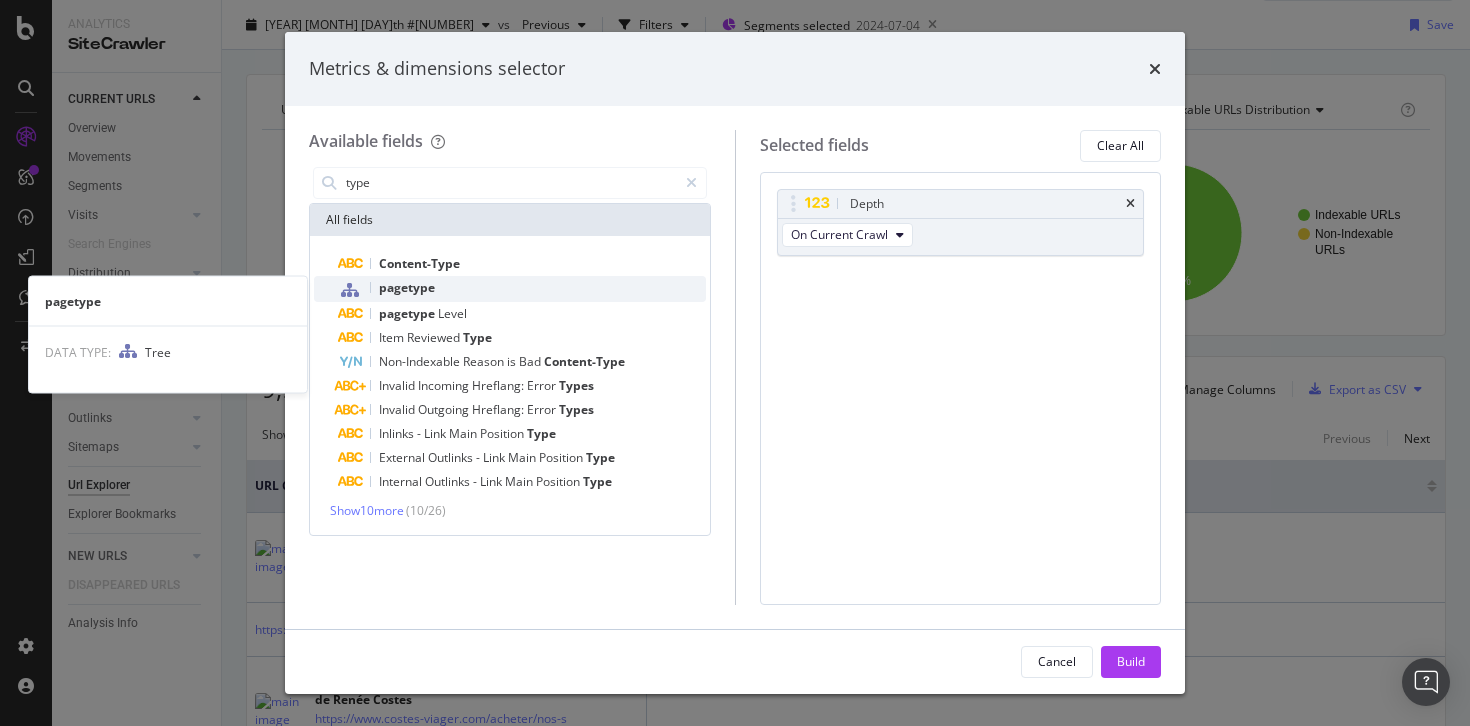 type on "type" 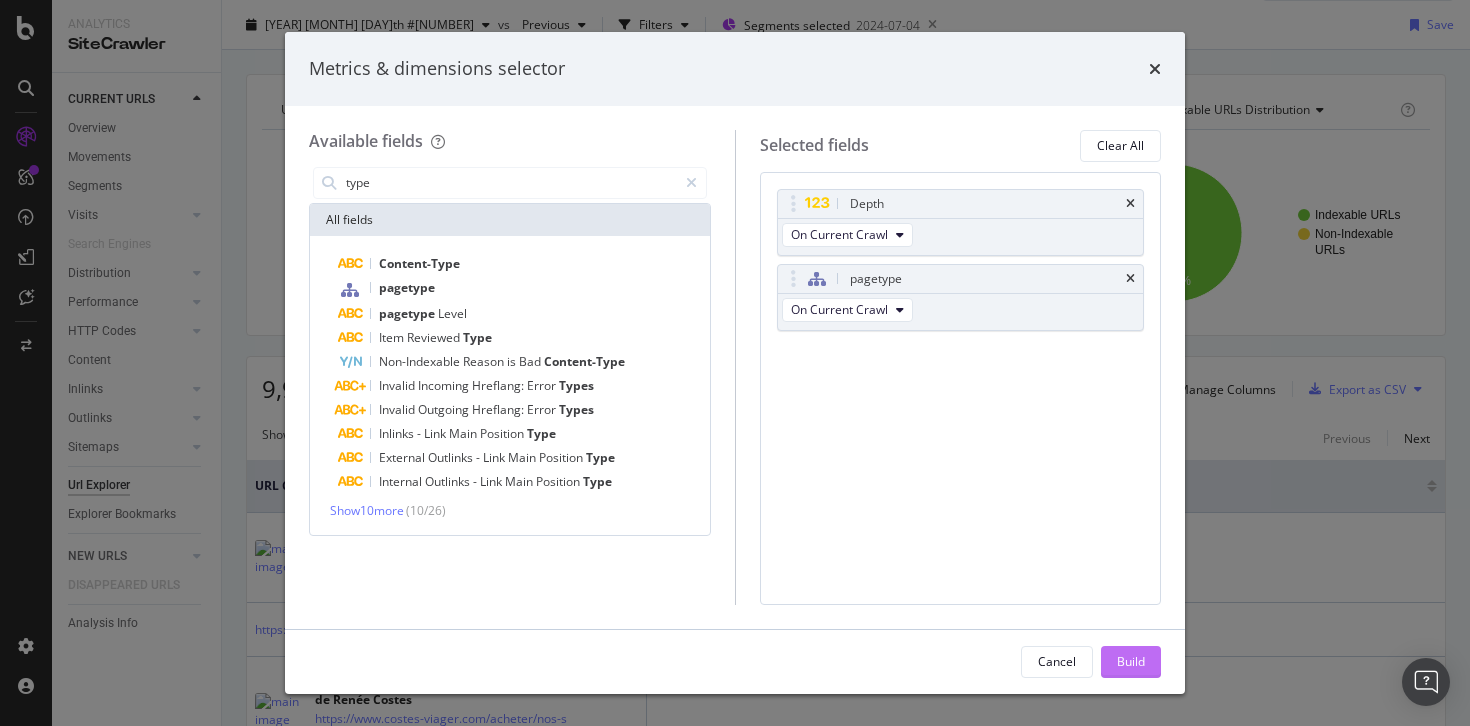 click on "Build" at bounding box center (1131, 661) 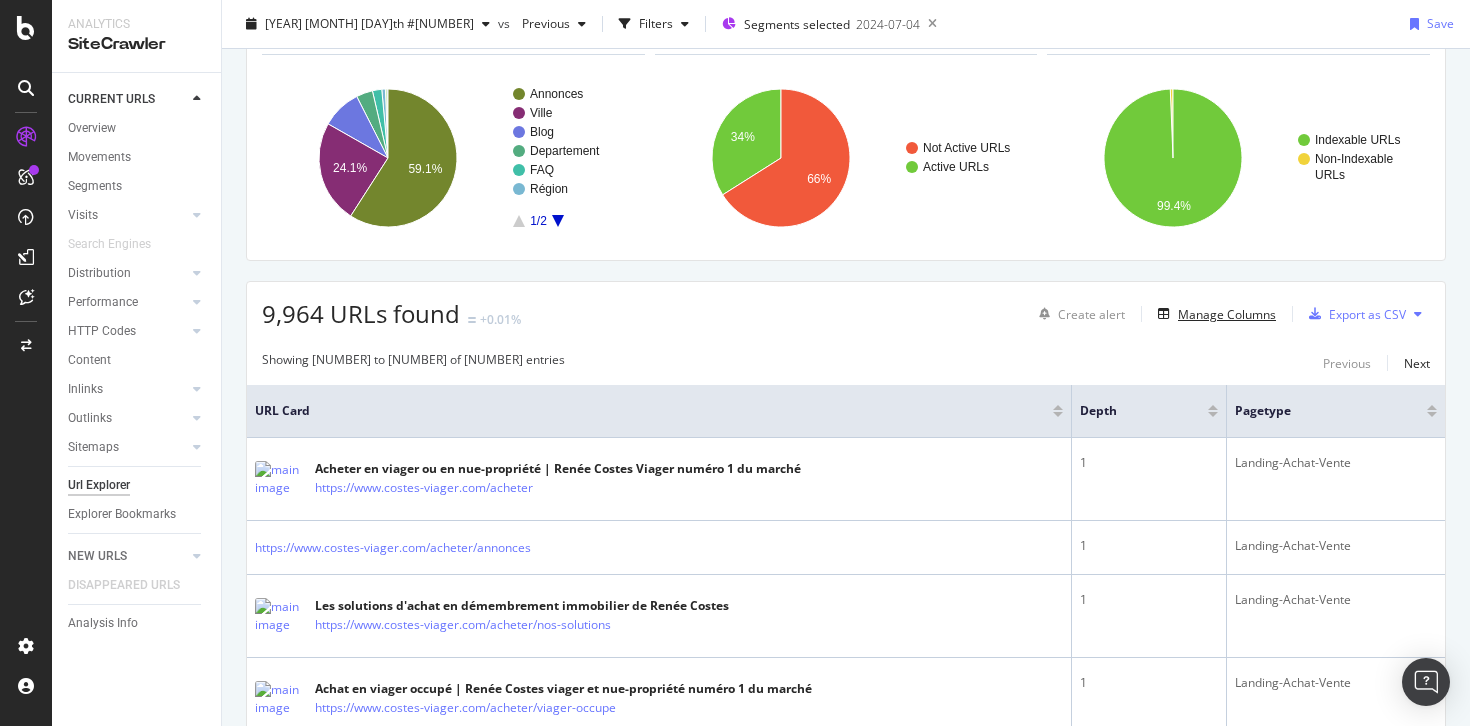 scroll, scrollTop: 126, scrollLeft: 0, axis: vertical 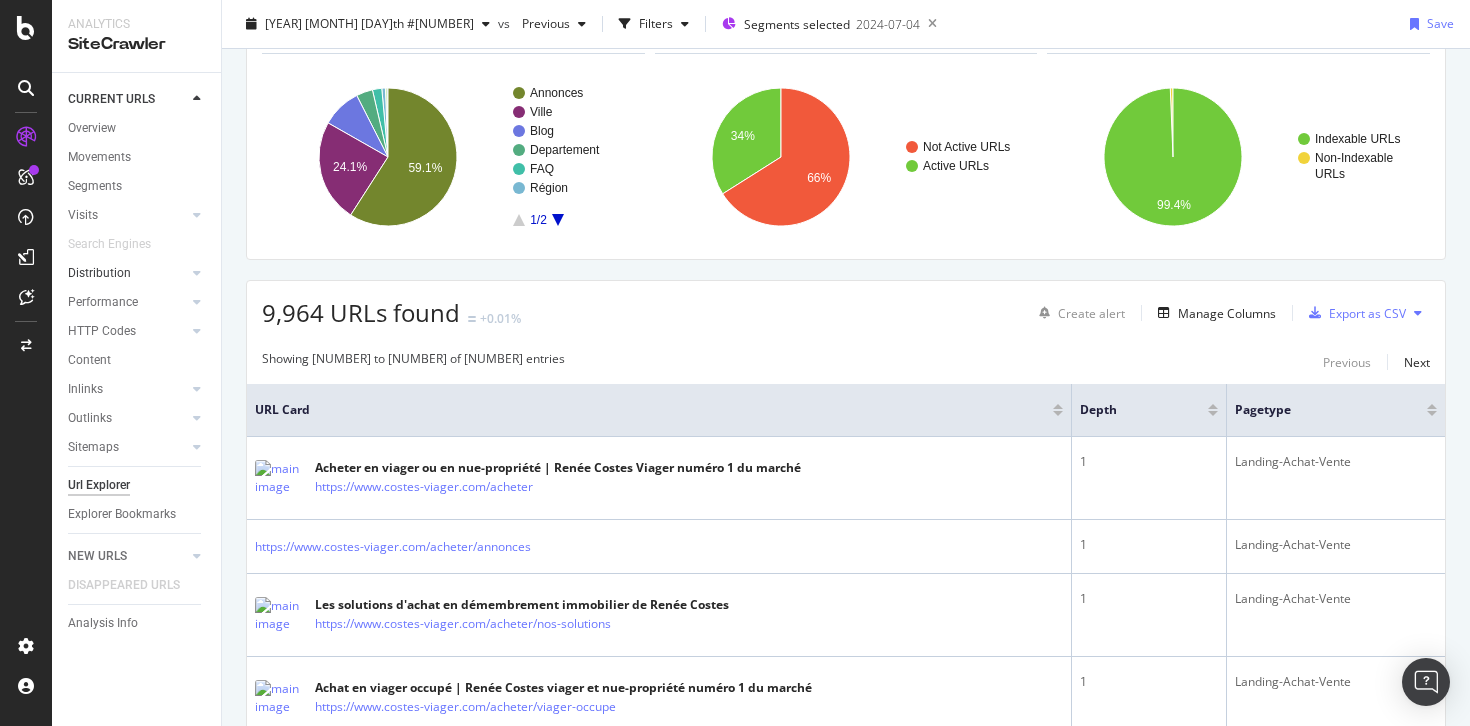 click at bounding box center (177, 273) 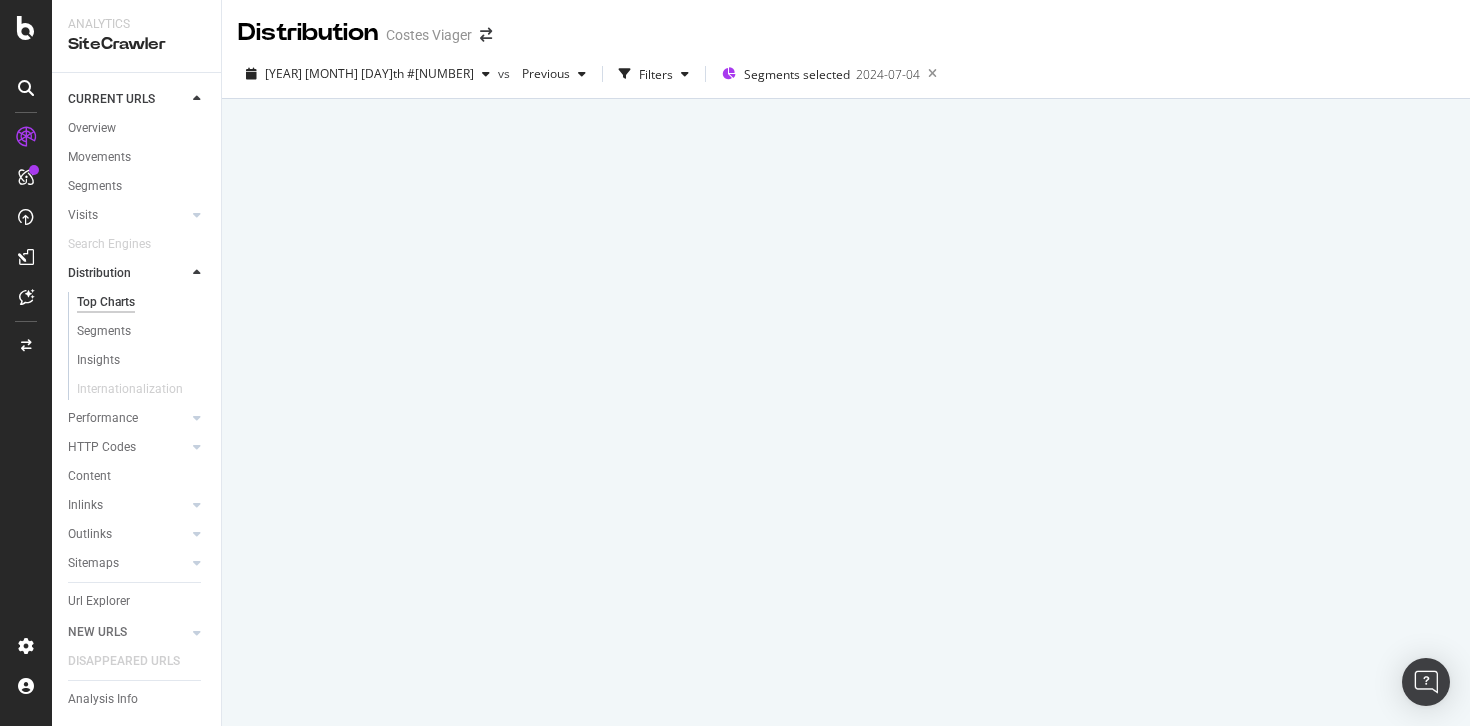 scroll, scrollTop: 0, scrollLeft: 0, axis: both 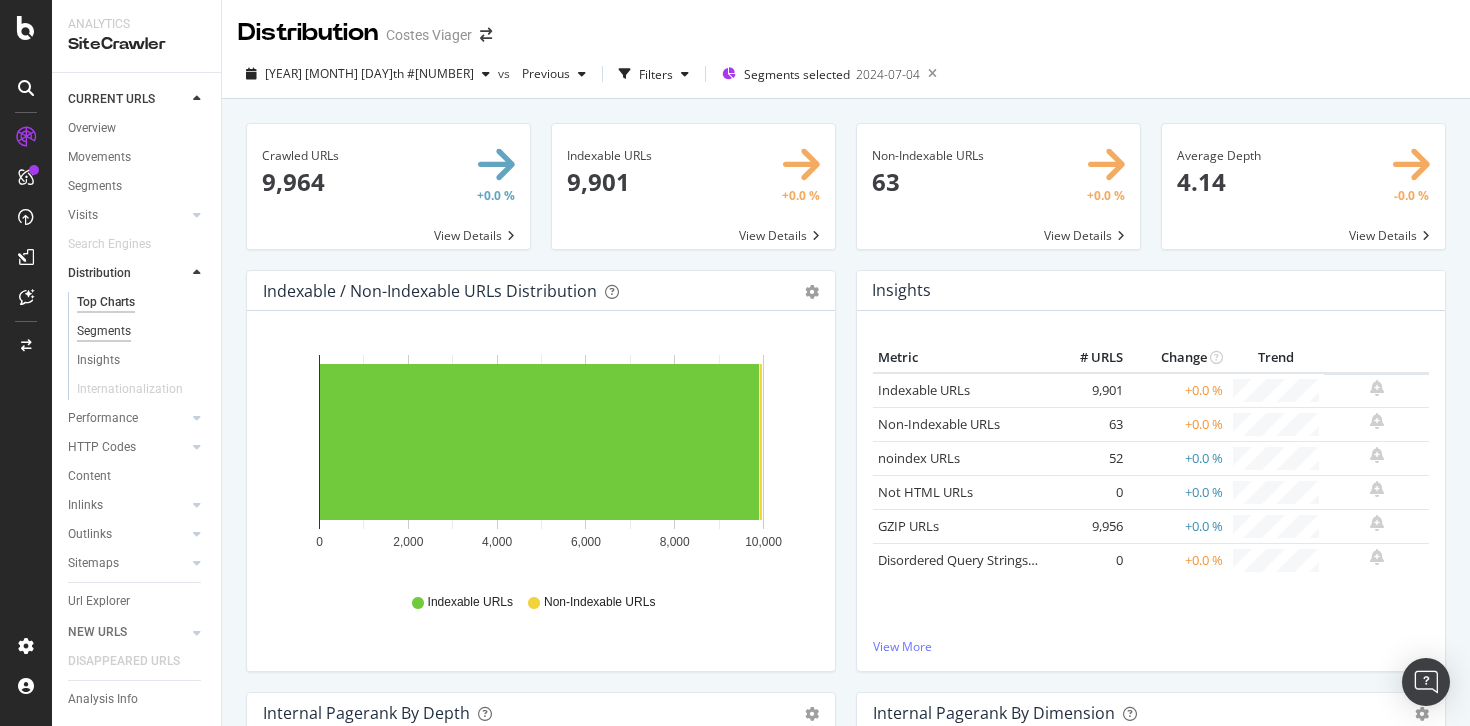click on "Segments" at bounding box center (104, 331) 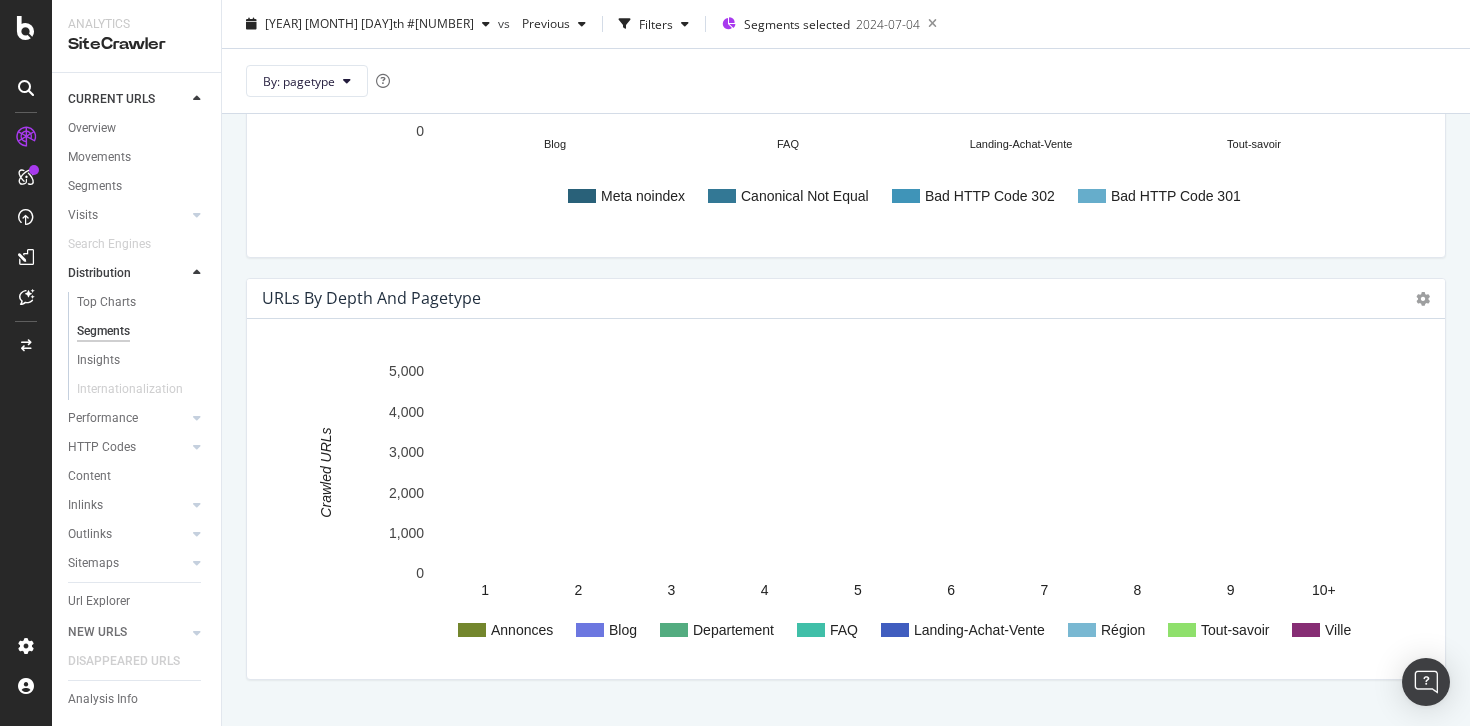 scroll, scrollTop: 1220, scrollLeft: 0, axis: vertical 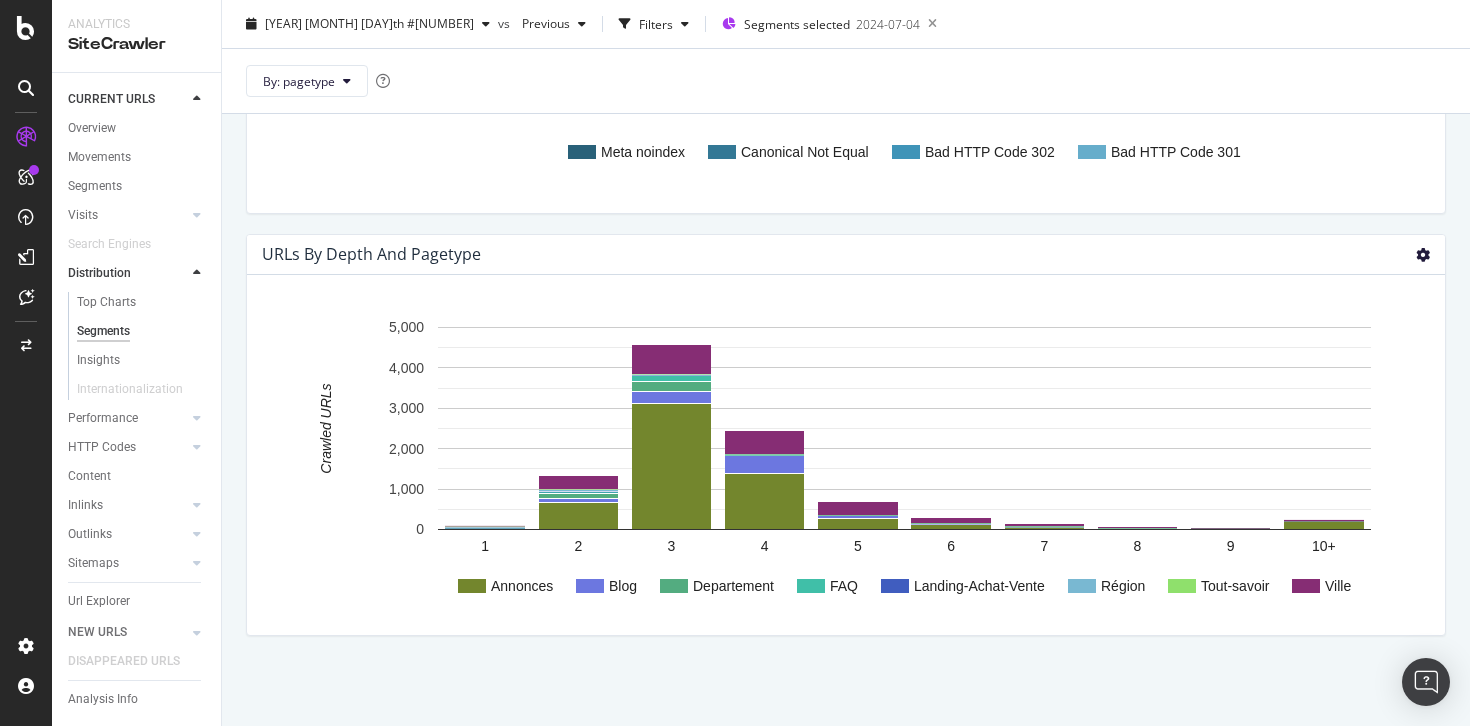 click at bounding box center (1423, 255) 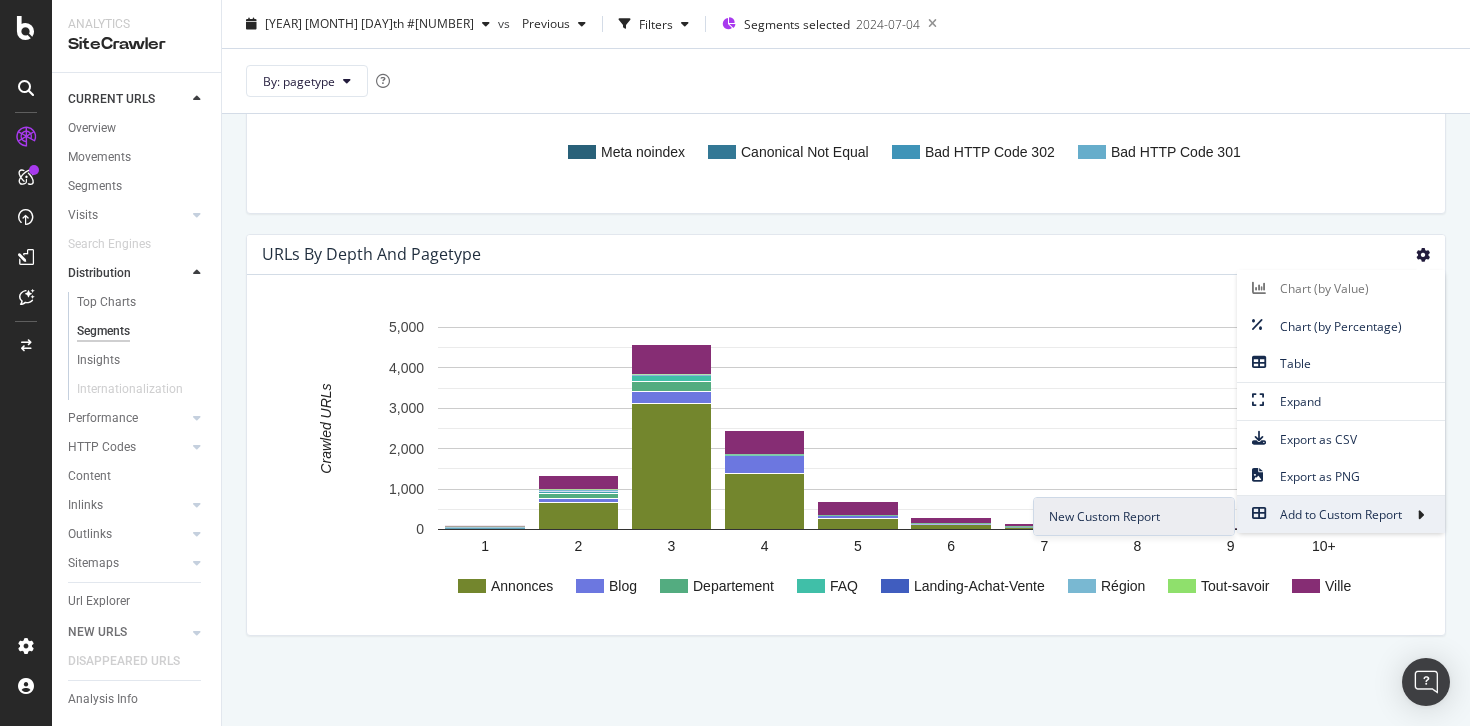 click on "New Custom Report" at bounding box center (1134, 516) 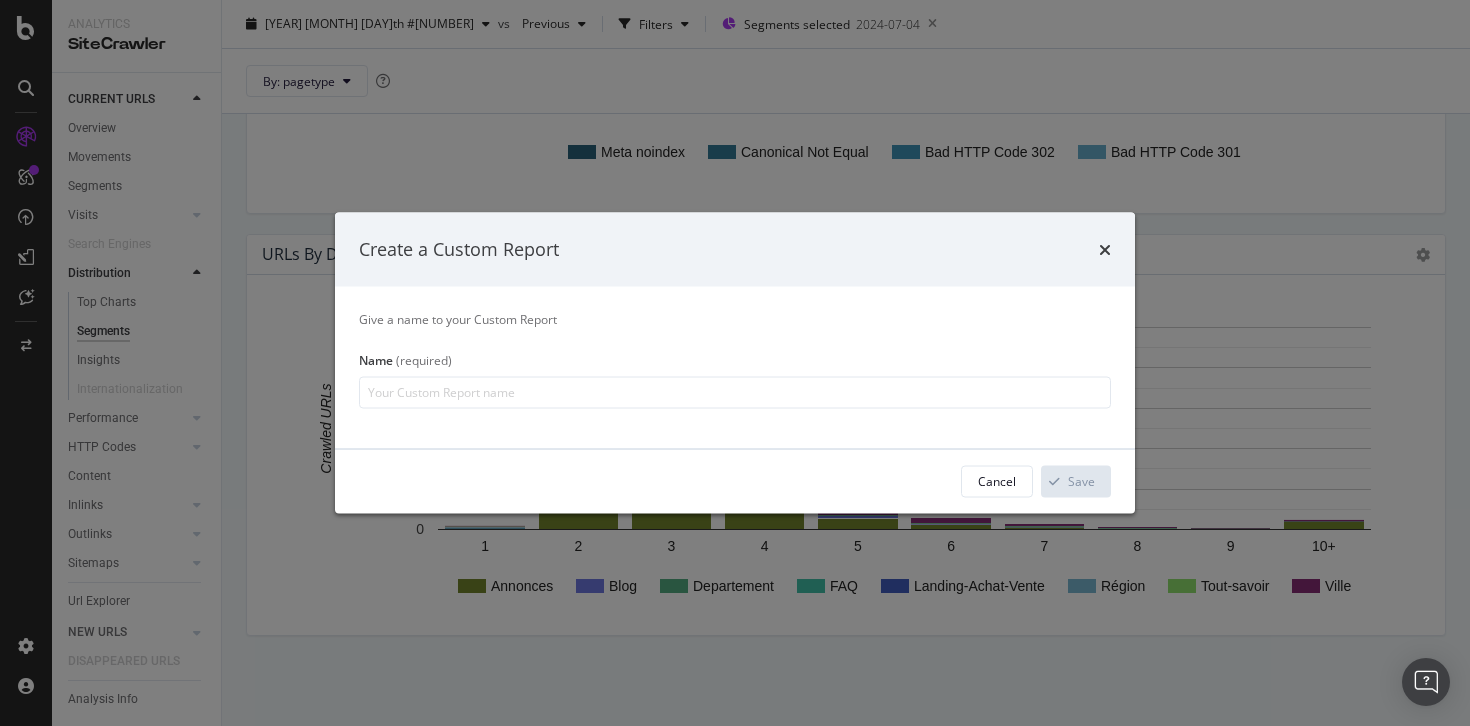 click on "Create a Custom Report" at bounding box center [735, 250] 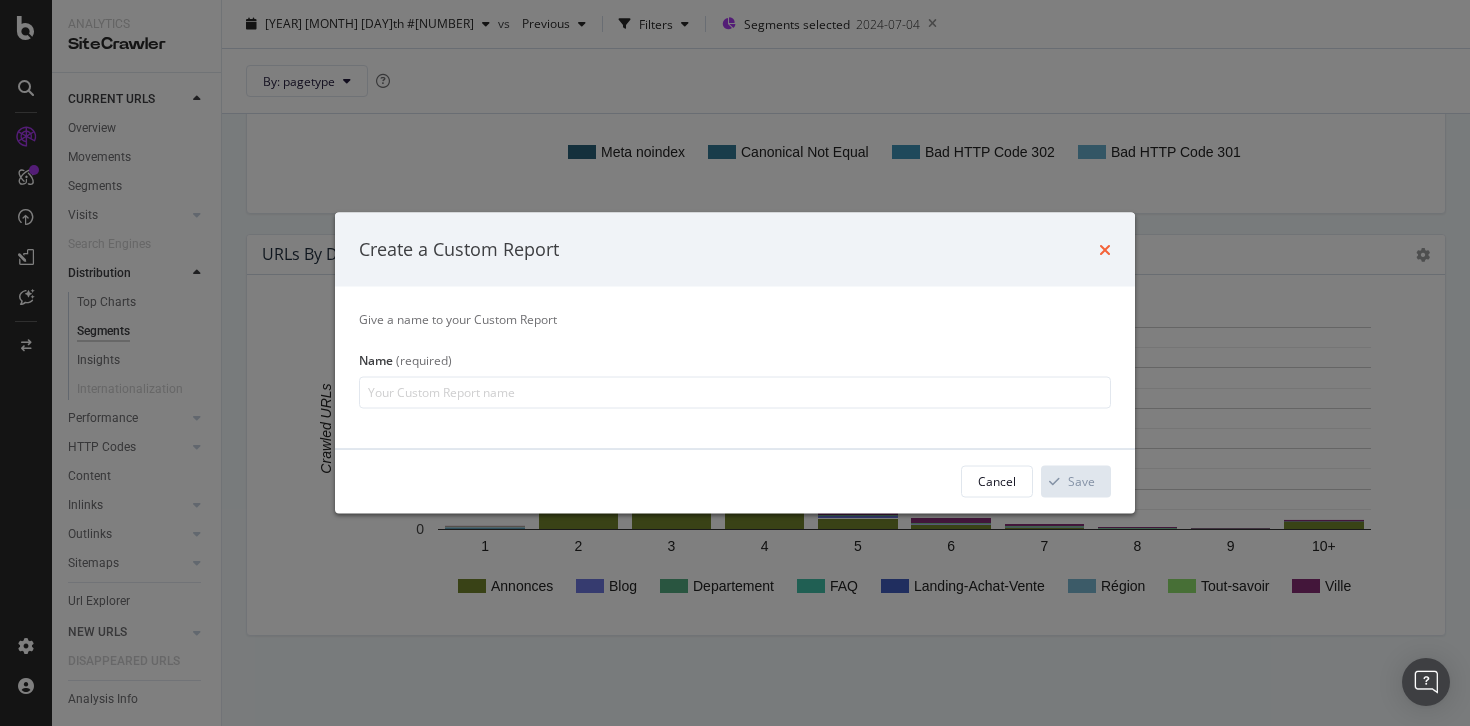 click at bounding box center [1105, 249] 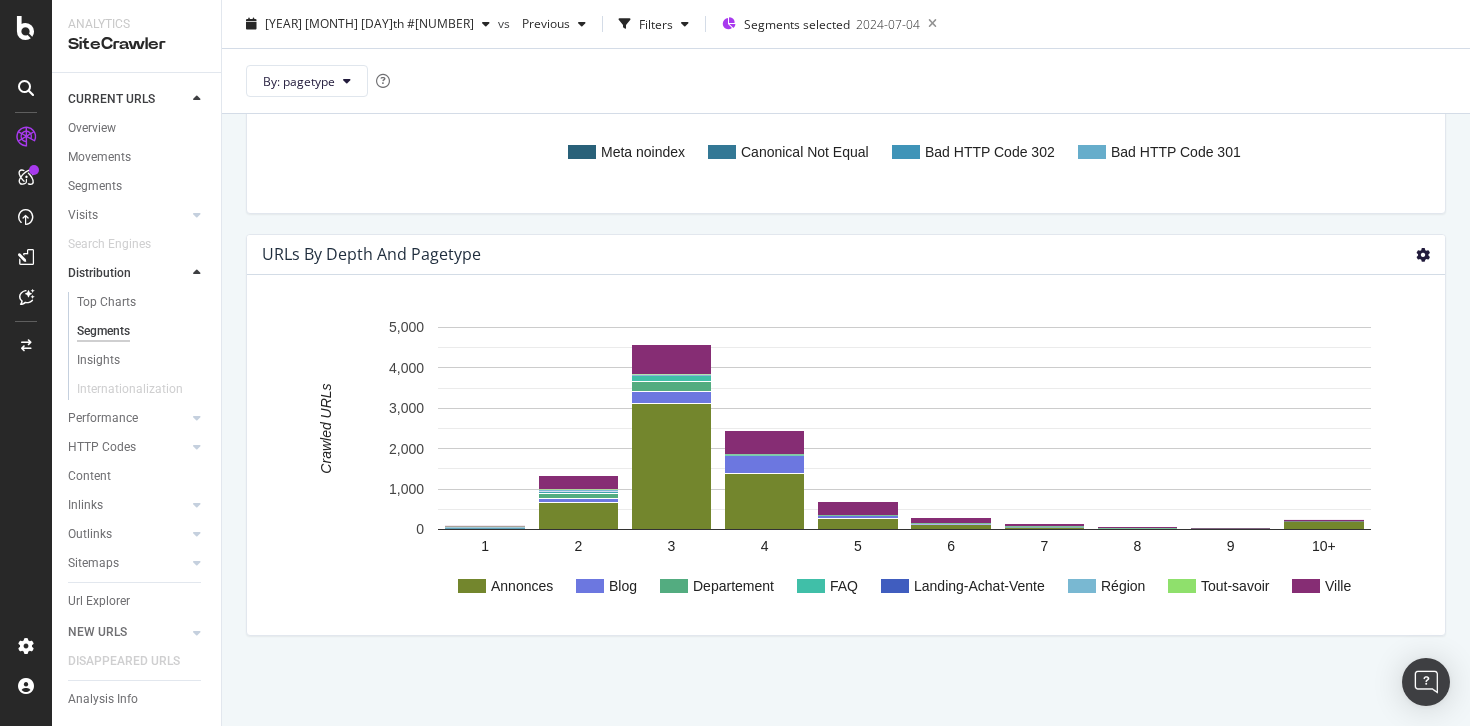 click at bounding box center [1423, 255] 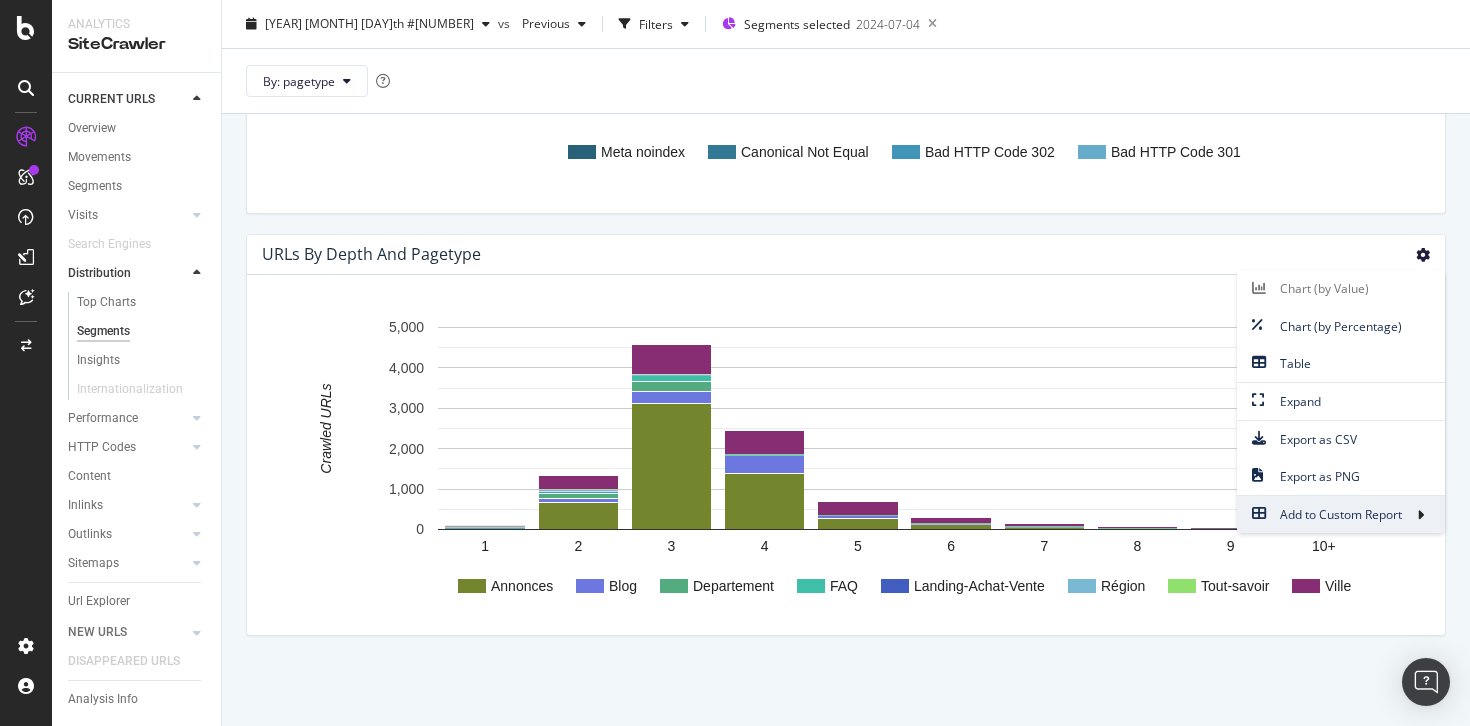 click at bounding box center [1423, 255] 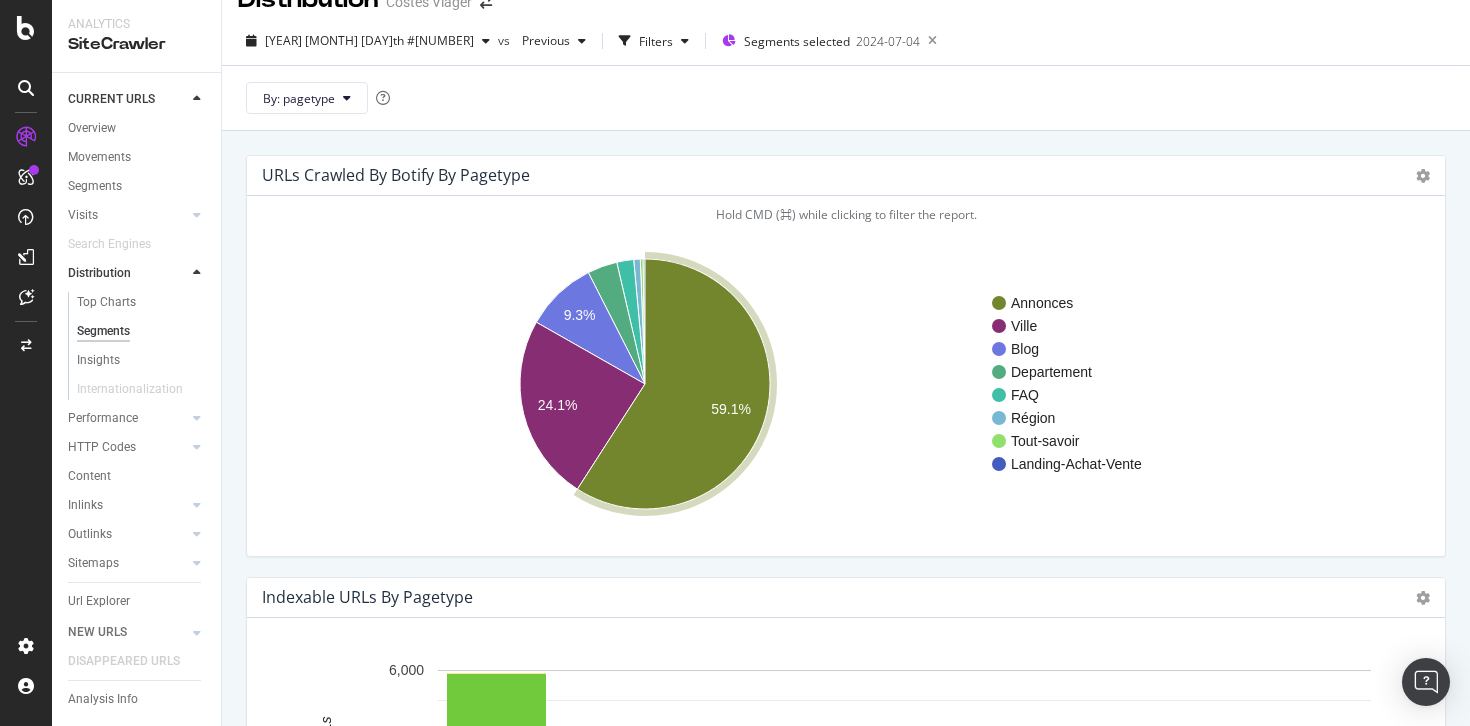 scroll, scrollTop: 36, scrollLeft: 0, axis: vertical 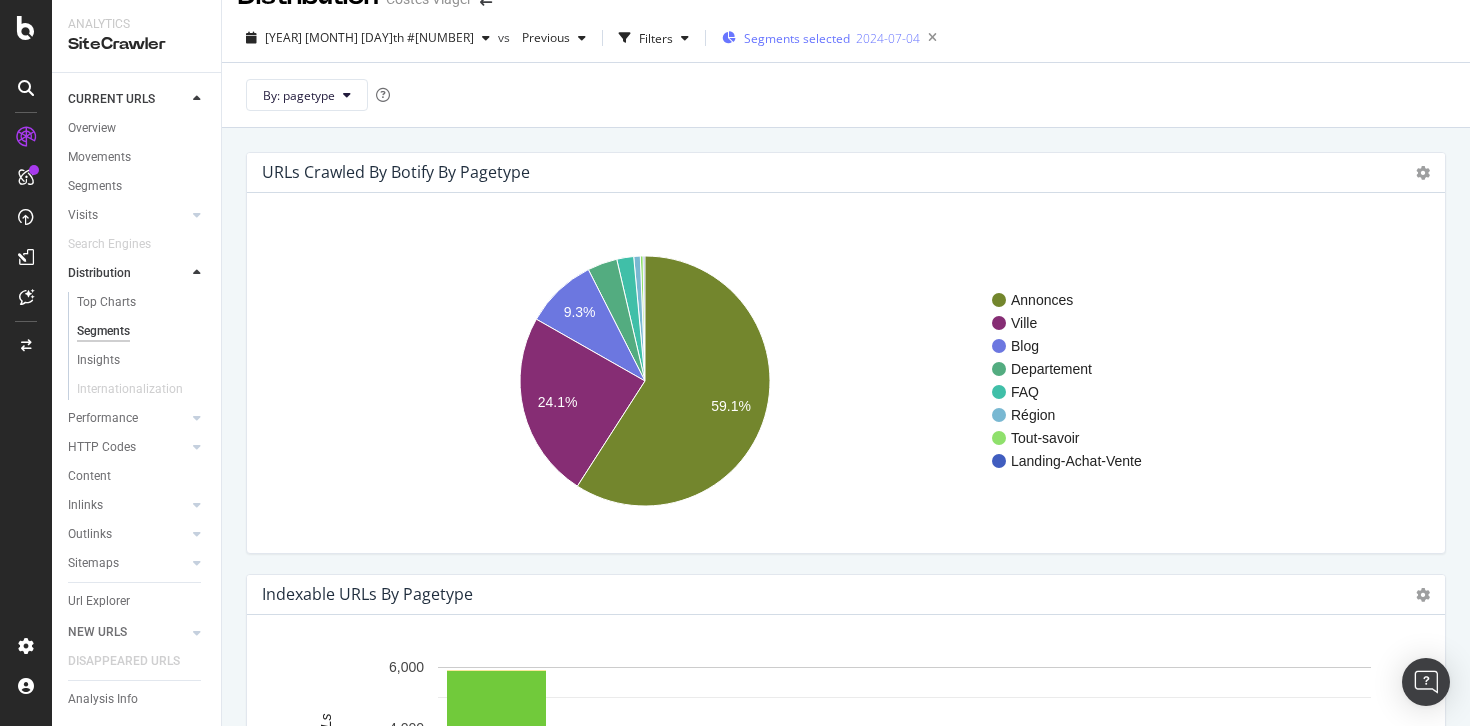 click on "Segments selected 2024-07-04" at bounding box center [821, 38] 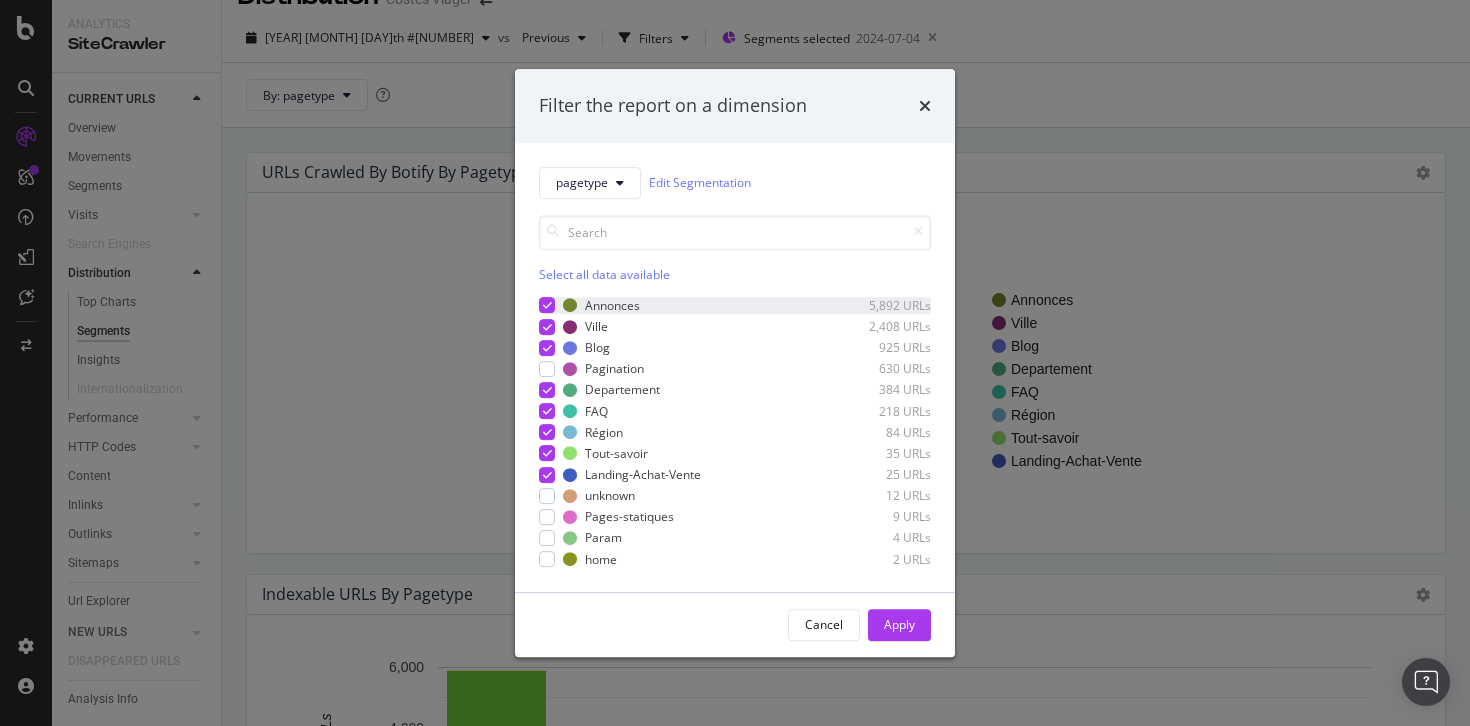click at bounding box center (547, 306) 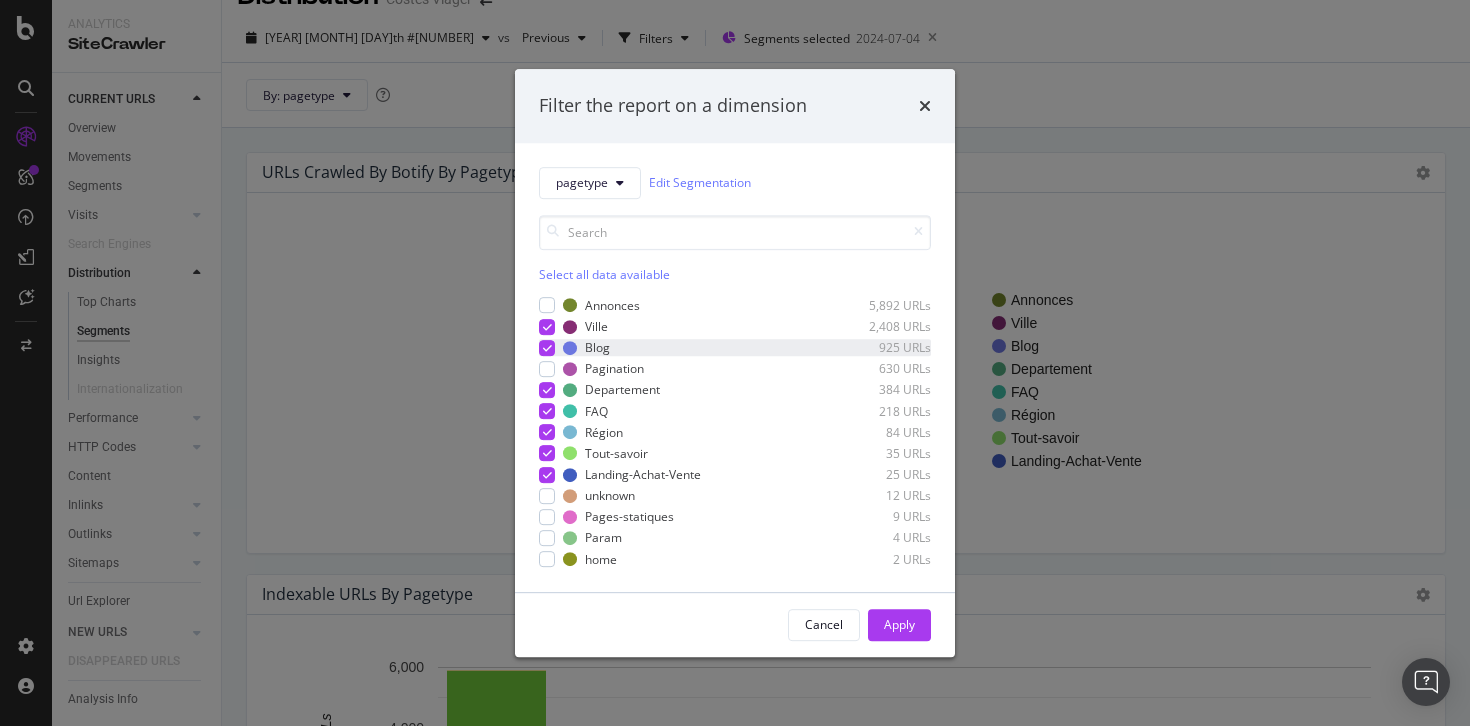 click at bounding box center [547, 348] 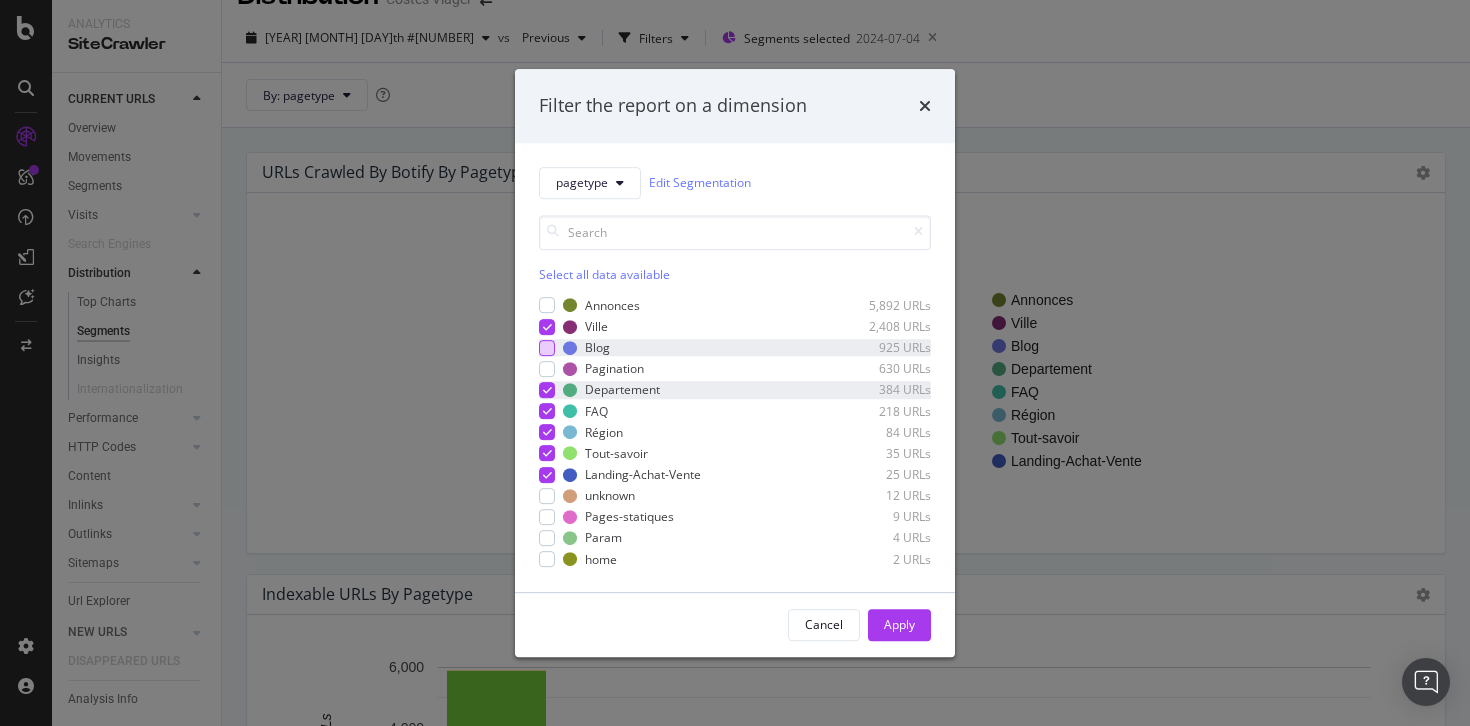 click at bounding box center [547, 390] 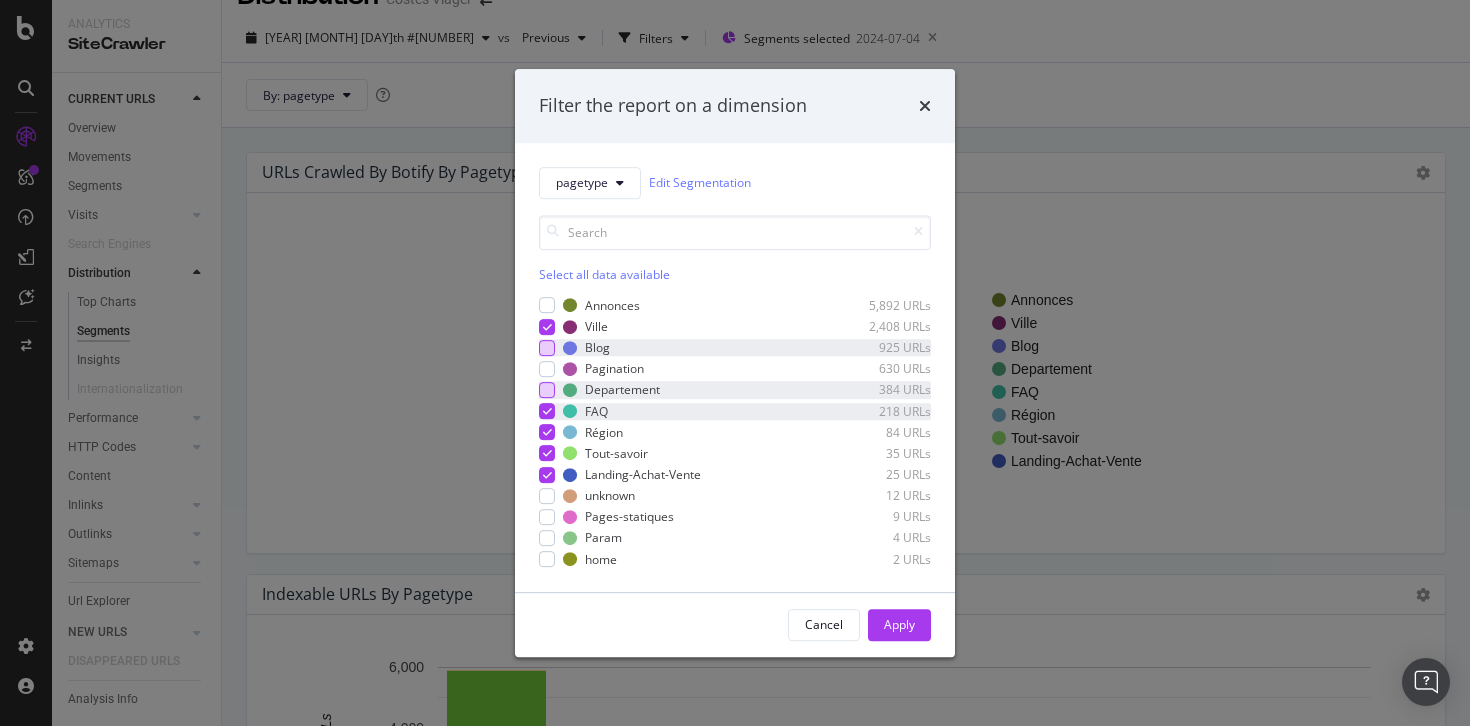 click at bounding box center (547, 411) 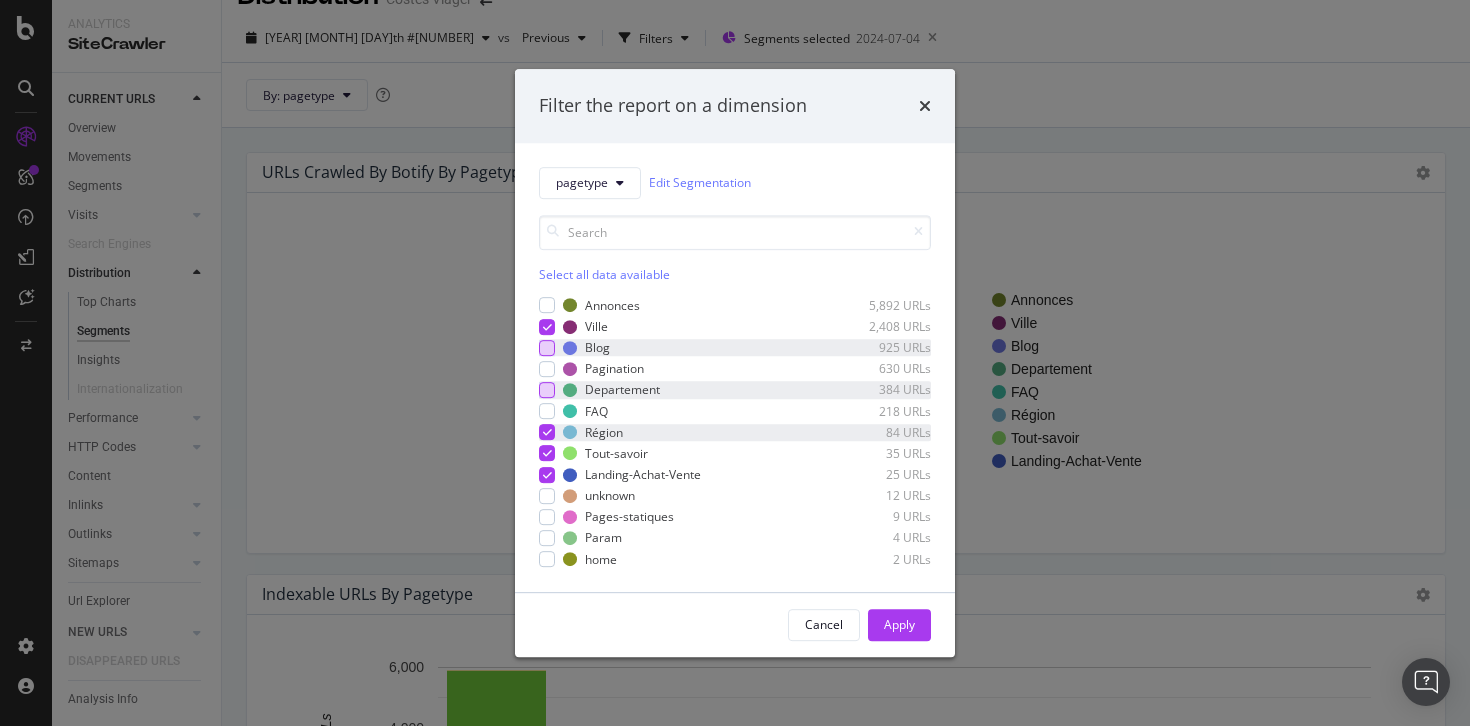 click at bounding box center (547, 432) 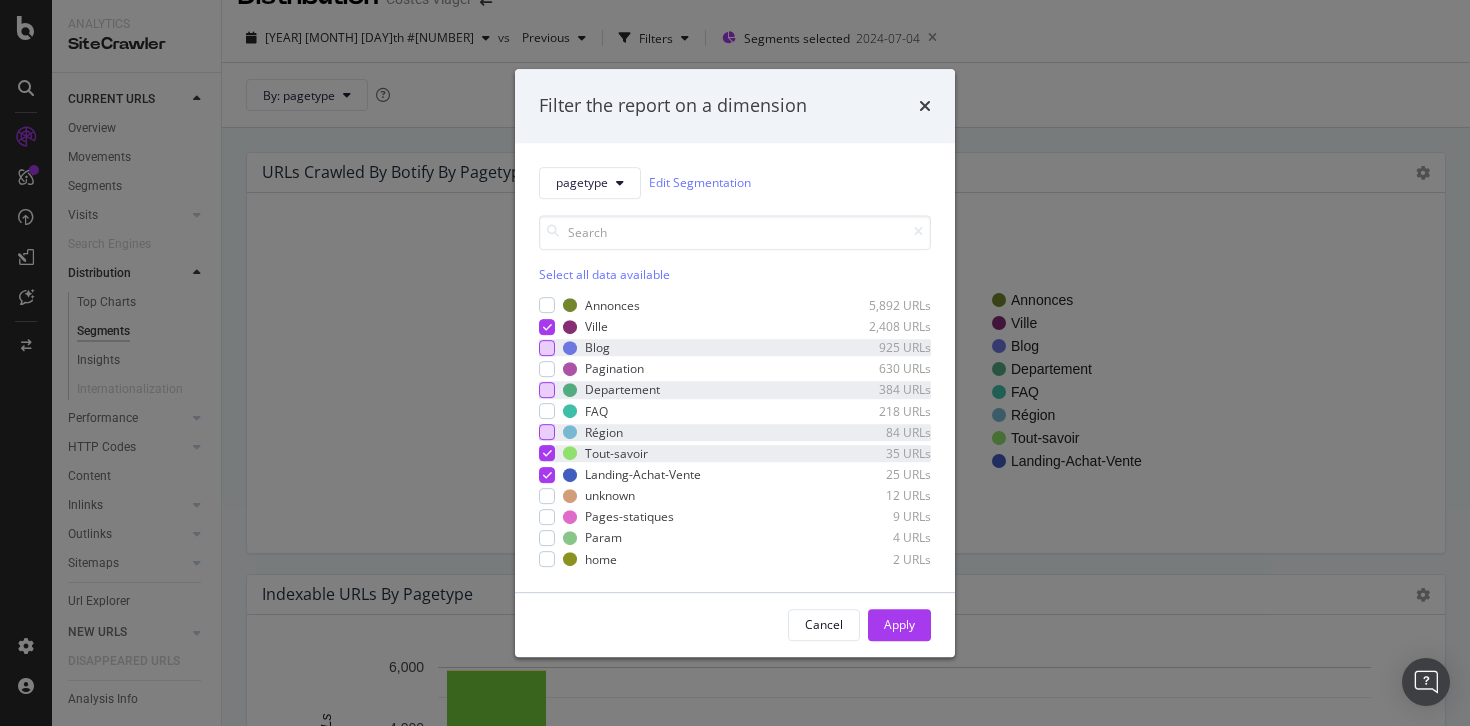 click at bounding box center [547, 454] 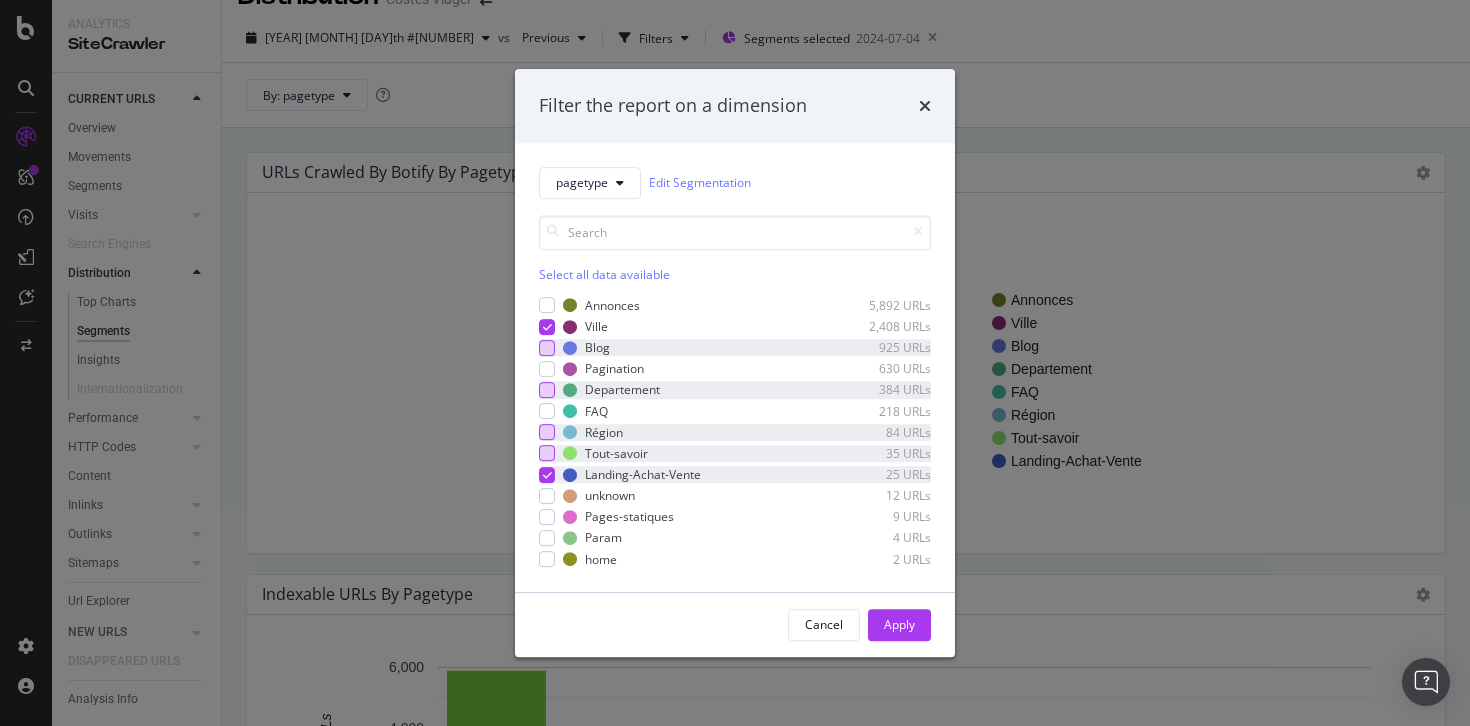 click at bounding box center (547, 475) 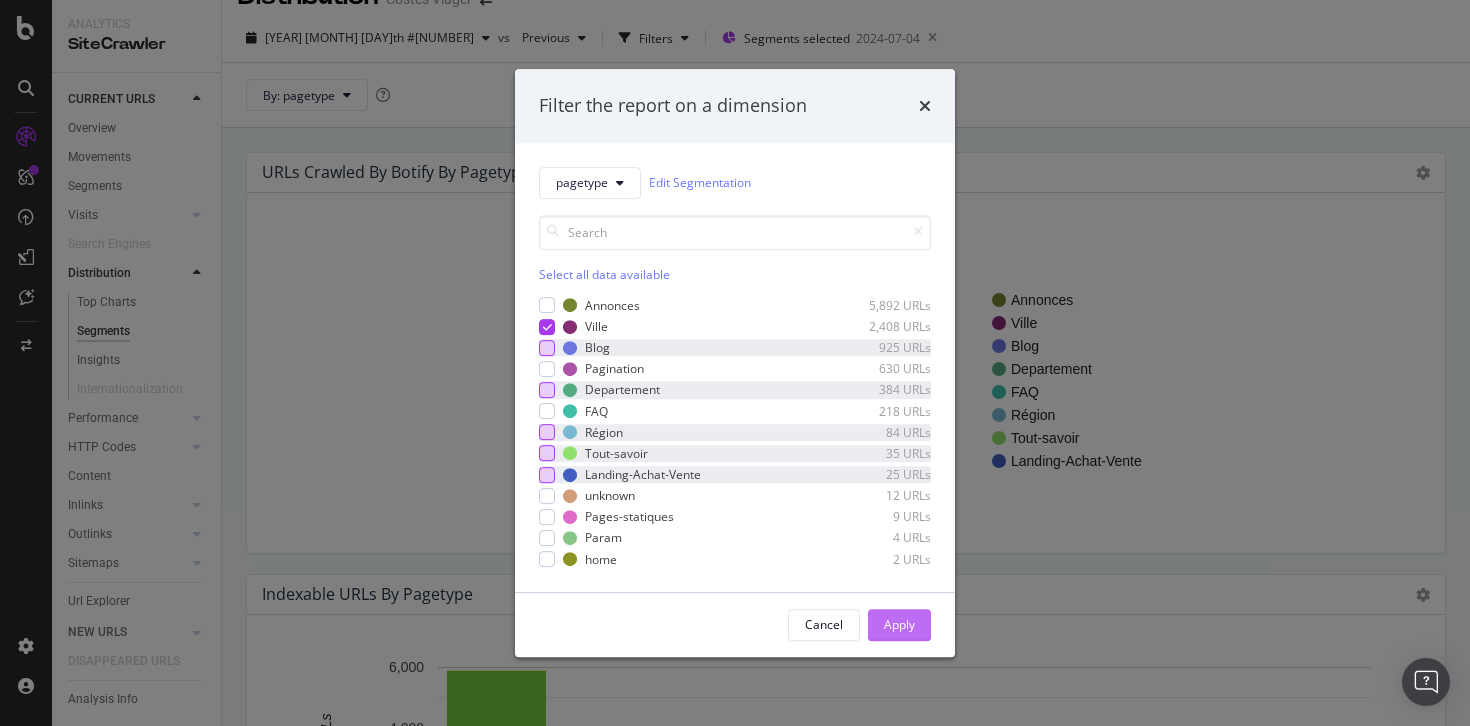 click on "Apply" at bounding box center (899, 624) 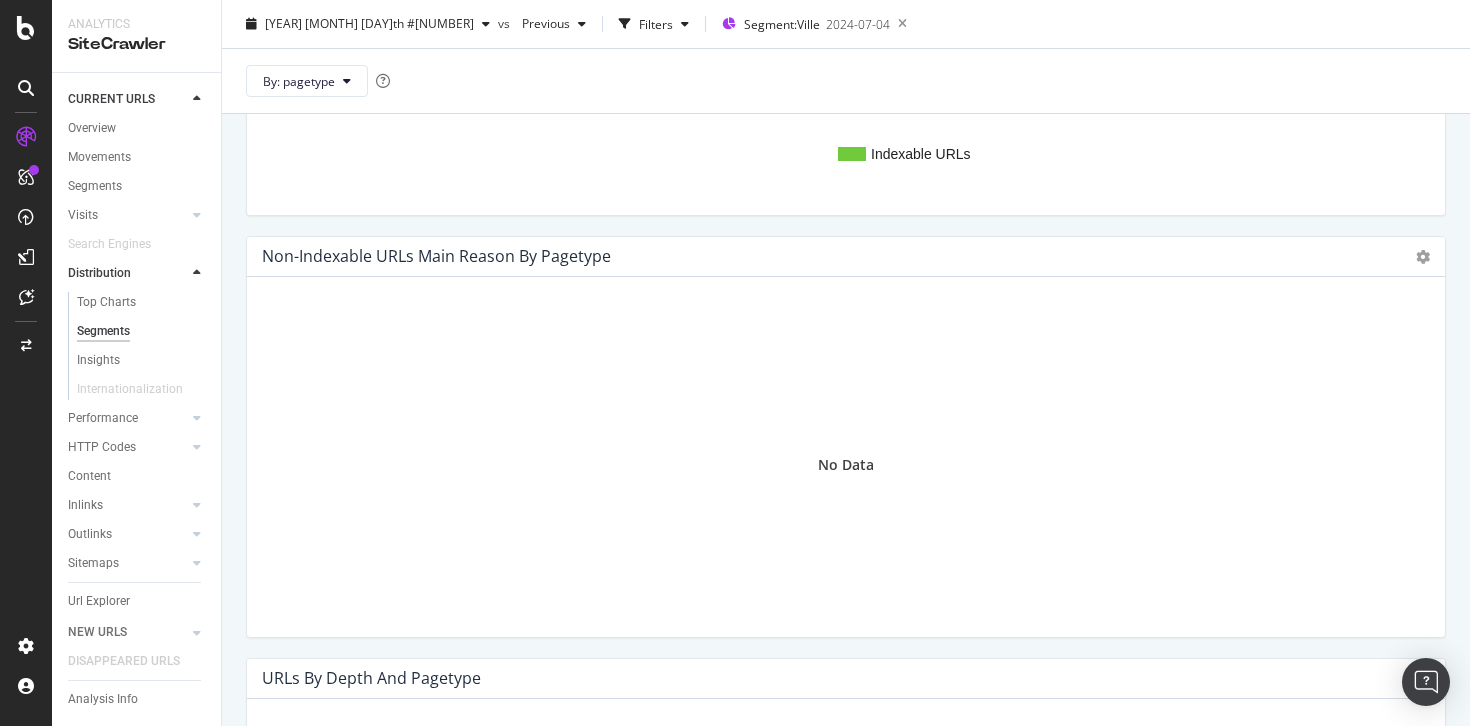 scroll, scrollTop: 1220, scrollLeft: 0, axis: vertical 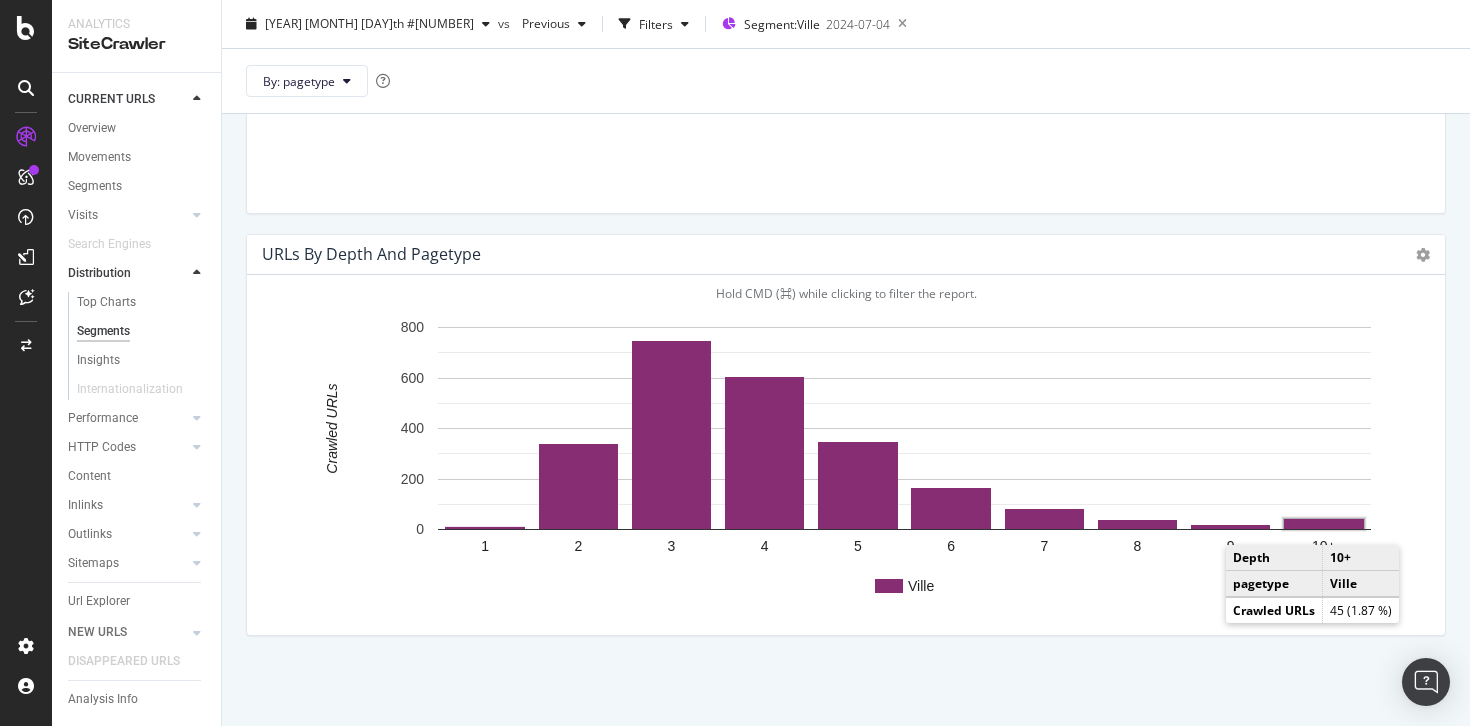 click 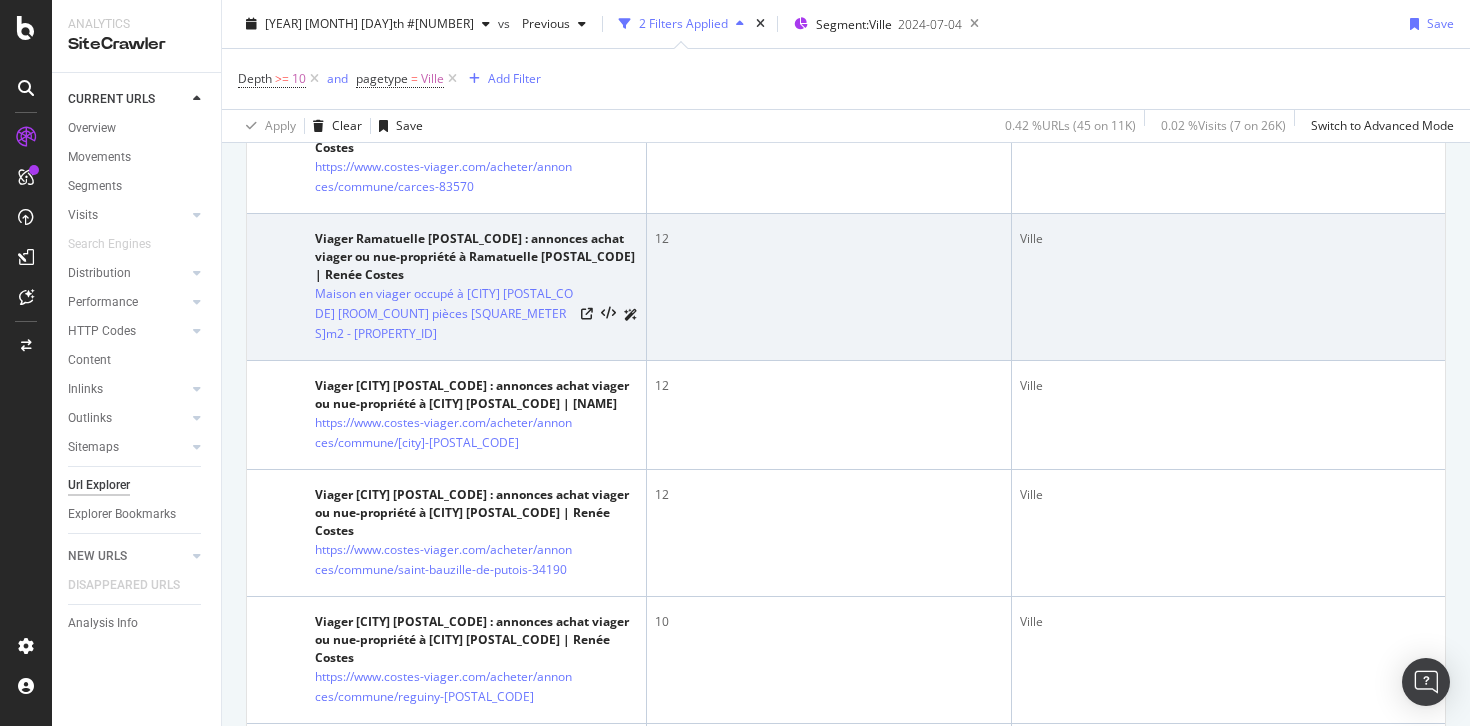 scroll, scrollTop: 579, scrollLeft: 0, axis: vertical 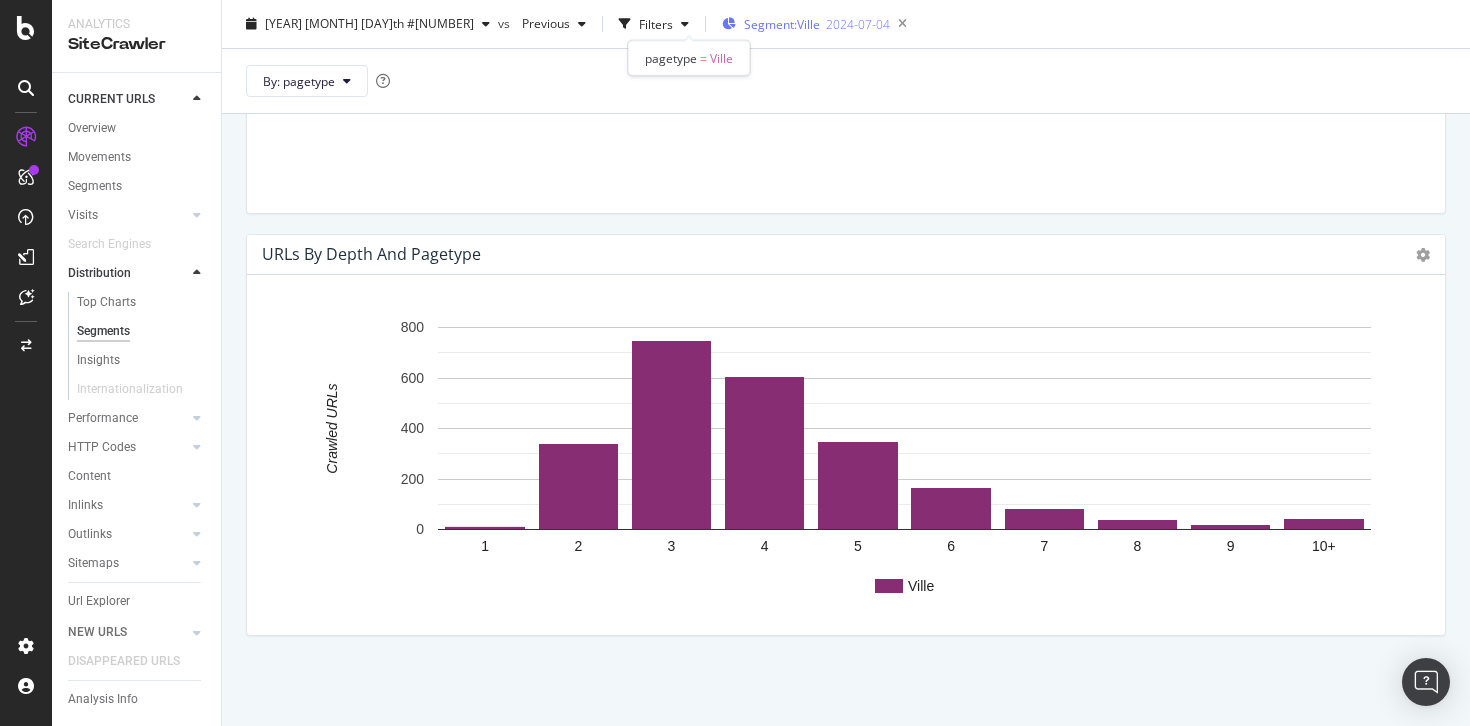 click on "Segment:  Ville" at bounding box center (782, 24) 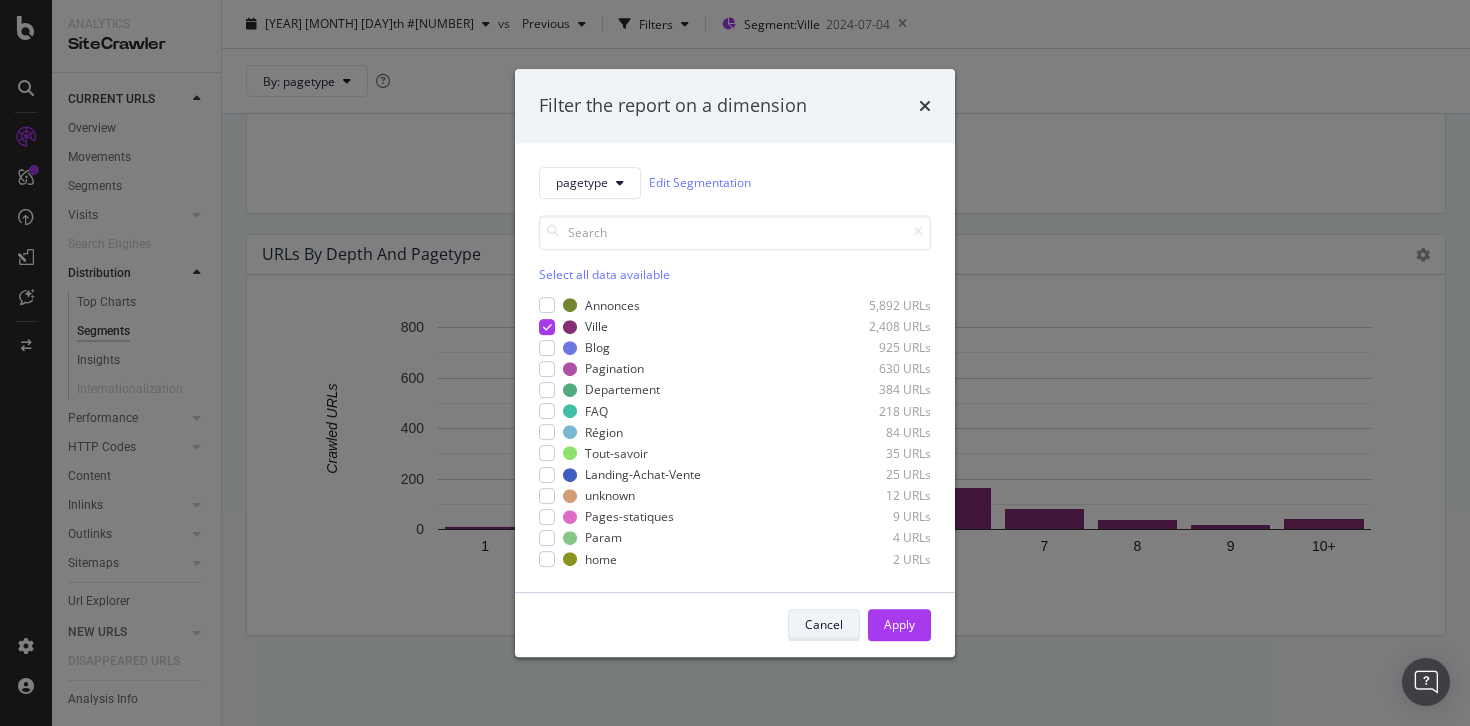 click on "Cancel" at bounding box center (824, 625) 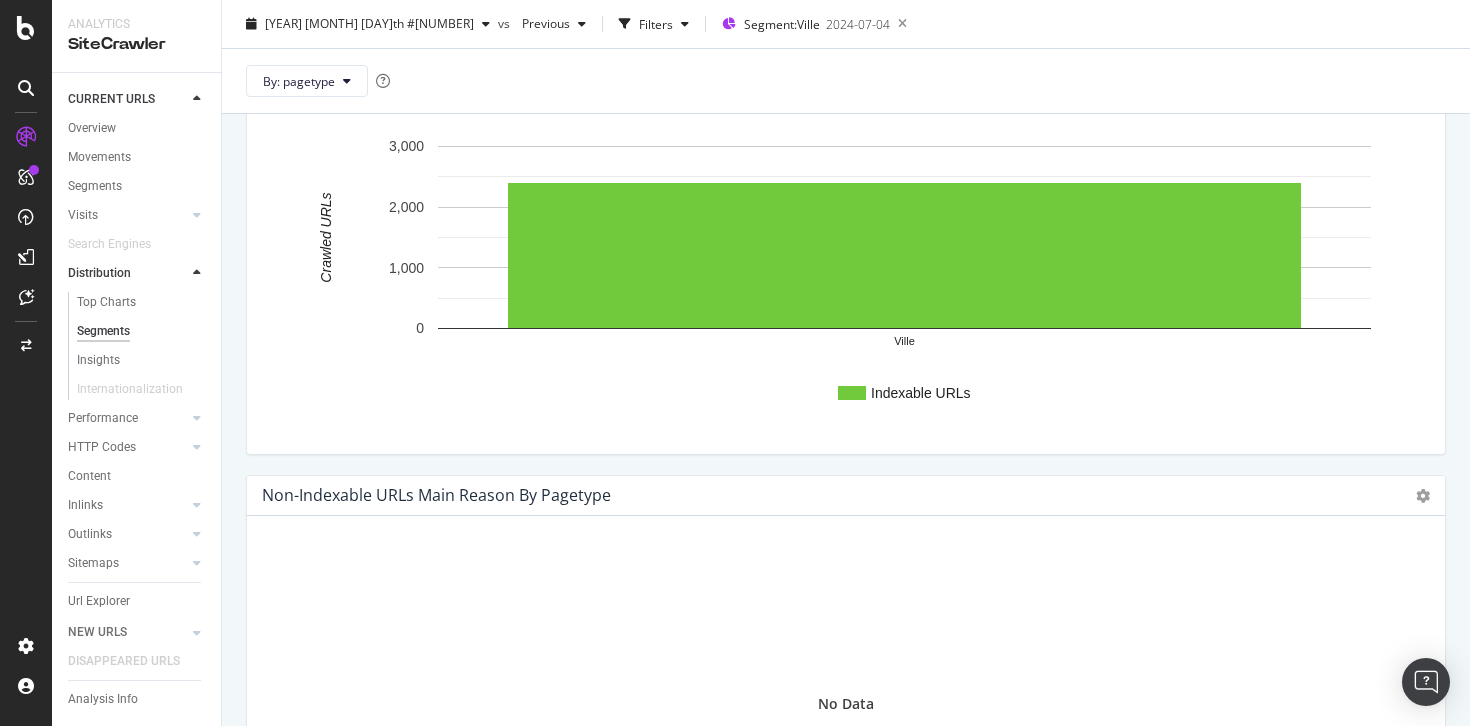scroll, scrollTop: 0, scrollLeft: 0, axis: both 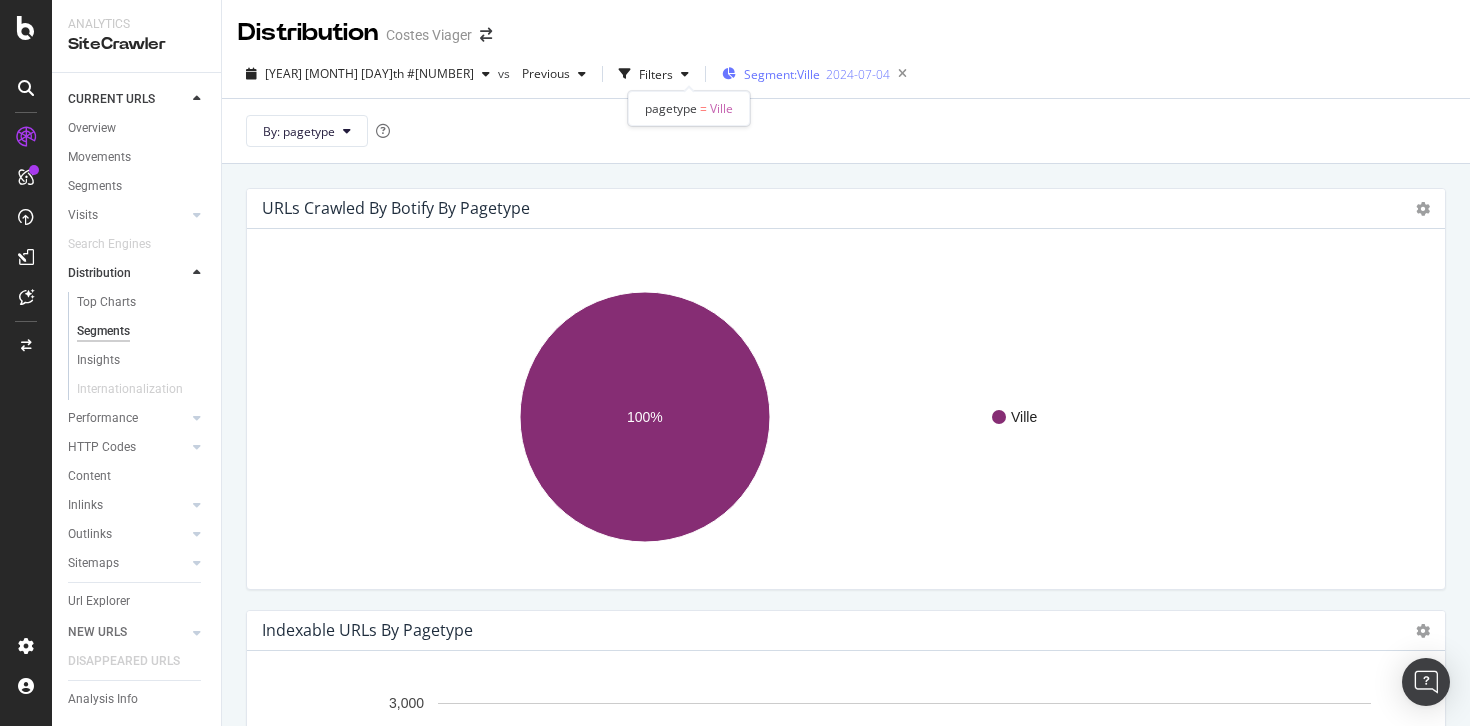click on "[DATE]" at bounding box center (858, 74) 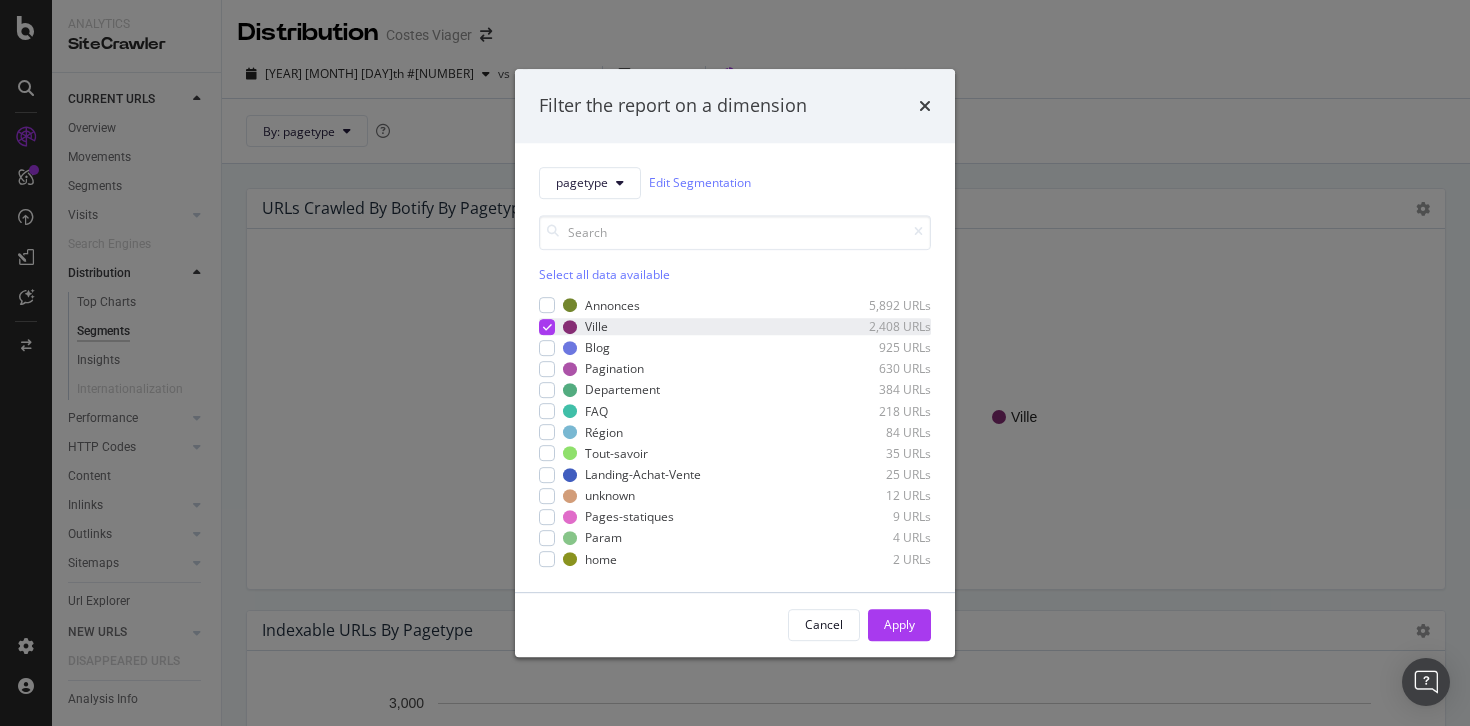 click at bounding box center (547, 327) 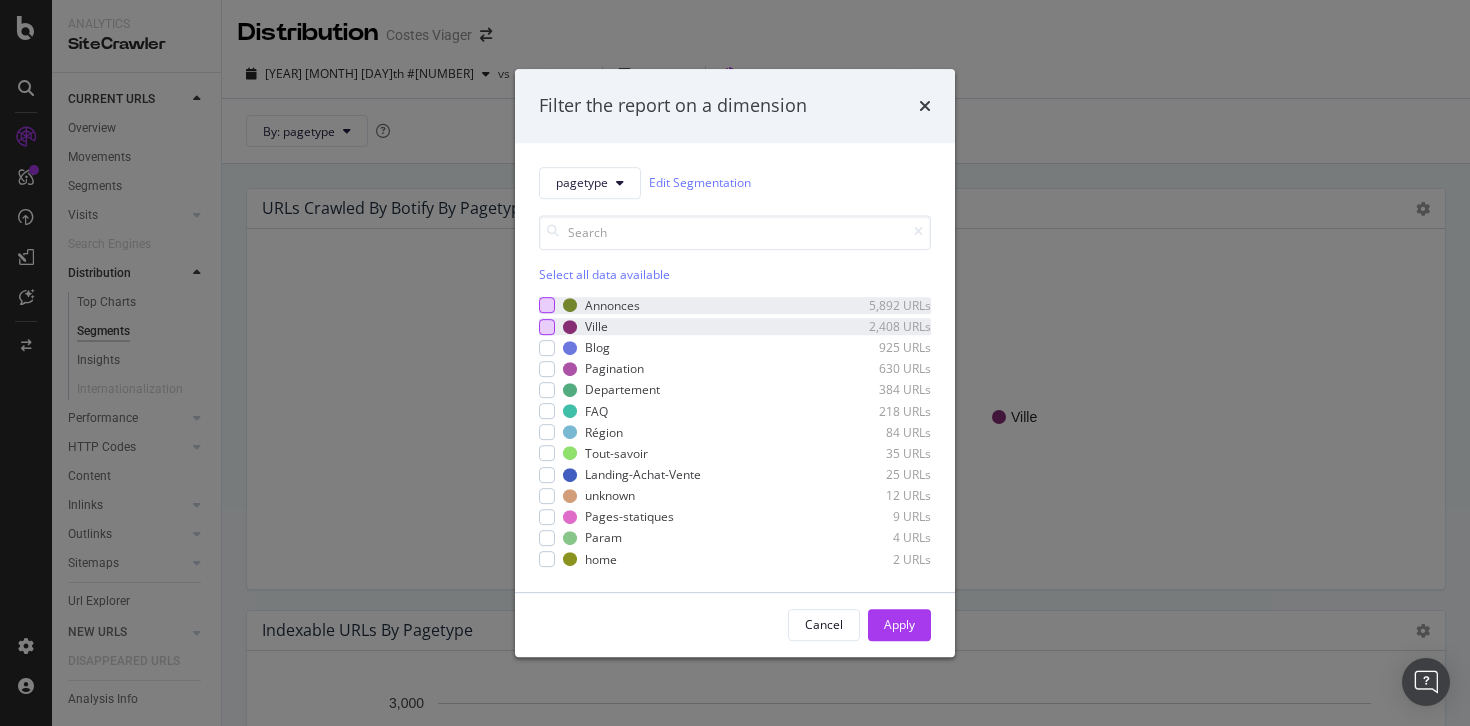 click at bounding box center (547, 306) 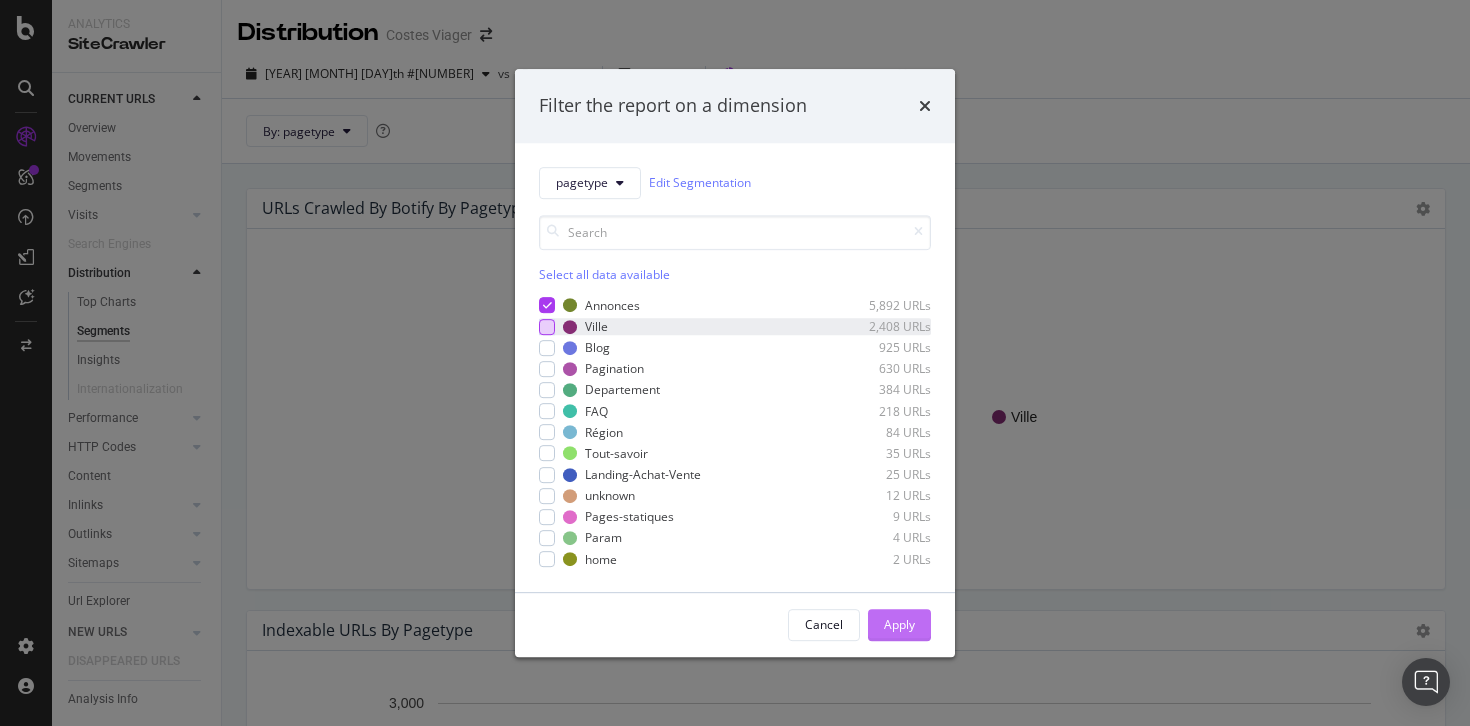 click on "Apply" at bounding box center (899, 625) 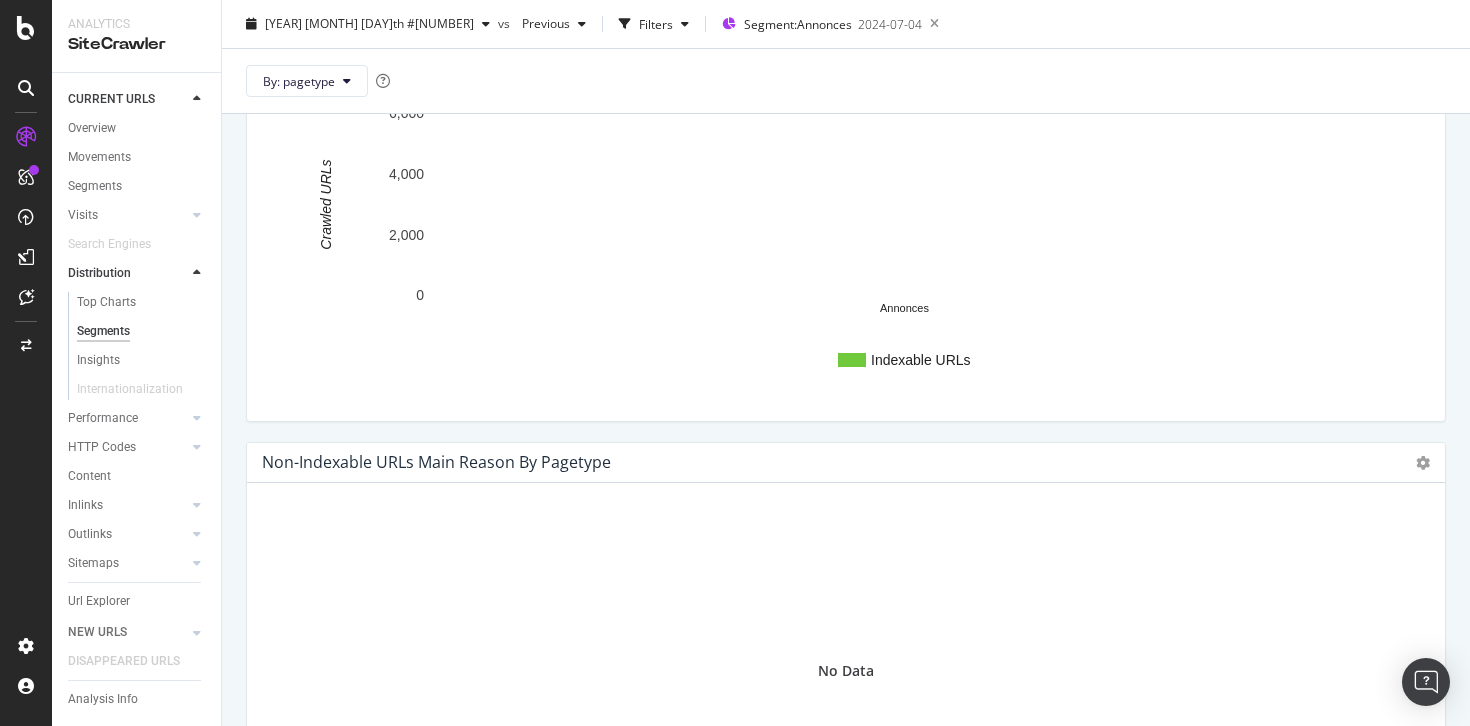 scroll, scrollTop: 1220, scrollLeft: 0, axis: vertical 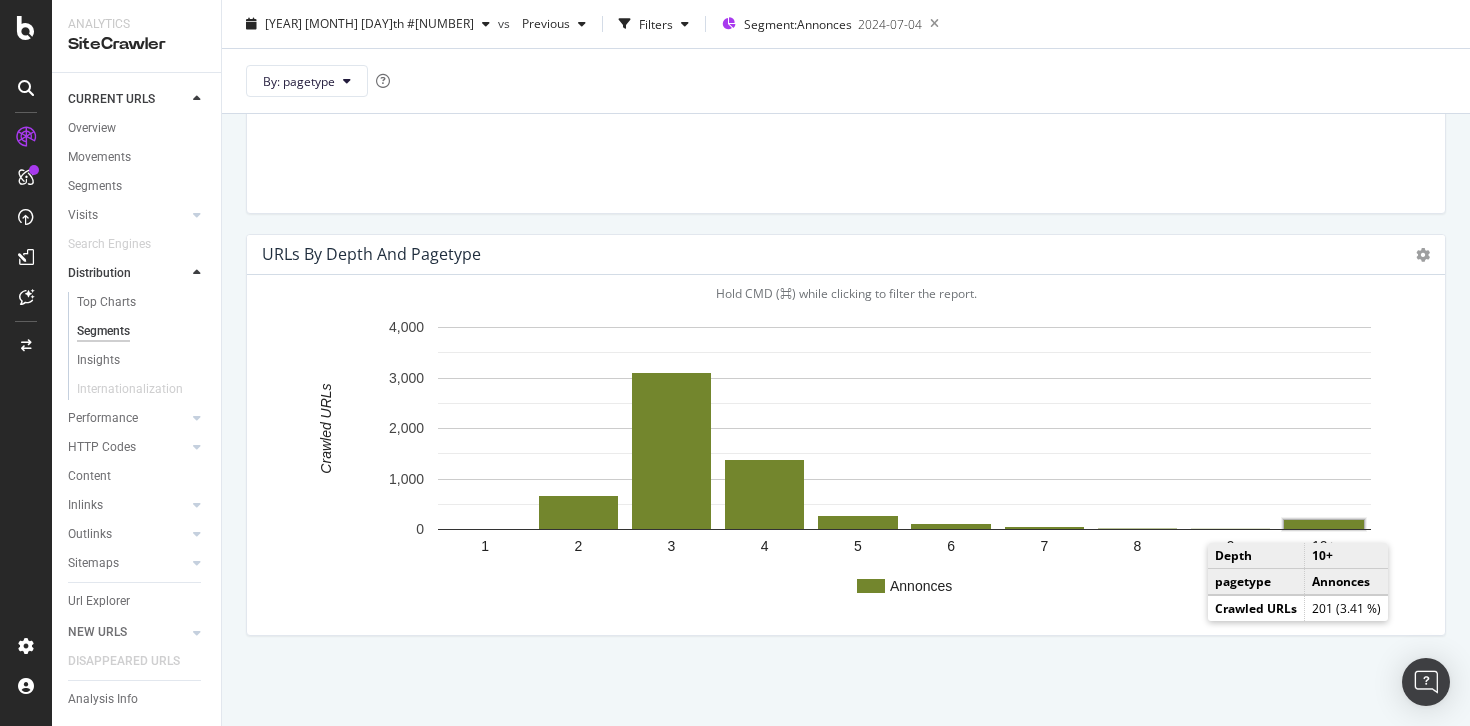 click 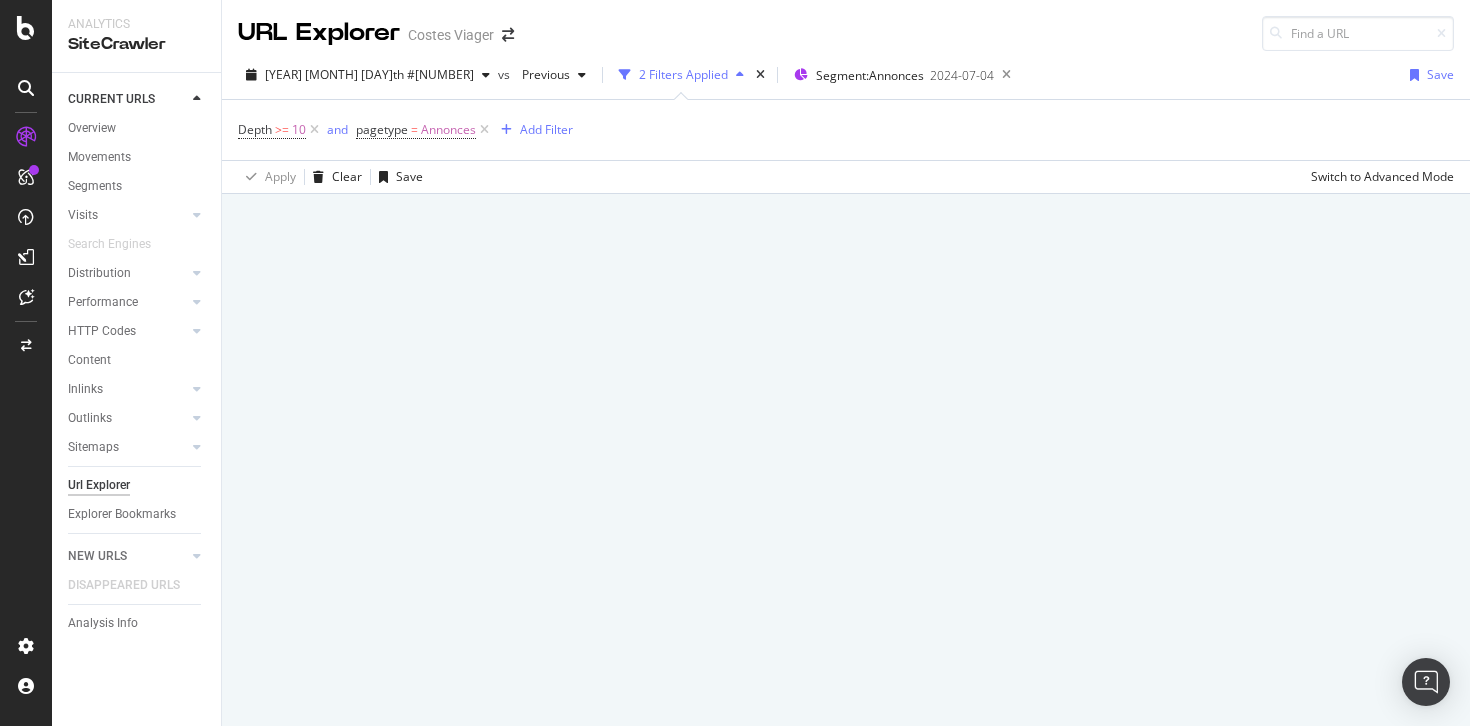 scroll, scrollTop: 0, scrollLeft: 0, axis: both 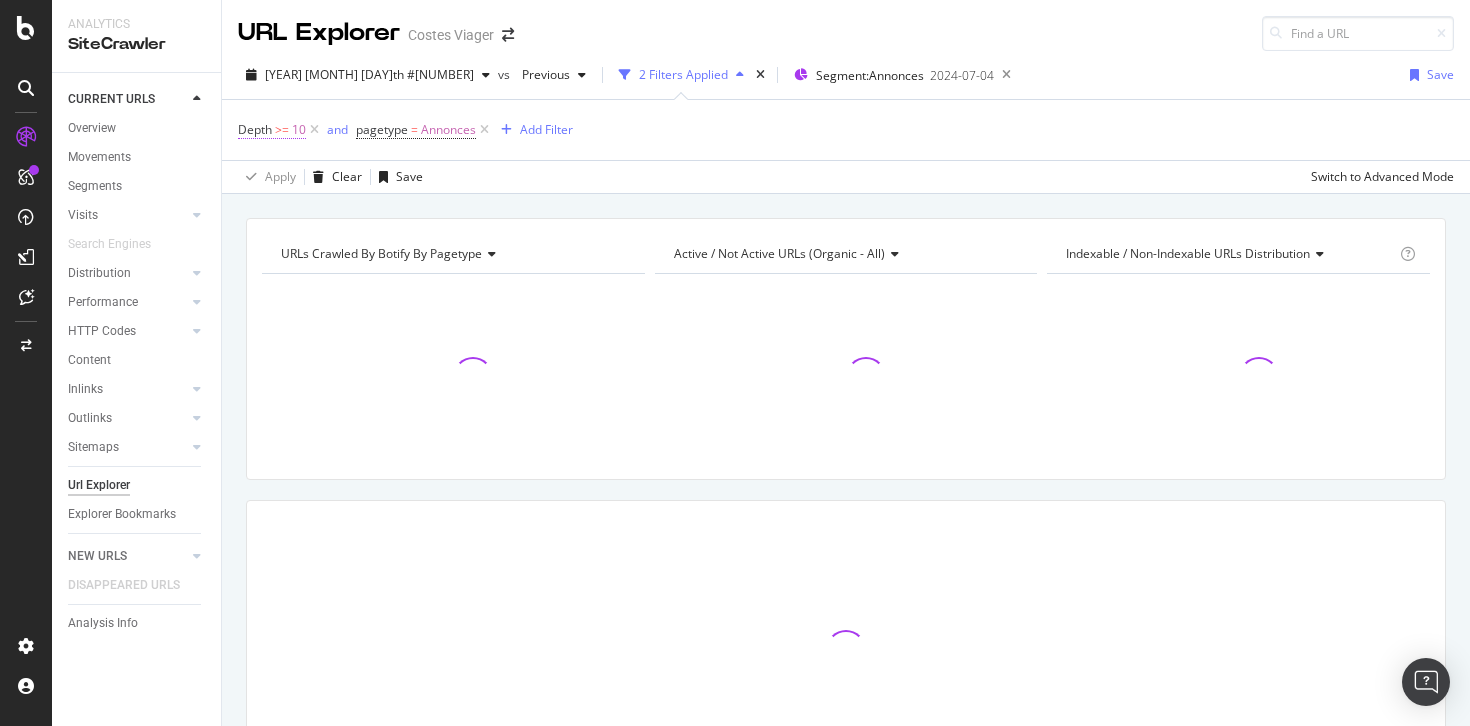 click on "Depth   >=     10" at bounding box center [272, 130] 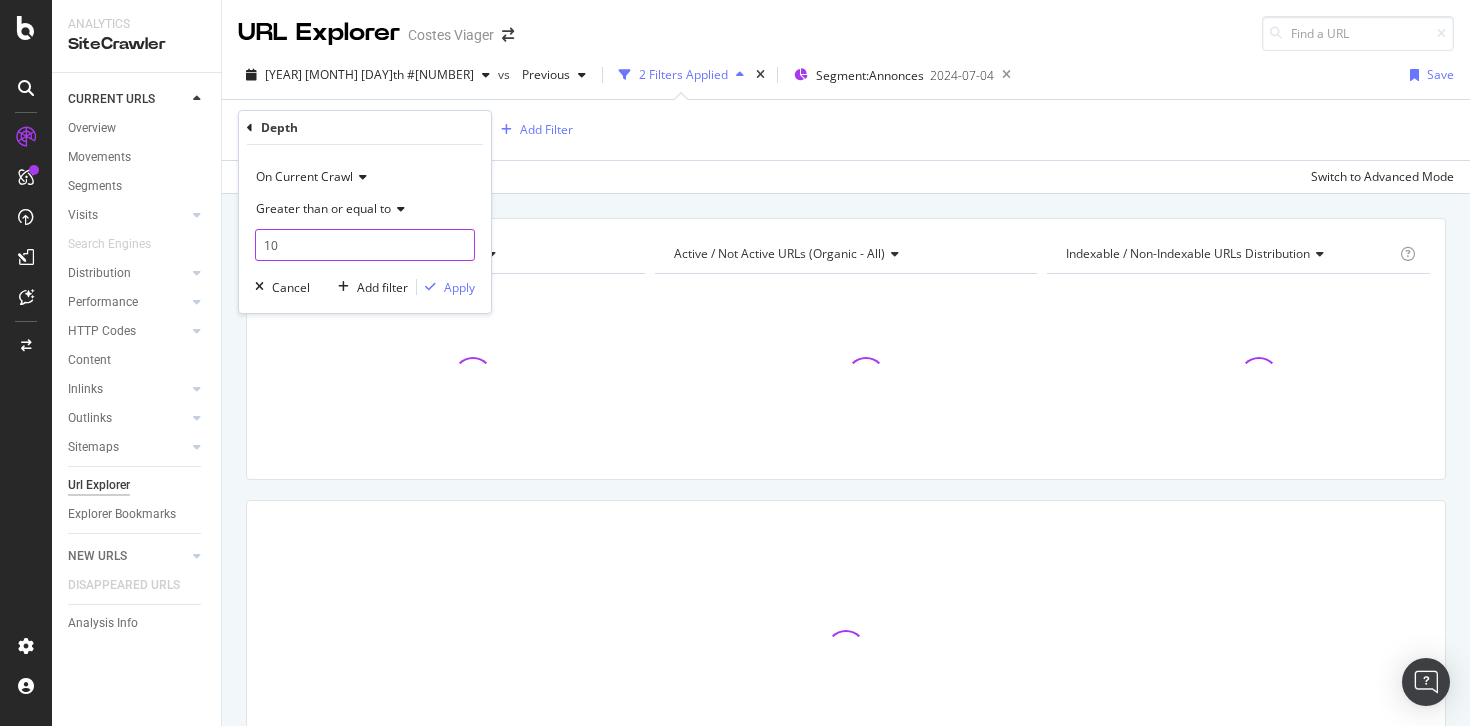click on "10" at bounding box center [365, 245] 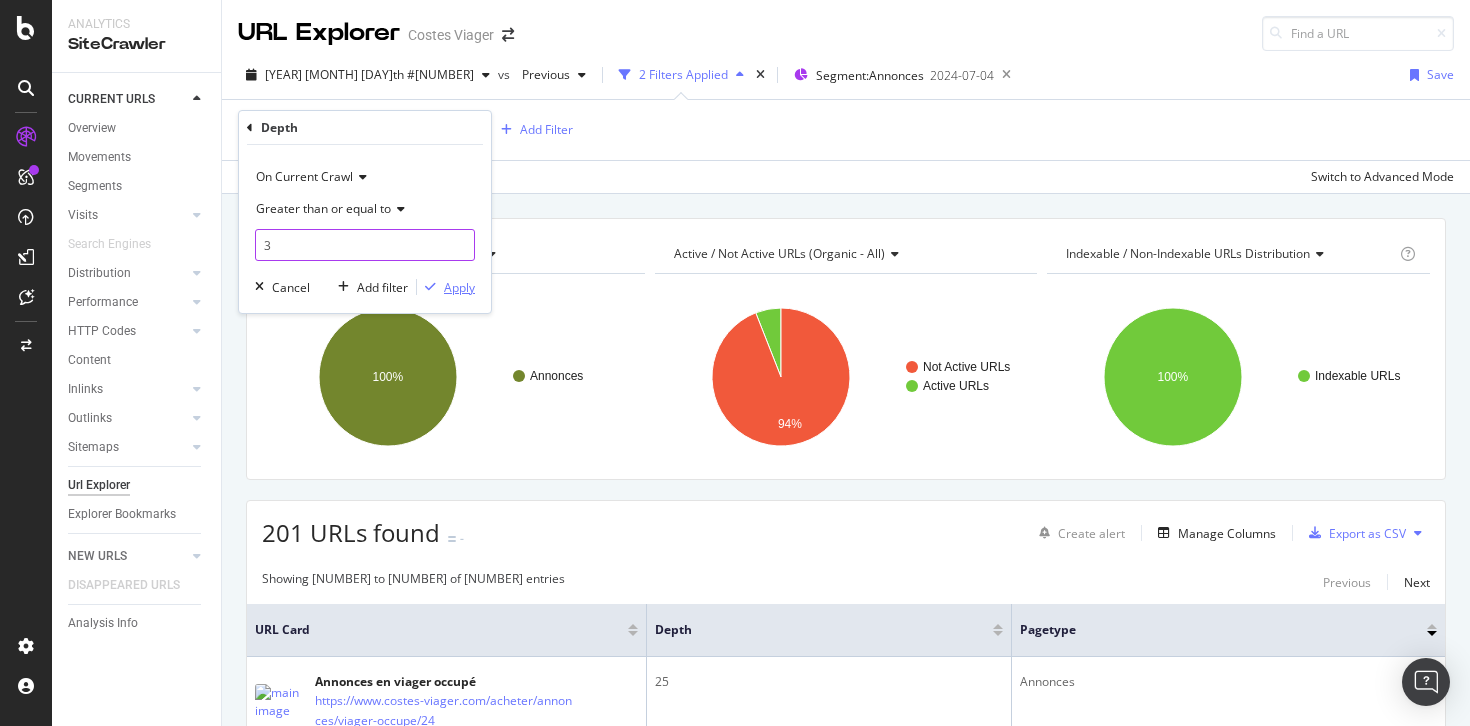 type on "3" 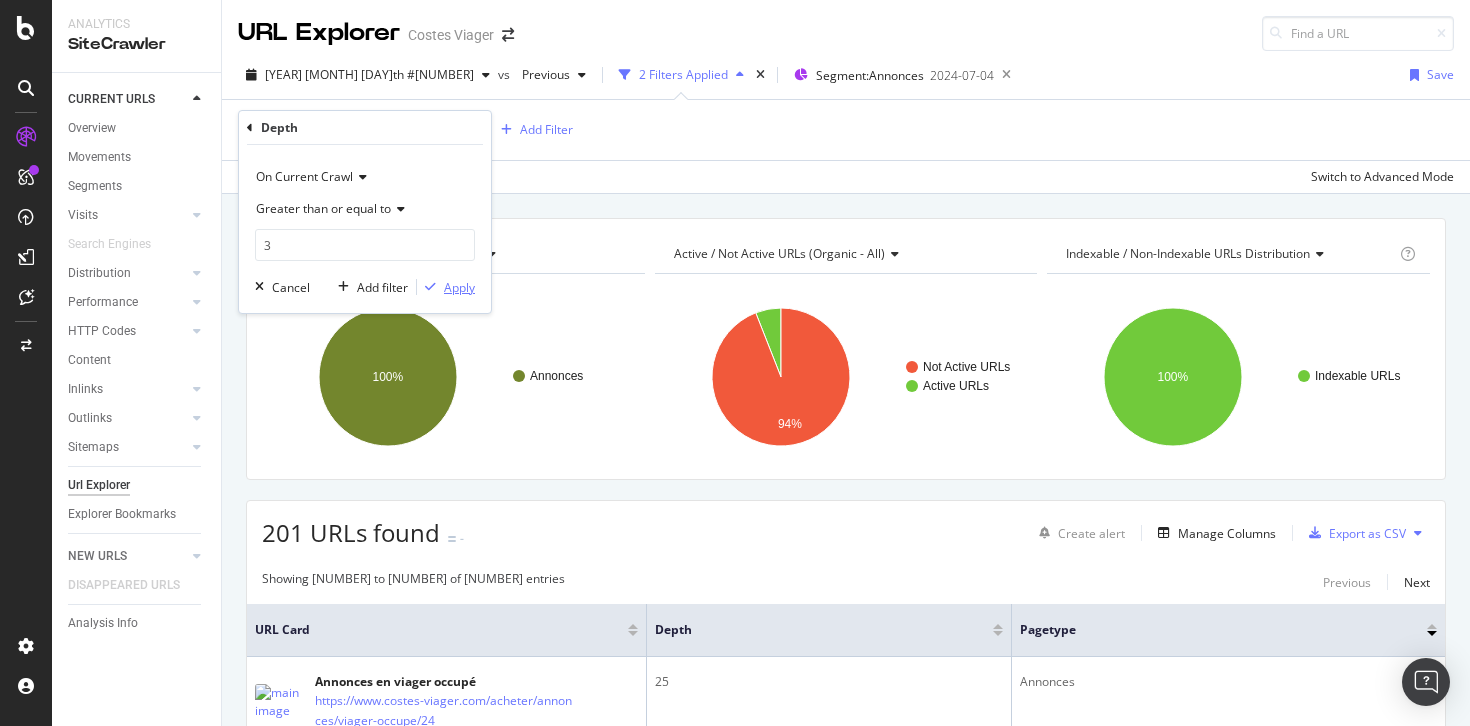 click on "Apply" at bounding box center [459, 287] 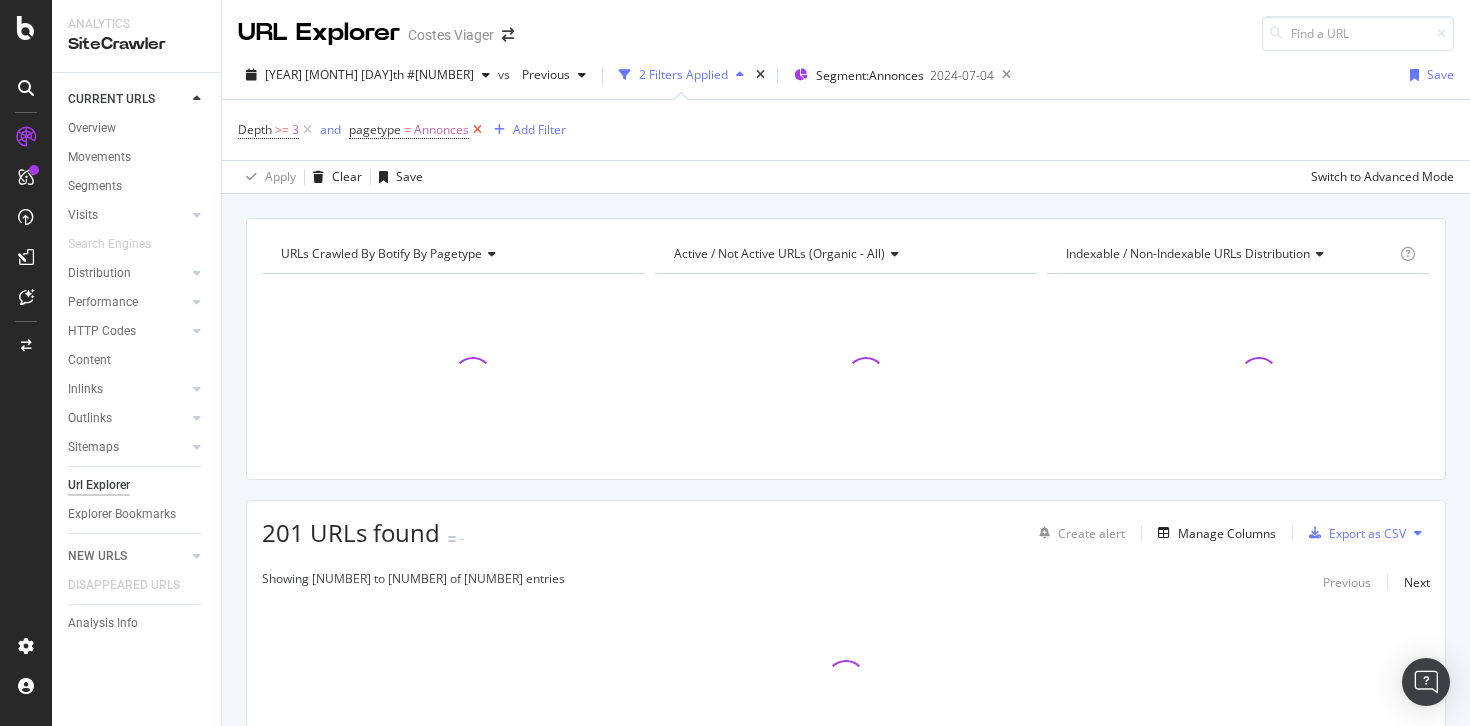 click at bounding box center (477, 130) 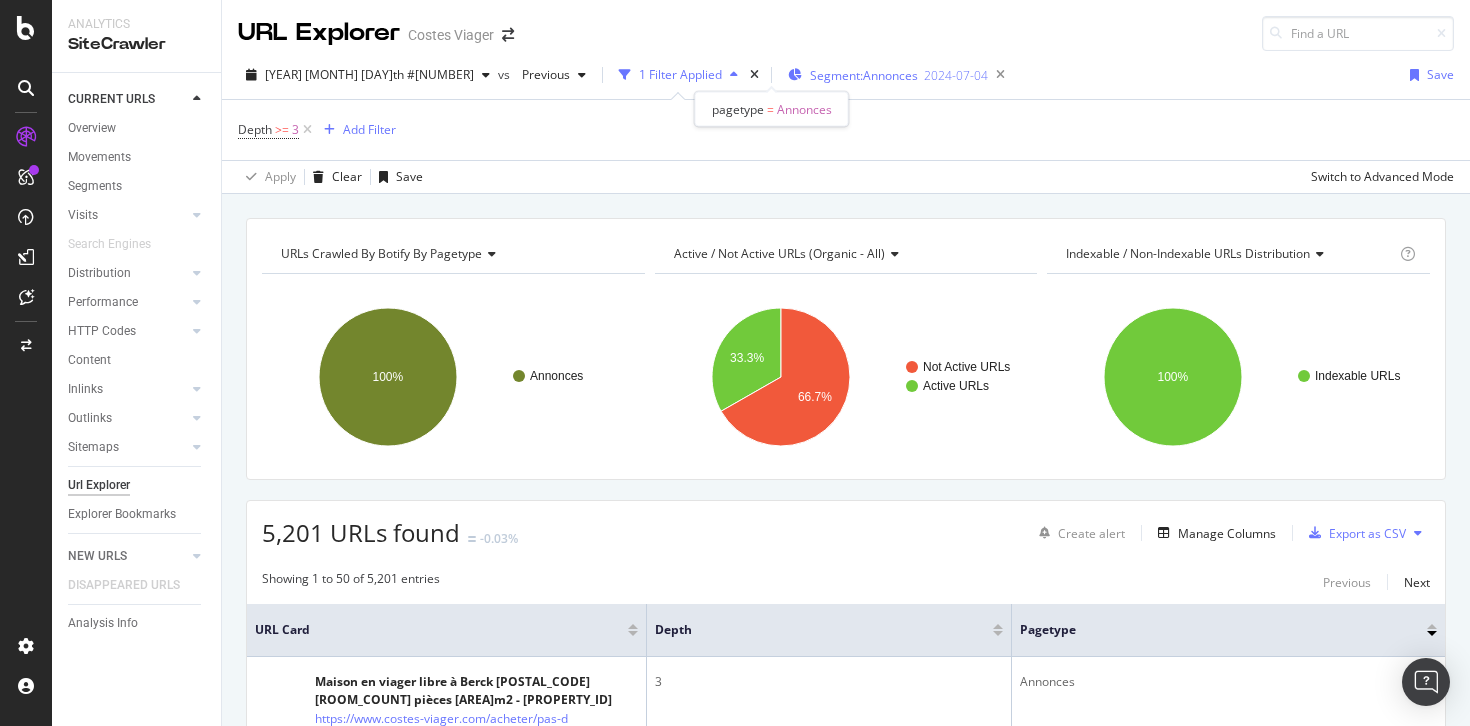 click on "Segment:  Annonces" at bounding box center [864, 75] 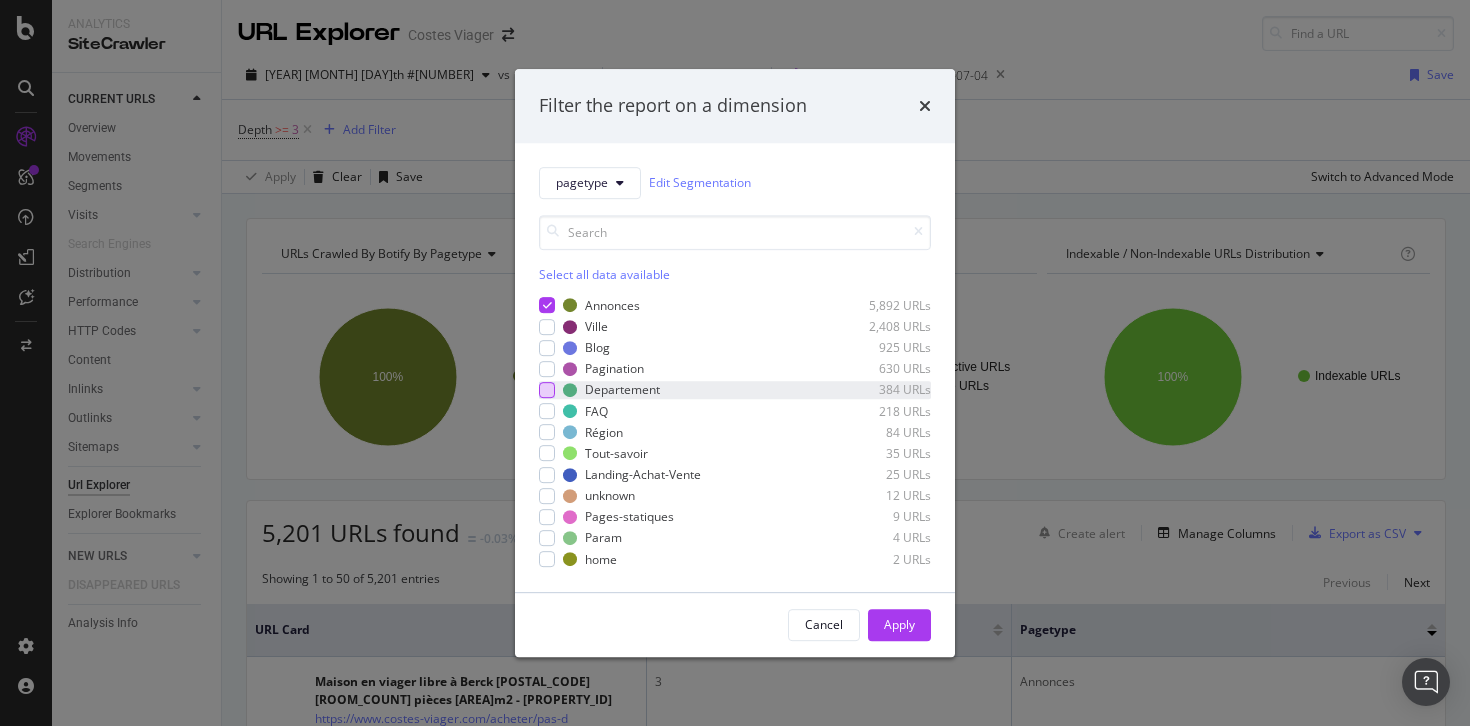 click at bounding box center [547, 390] 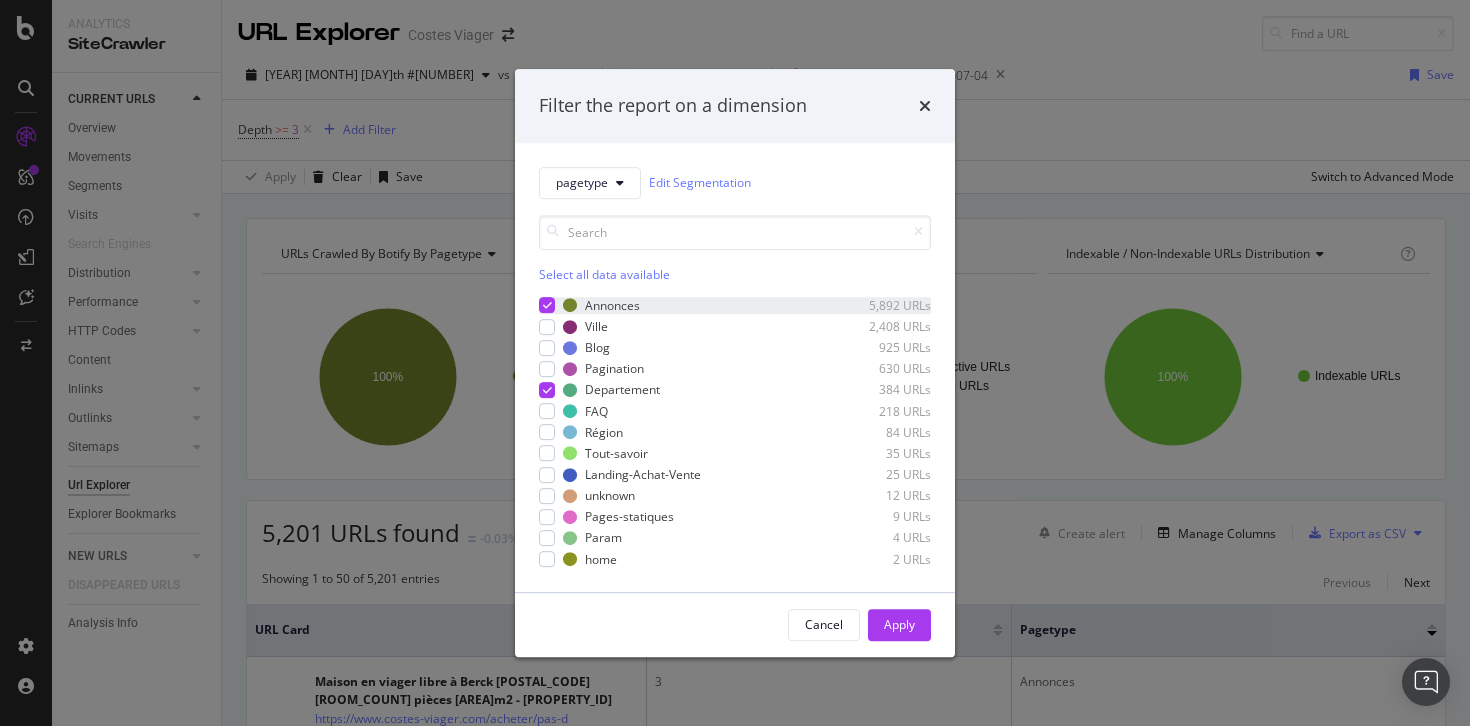 click at bounding box center [547, 306] 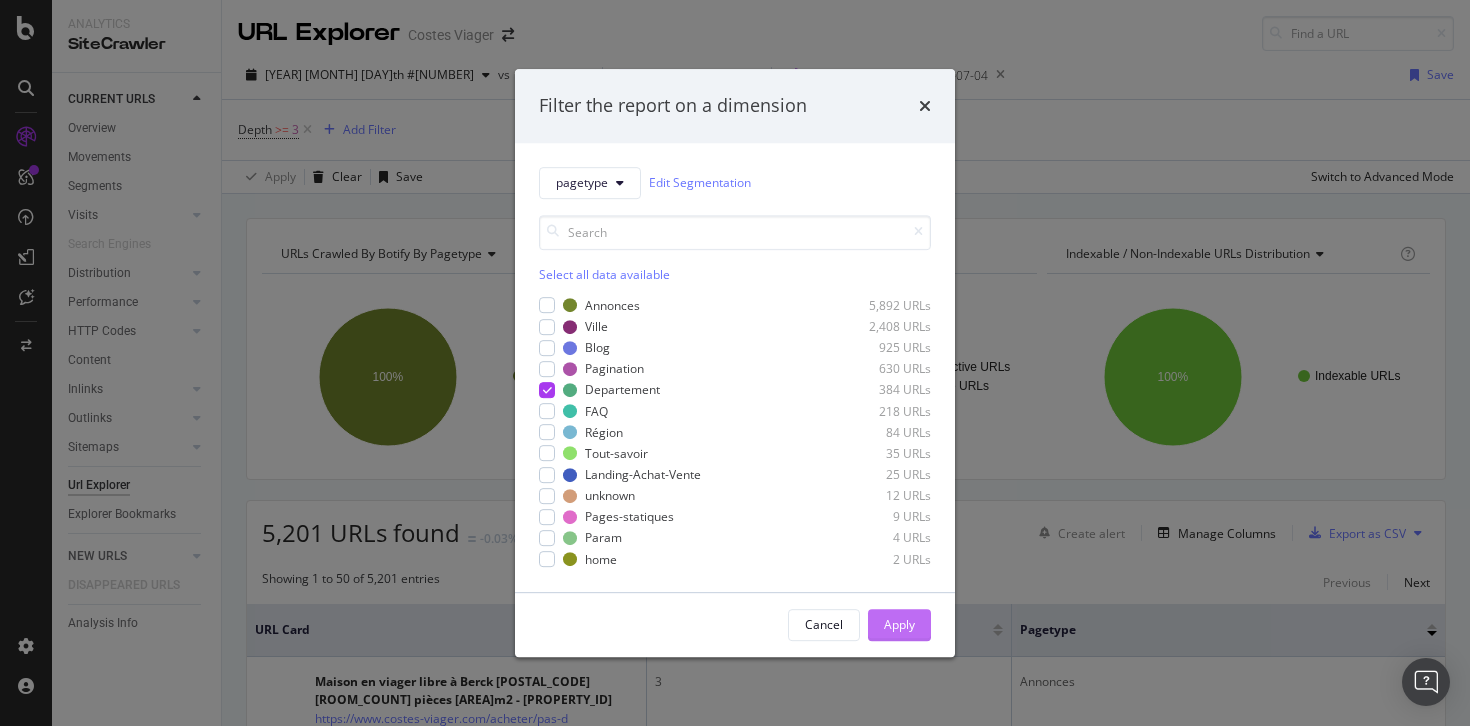 click on "Apply" at bounding box center (899, 624) 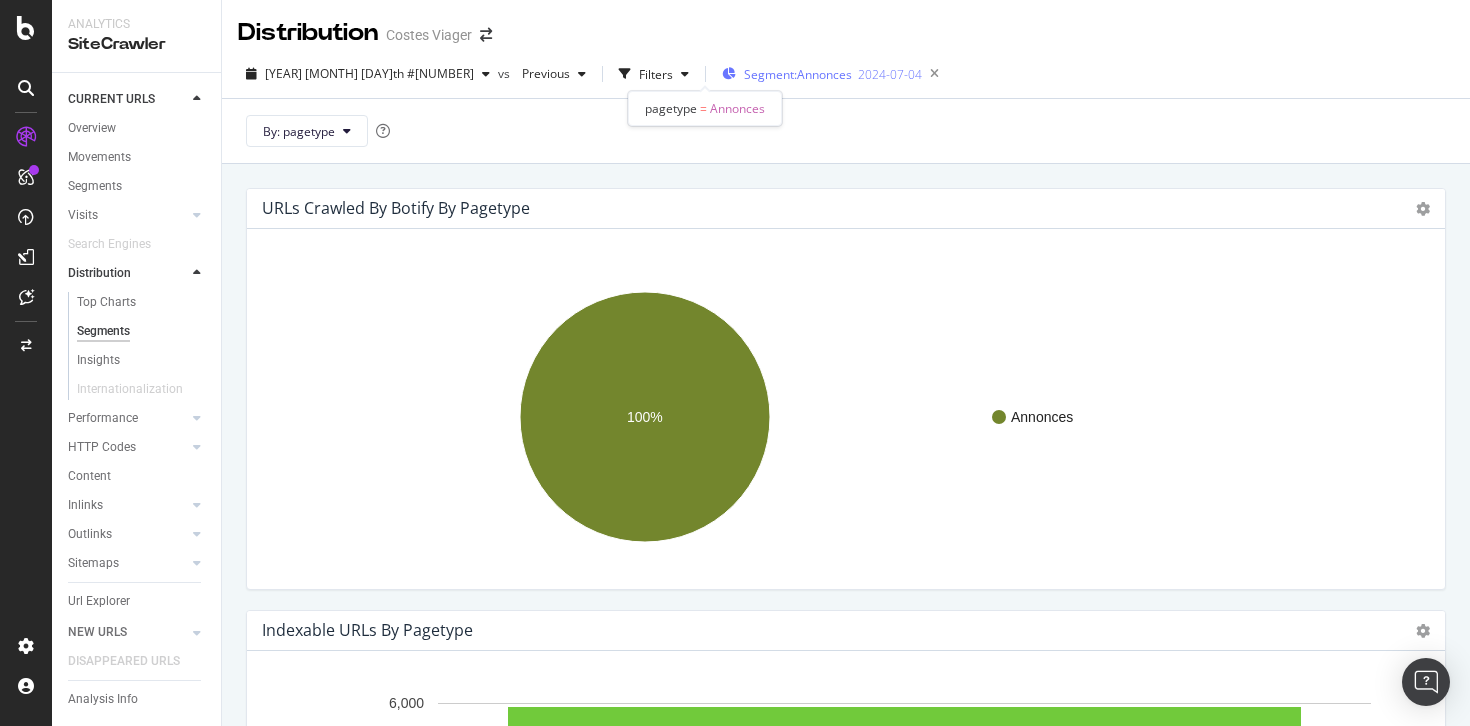 click on "Segment:  Annonces" at bounding box center (798, 74) 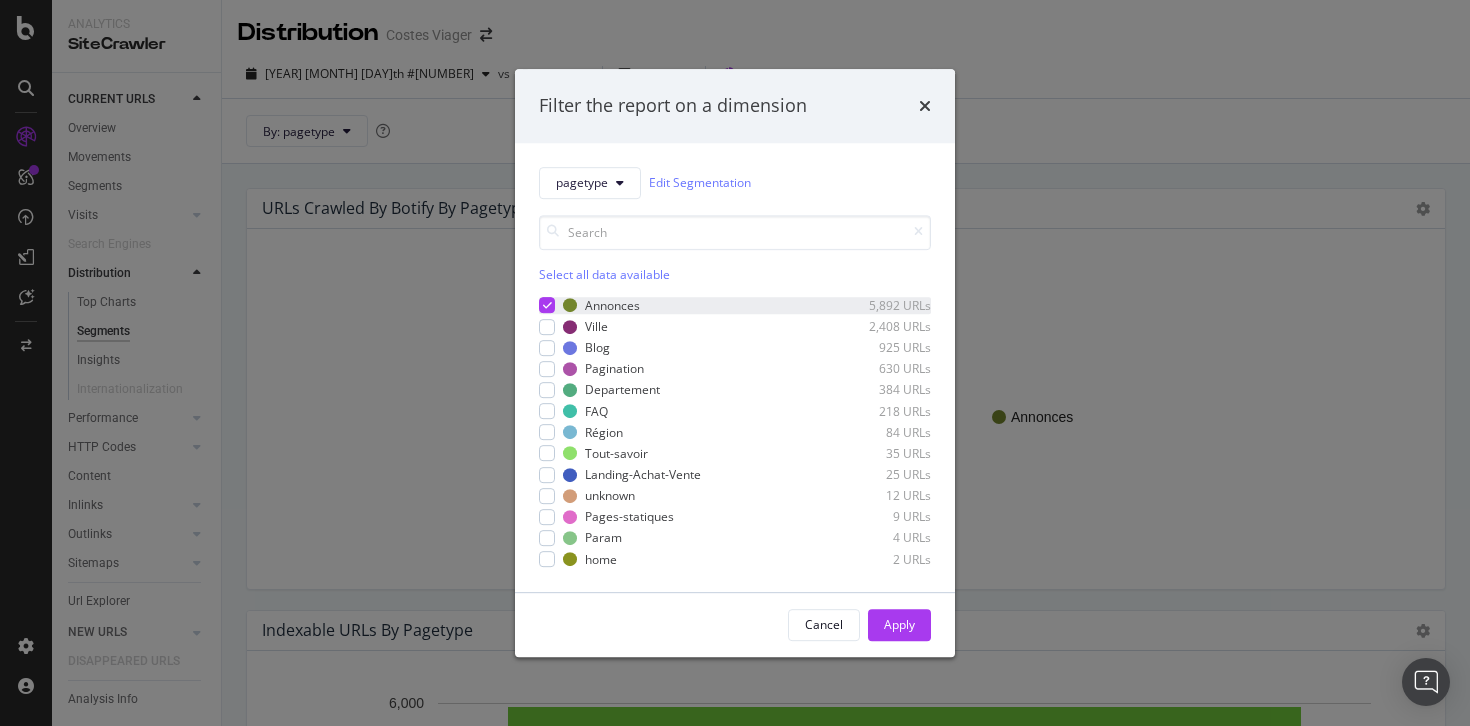 click at bounding box center [547, 306] 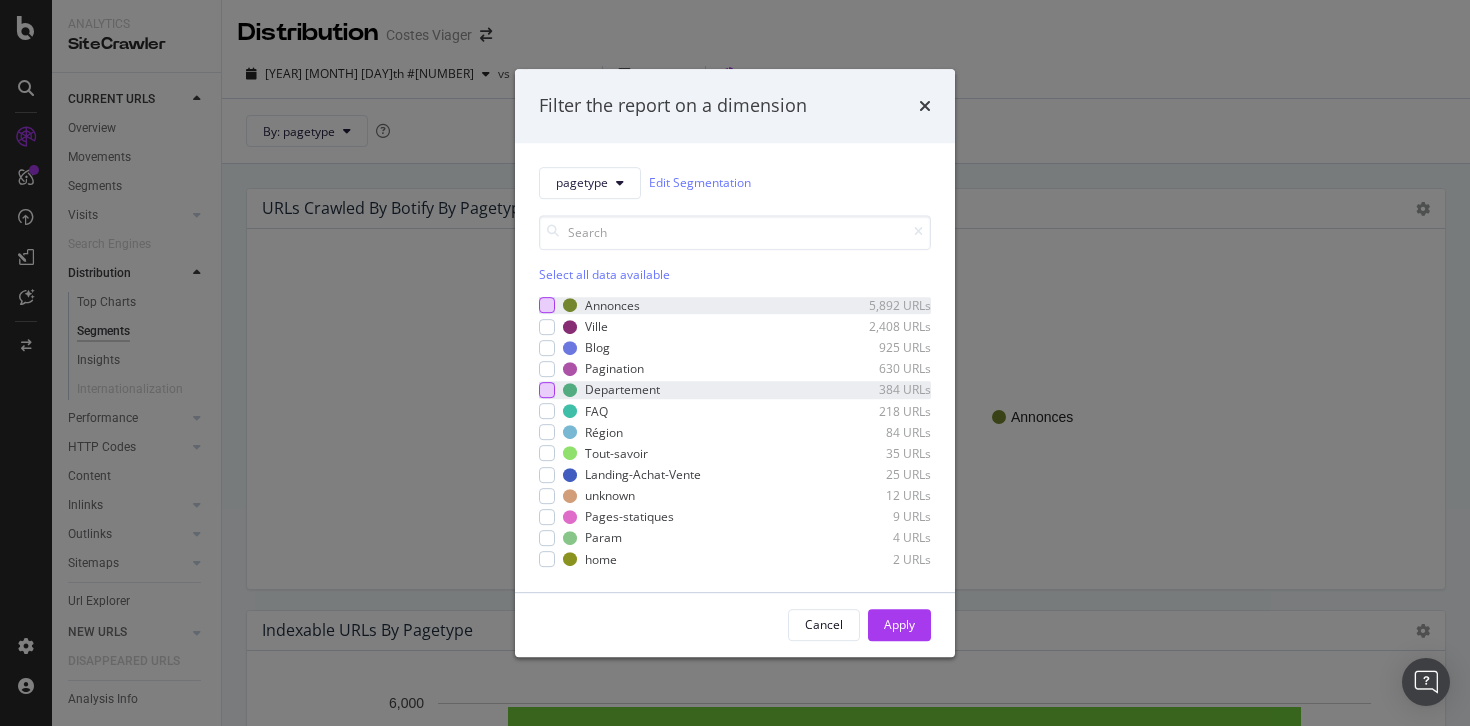 click at bounding box center (547, 390) 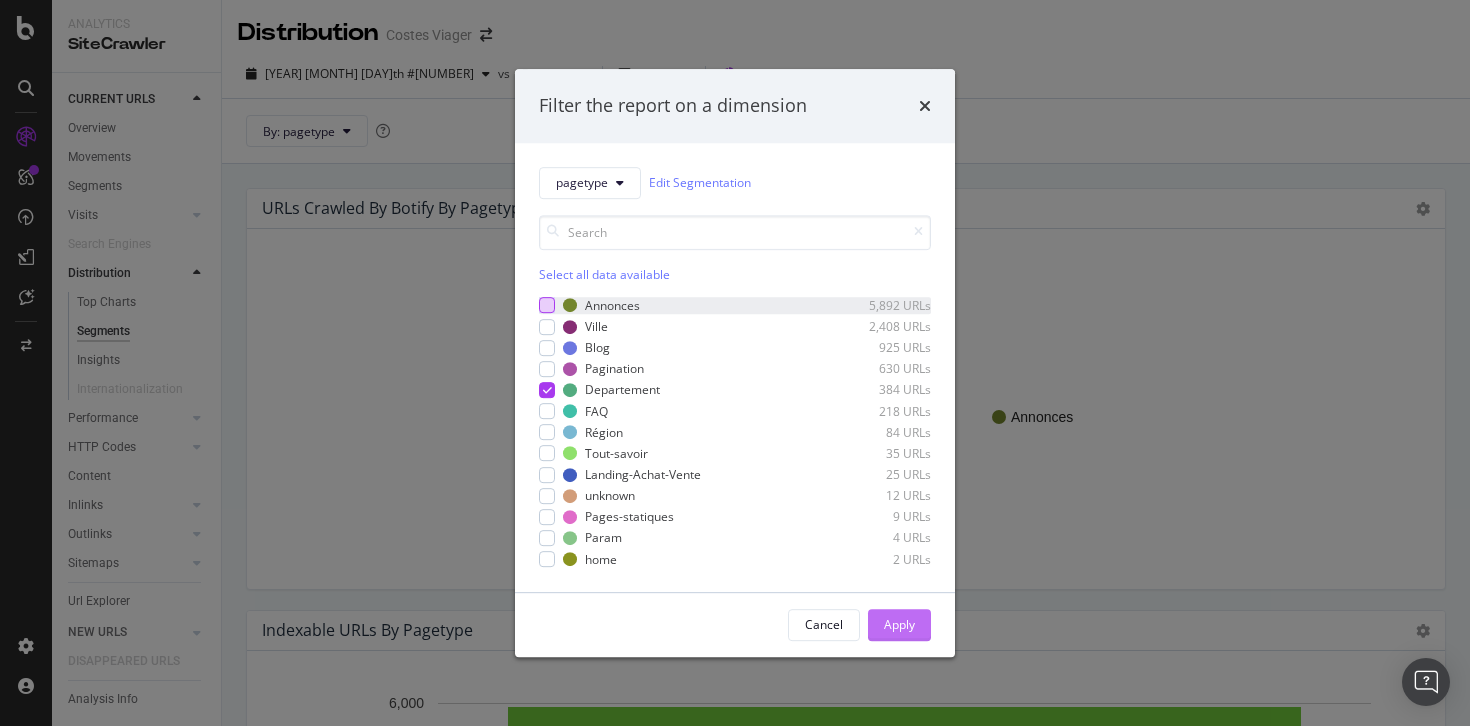 click on "Apply" at bounding box center [899, 624] 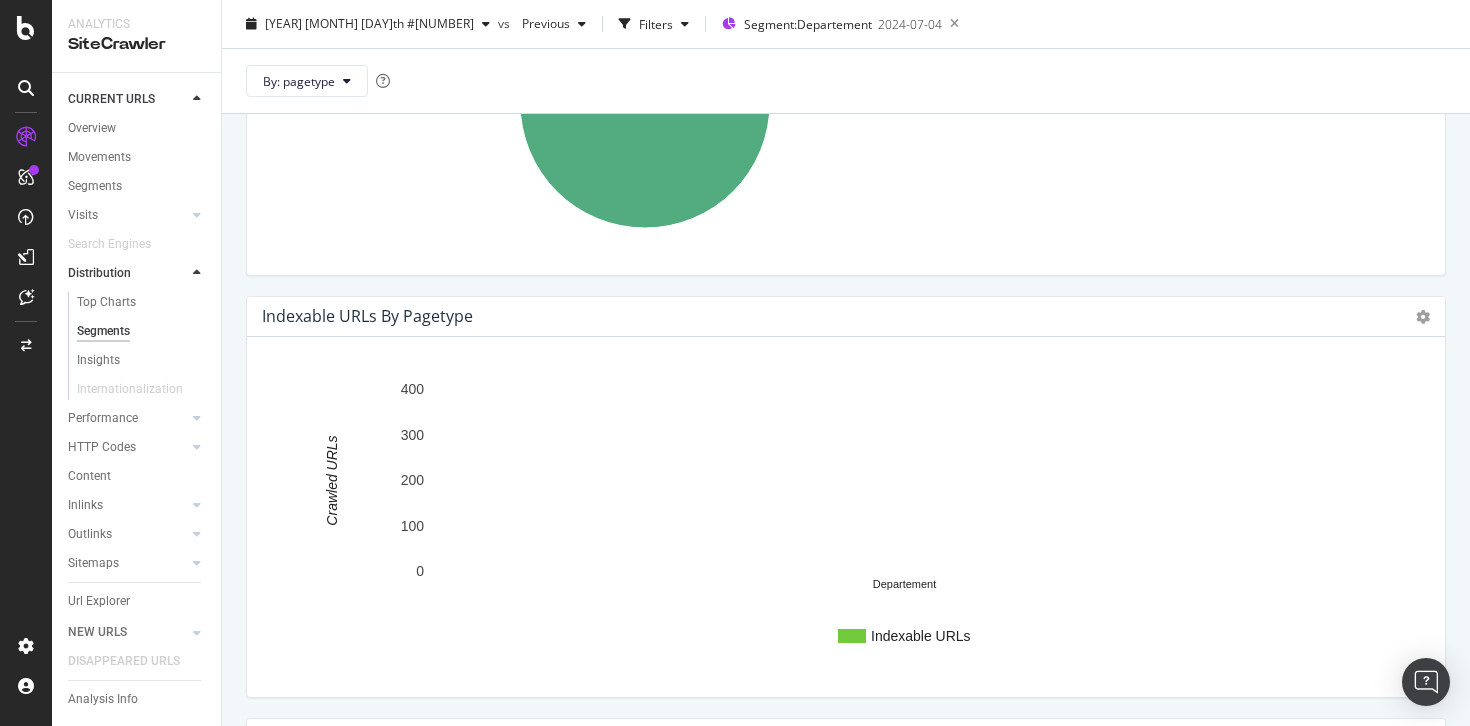 scroll, scrollTop: 0, scrollLeft: 0, axis: both 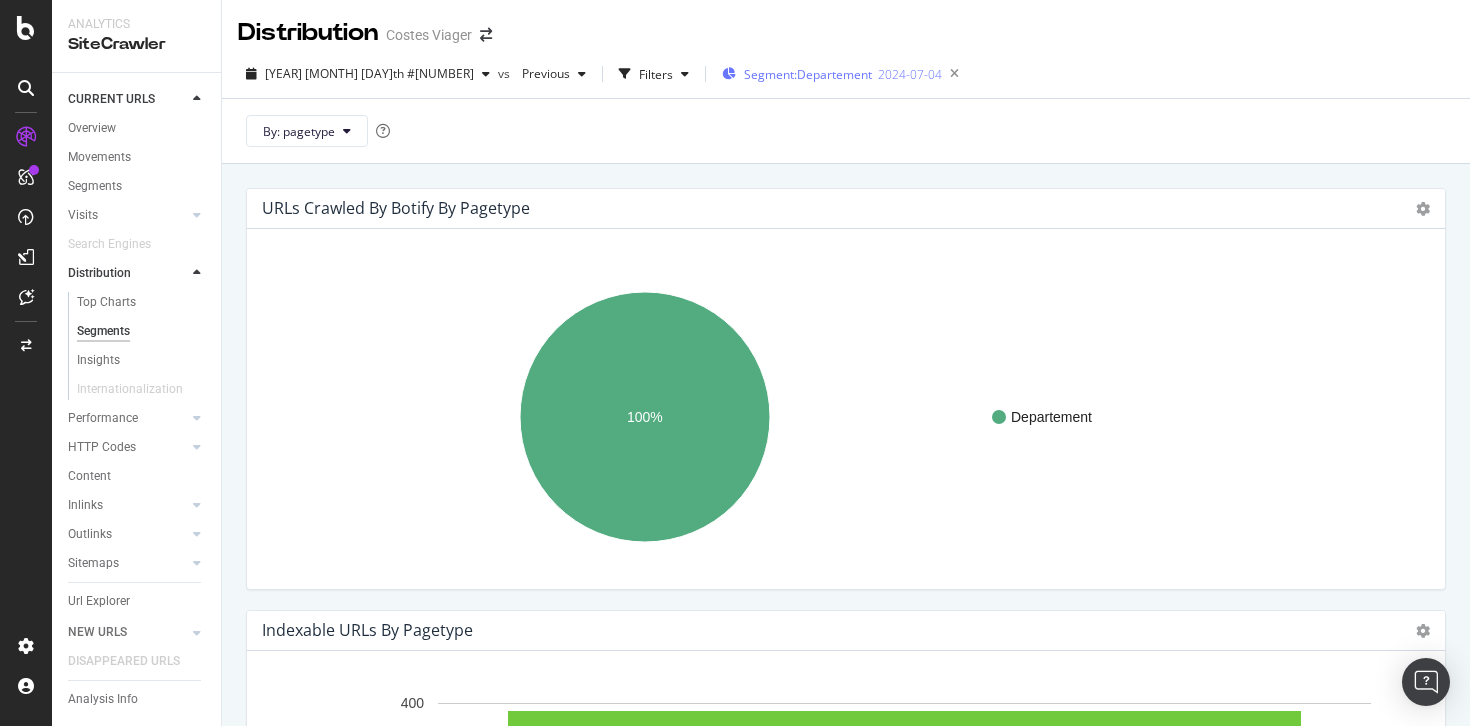 click on "Segment:  Departement" at bounding box center (808, 74) 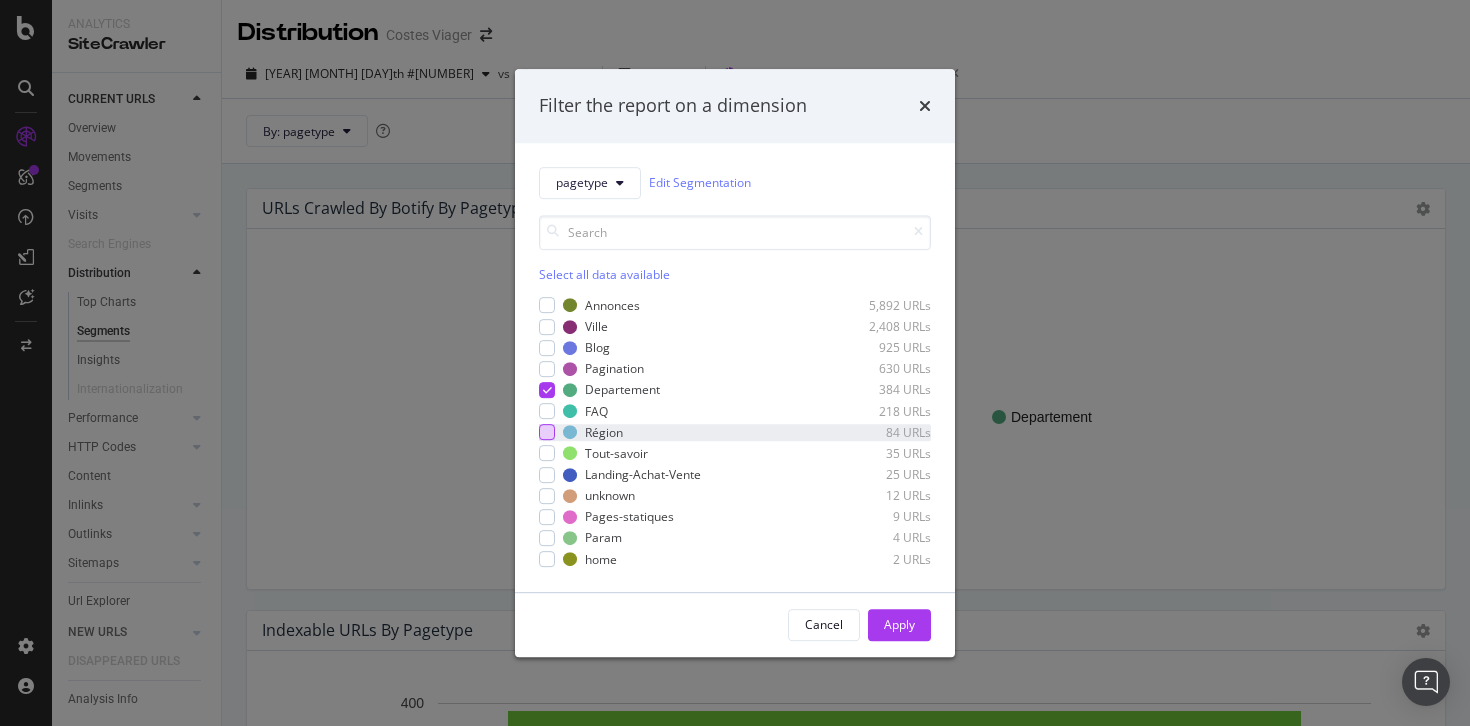 click at bounding box center (547, 432) 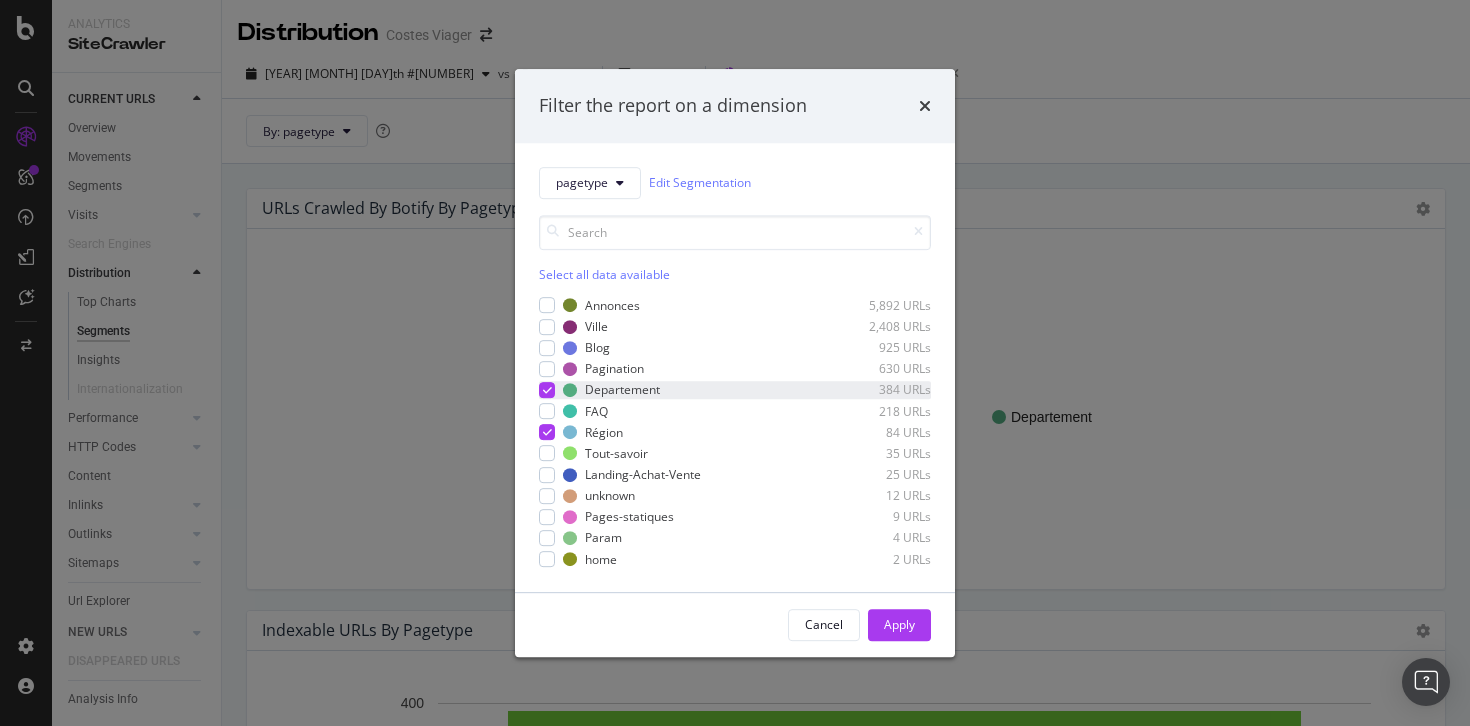 click at bounding box center (547, 390) 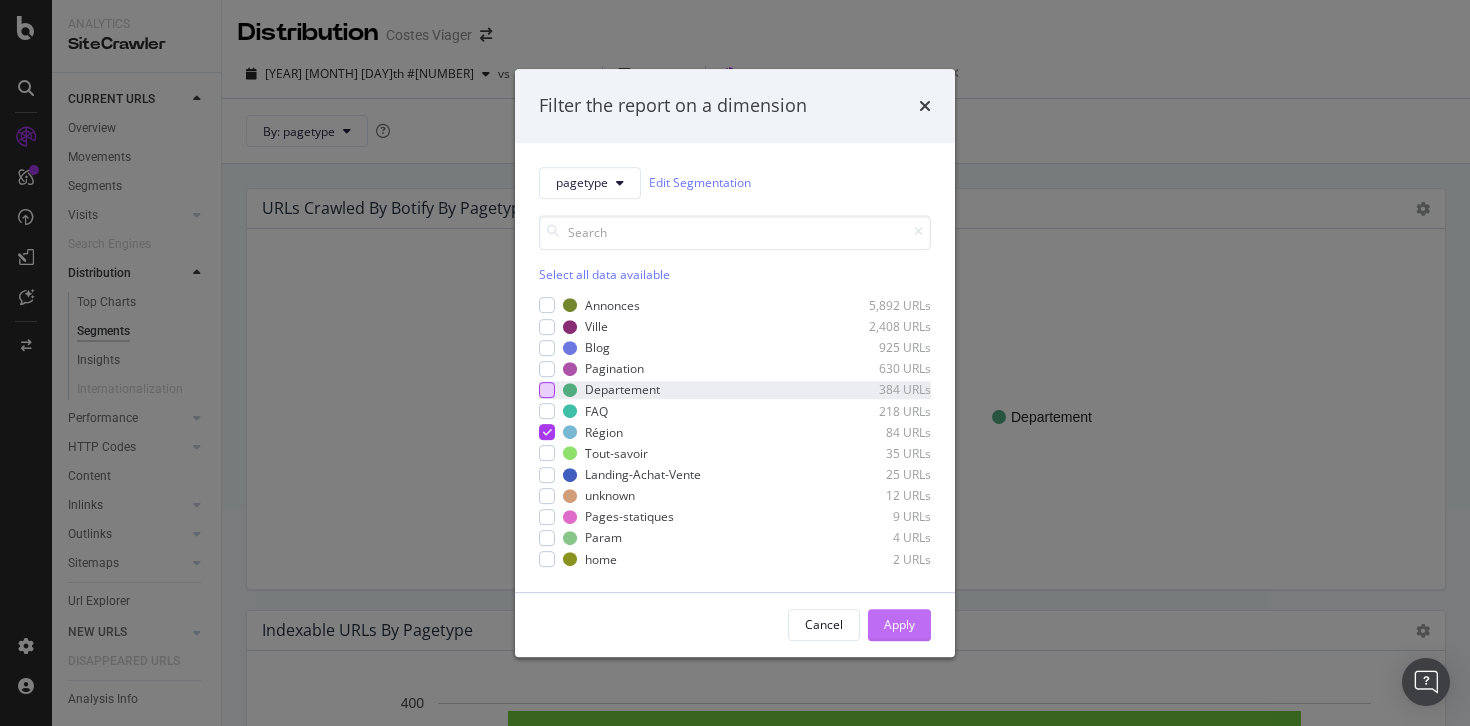 click on "Apply" at bounding box center (899, 625) 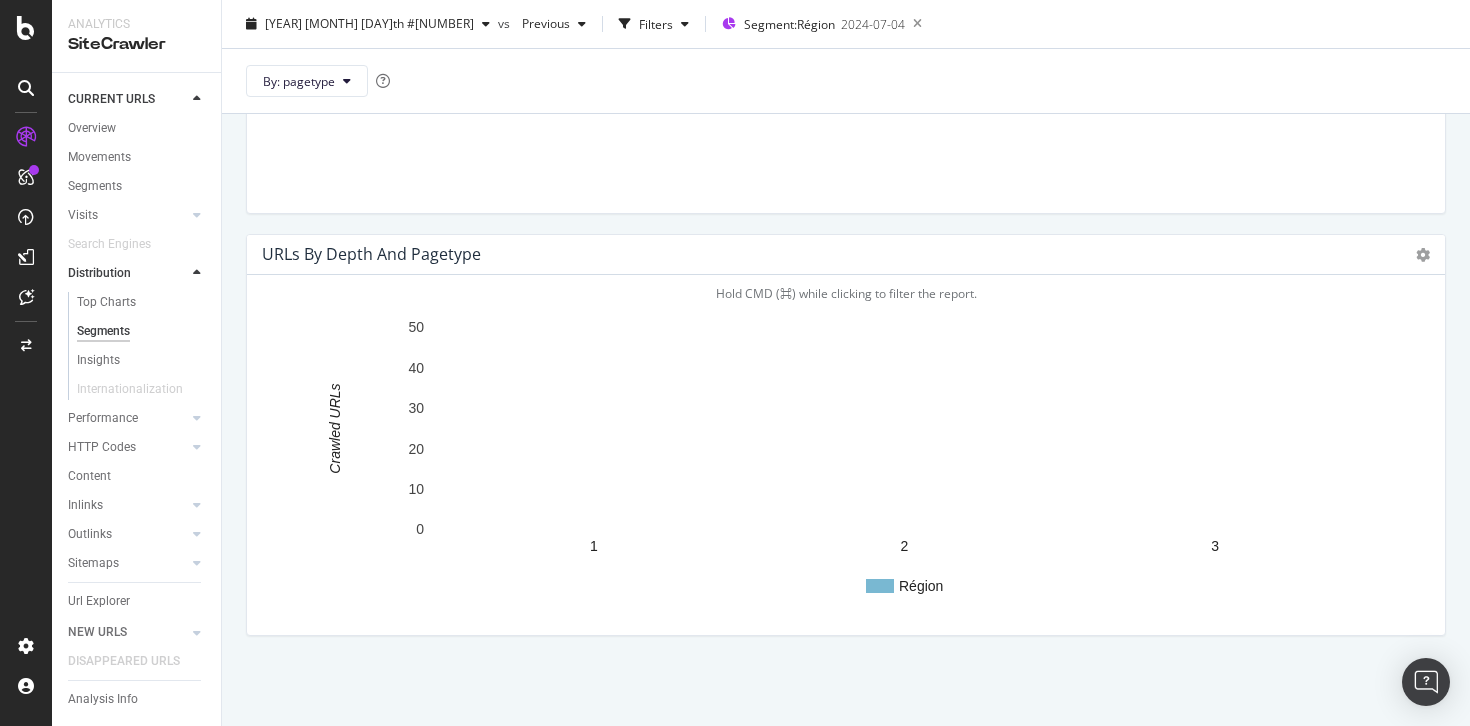 scroll, scrollTop: 0, scrollLeft: 0, axis: both 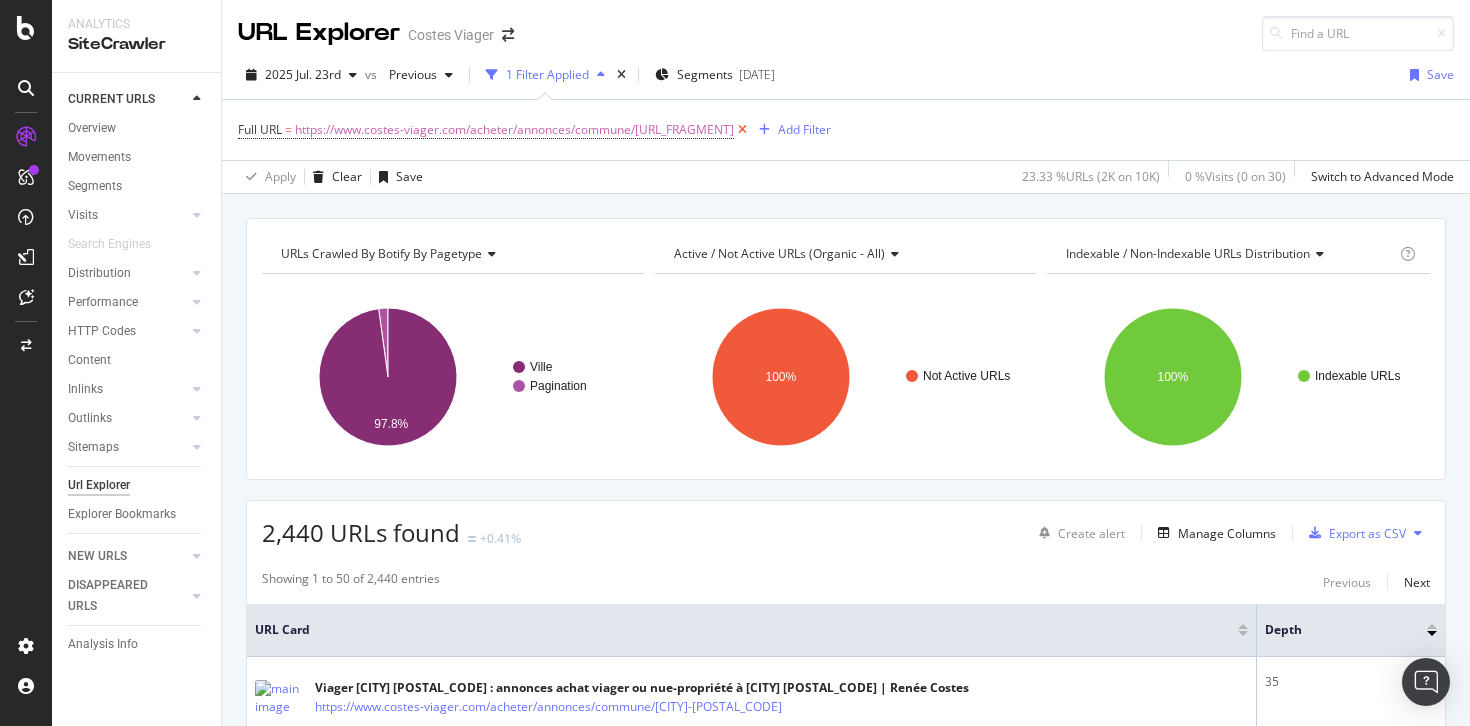 click at bounding box center [742, 130] 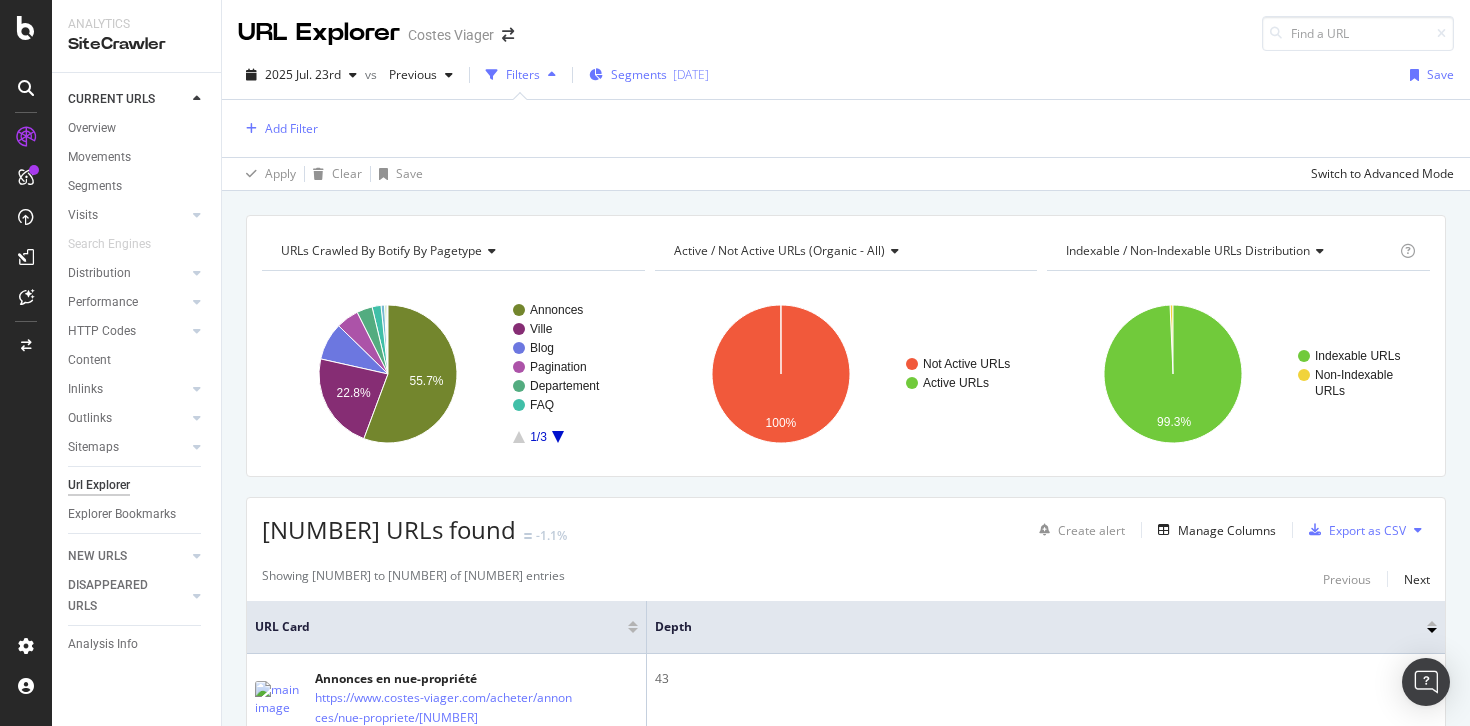 click on "[DATE]" at bounding box center (691, 74) 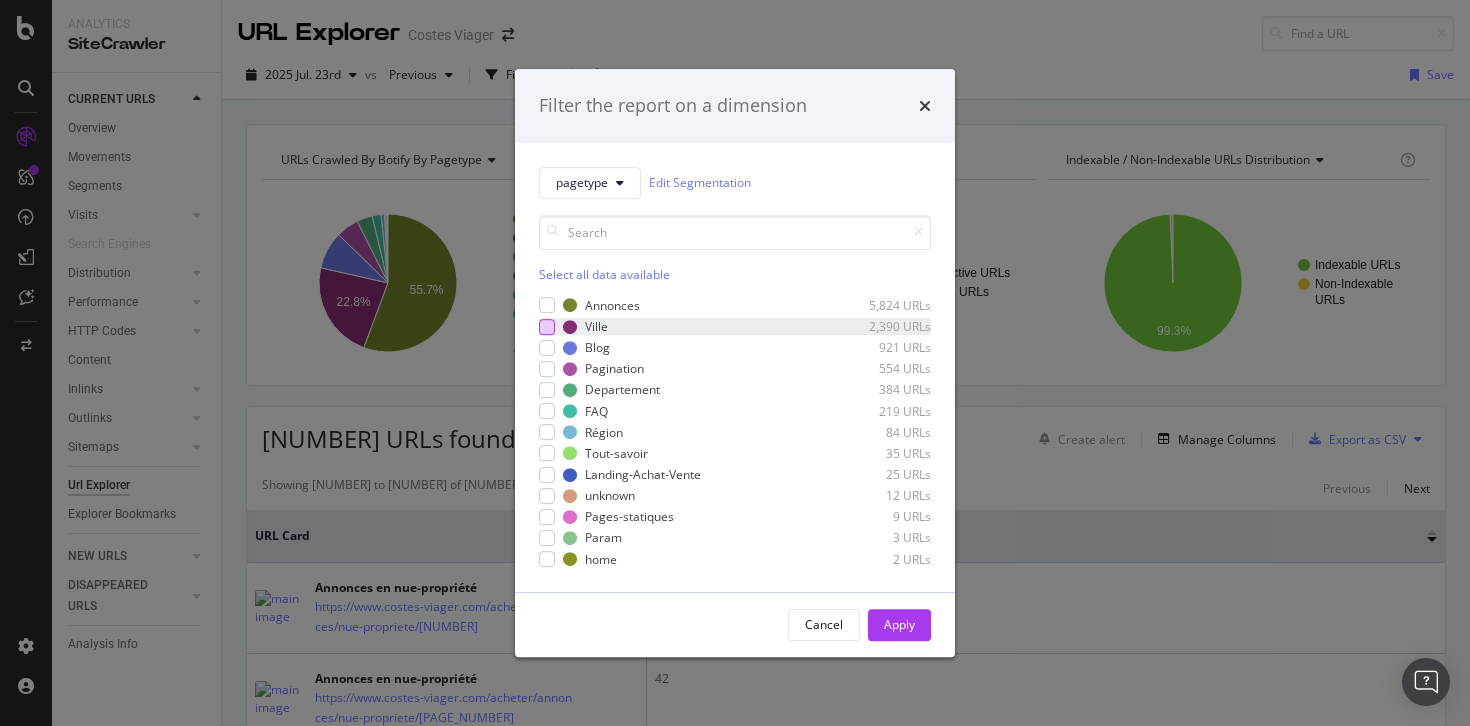 click at bounding box center [547, 327] 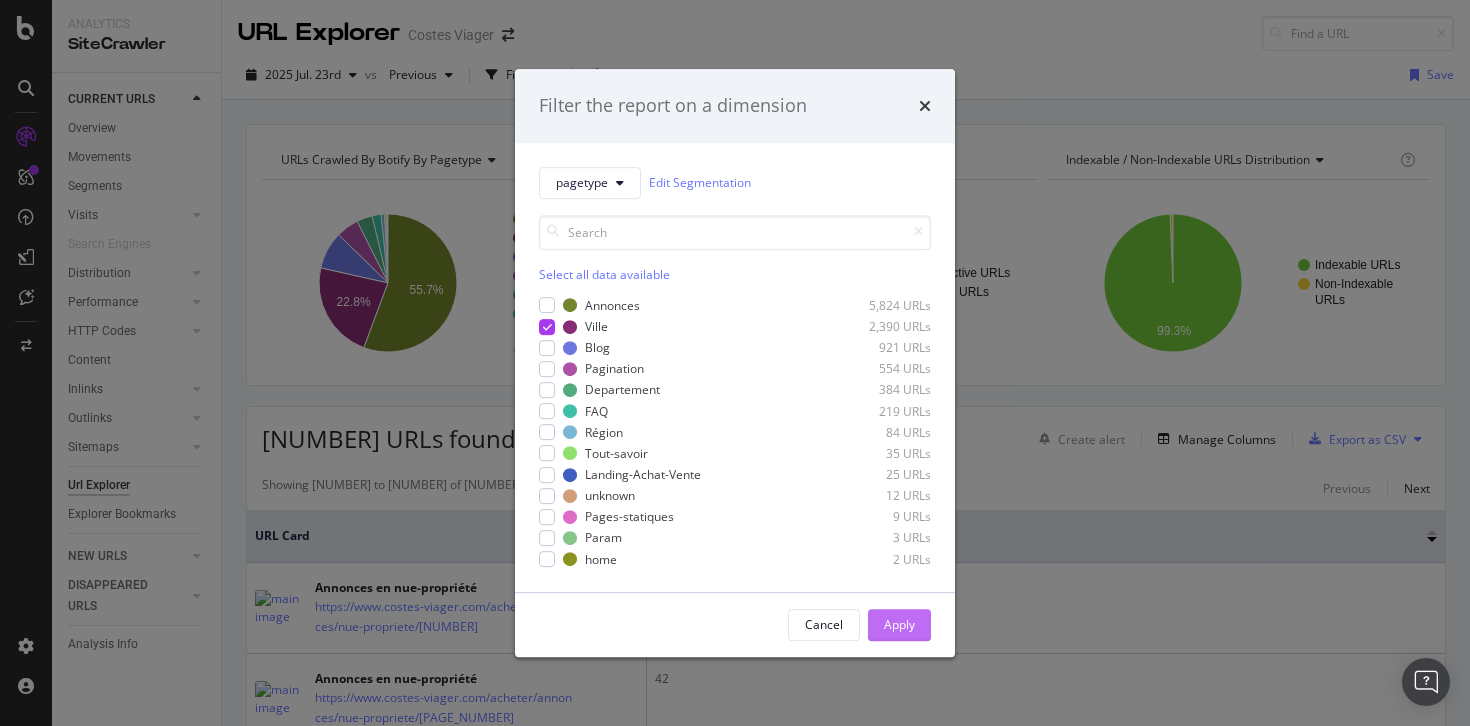 click on "Apply" at bounding box center (899, 624) 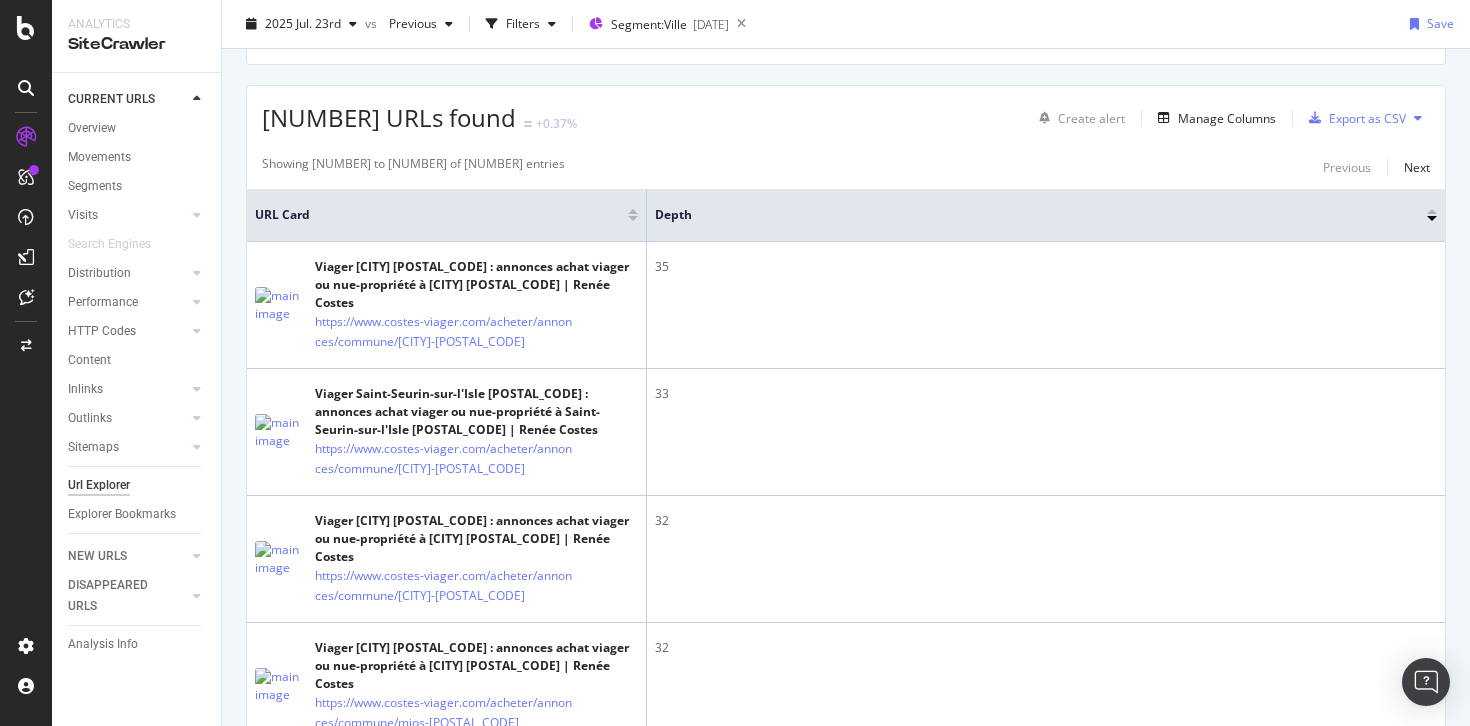 scroll, scrollTop: 0, scrollLeft: 0, axis: both 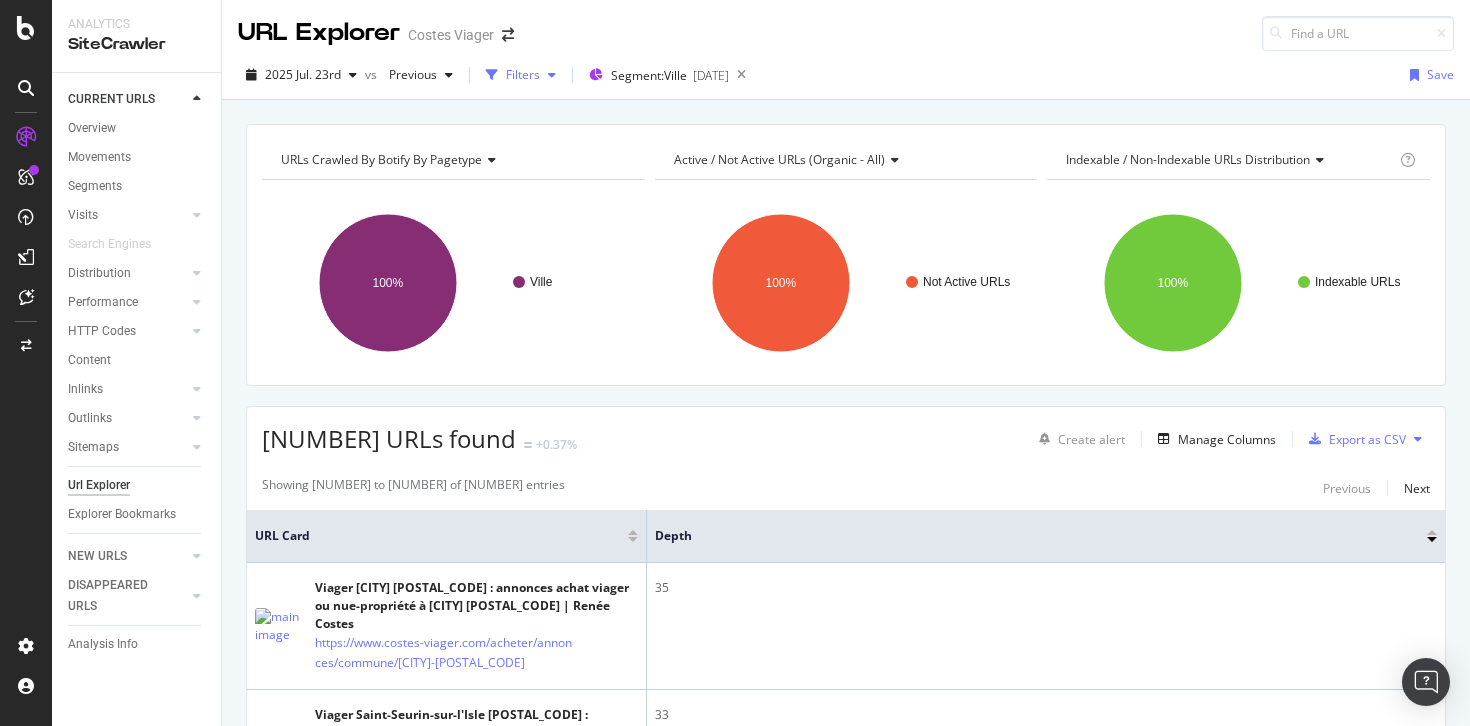click on "Filters" at bounding box center (523, 74) 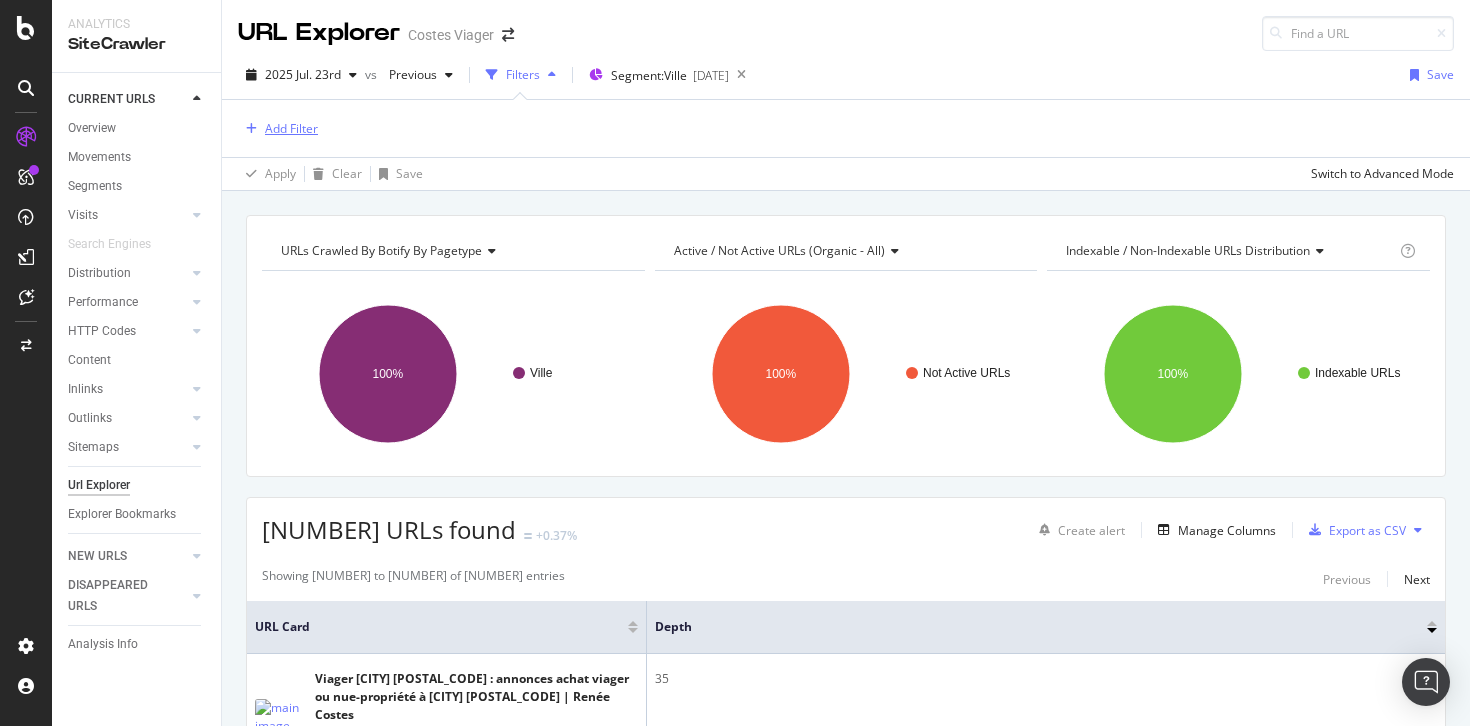 click on "Add Filter" at bounding box center (291, 128) 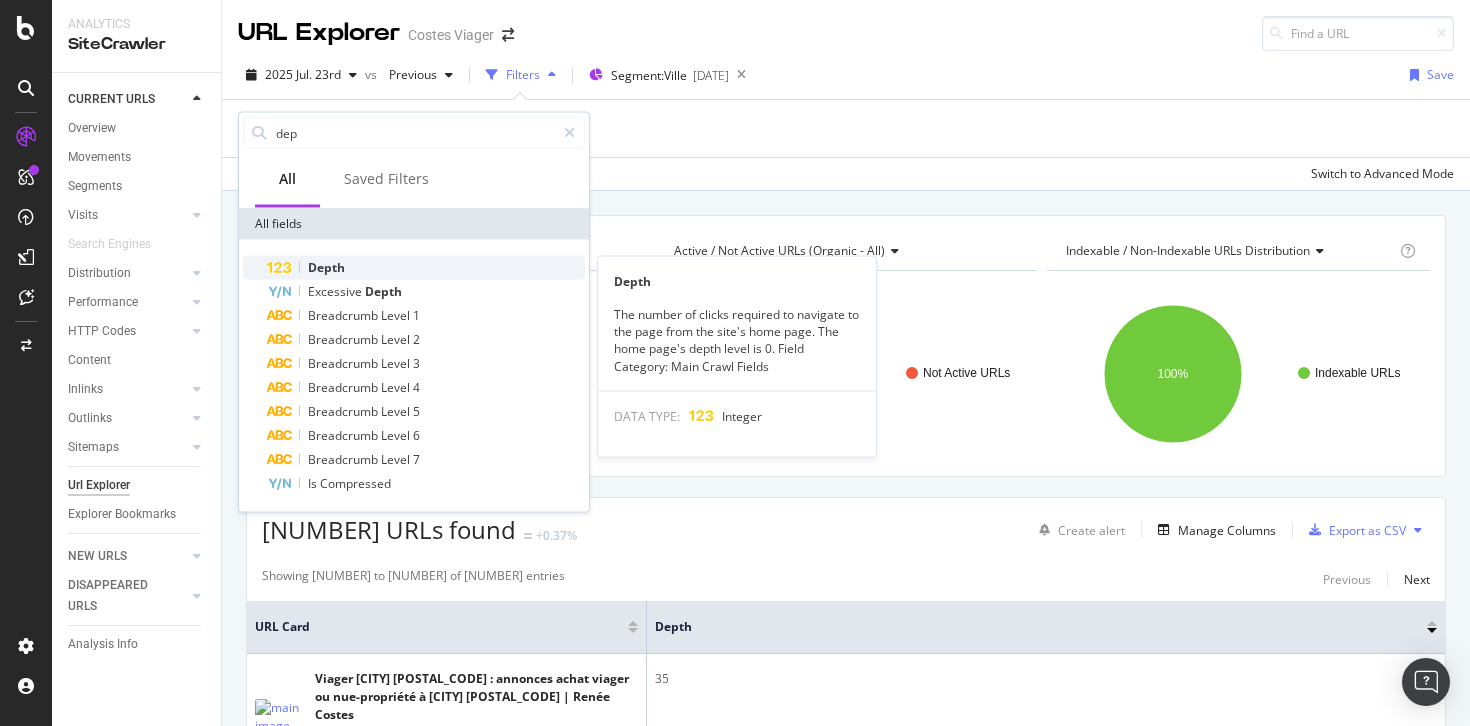 type on "dep" 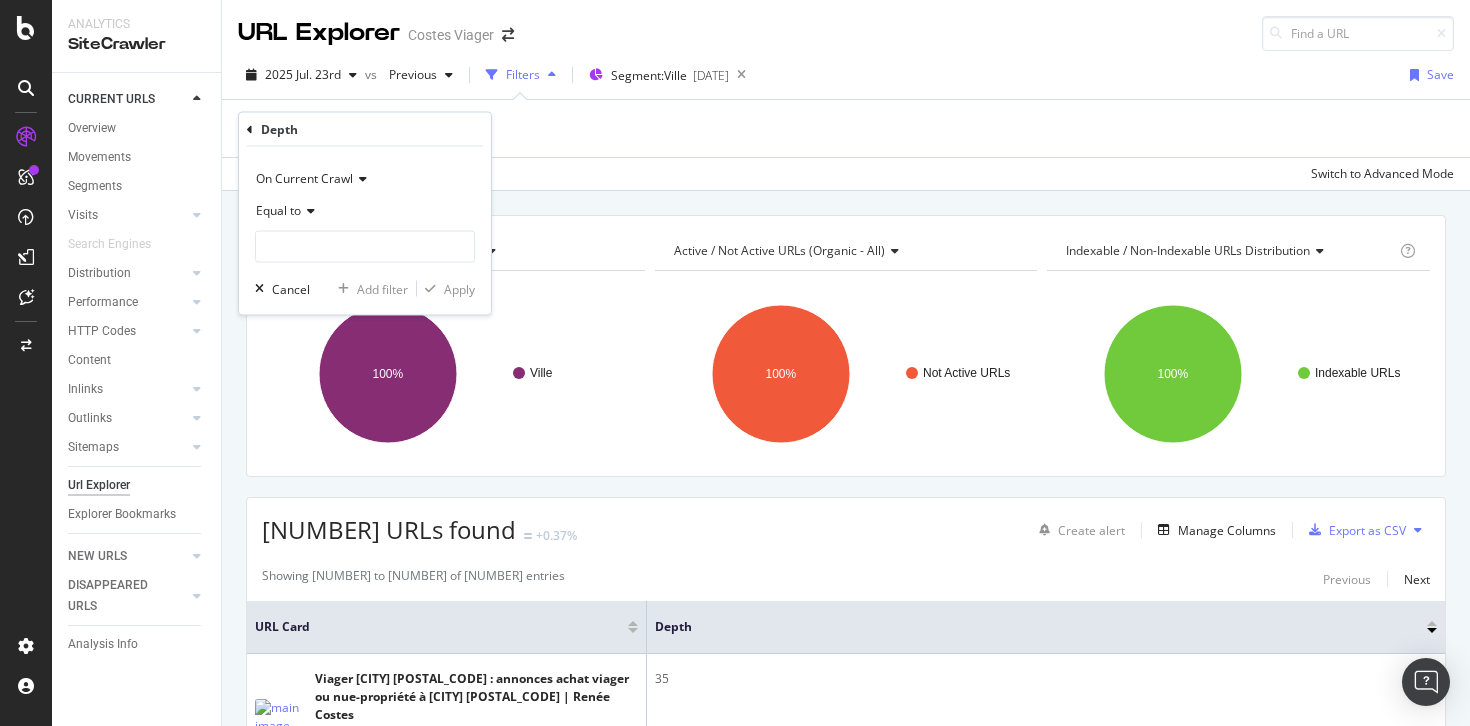 click at bounding box center (308, 211) 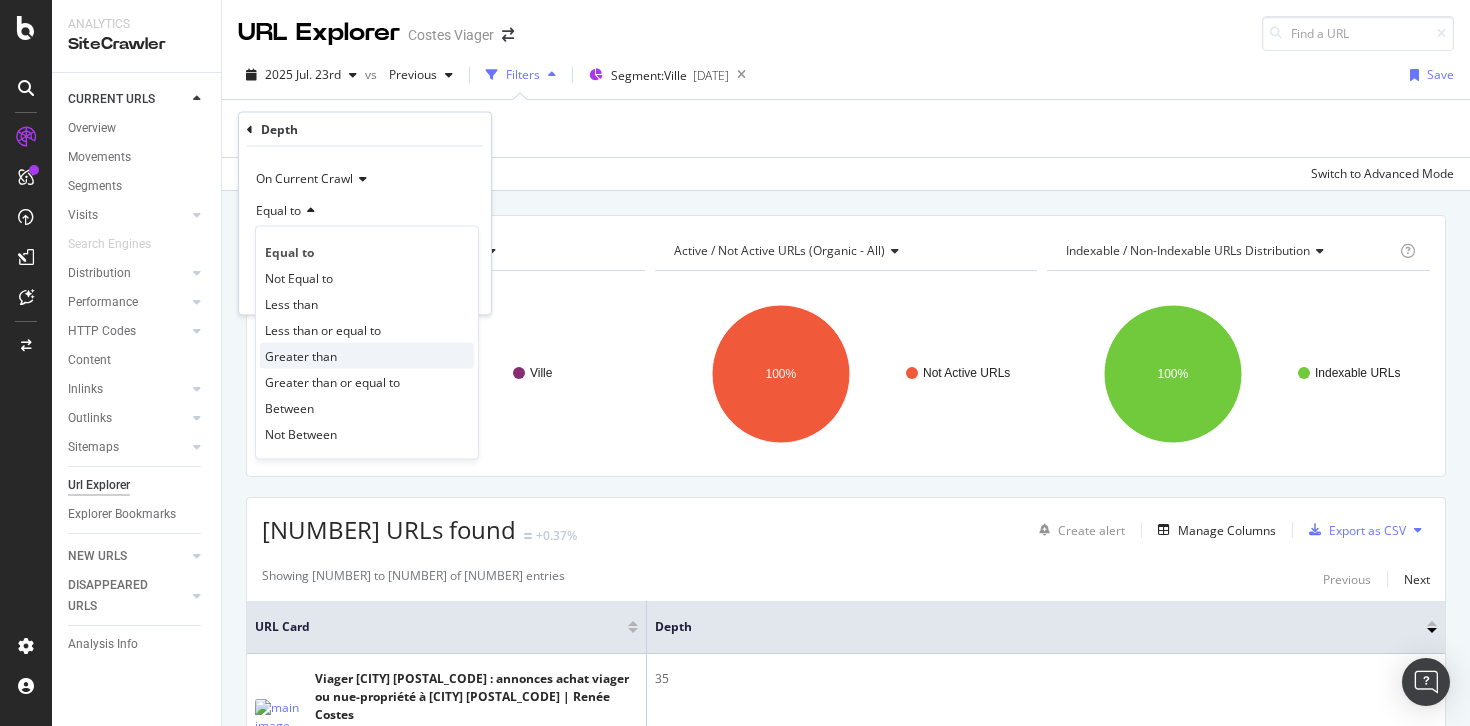 click on "Greater than" at bounding box center (301, 355) 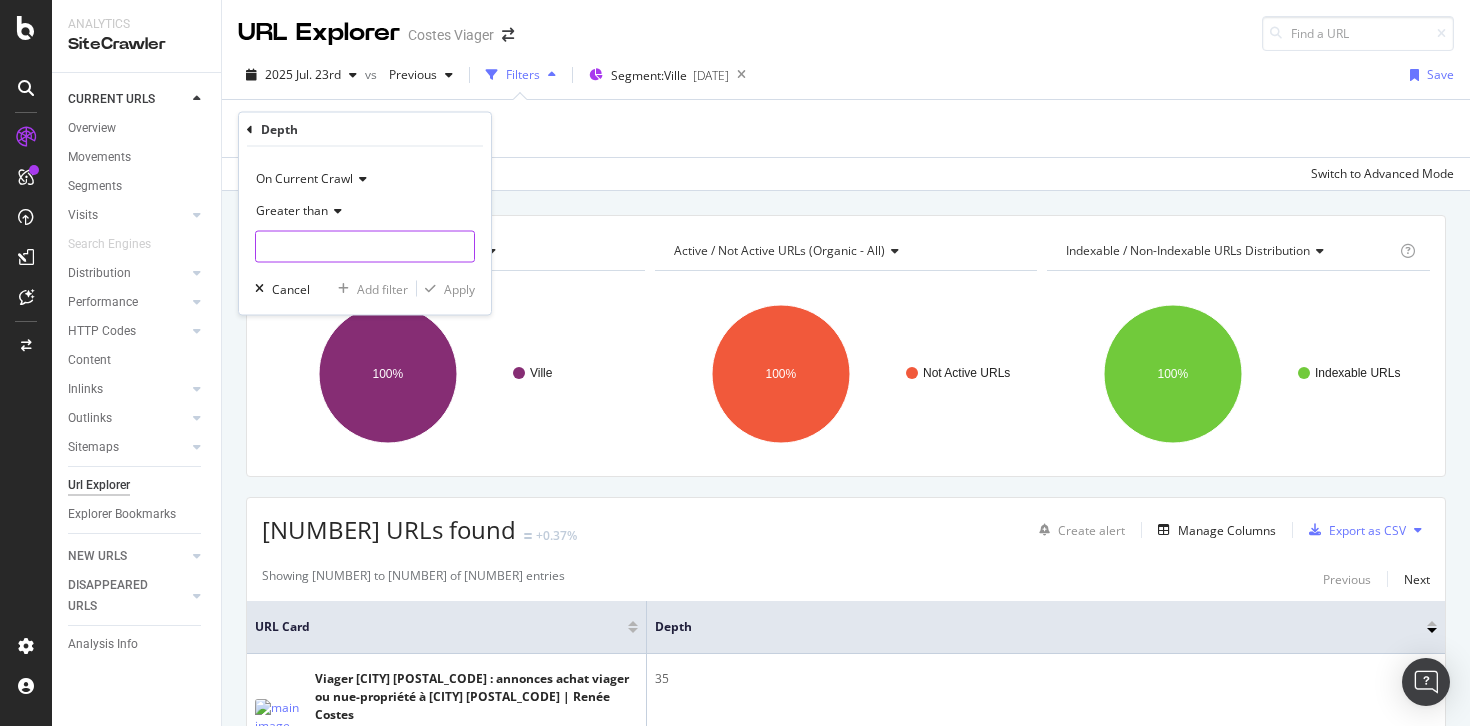 click at bounding box center (365, 247) 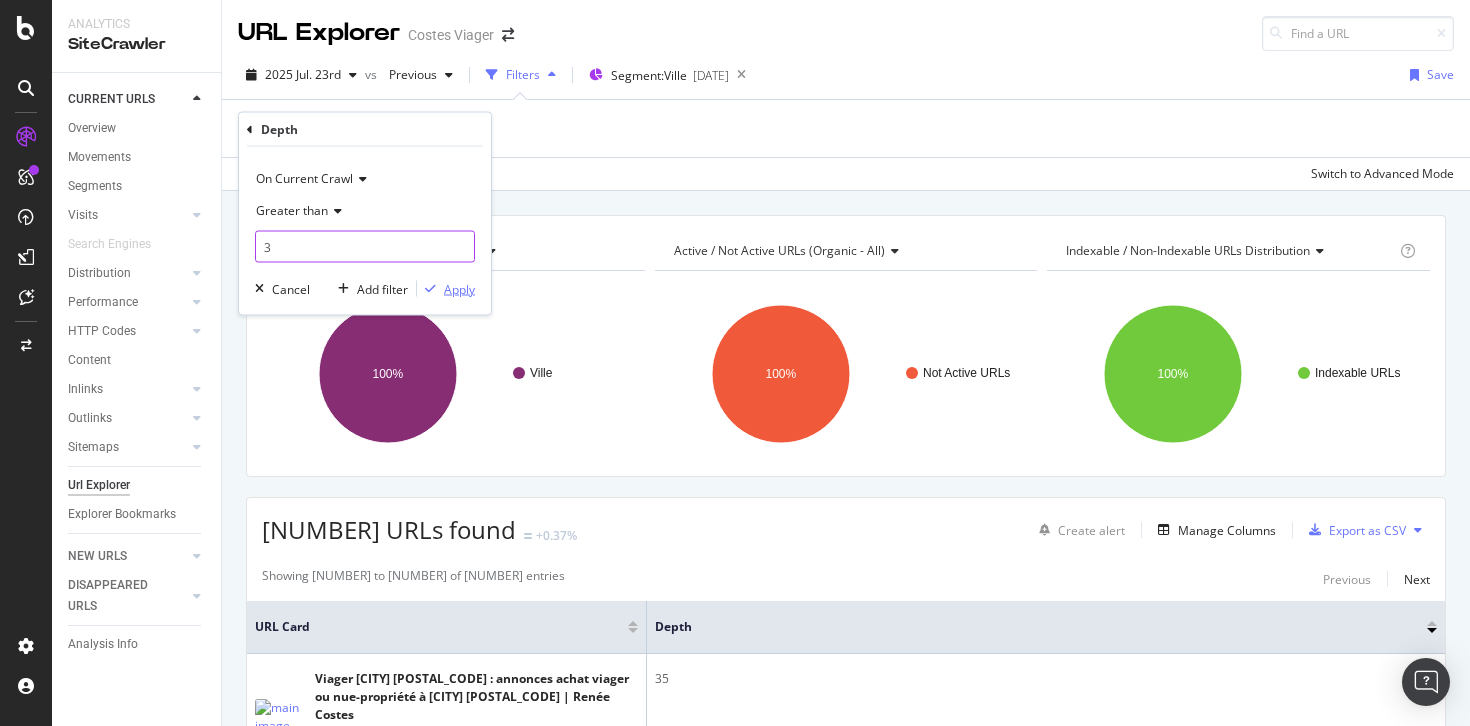 type on "3" 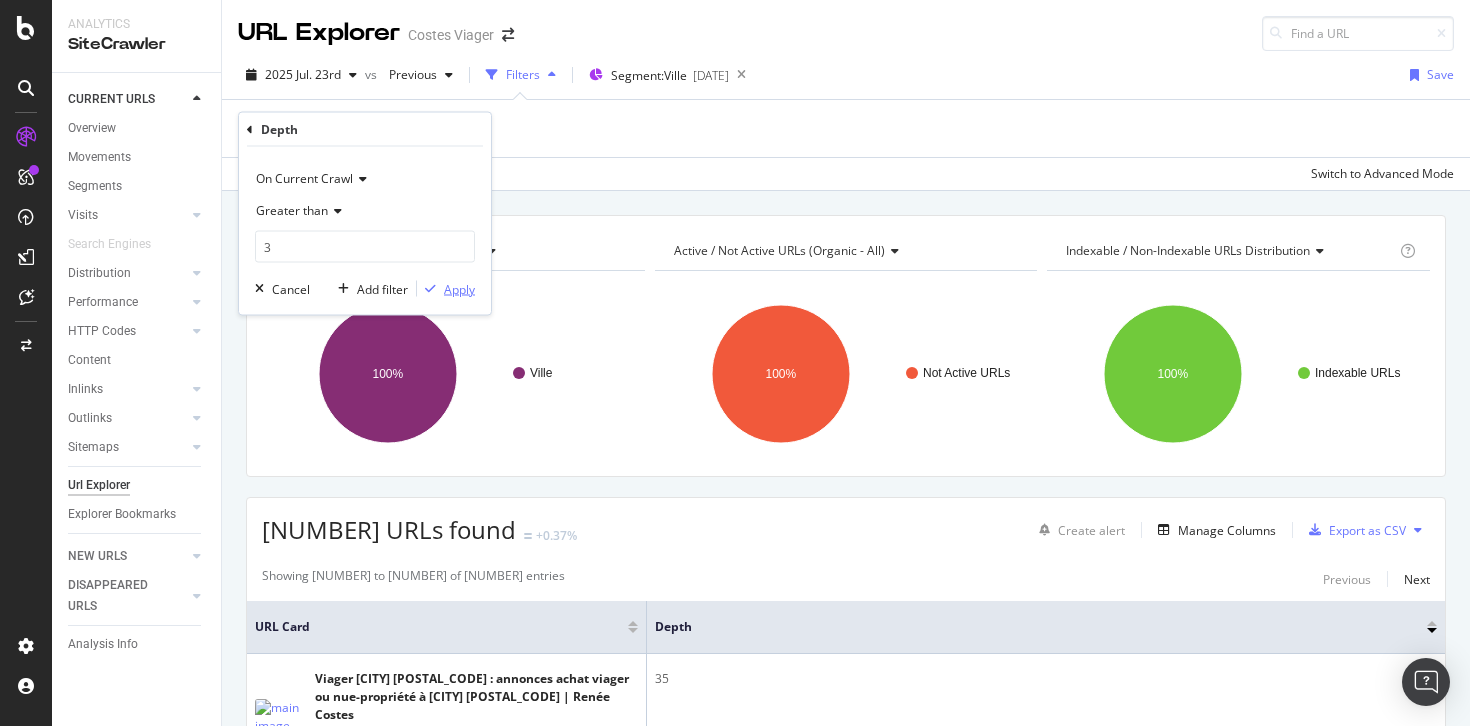 click on "Apply" at bounding box center [459, 288] 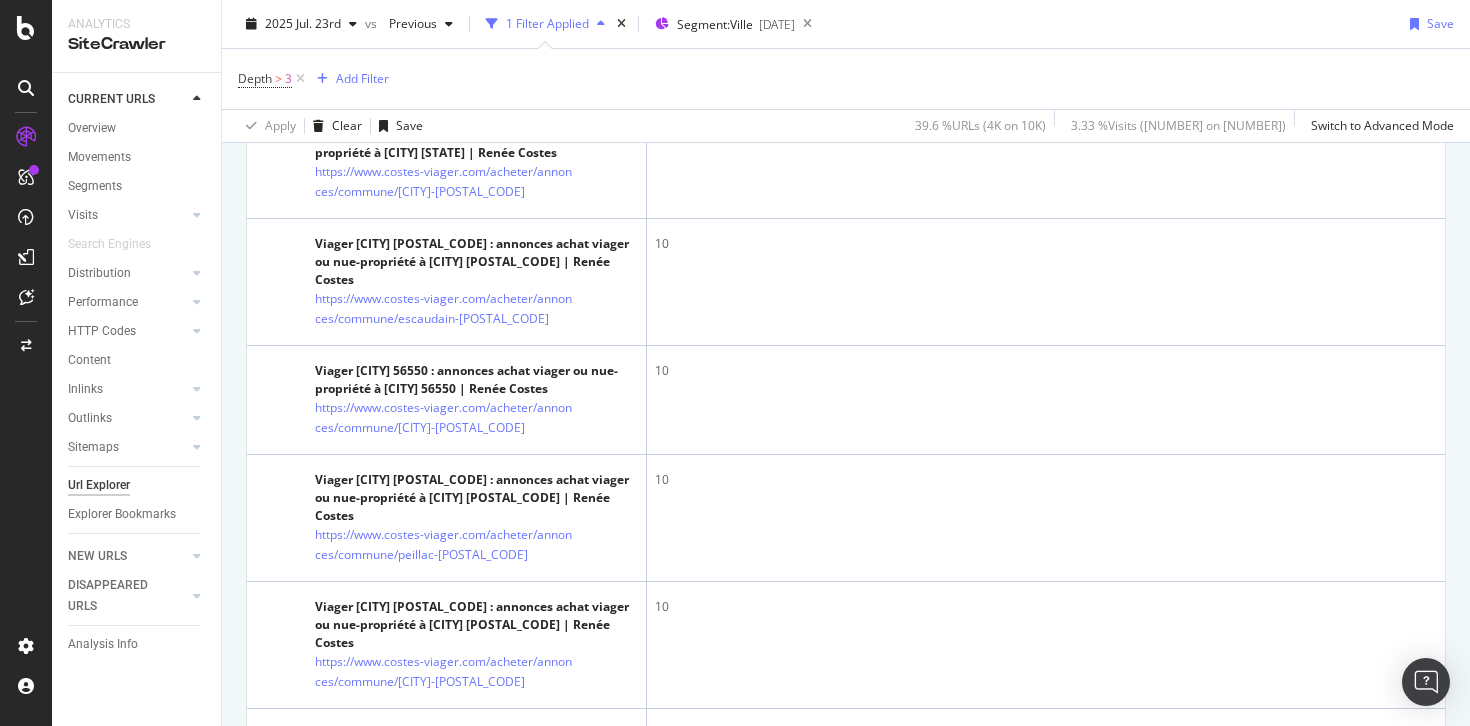 scroll, scrollTop: 5787, scrollLeft: 0, axis: vertical 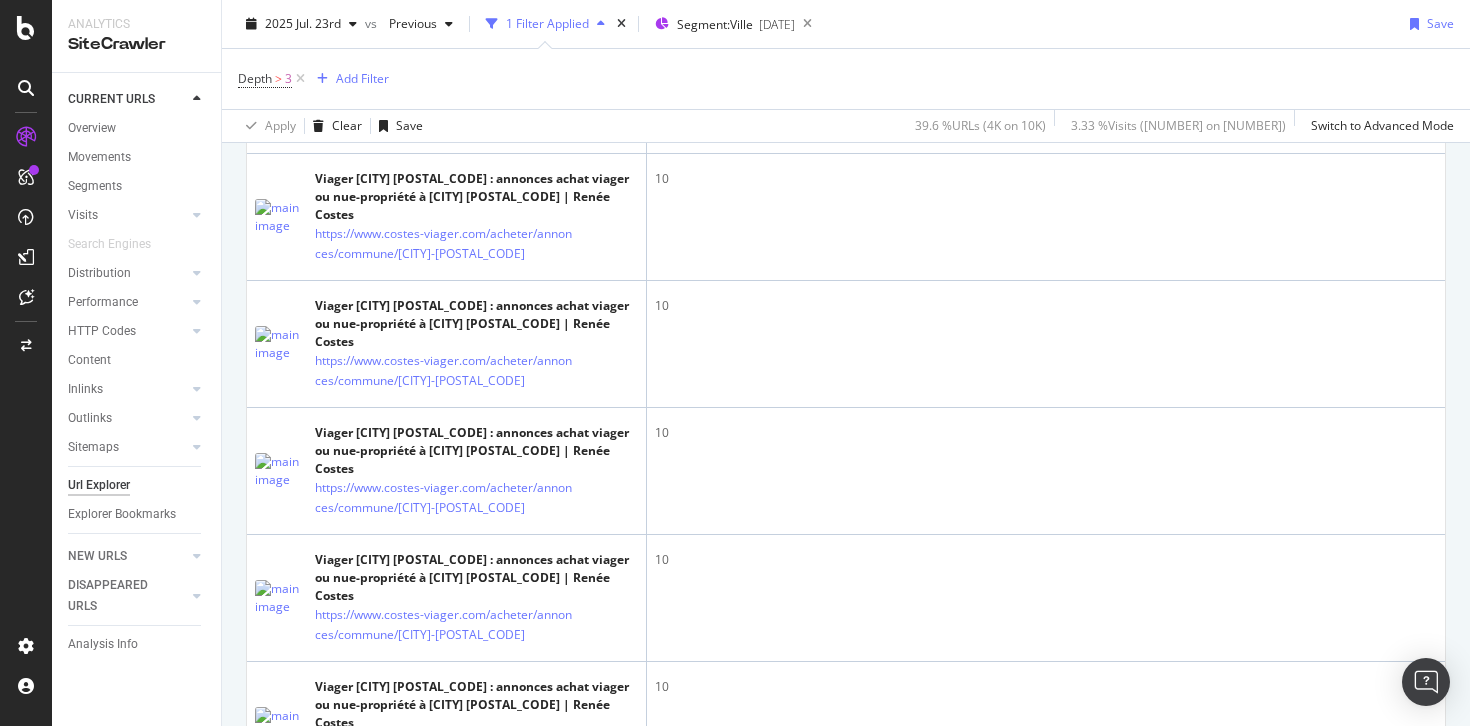 click on "Next" at bounding box center [1417, 1192] 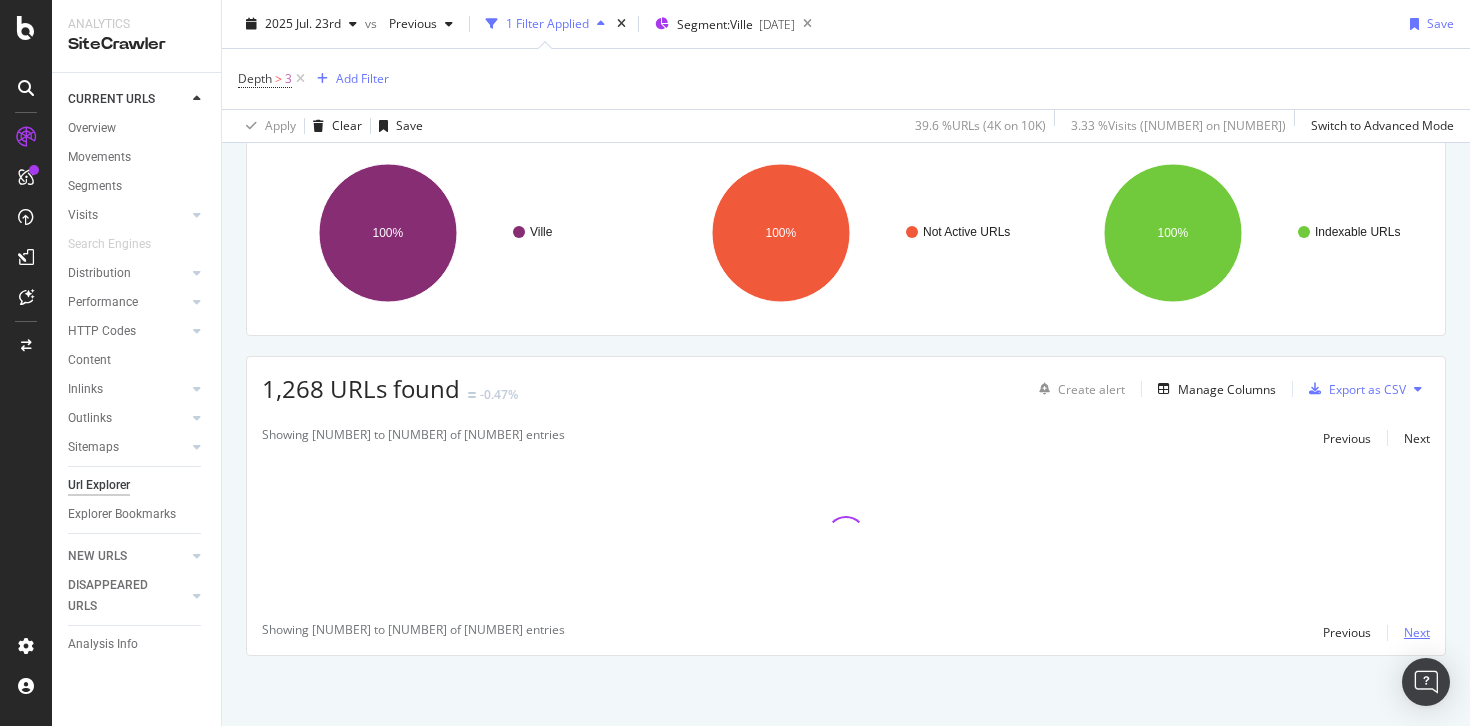 click on "Next" at bounding box center [1417, 632] 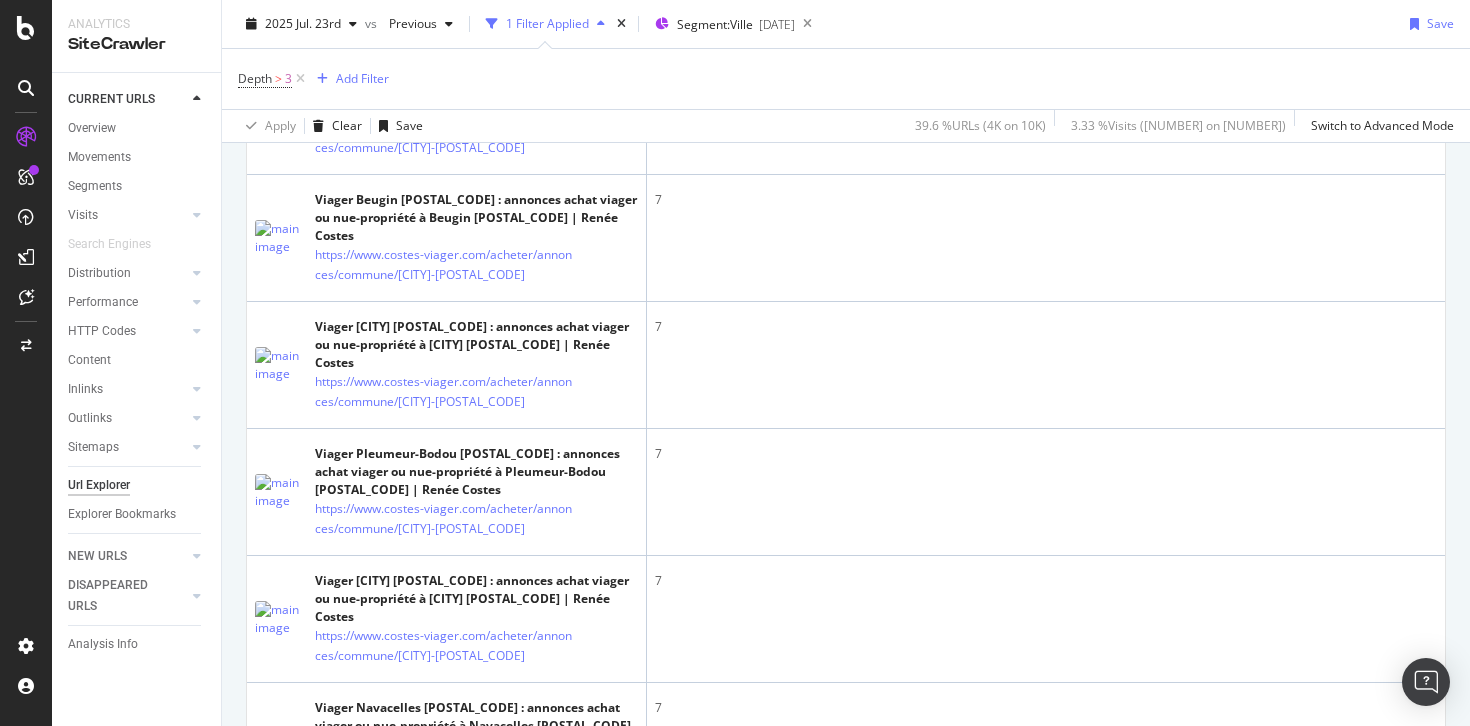 scroll, scrollTop: 5917, scrollLeft: 0, axis: vertical 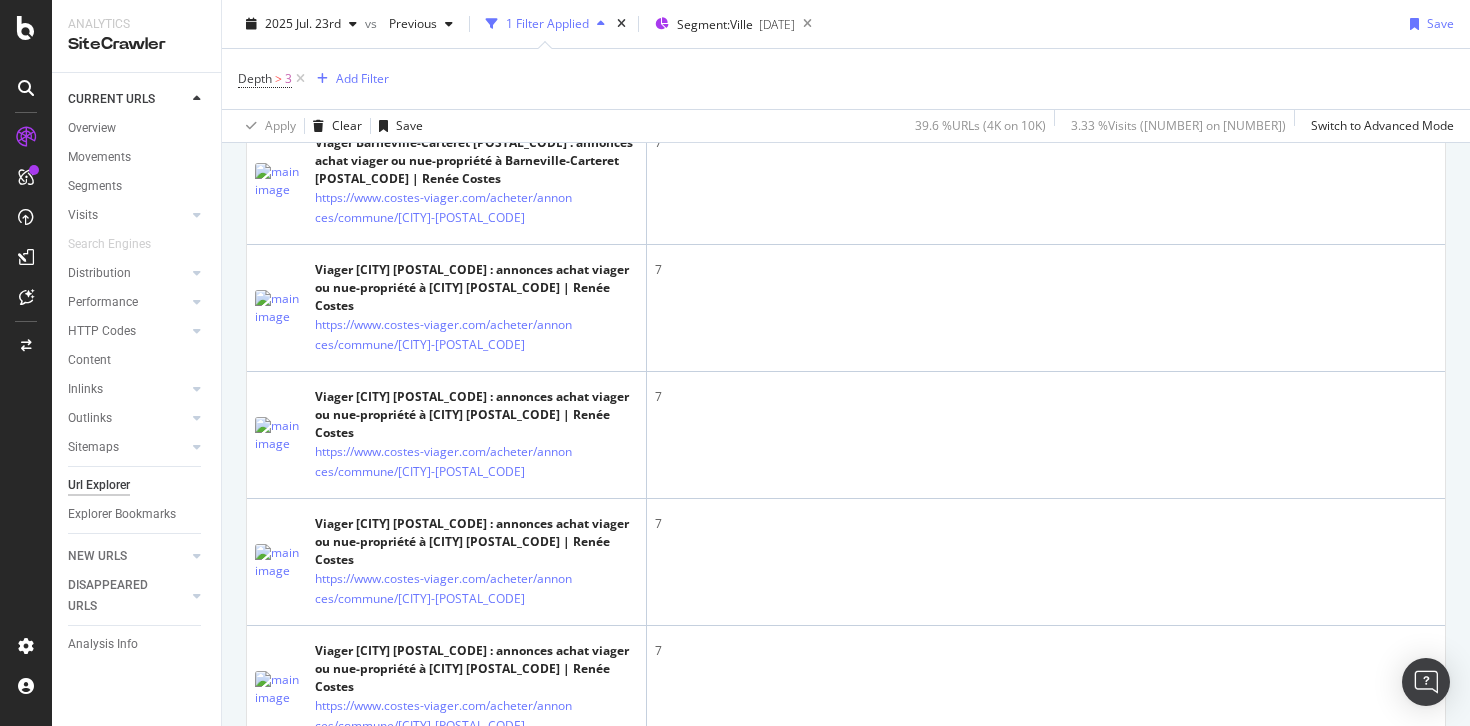 click on "Next" at bounding box center (1417, 1156) 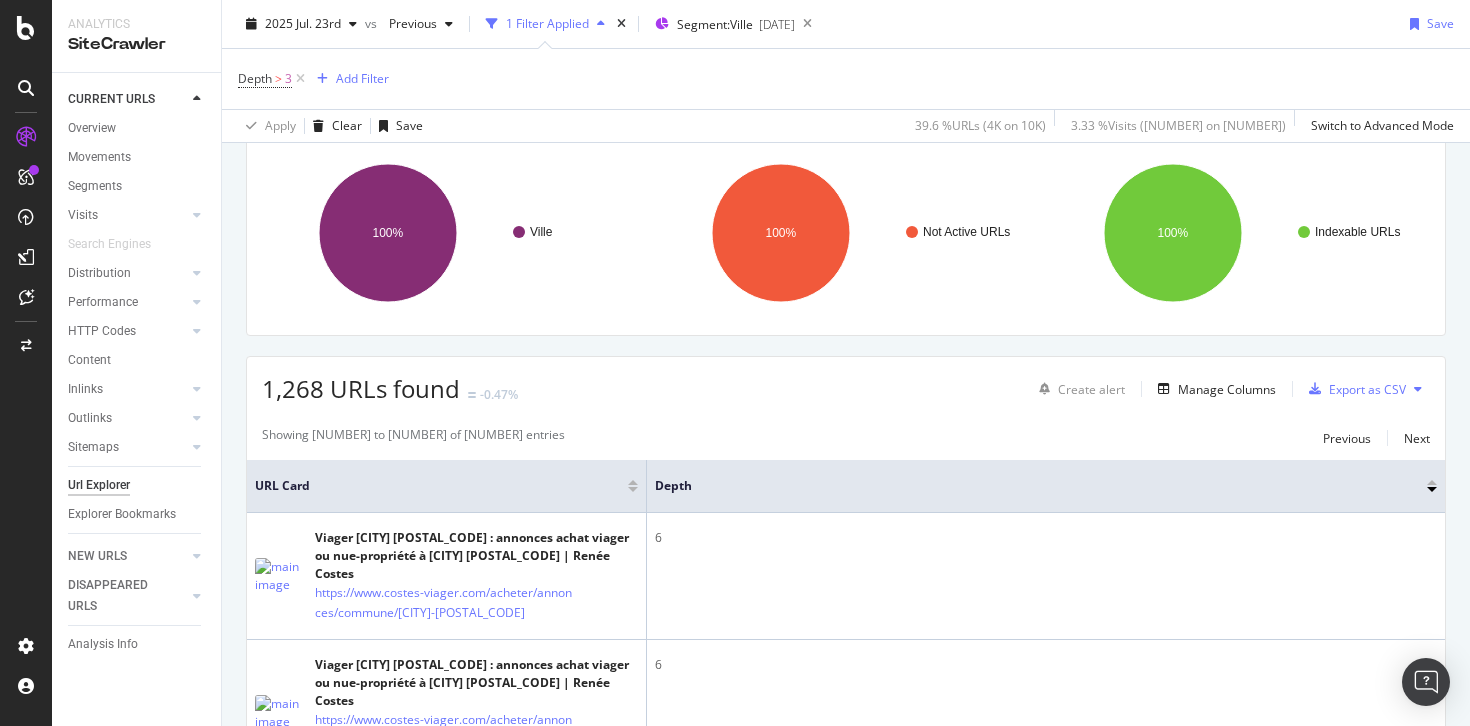 scroll, scrollTop: 5839, scrollLeft: 0, axis: vertical 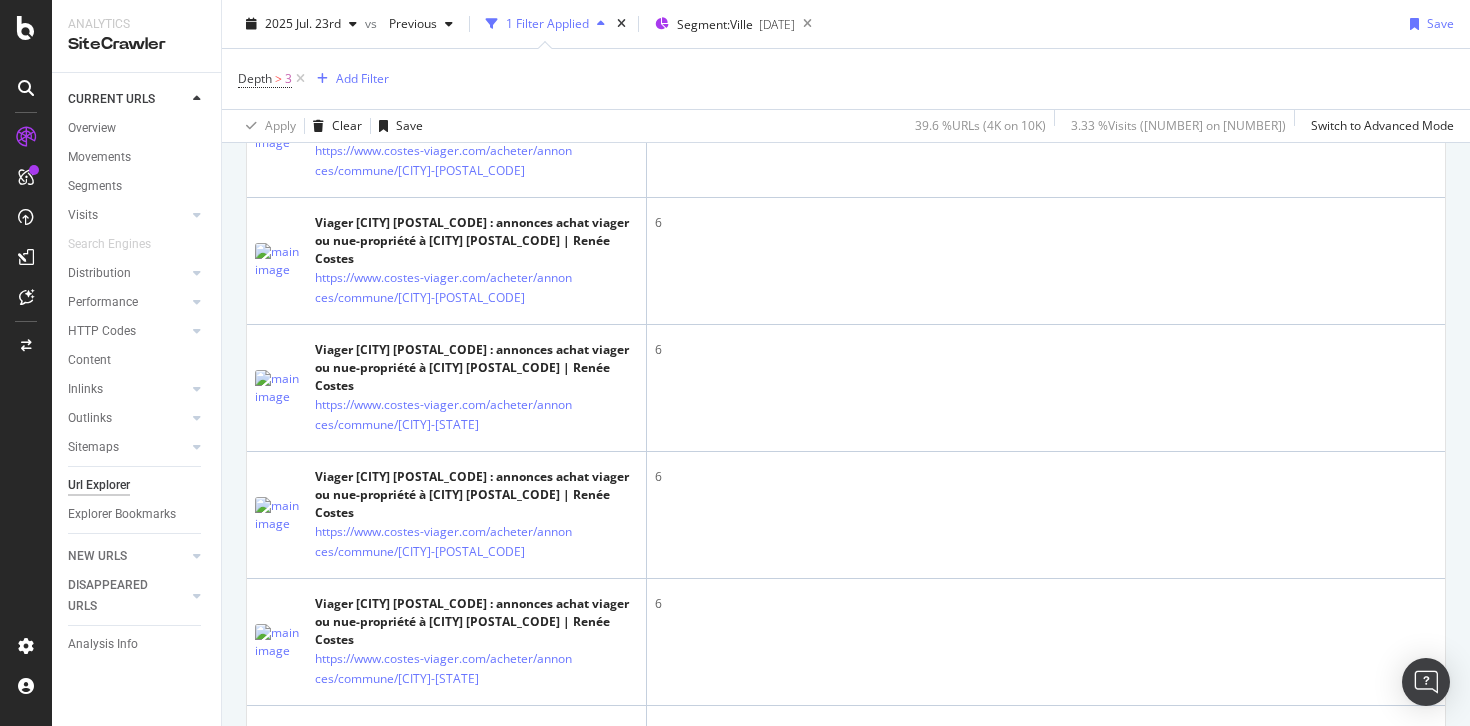 click on "Next" at bounding box center (1417, 1236) 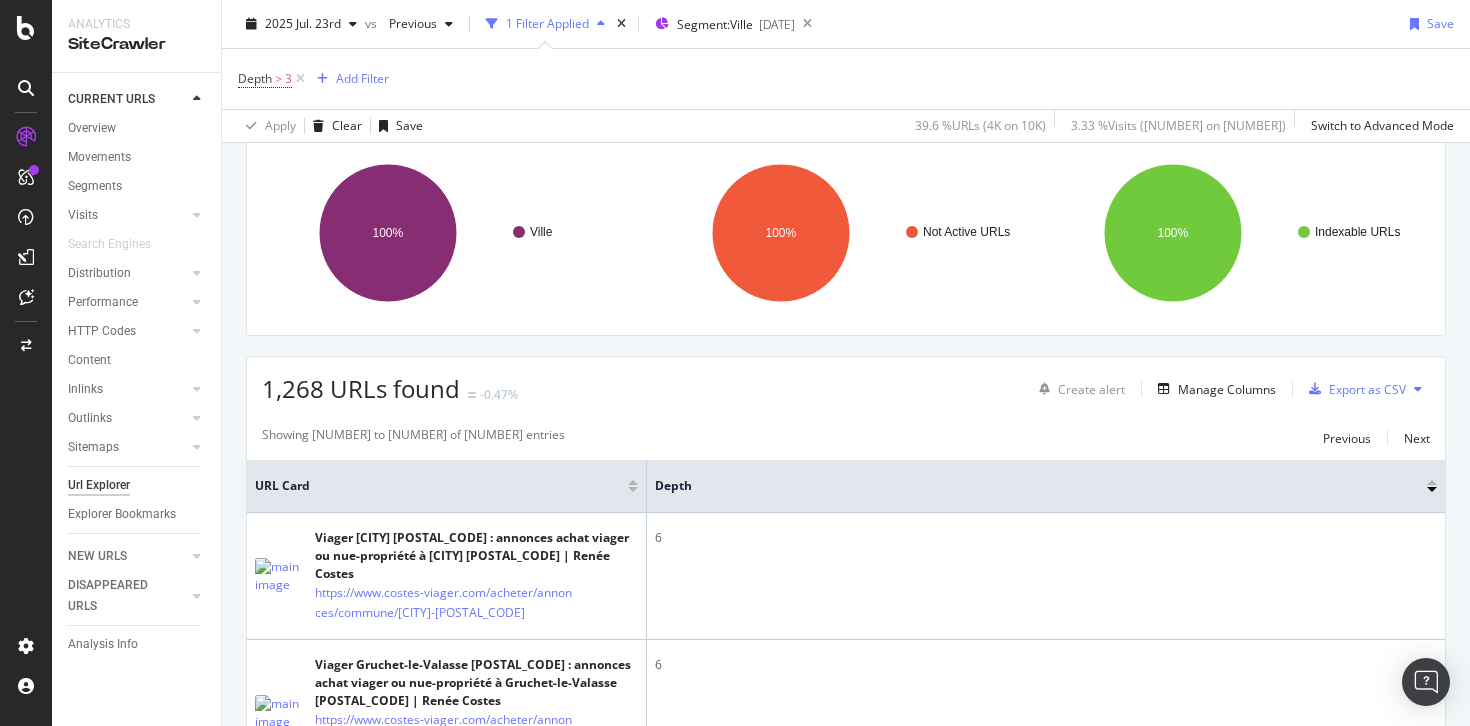 scroll, scrollTop: 5789, scrollLeft: 0, axis: vertical 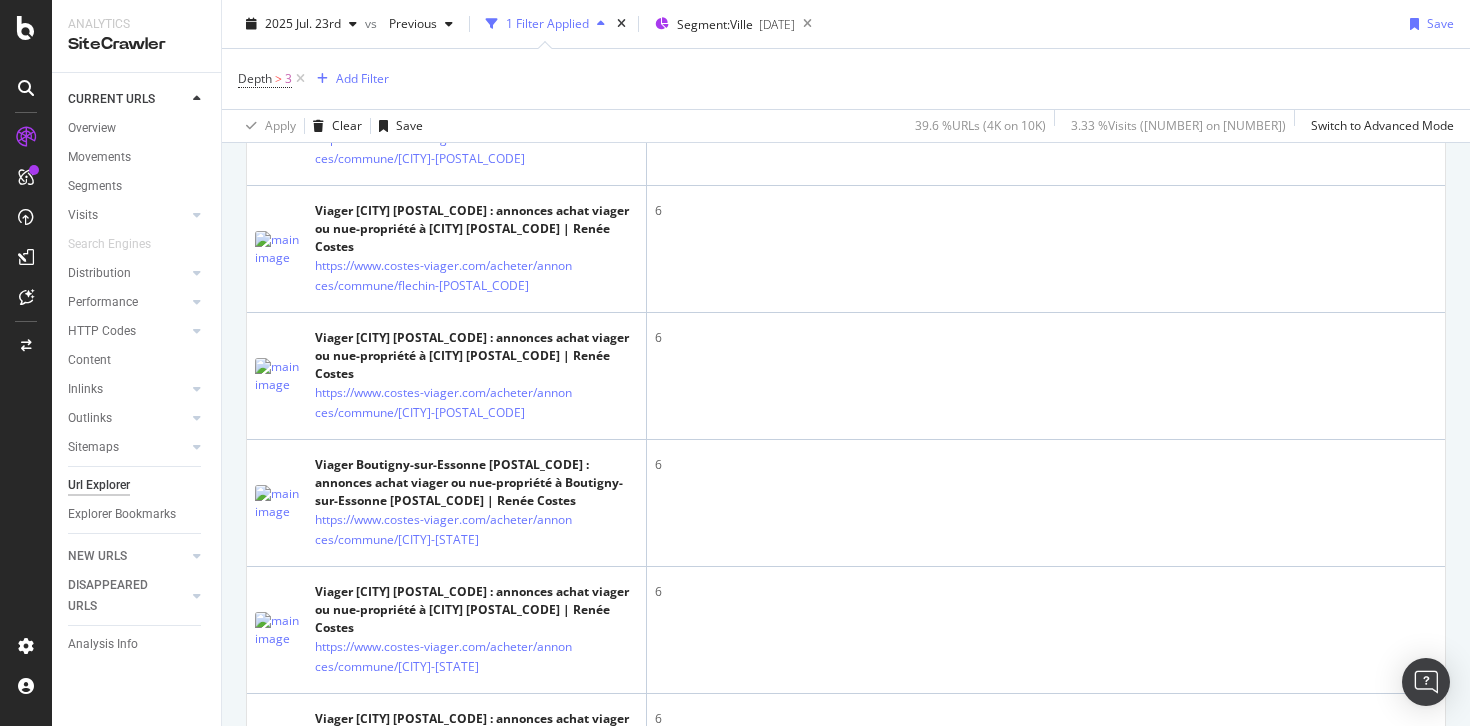 click on "Next" at bounding box center [1417, 1244] 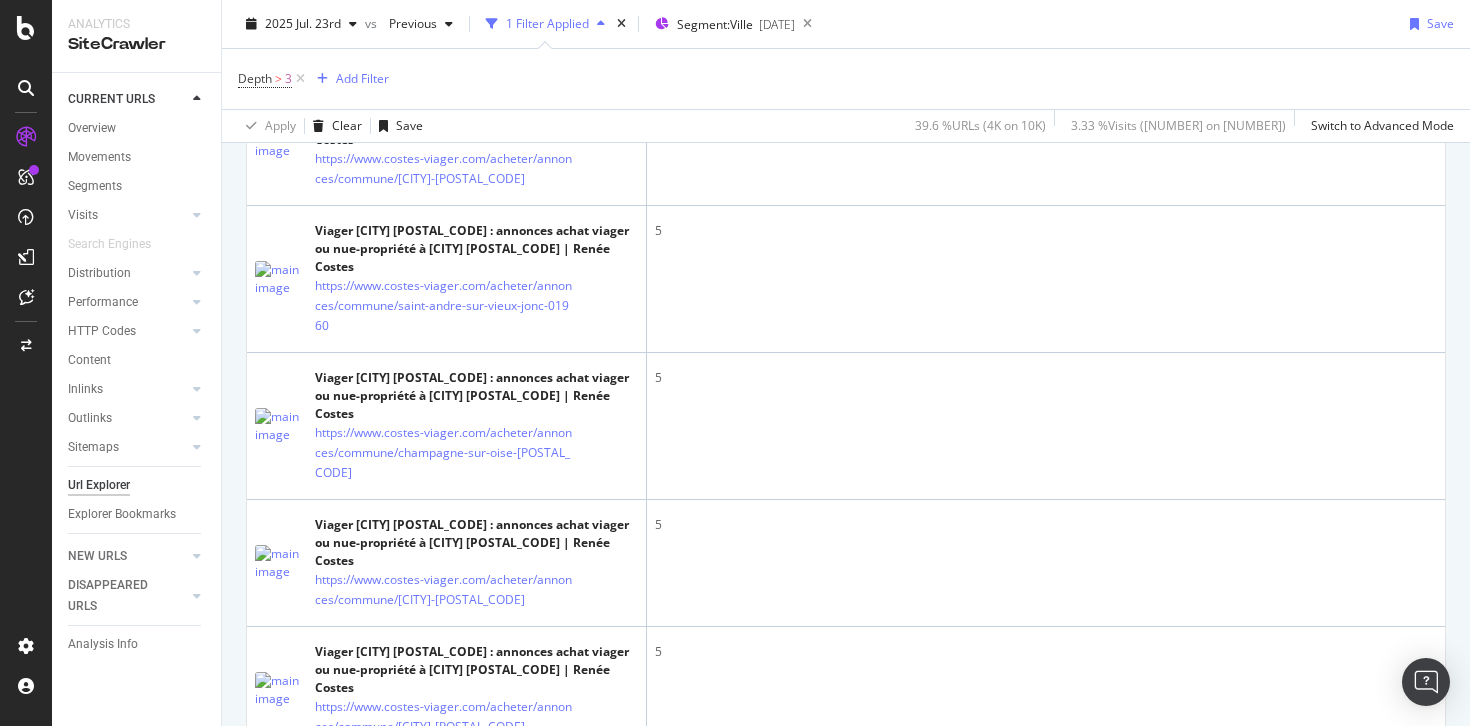 click on "Next" at bounding box center [1417, 1030] 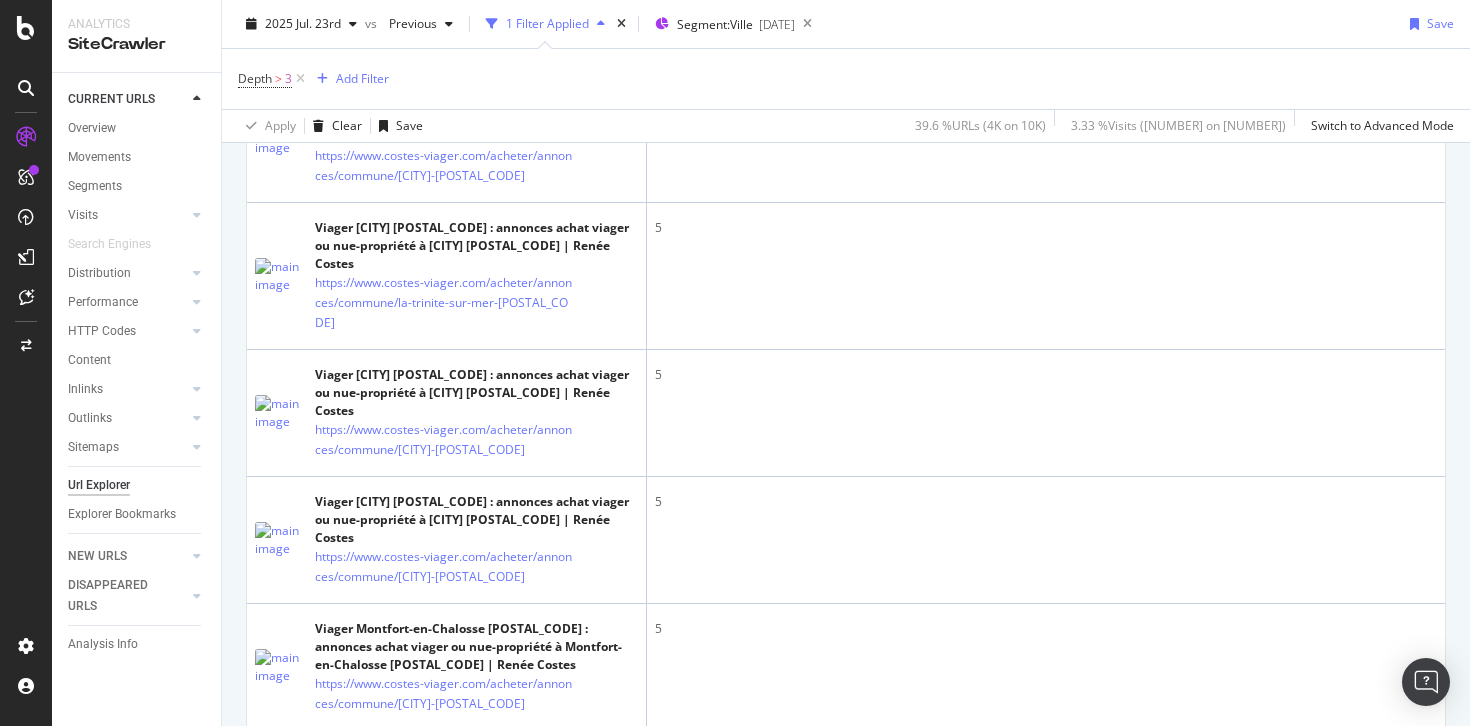 click on "Next" at bounding box center (1417, 1134) 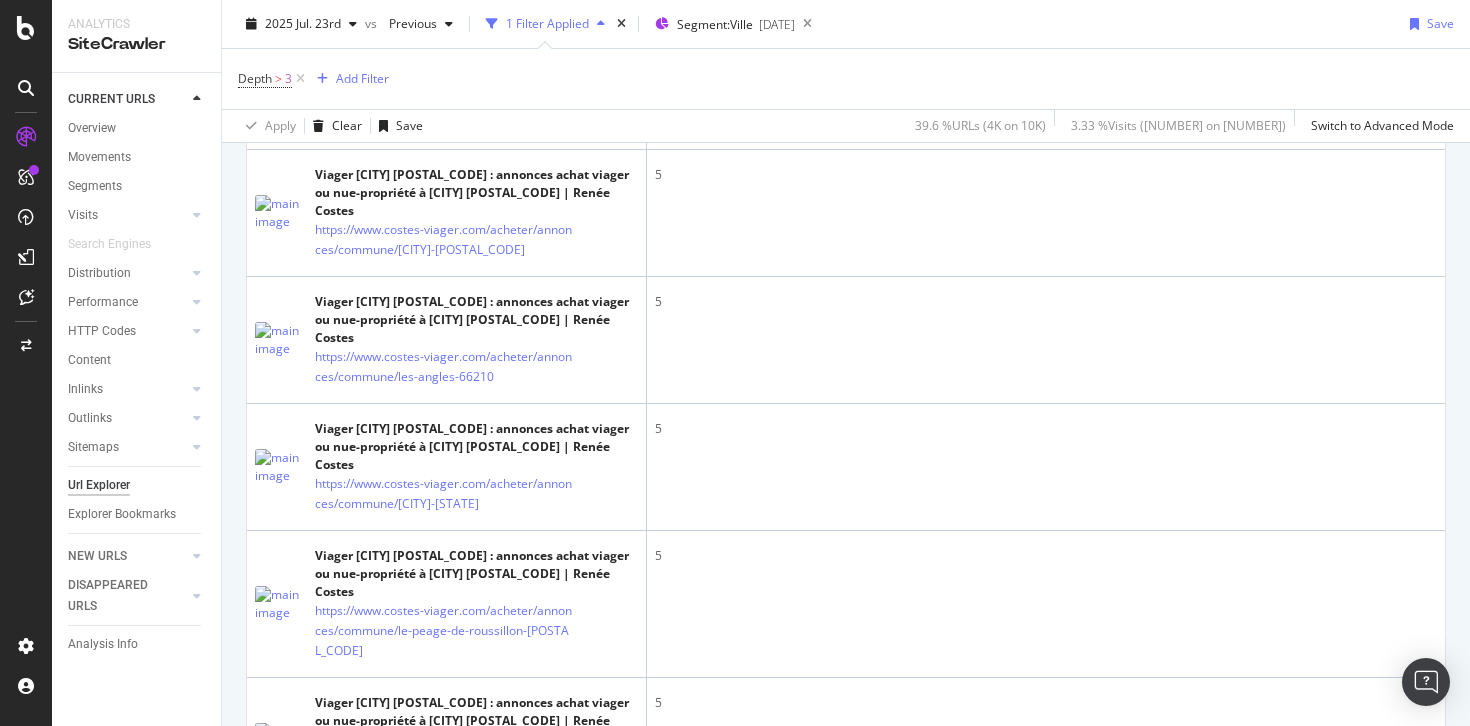 click on "Next" at bounding box center (1417, 954) 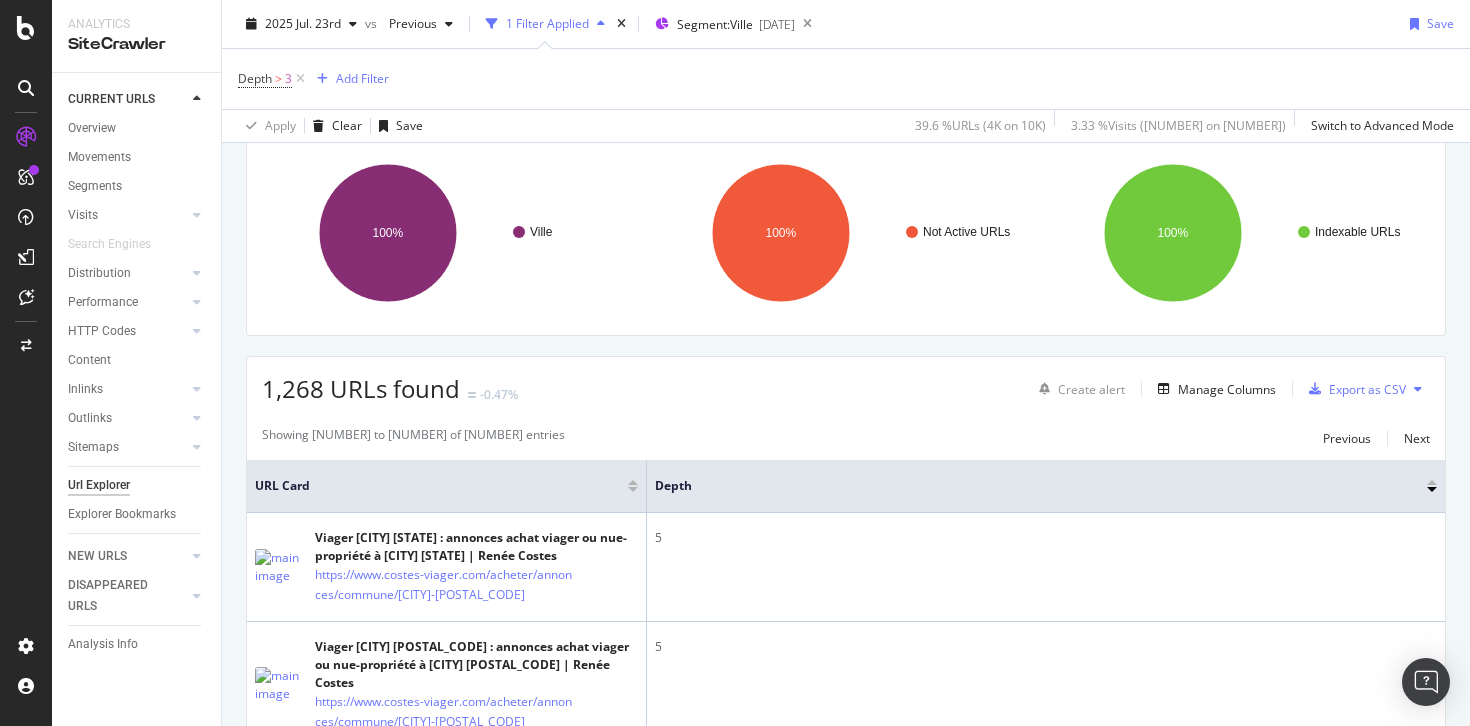 scroll, scrollTop: 5929, scrollLeft: 0, axis: vertical 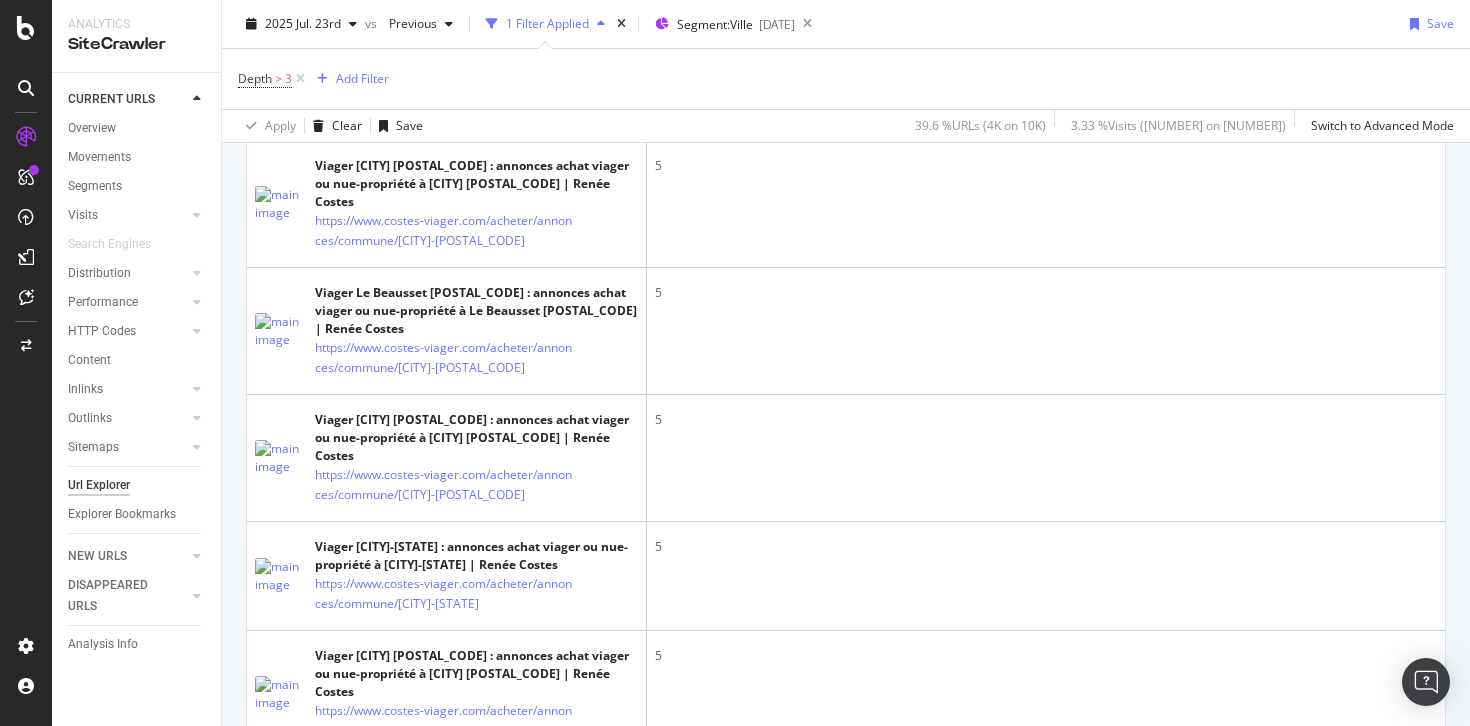 click on "Next" at bounding box center [1417, 1016] 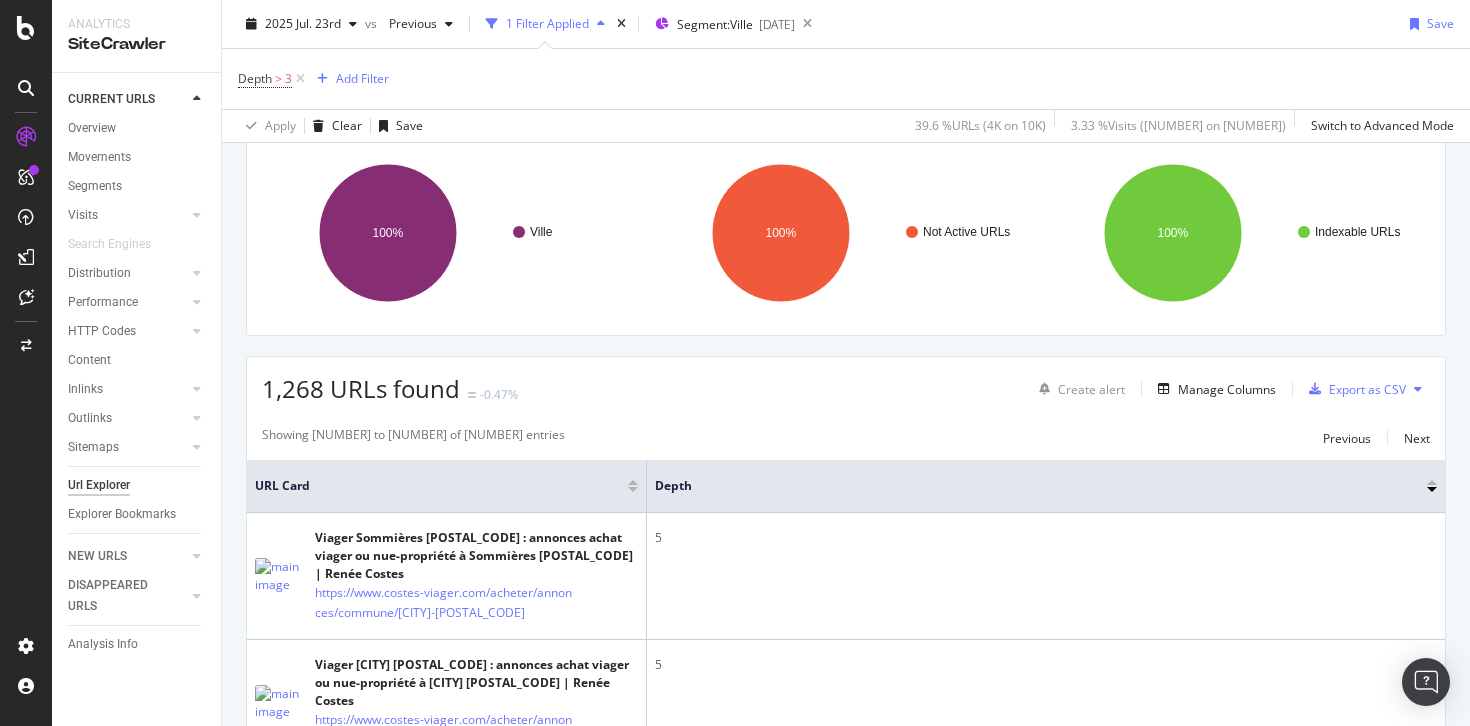 scroll, scrollTop: 5859, scrollLeft: 0, axis: vertical 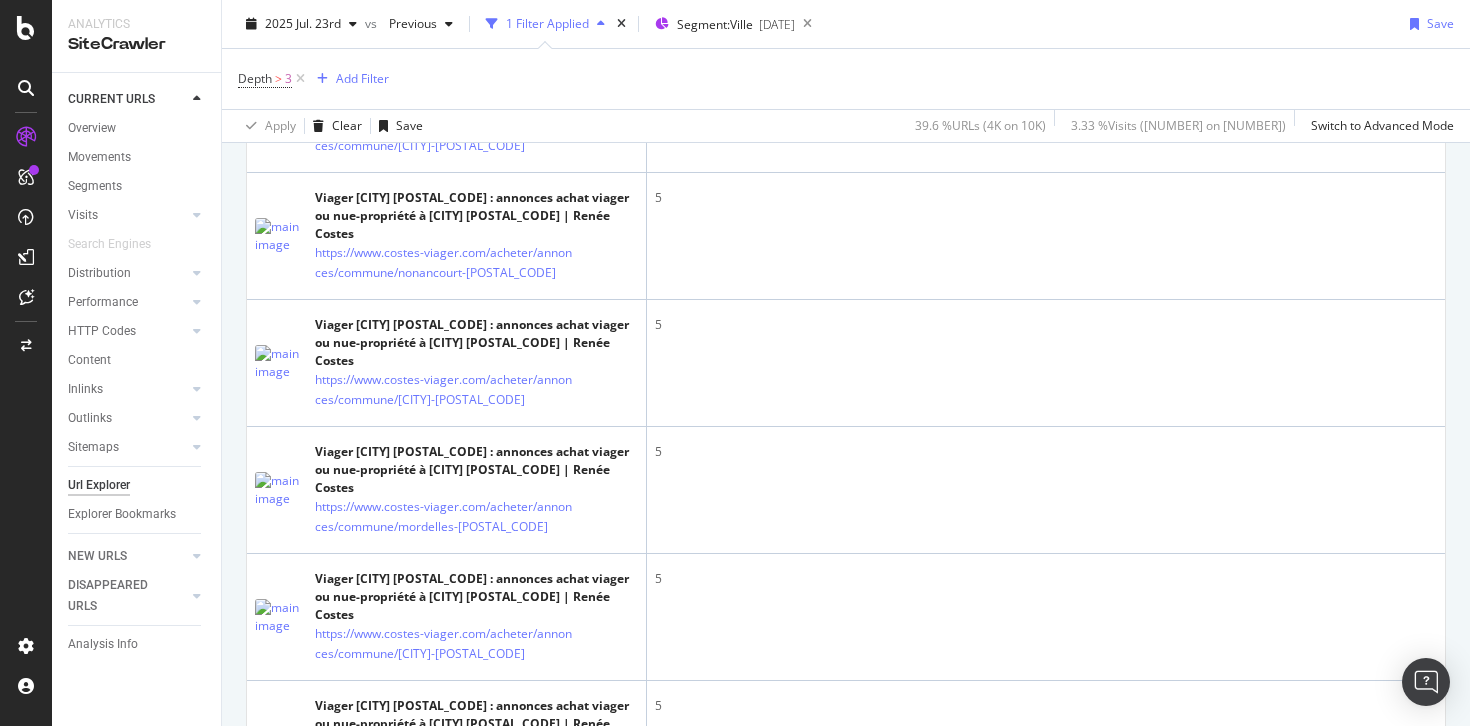 click on "Next" at bounding box center [1417, 1084] 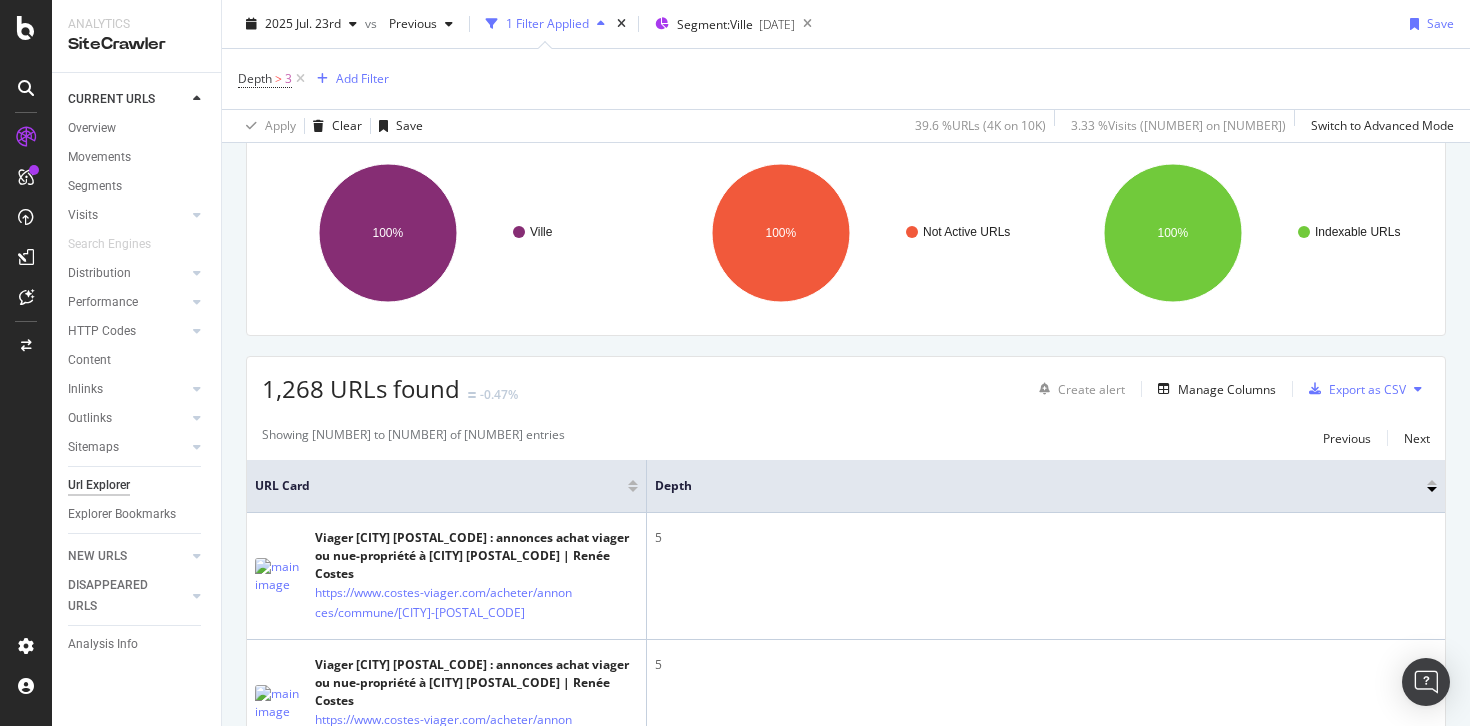 scroll, scrollTop: 5929, scrollLeft: 0, axis: vertical 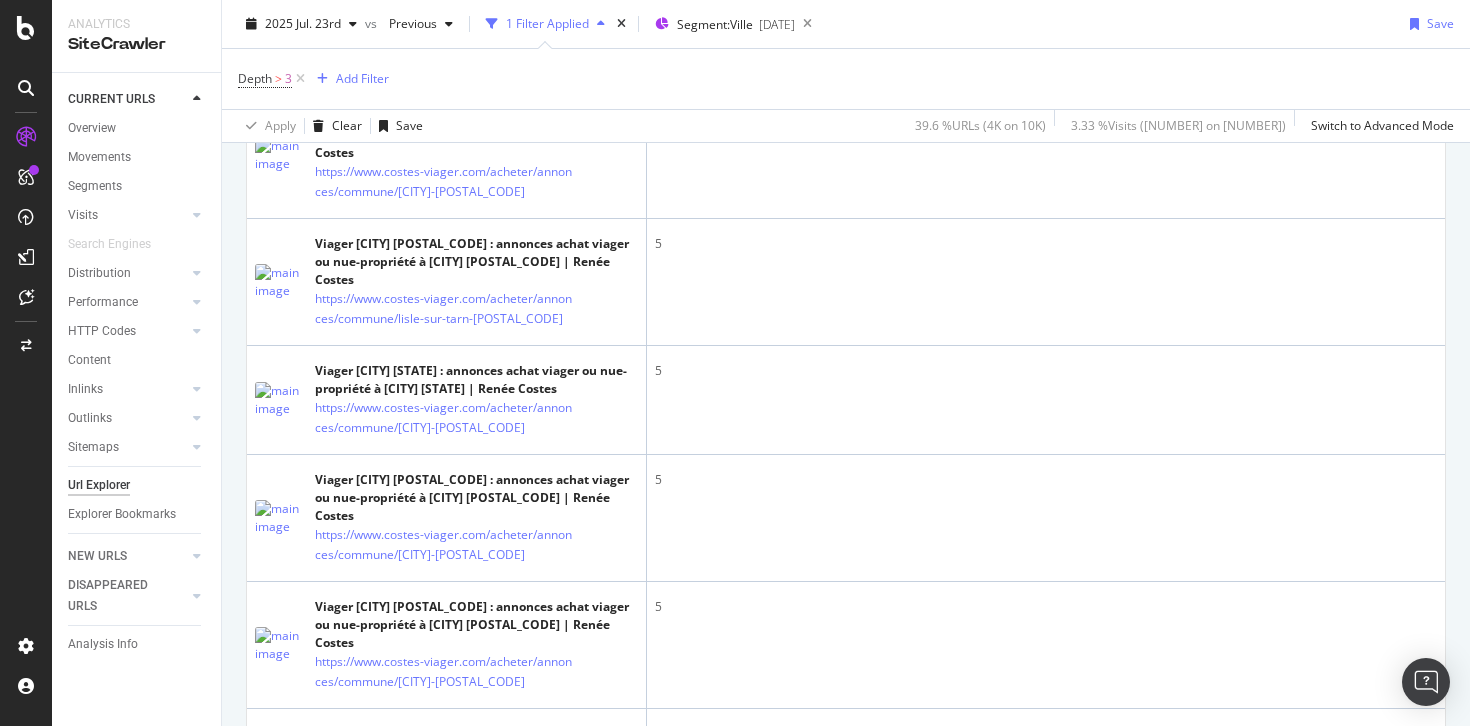 click on "Next" at bounding box center [1417, 1112] 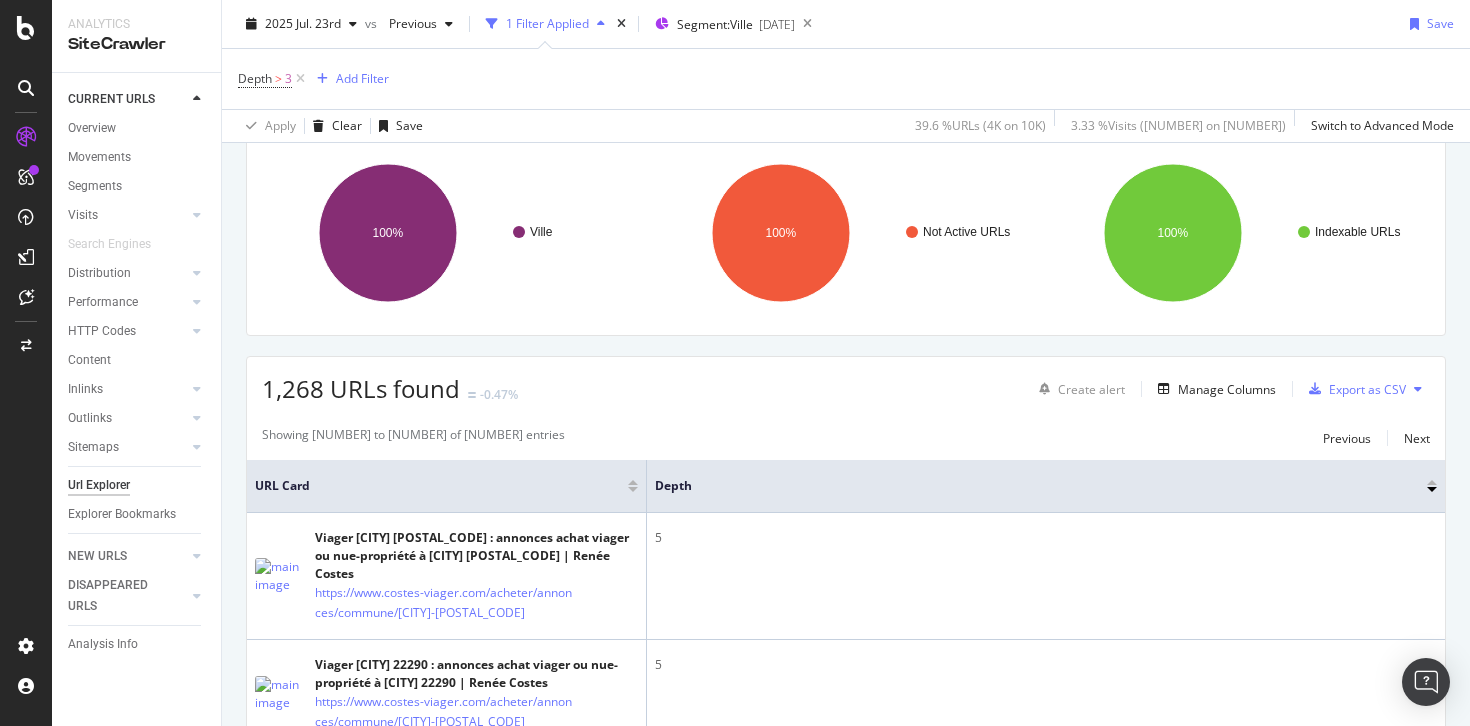 scroll, scrollTop: 5917, scrollLeft: 0, axis: vertical 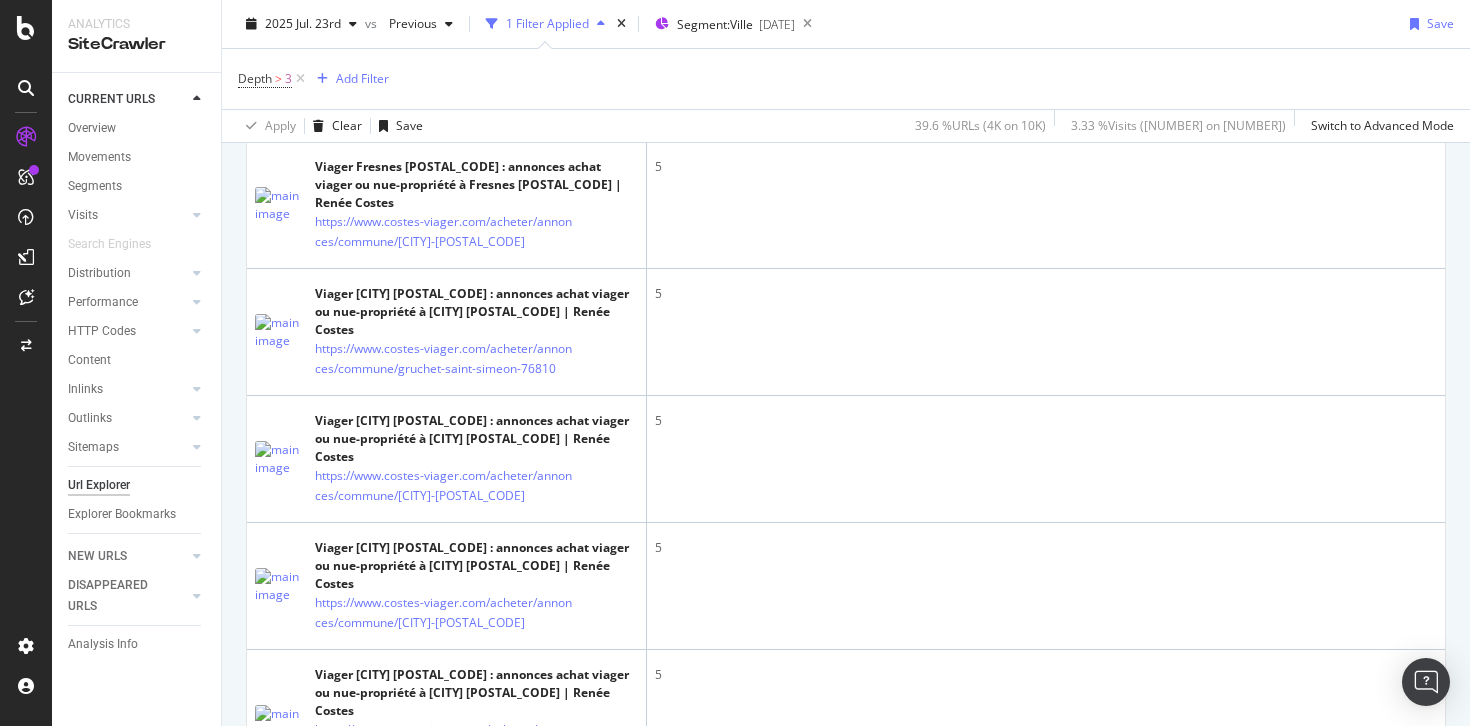 click on "Next" at bounding box center (1417, 1200) 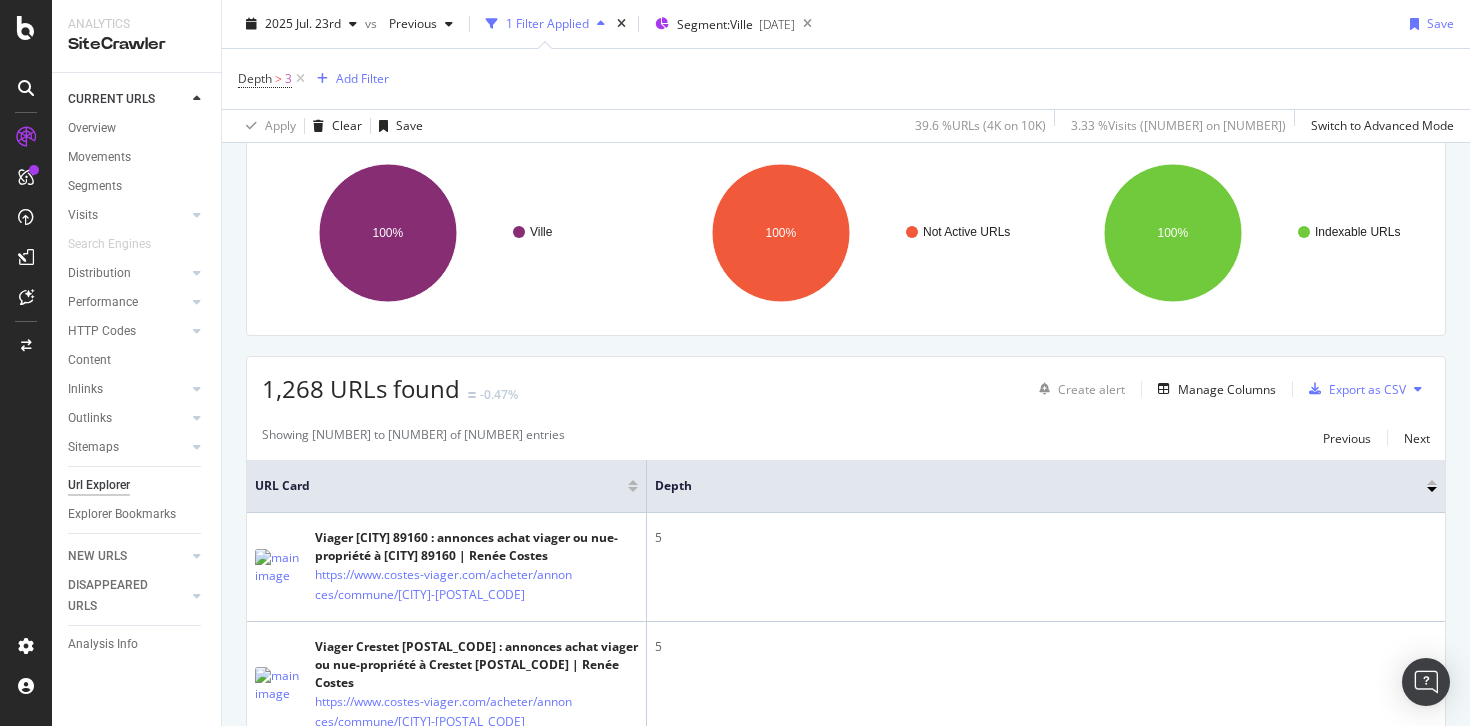 scroll, scrollTop: 5805, scrollLeft: 0, axis: vertical 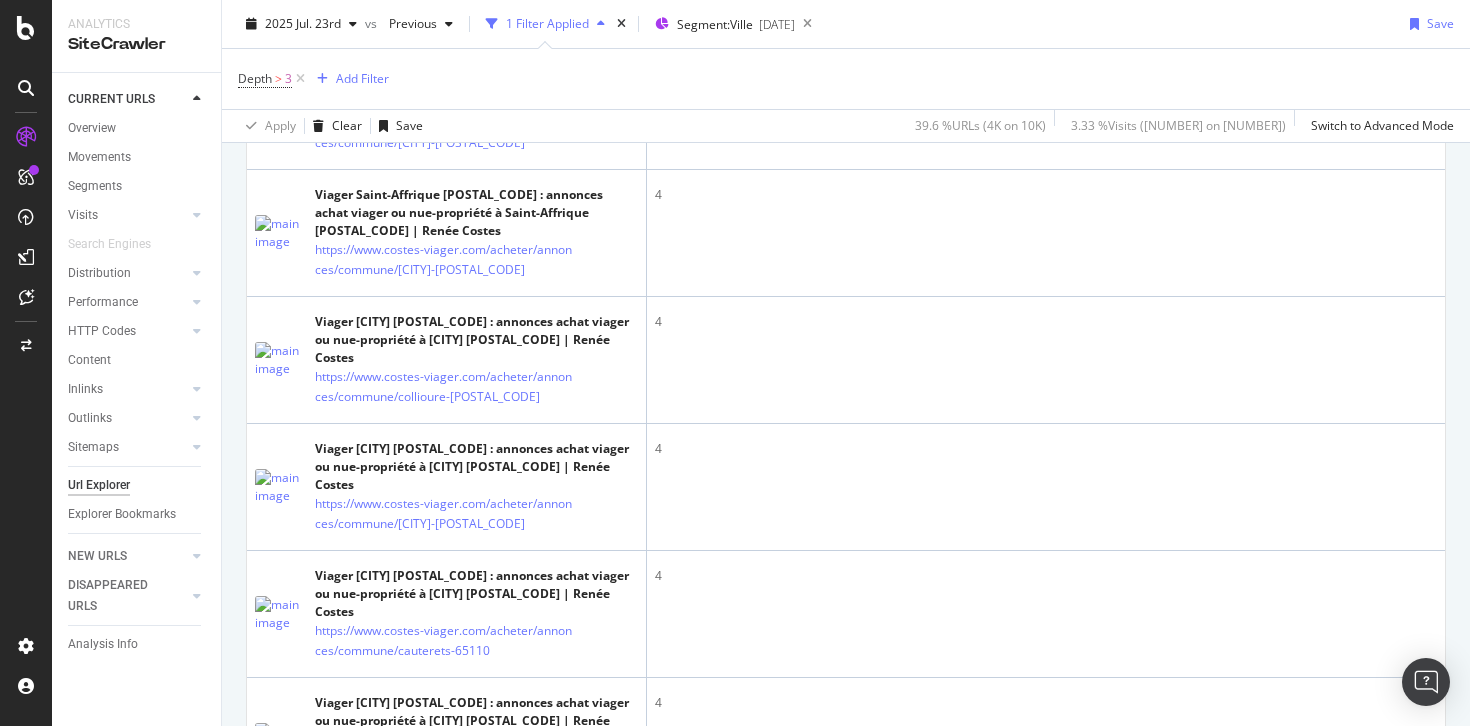 click on "Next" at bounding box center (1417, 1208) 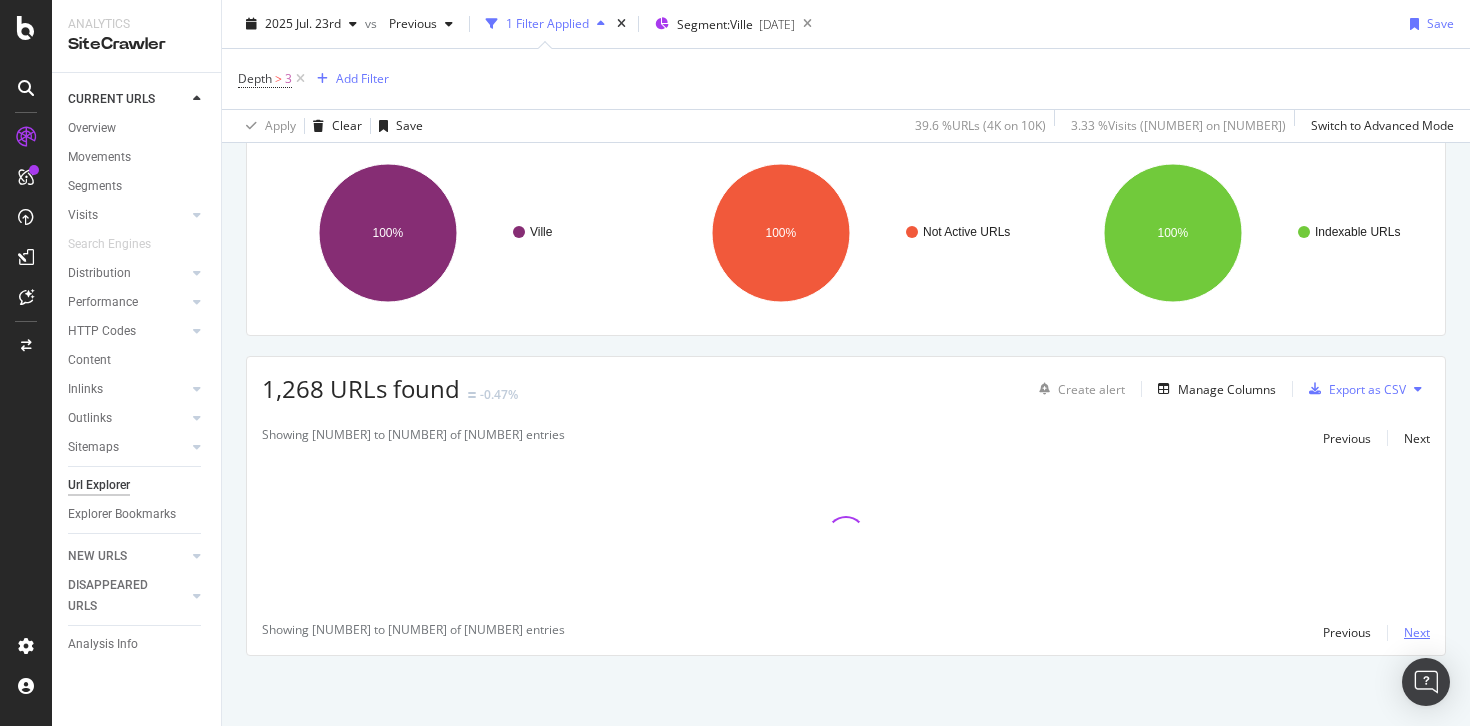 scroll, scrollTop: 144, scrollLeft: 0, axis: vertical 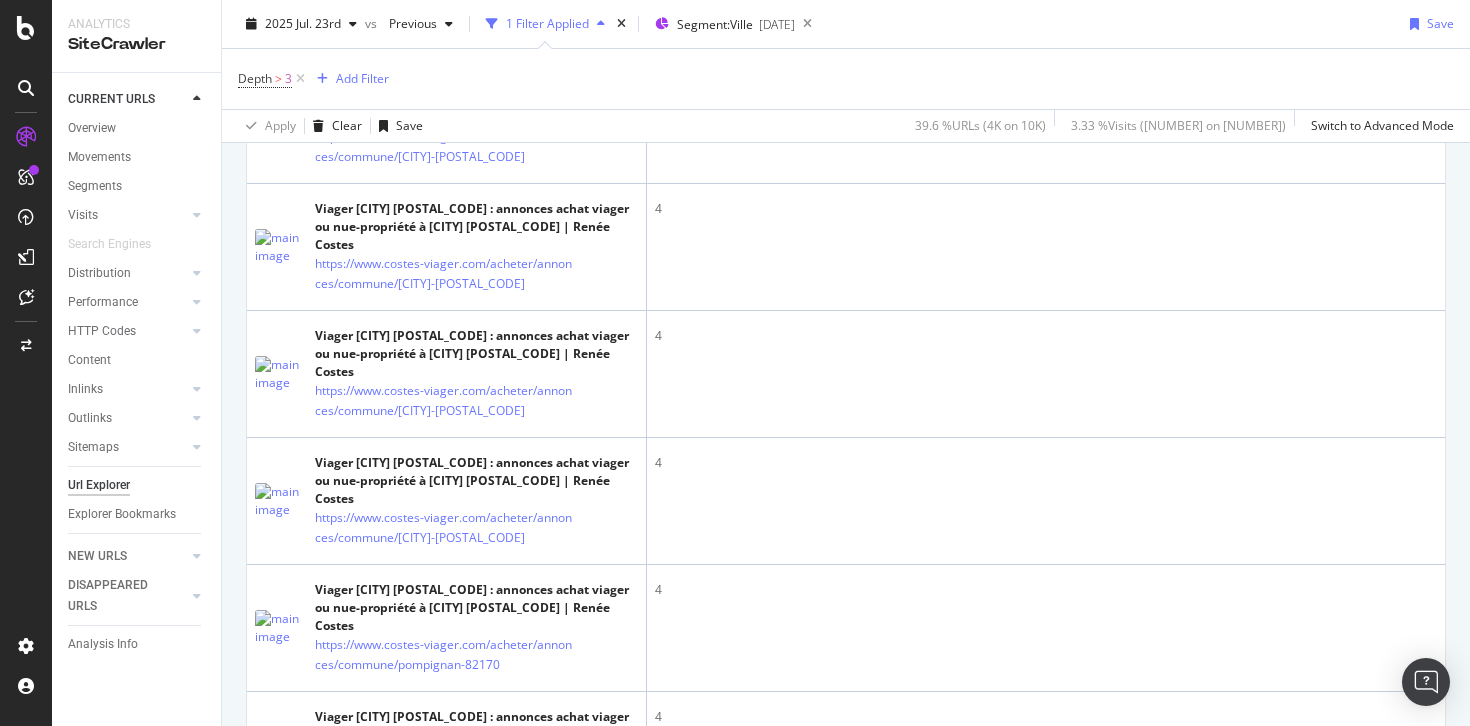 click on "Next" at bounding box center (1417, 968) 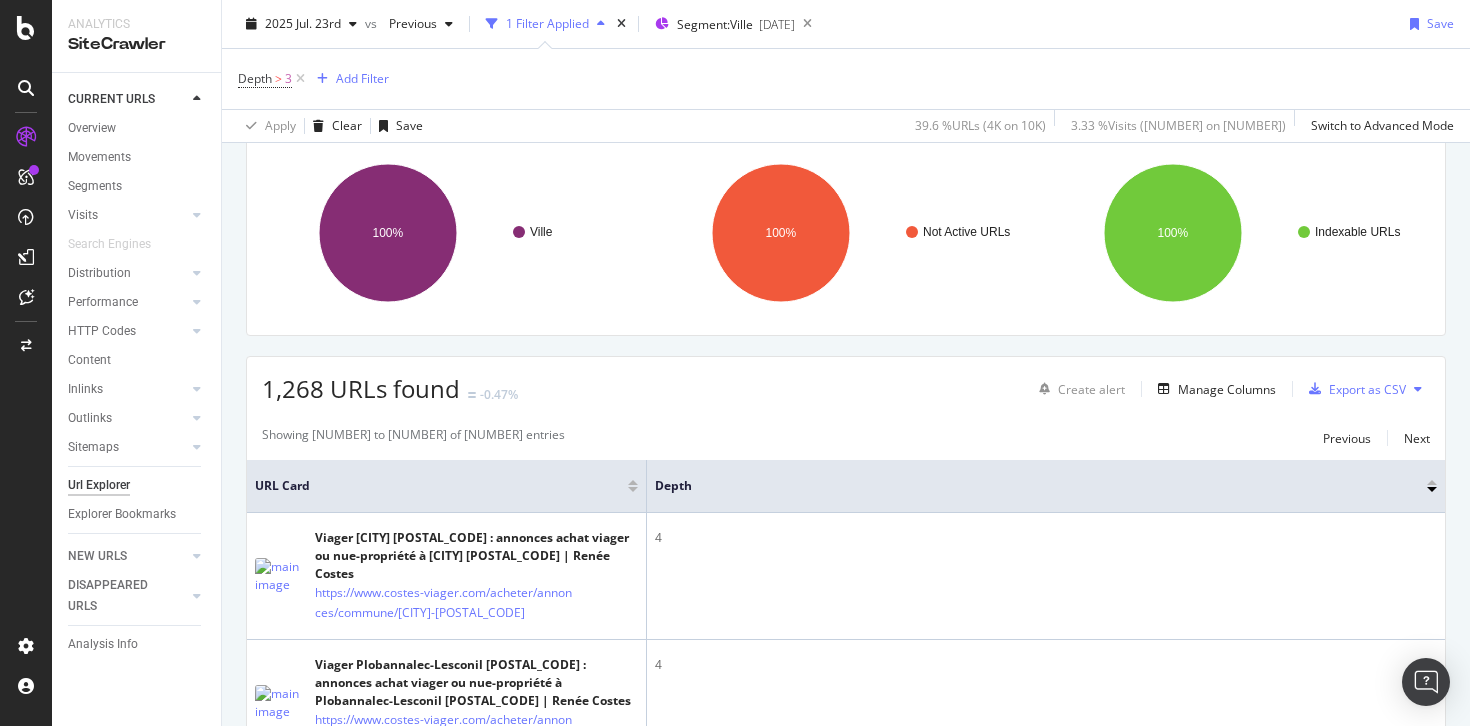 scroll, scrollTop: 5735, scrollLeft: 0, axis: vertical 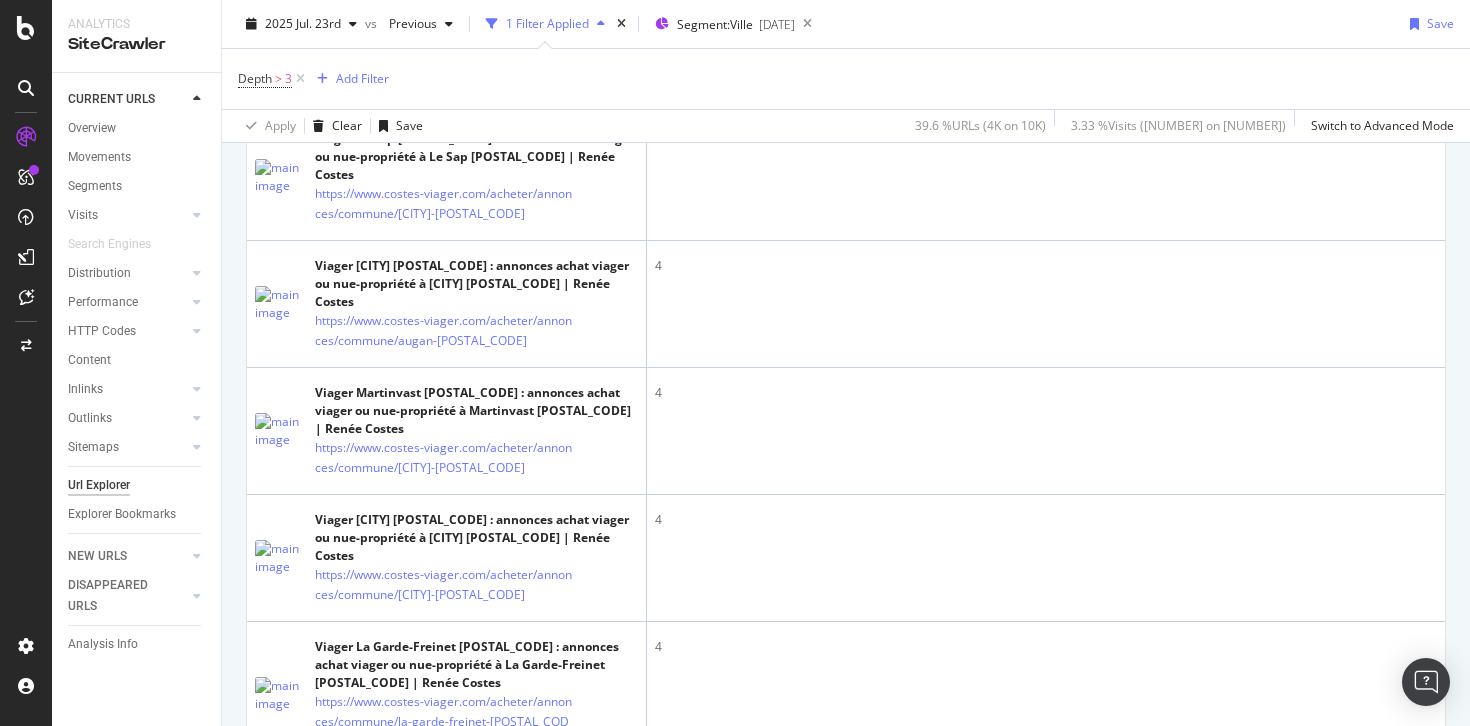 click on "Next" at bounding box center [1417, 1172] 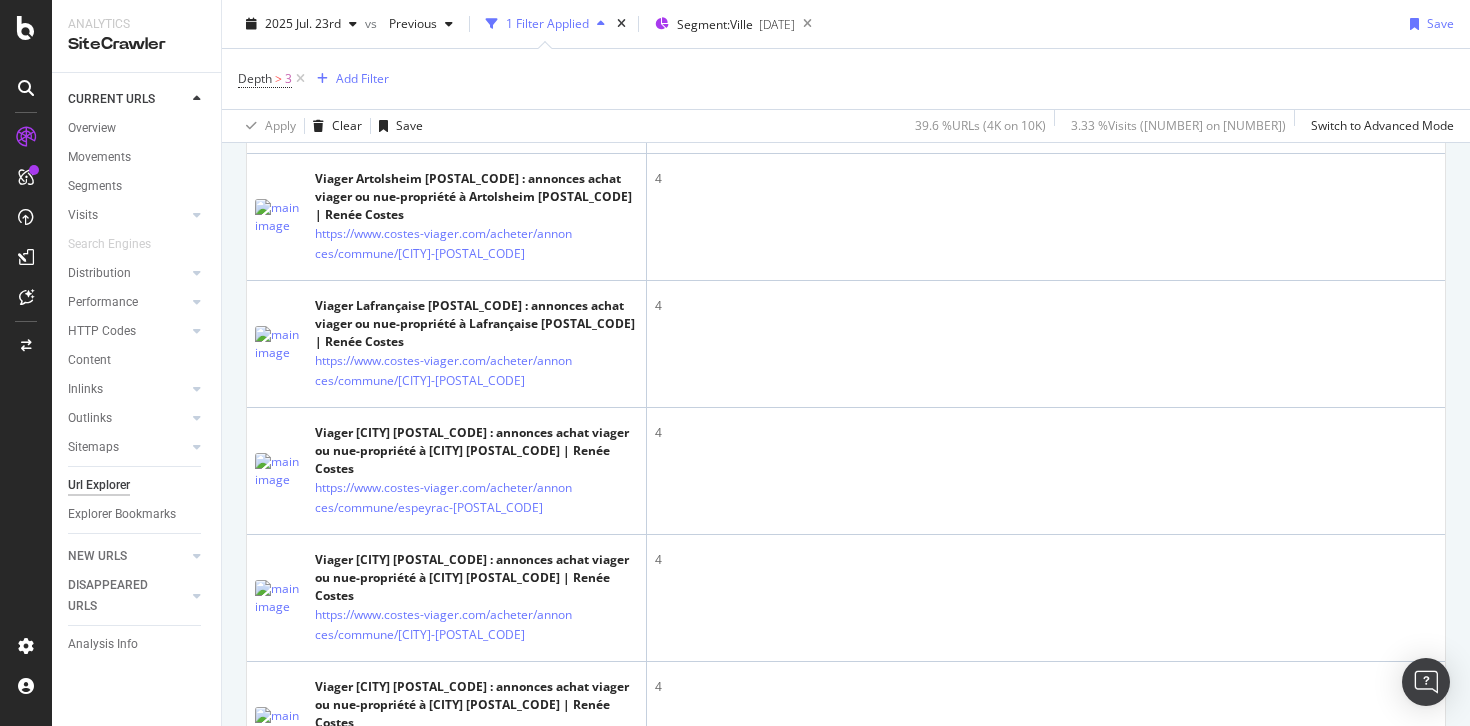 click on "Next" at bounding box center [1417, 1192] 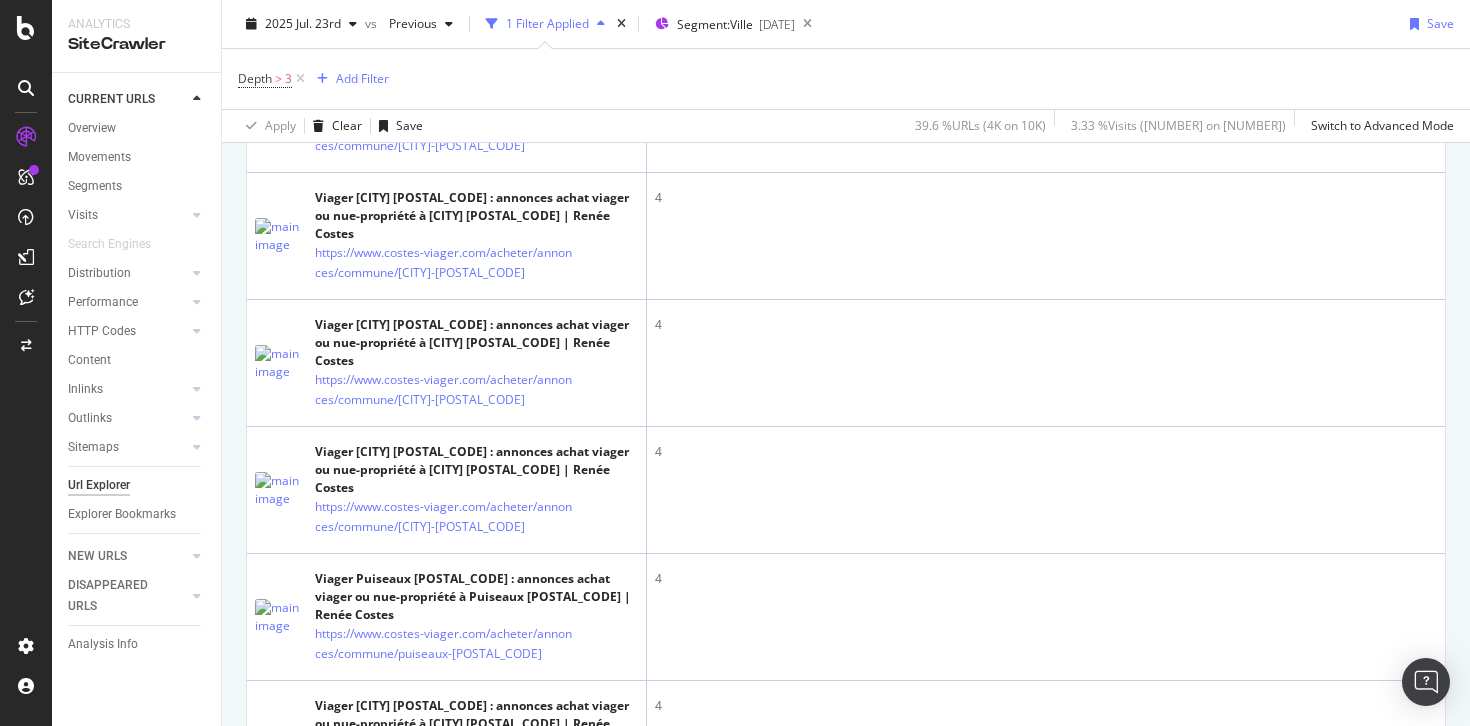 click on "Next" at bounding box center [1417, 1084] 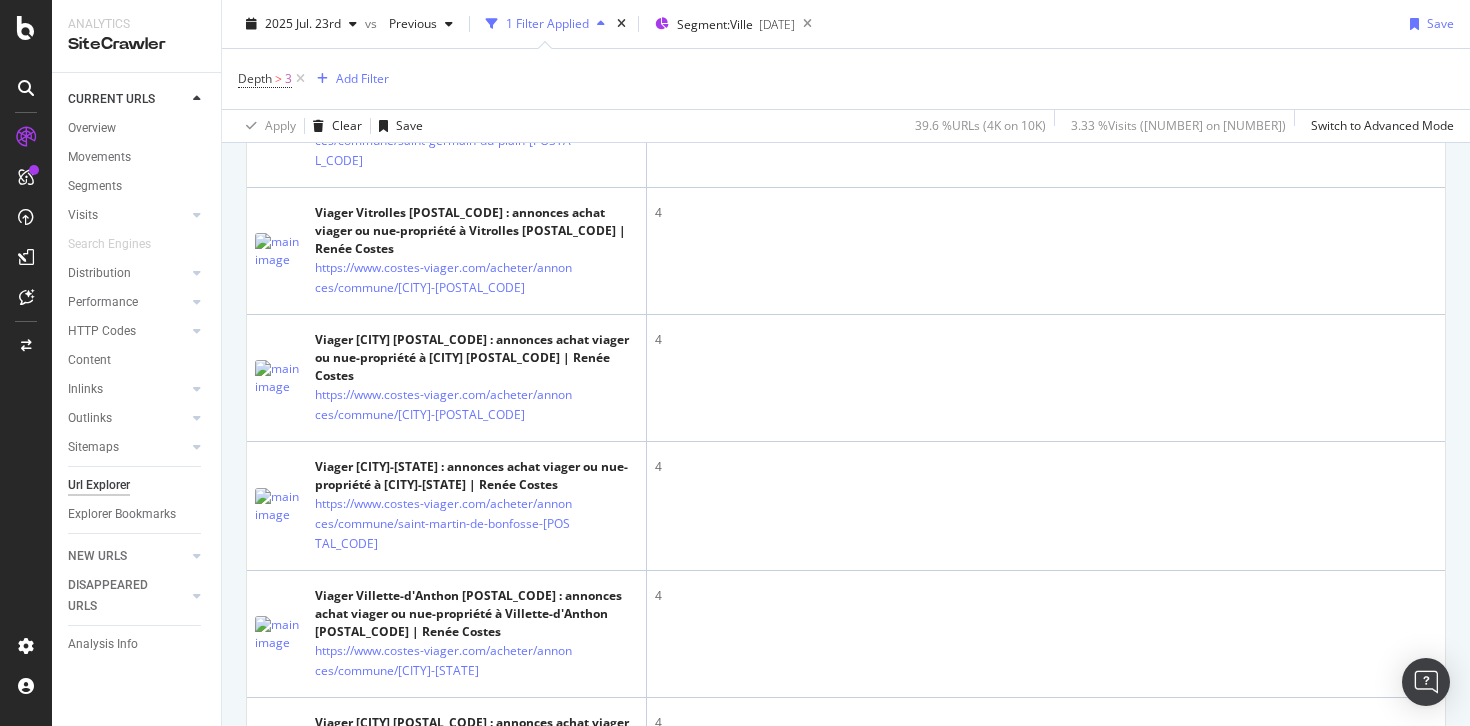 click on "Next" at bounding box center [1417, 1250] 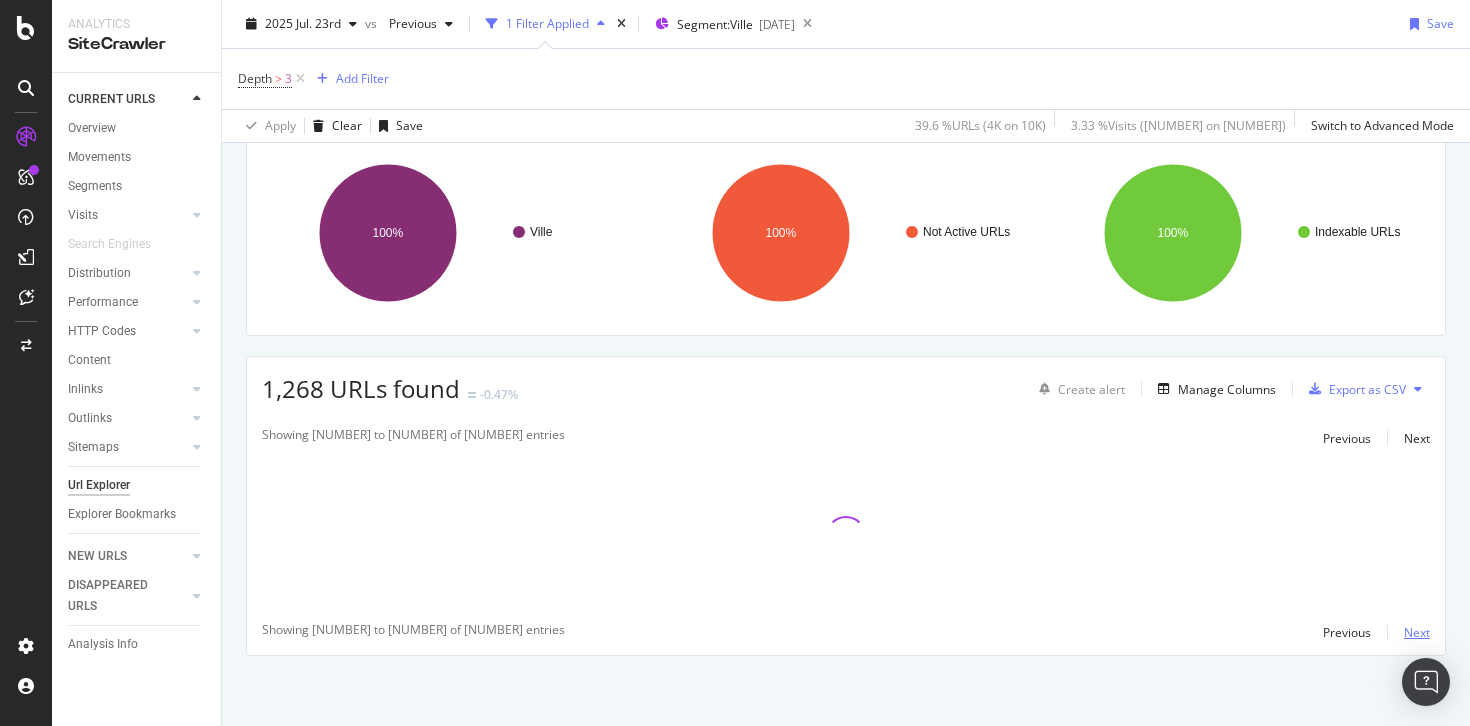 scroll, scrollTop: 144, scrollLeft: 0, axis: vertical 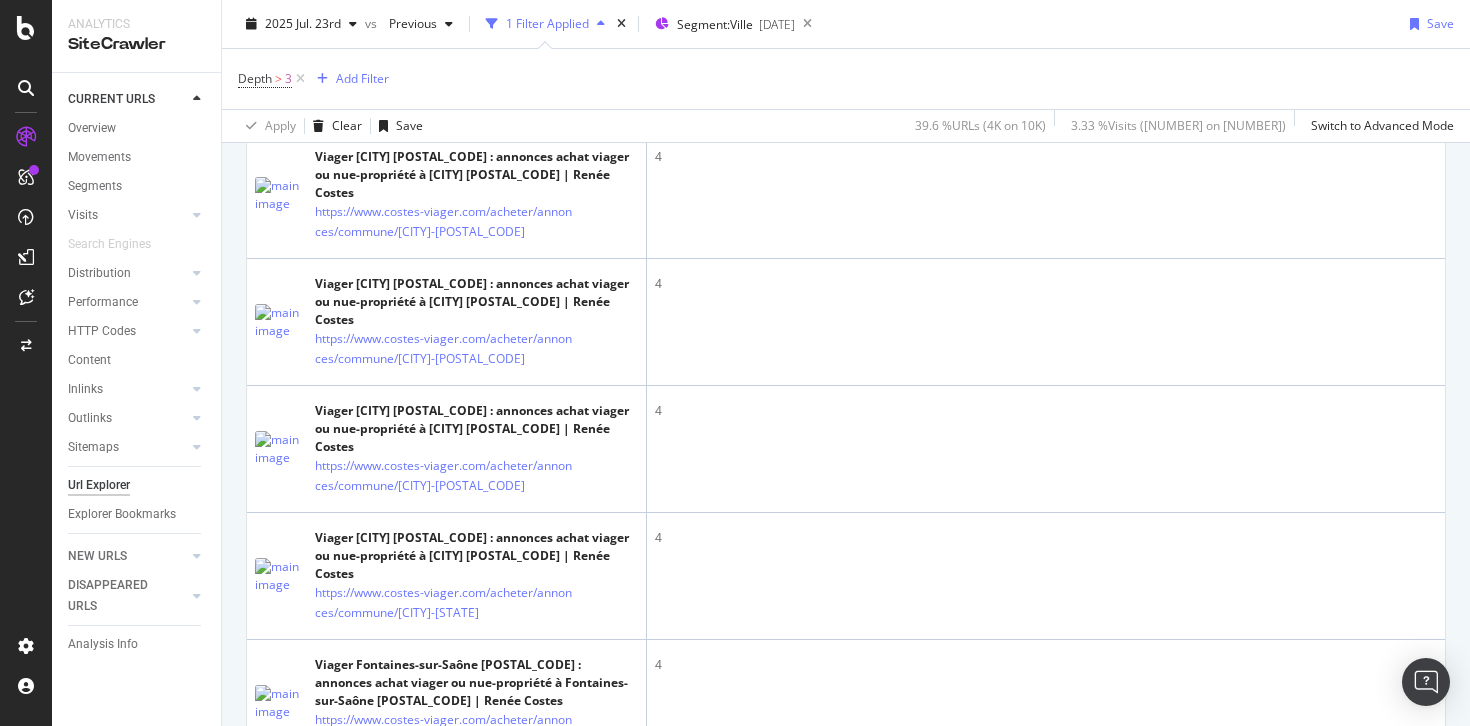 click on "Next" at bounding box center (1417, 1170) 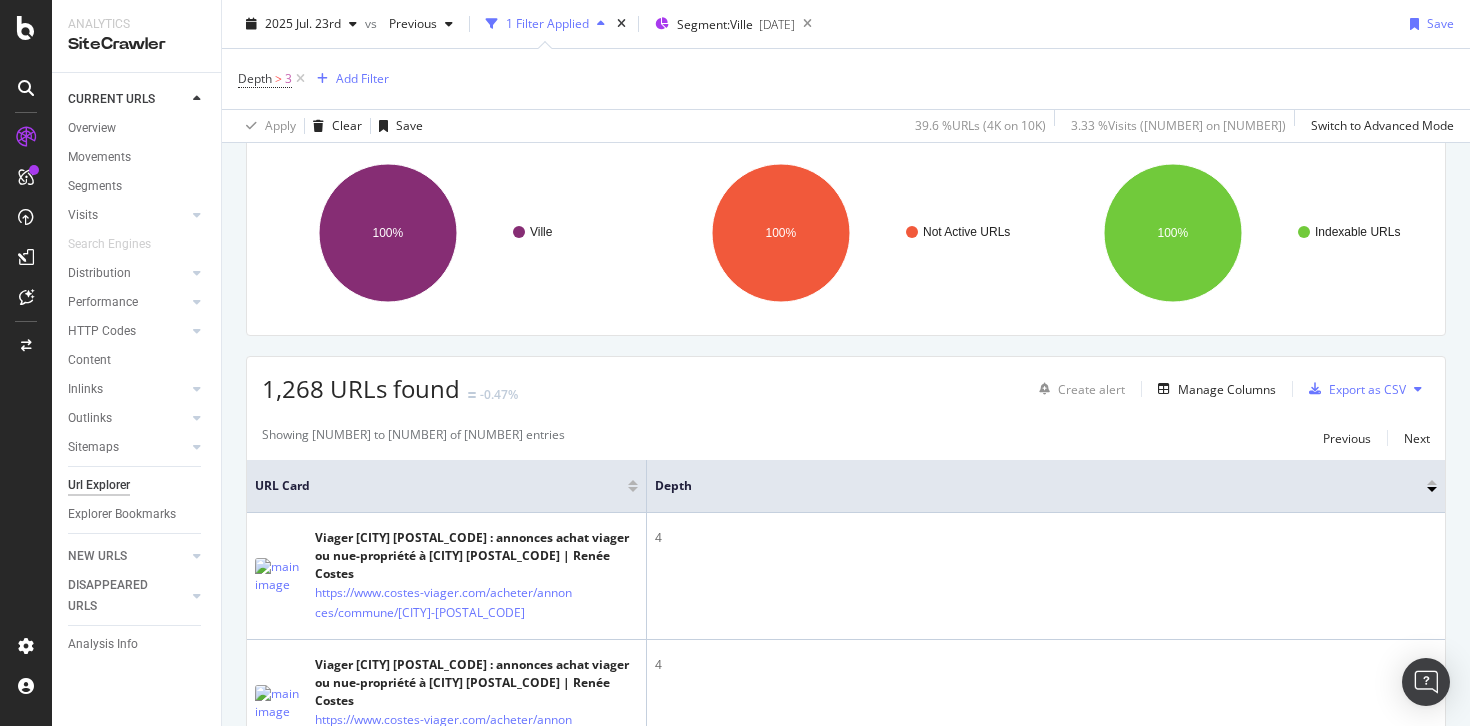 scroll, scrollTop: 5881, scrollLeft: 0, axis: vertical 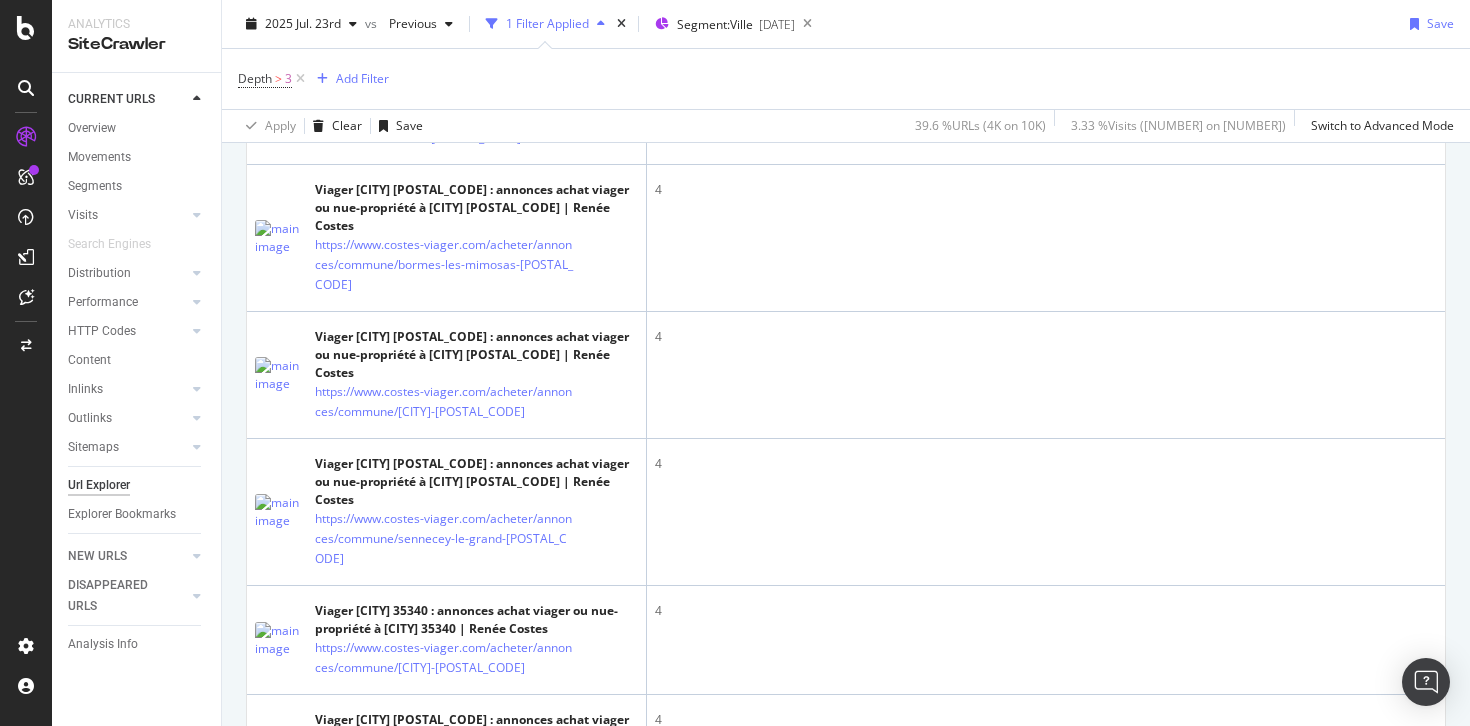 click on "Next" at bounding box center [1417, 1098] 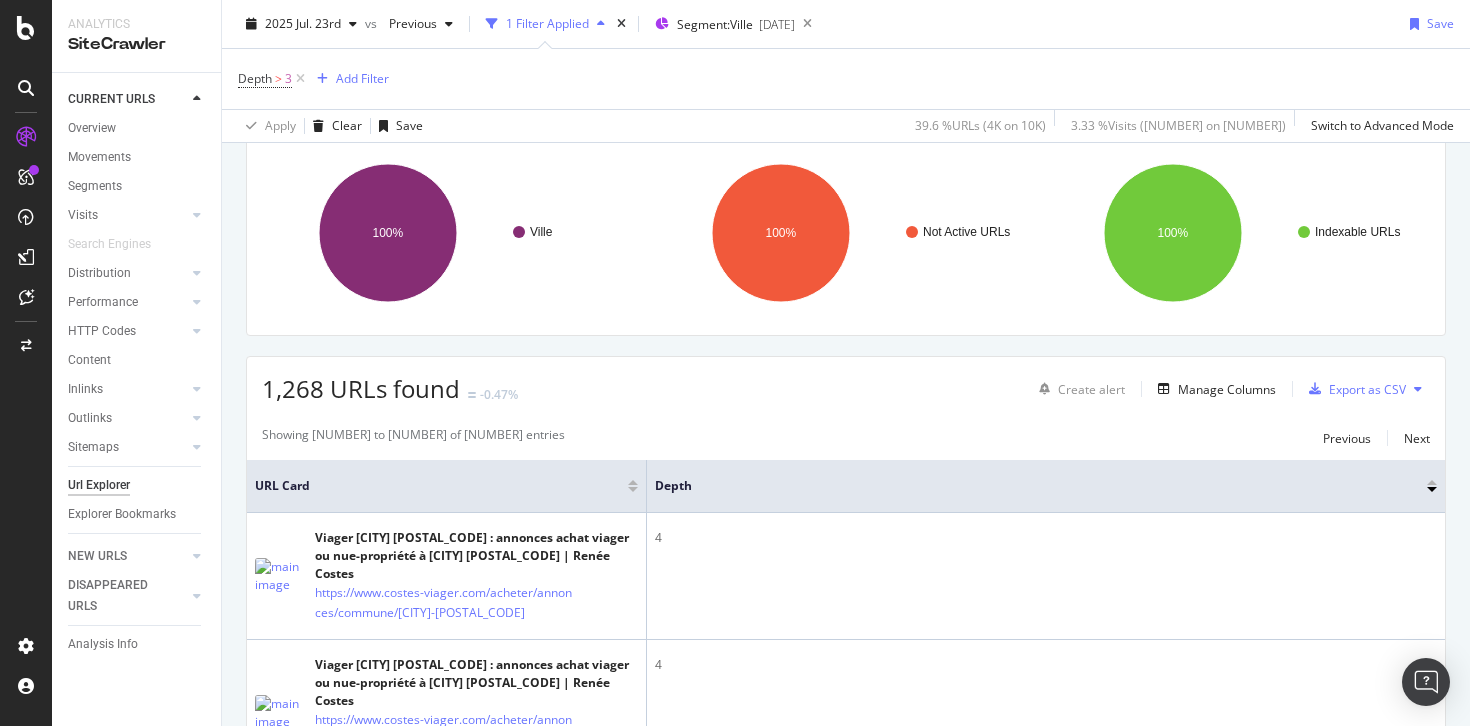 scroll, scrollTop: 5955, scrollLeft: 0, axis: vertical 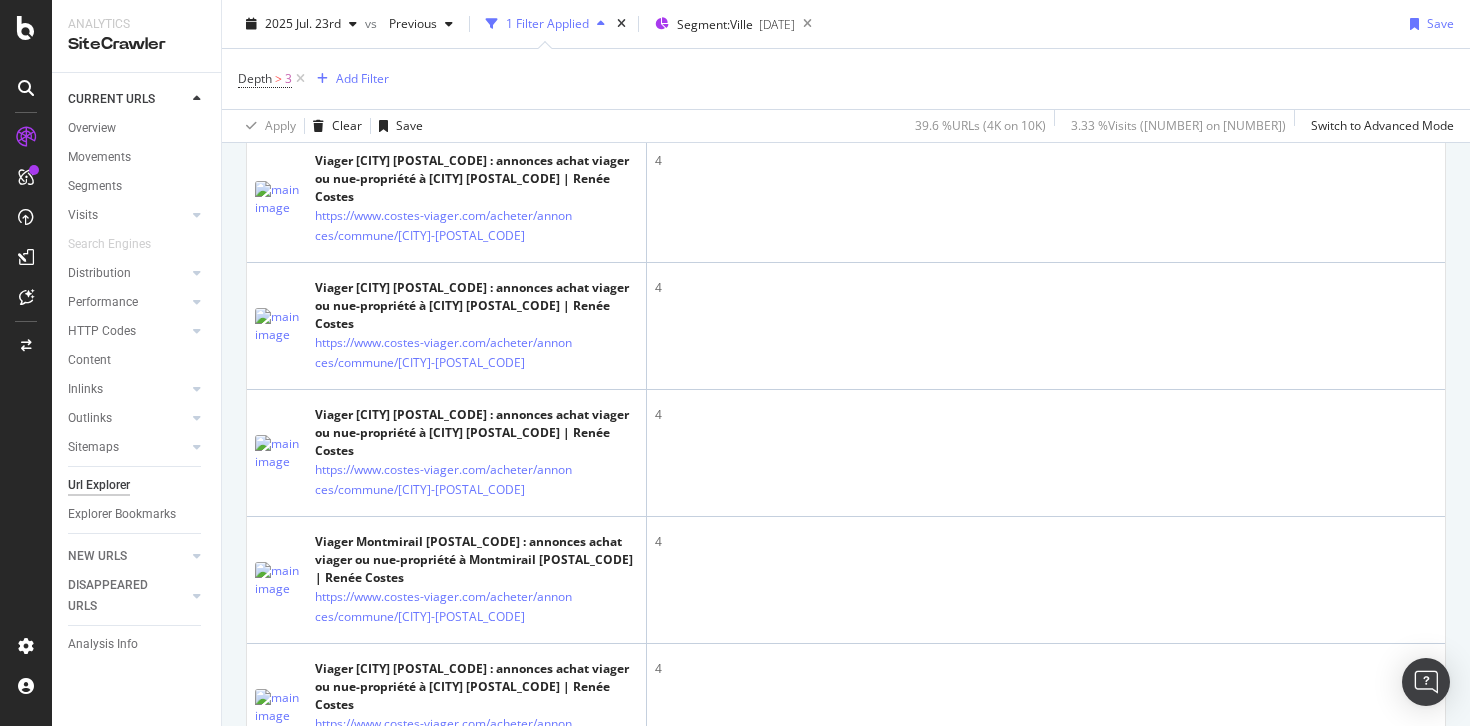 click on "Next" at bounding box center [1417, 1174] 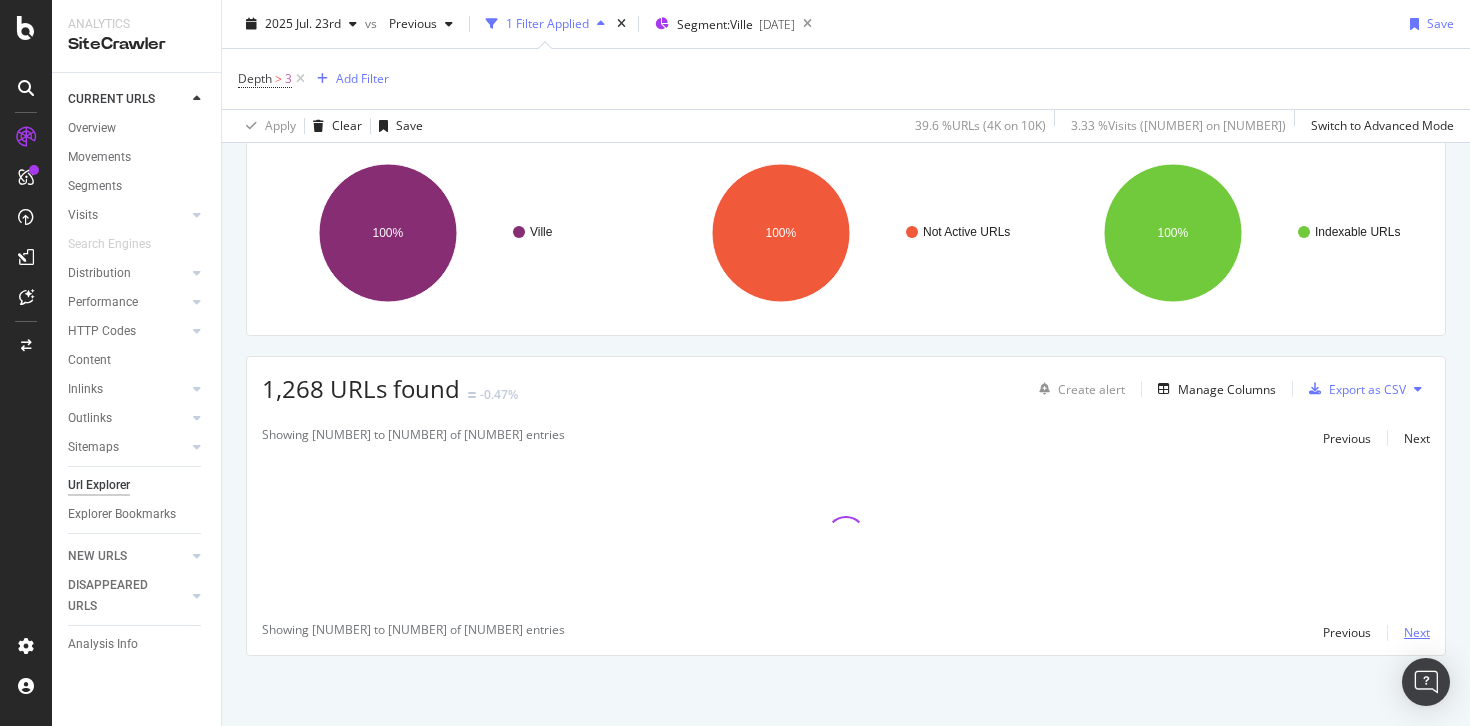 scroll, scrollTop: 144, scrollLeft: 0, axis: vertical 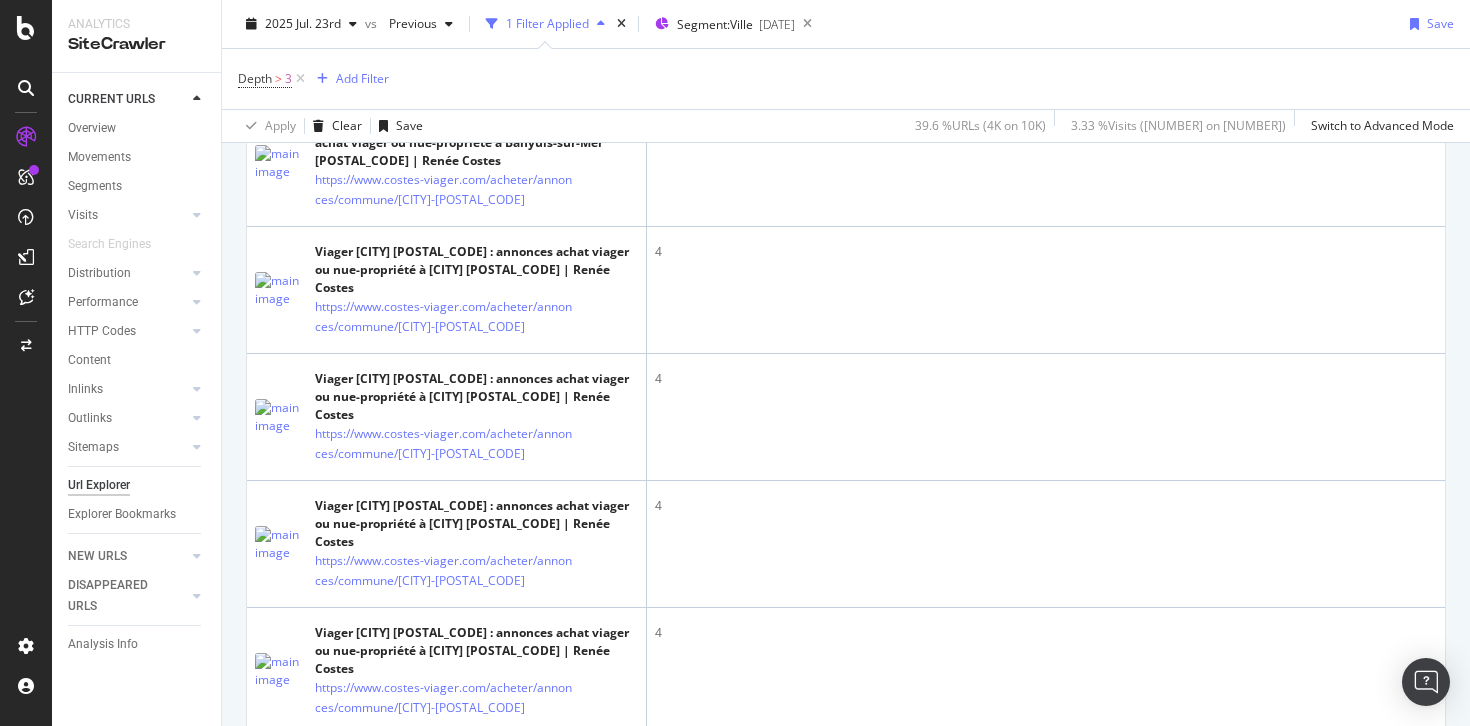 click on "Next" at bounding box center [1417, 1138] 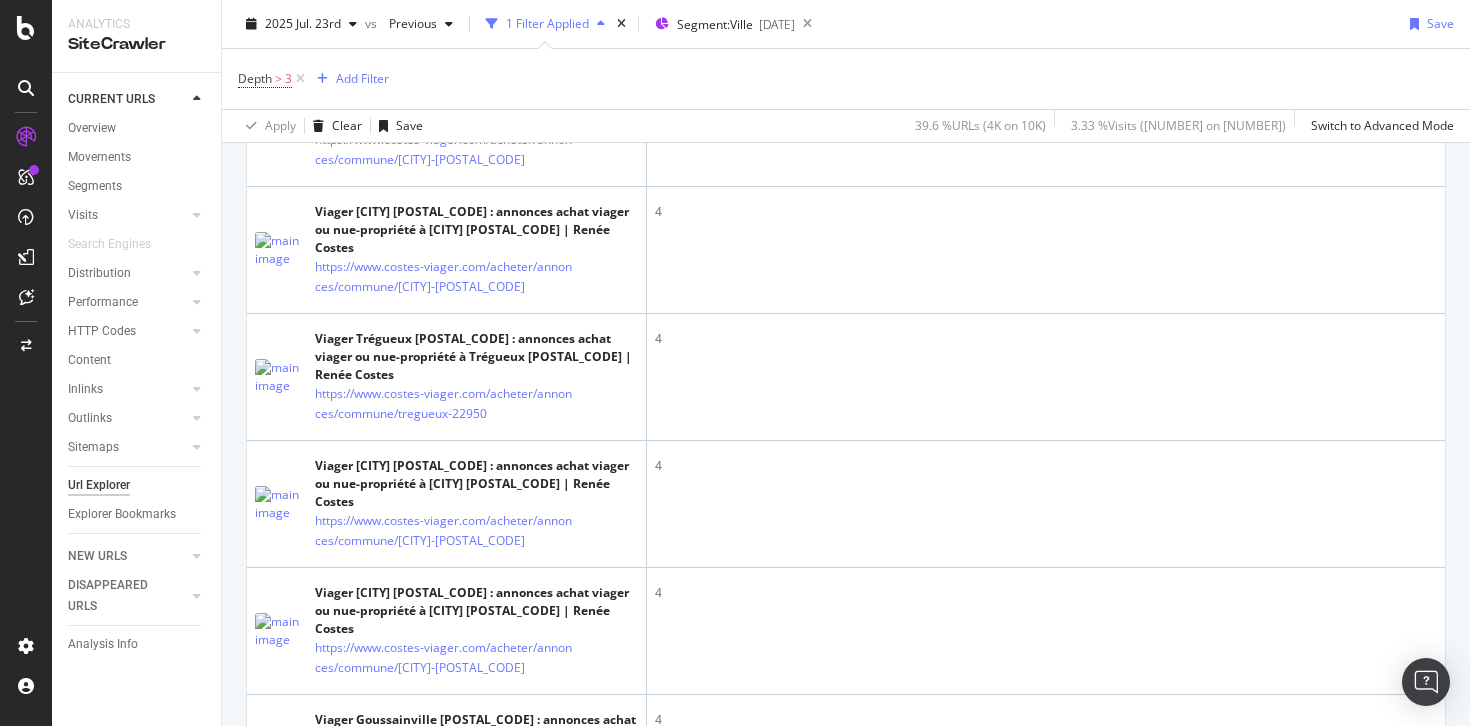 click on "Next" at bounding box center [1417, 1098] 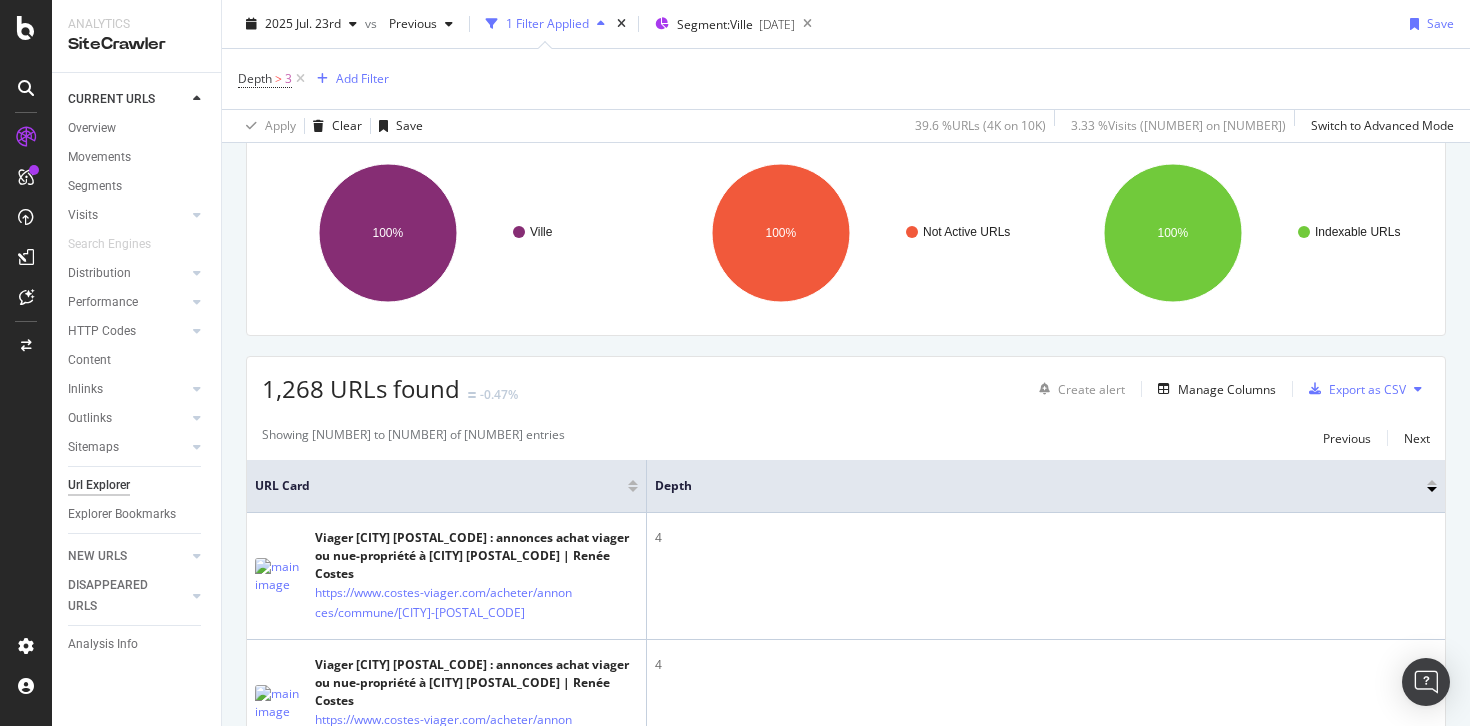 scroll, scrollTop: 5823, scrollLeft: 0, axis: vertical 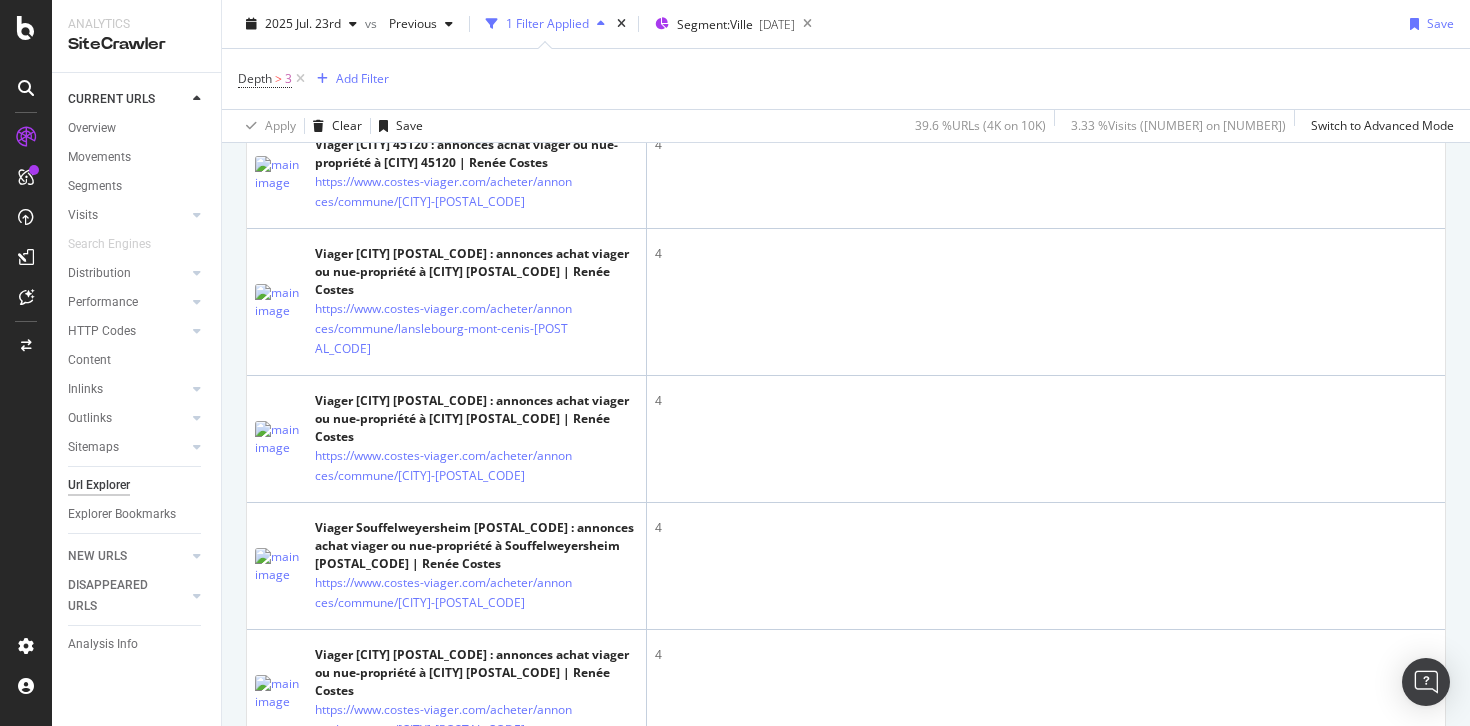 click on "Next" at bounding box center [1417, 1142] 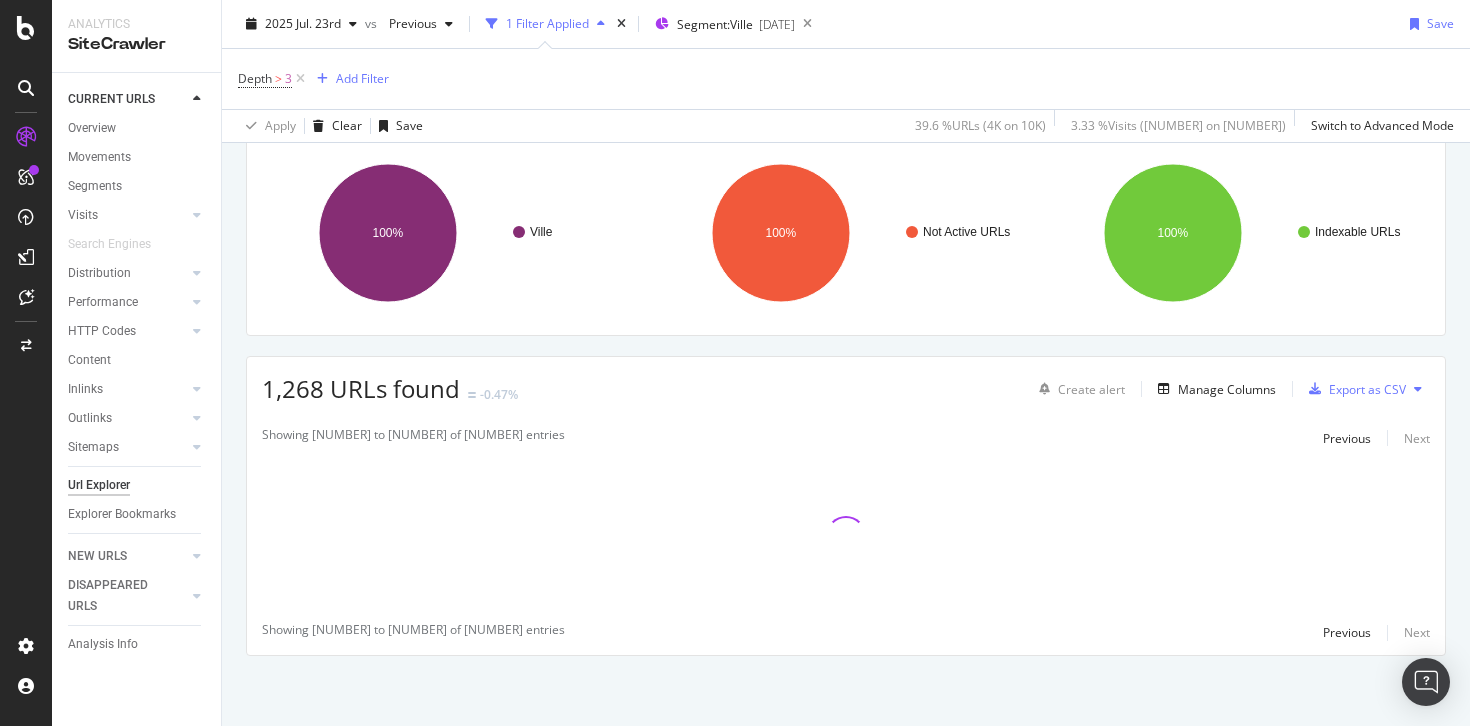 scroll 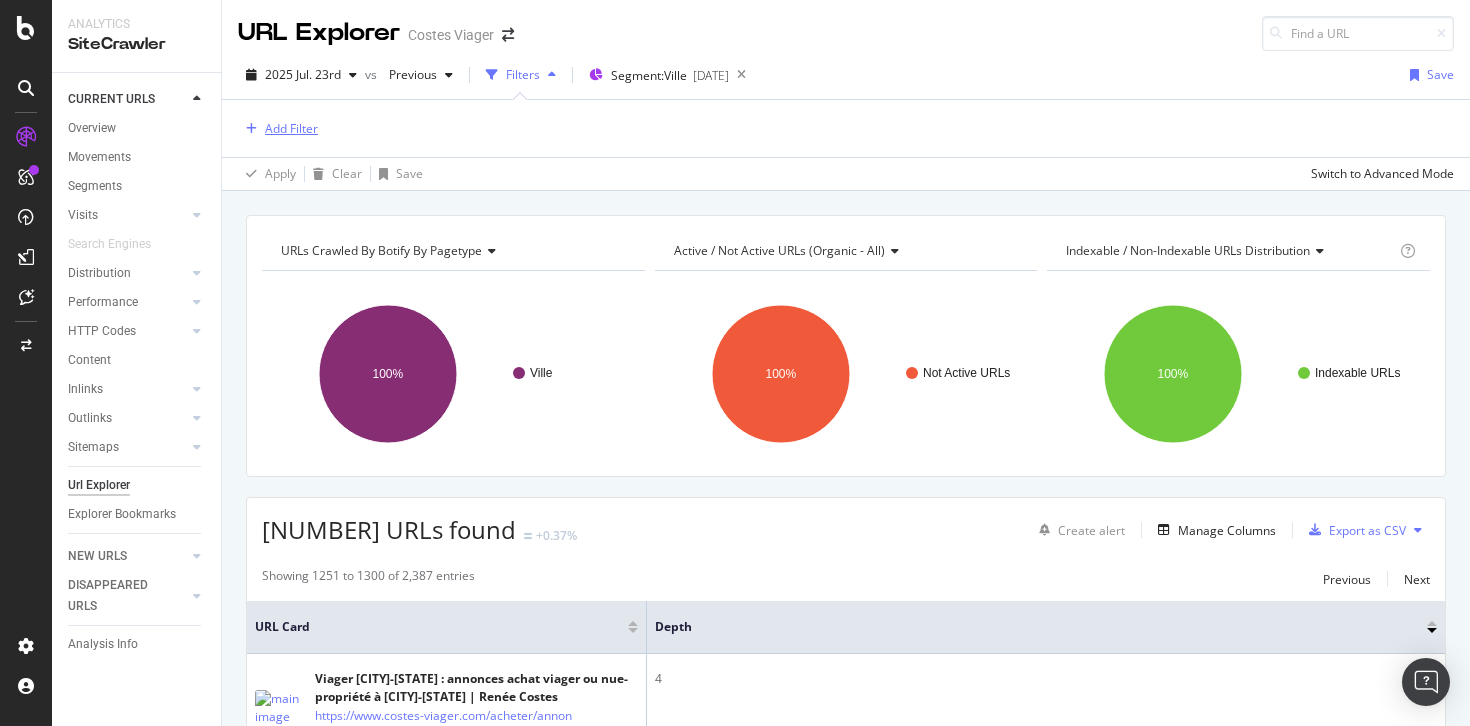 click on "Add Filter" at bounding box center (291, 128) 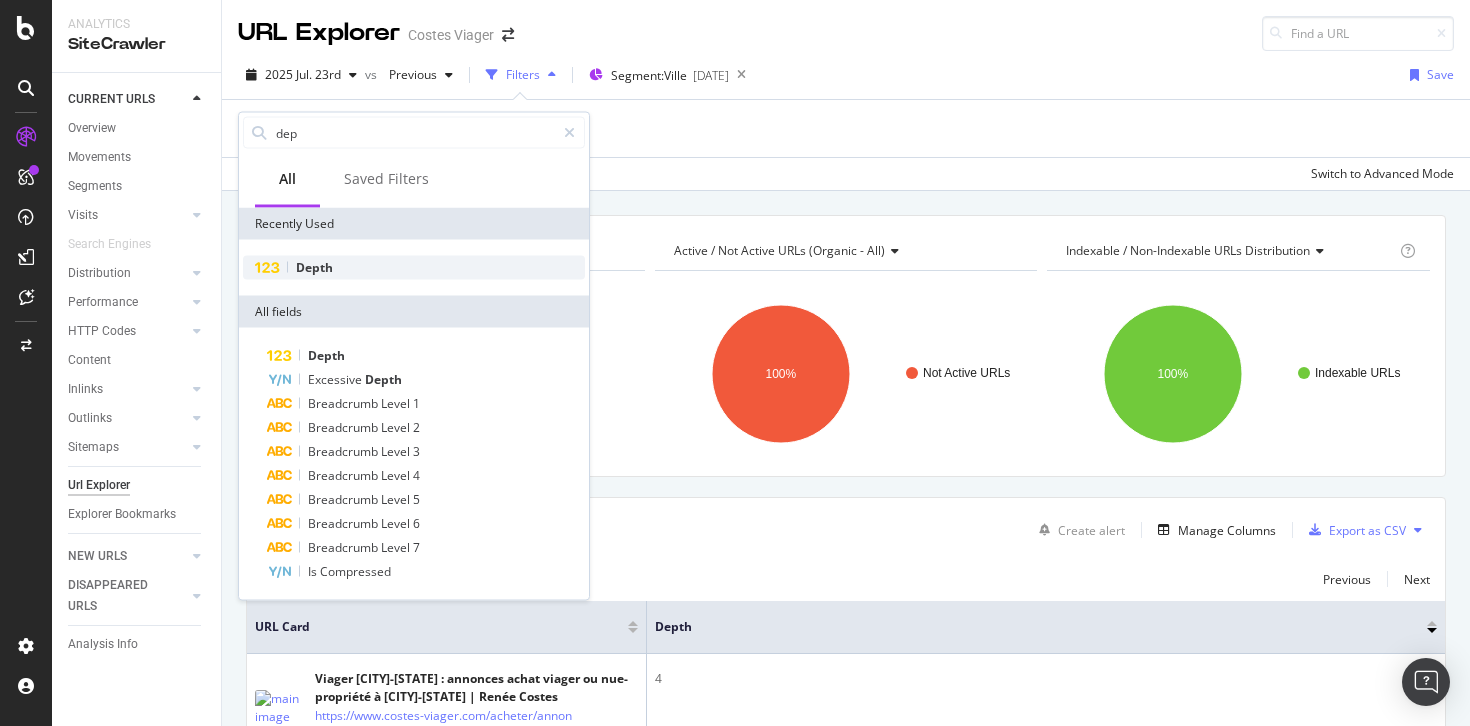 click on "Depth" at bounding box center (314, 267) 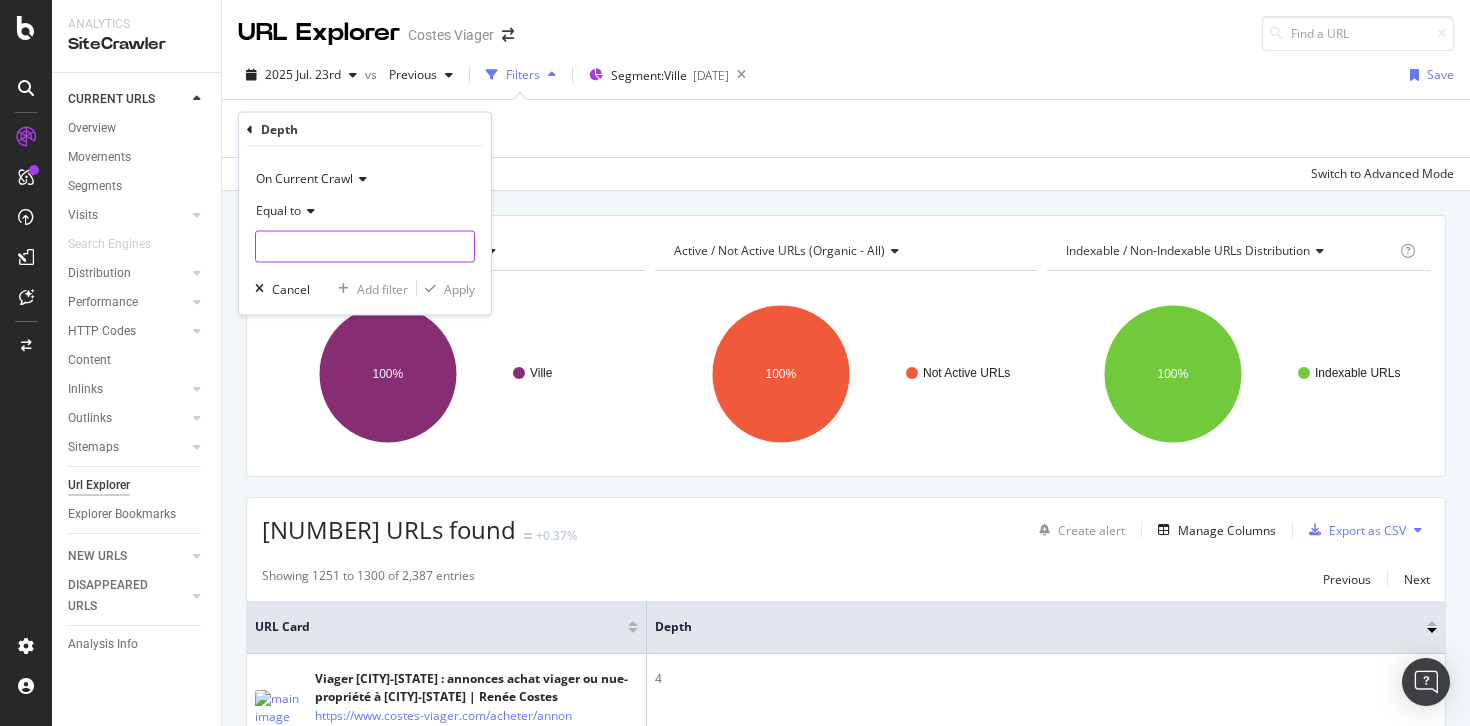 click at bounding box center (365, 247) 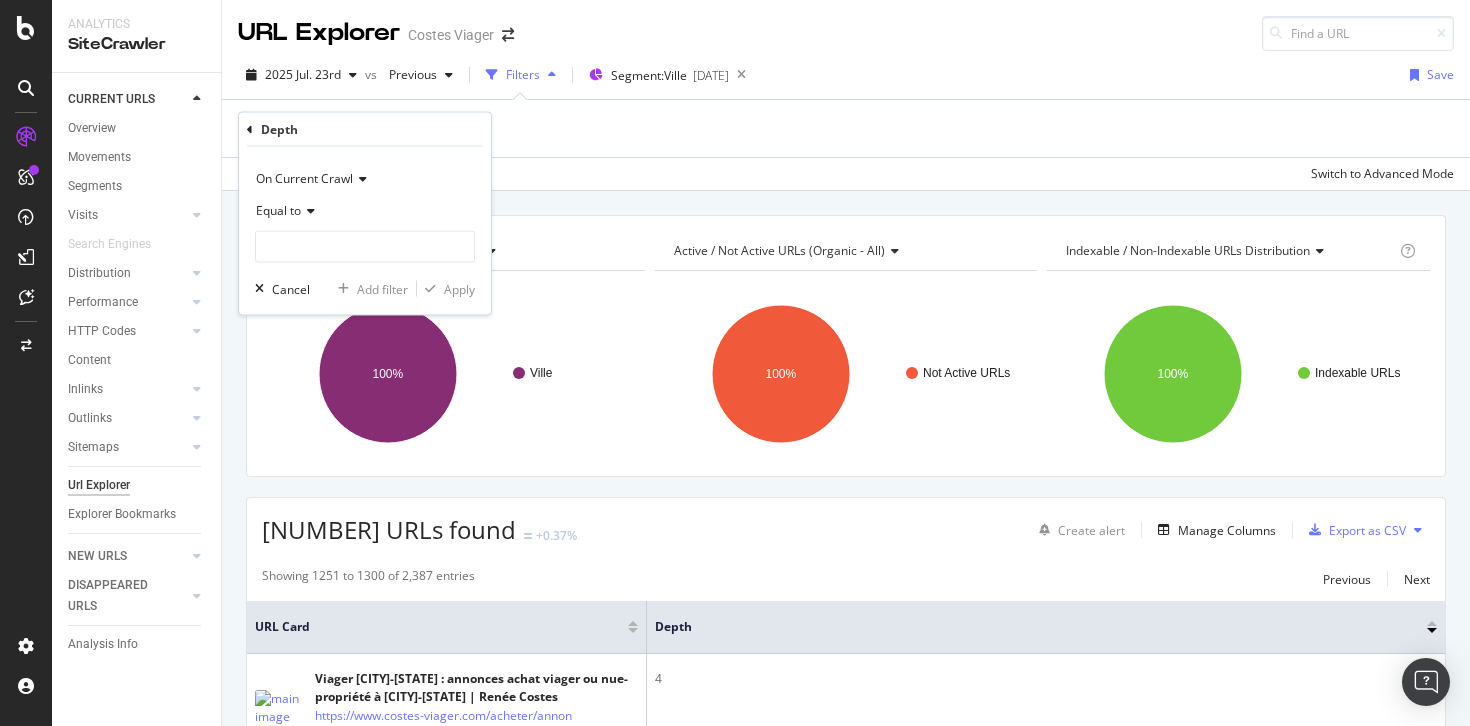 click on "Equal to" at bounding box center [278, 210] 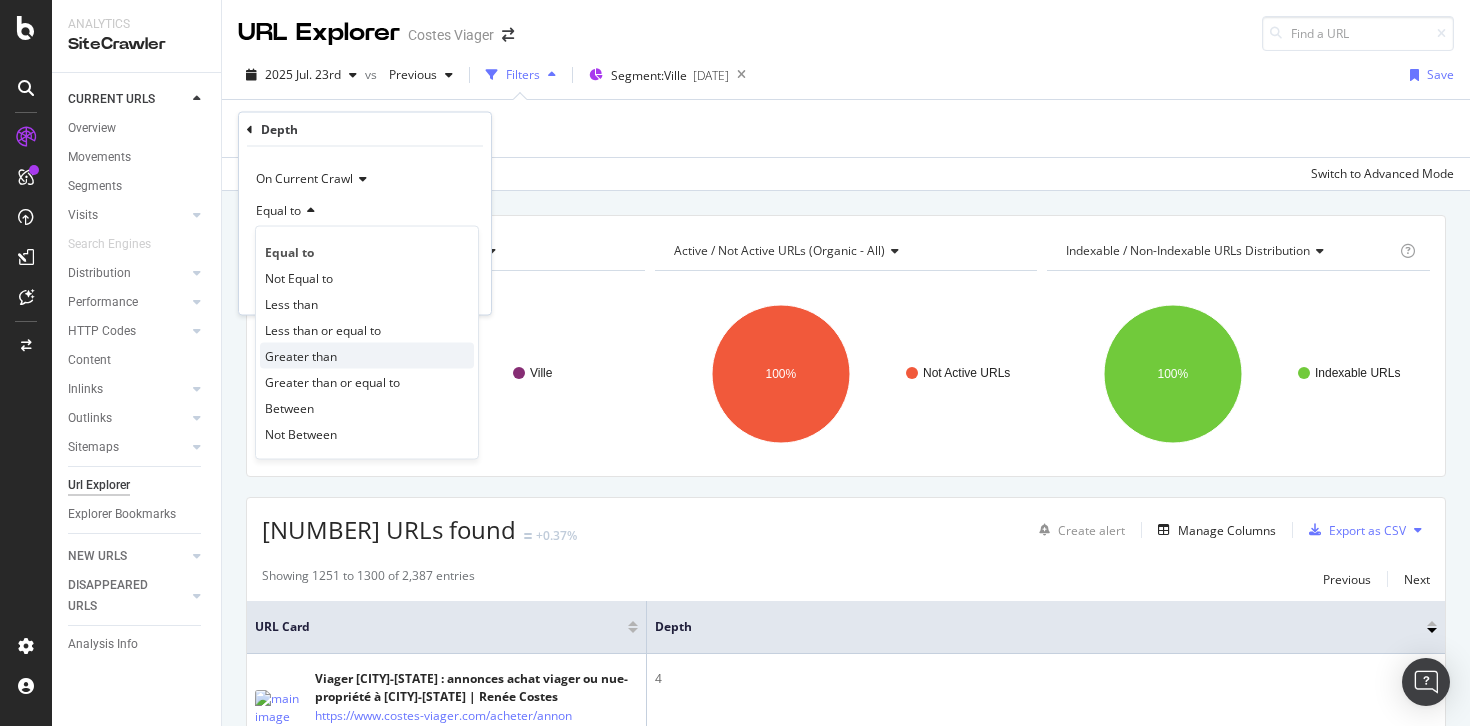 click on "Greater than" at bounding box center (301, 355) 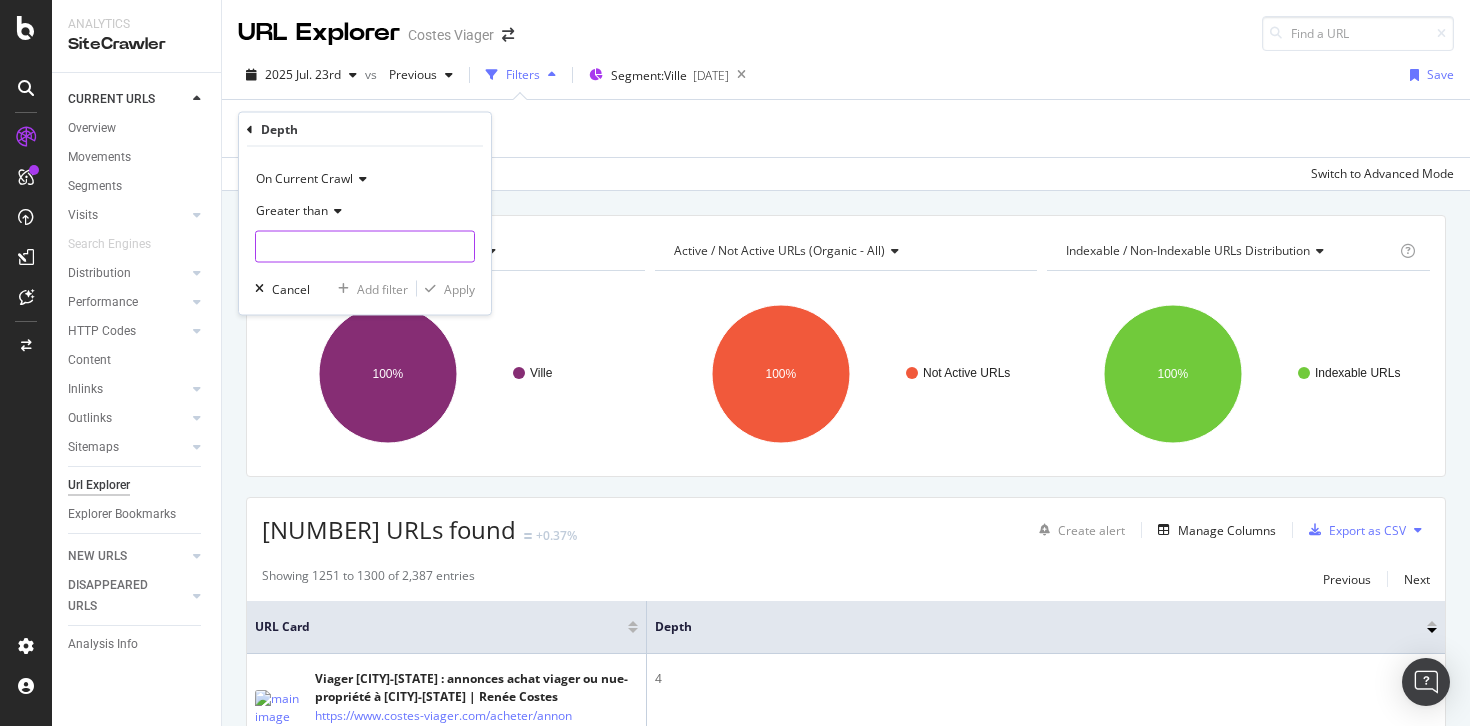 click at bounding box center (365, 247) 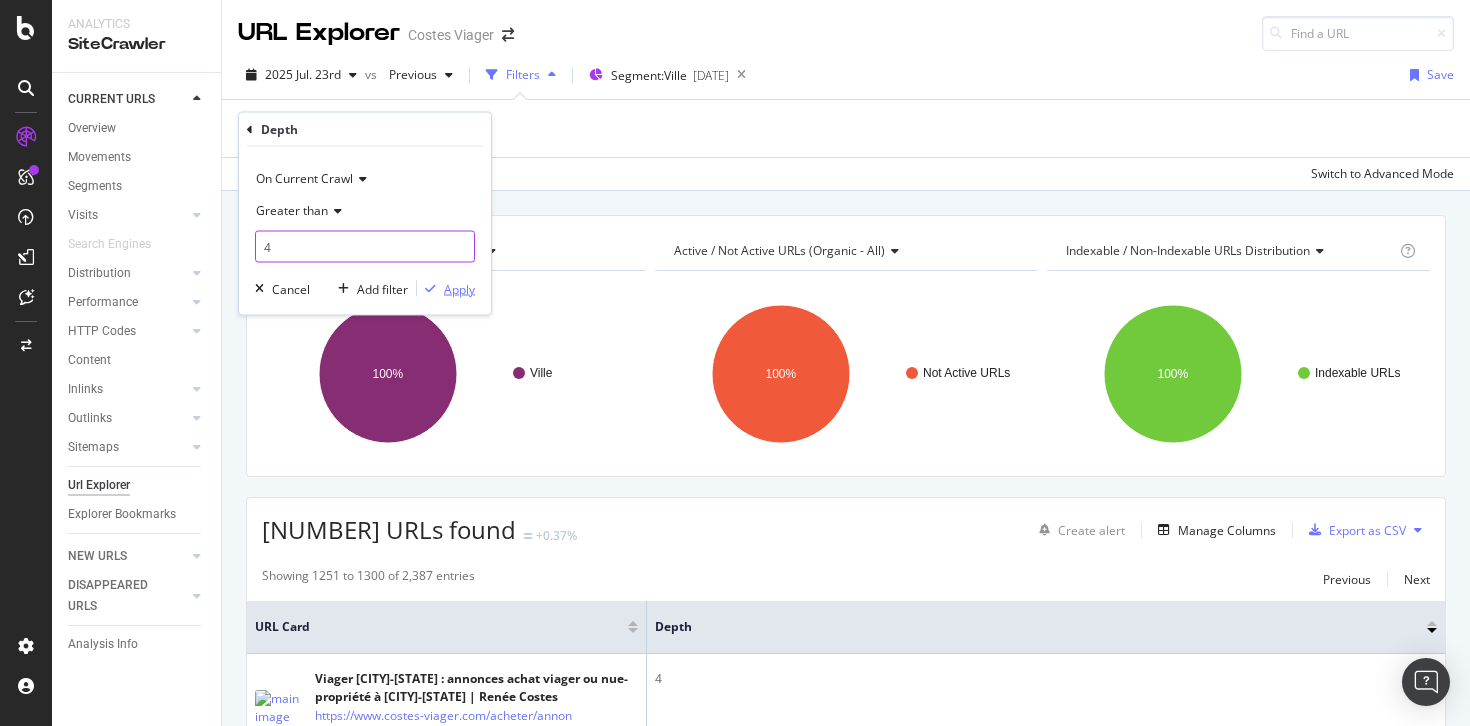type on "4" 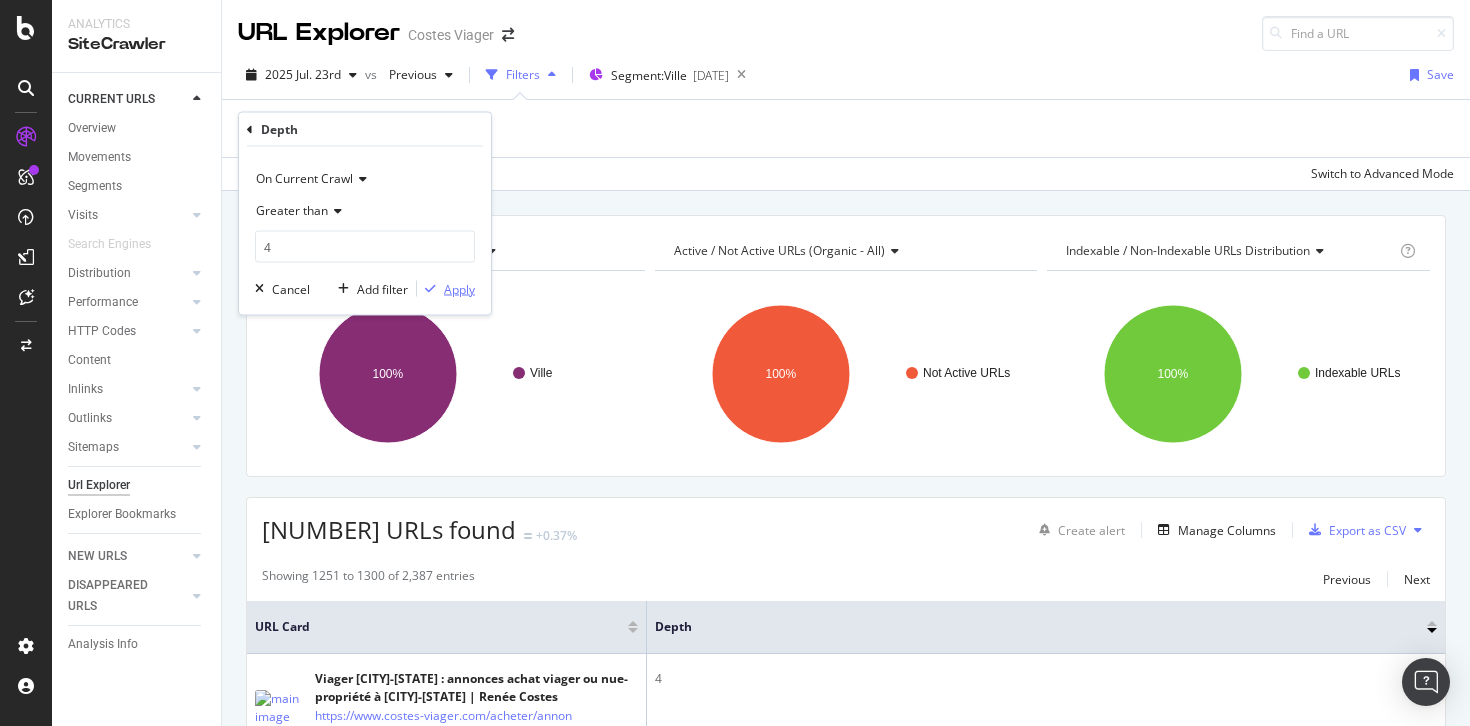click on "Apply" at bounding box center (459, 288) 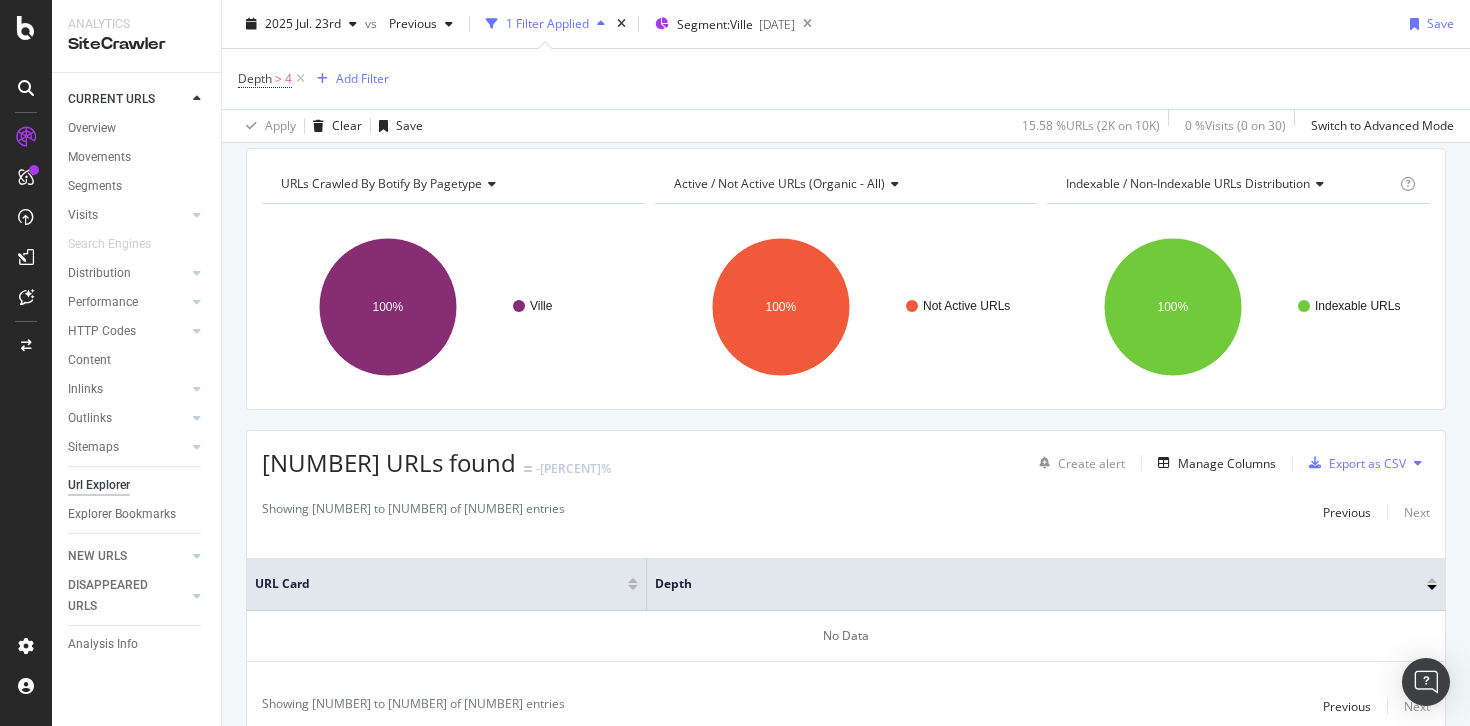scroll, scrollTop: 144, scrollLeft: 0, axis: vertical 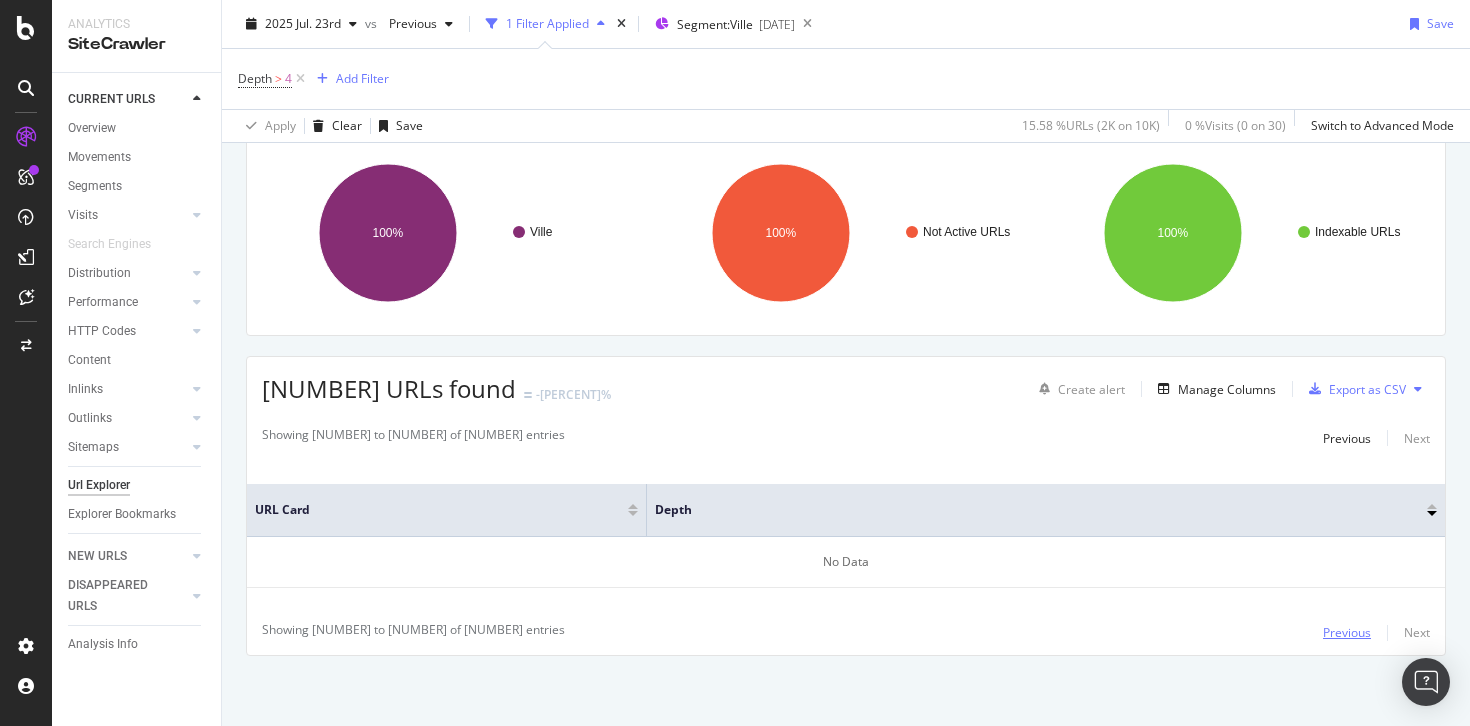 click on "Previous" at bounding box center [1347, 632] 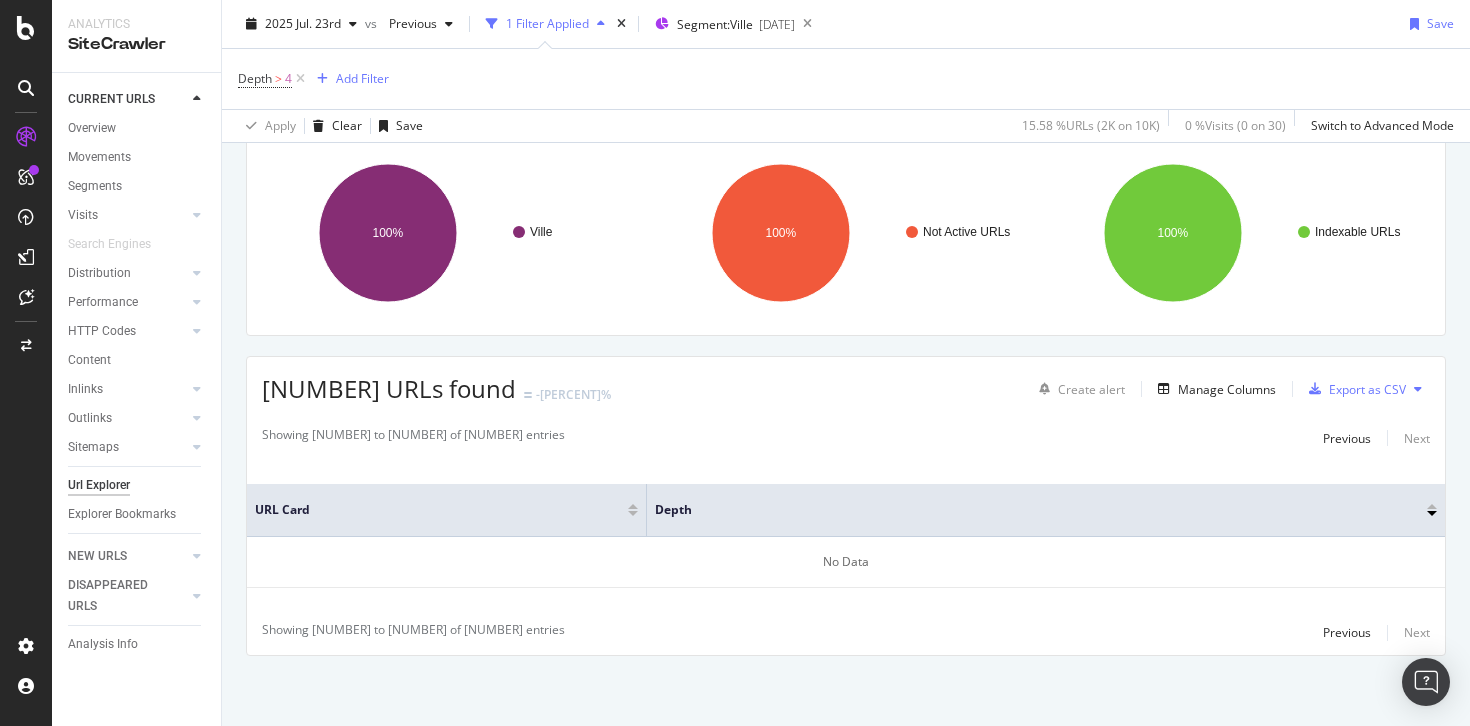 click on "Depth   >     [NUMBER]" at bounding box center (273, 79) 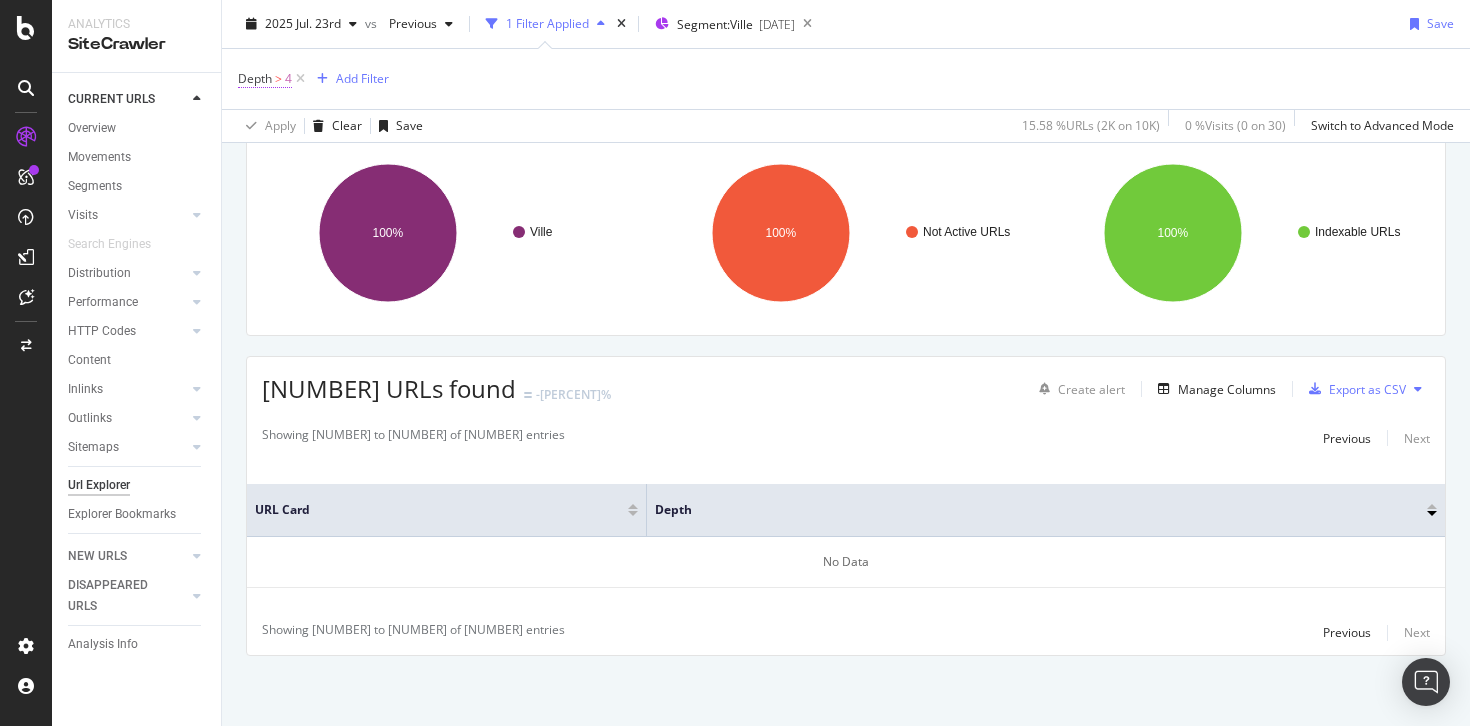 click on "Depth" at bounding box center (255, 78) 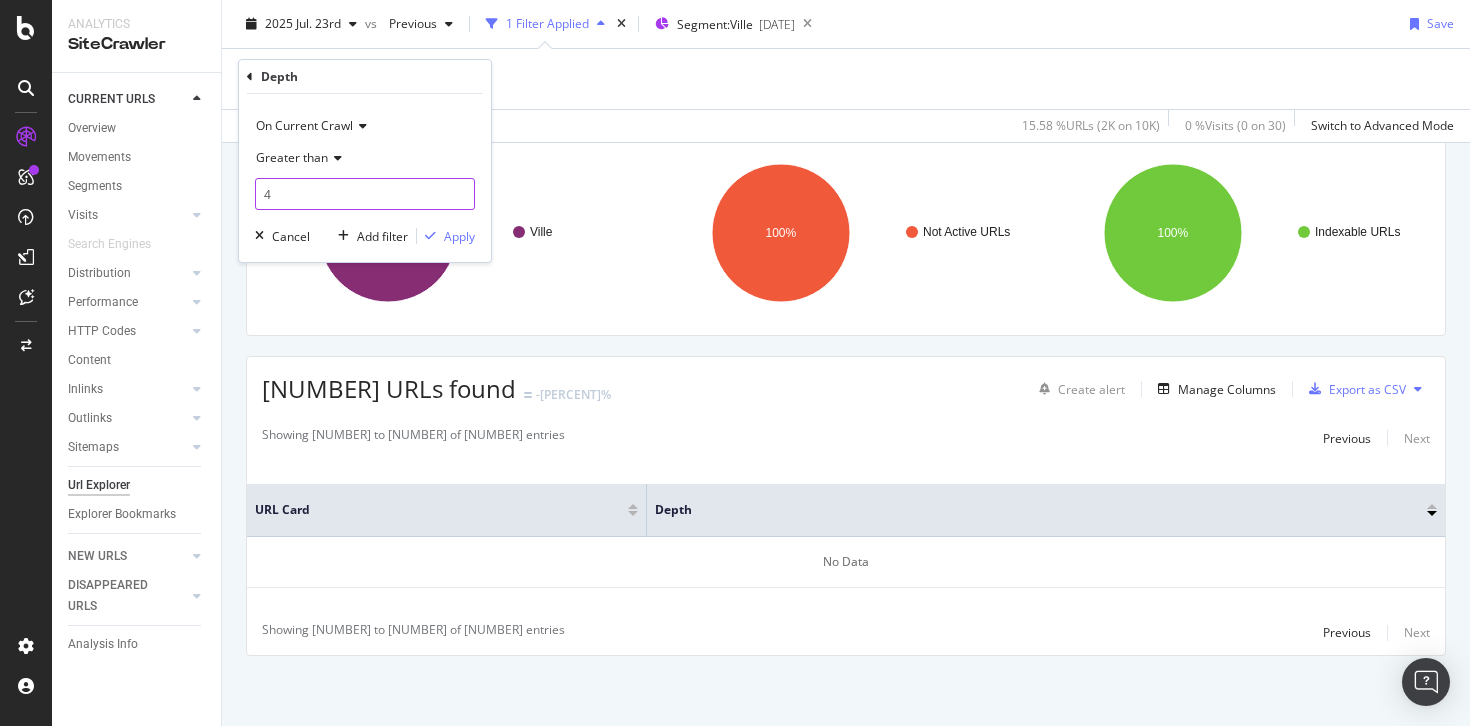 click on "4" at bounding box center [365, 194] 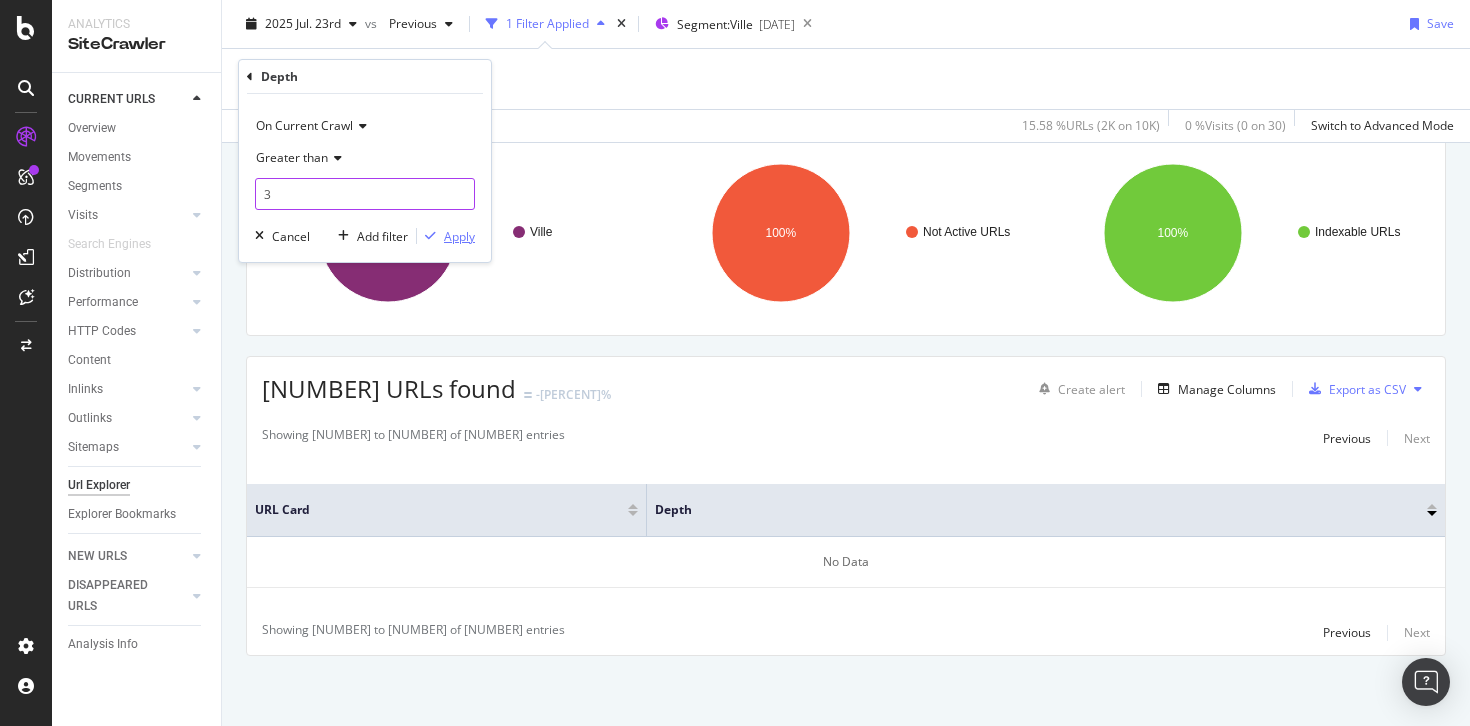 type on "3" 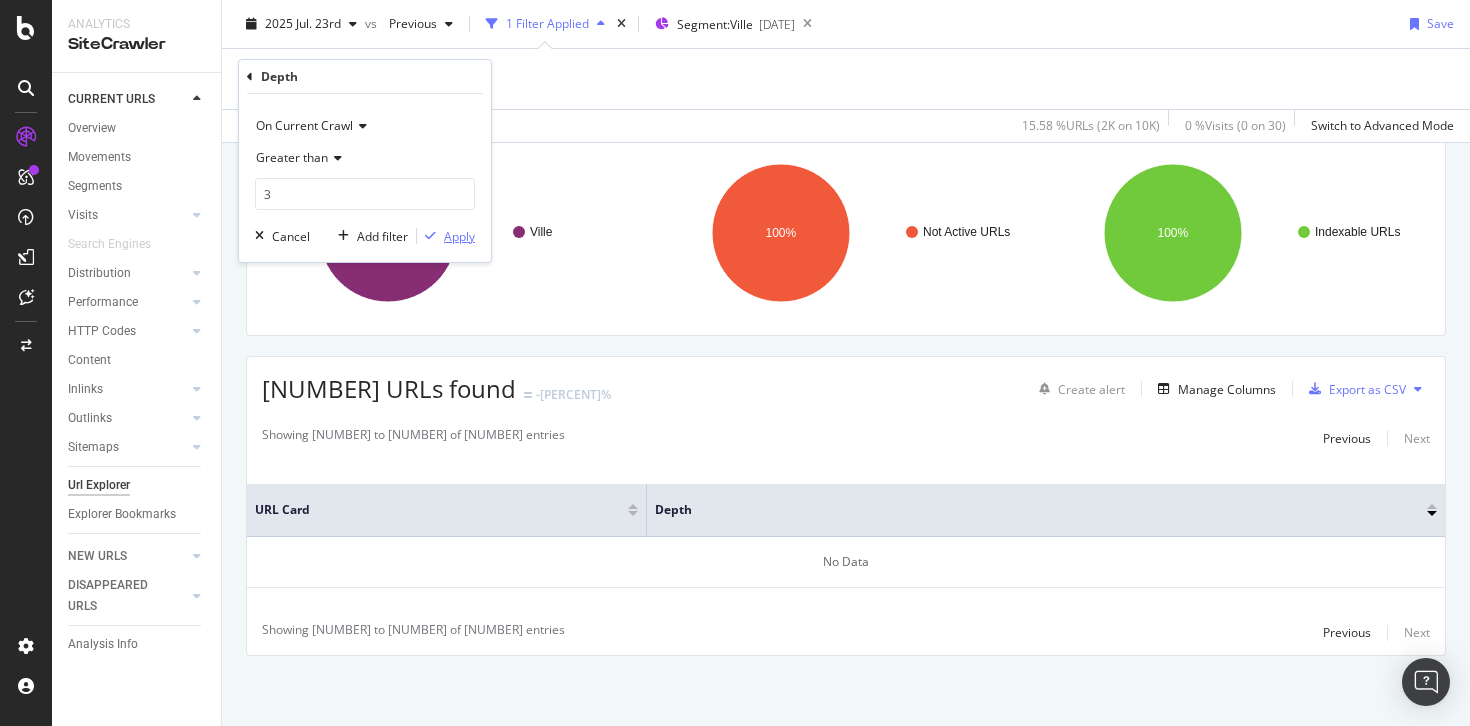 click on "Apply" at bounding box center (446, 236) 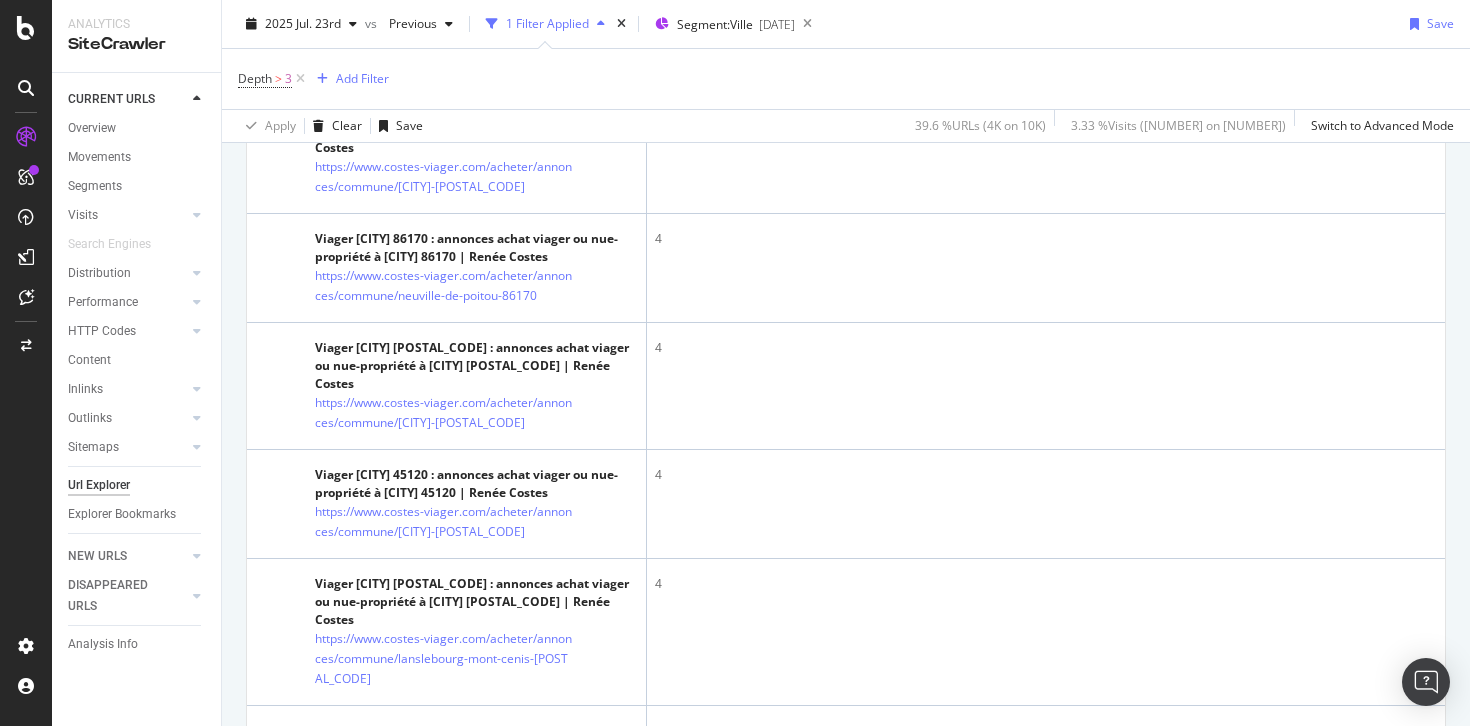 scroll, scrollTop: 5823, scrollLeft: 0, axis: vertical 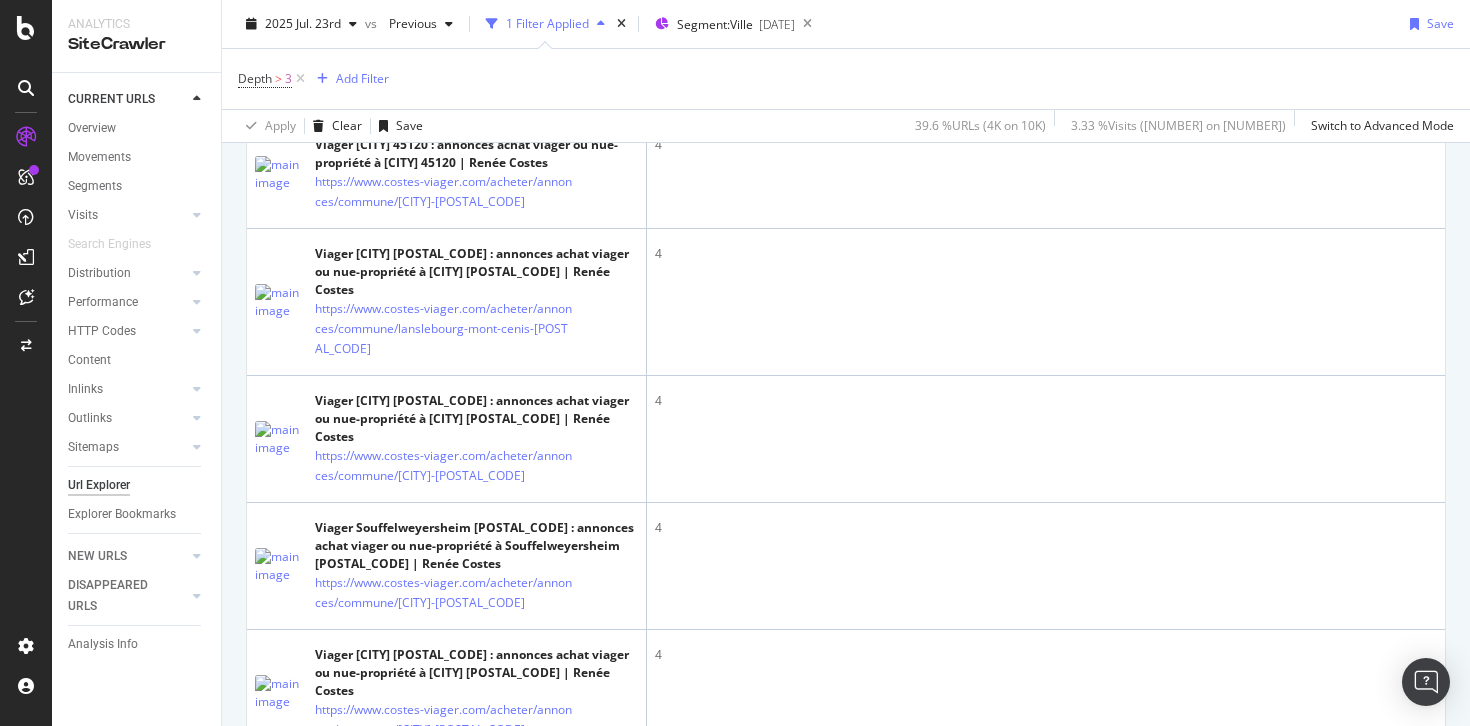 click on "Previous" at bounding box center (1347, 1142) 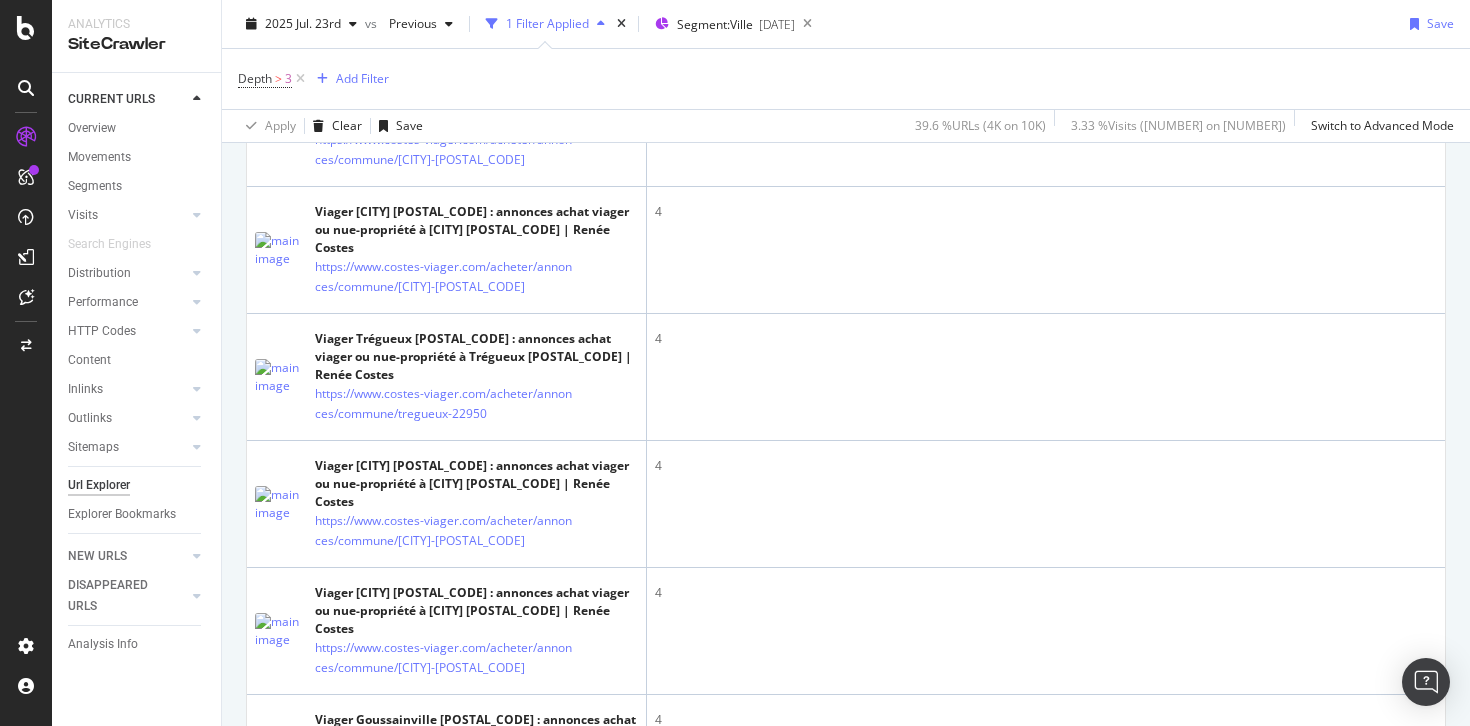 click on "Previous" at bounding box center (1347, 1098) 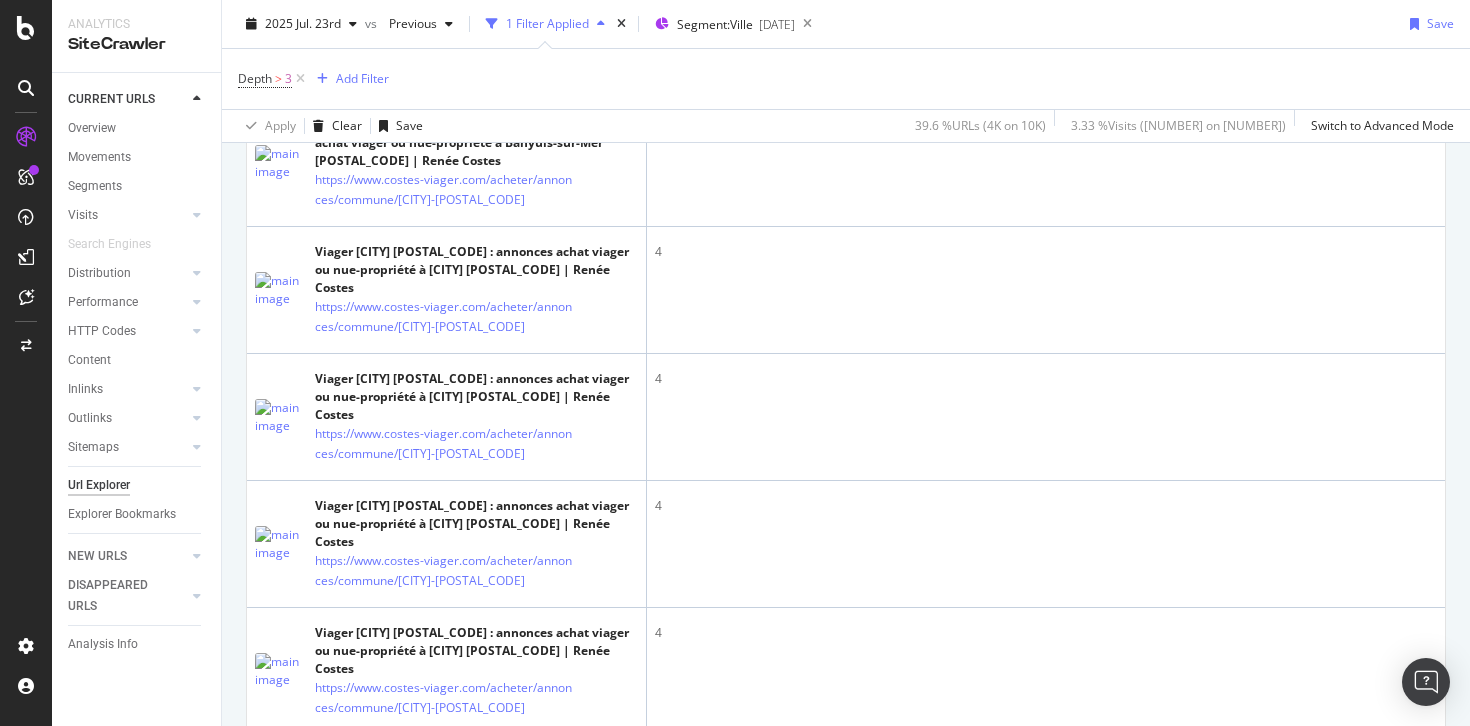 click on "Previous" at bounding box center [1347, 1138] 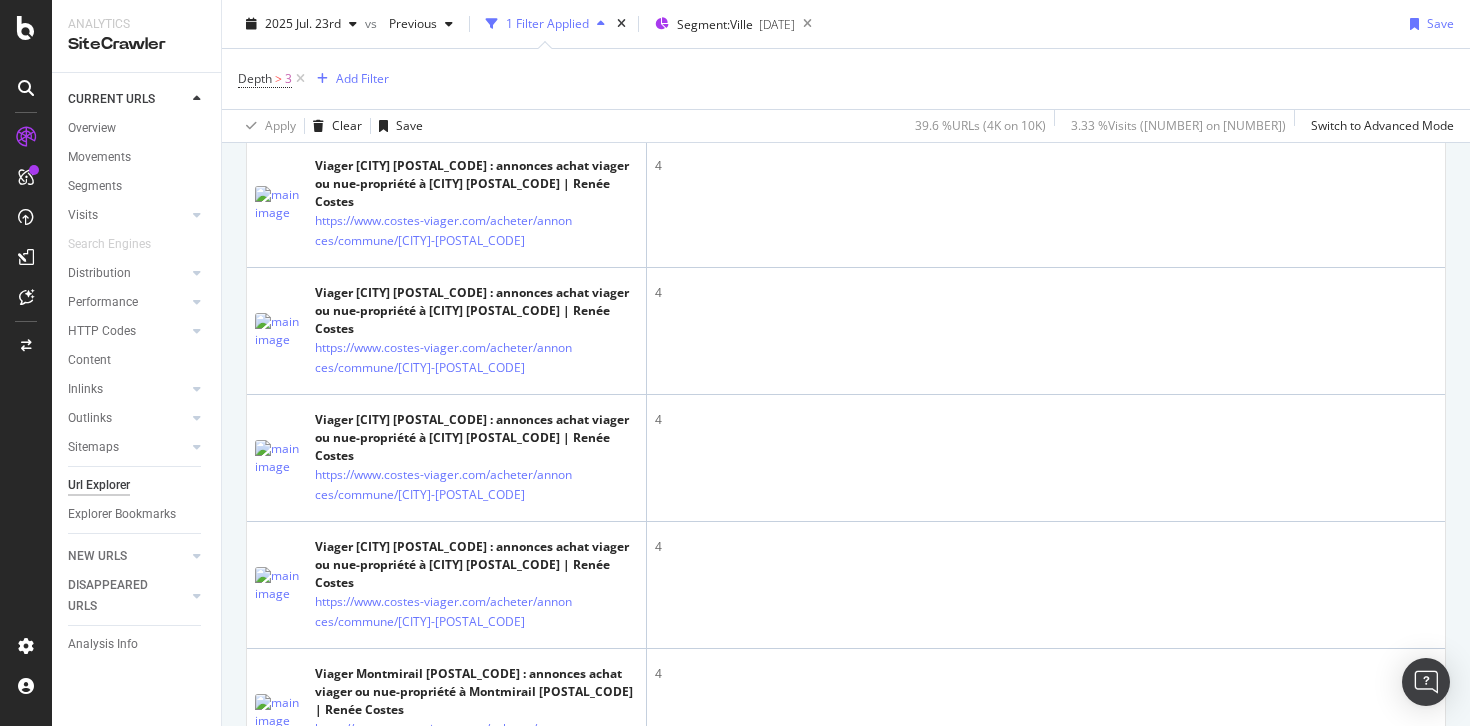 click on "4" at bounding box center (1046, 1220) 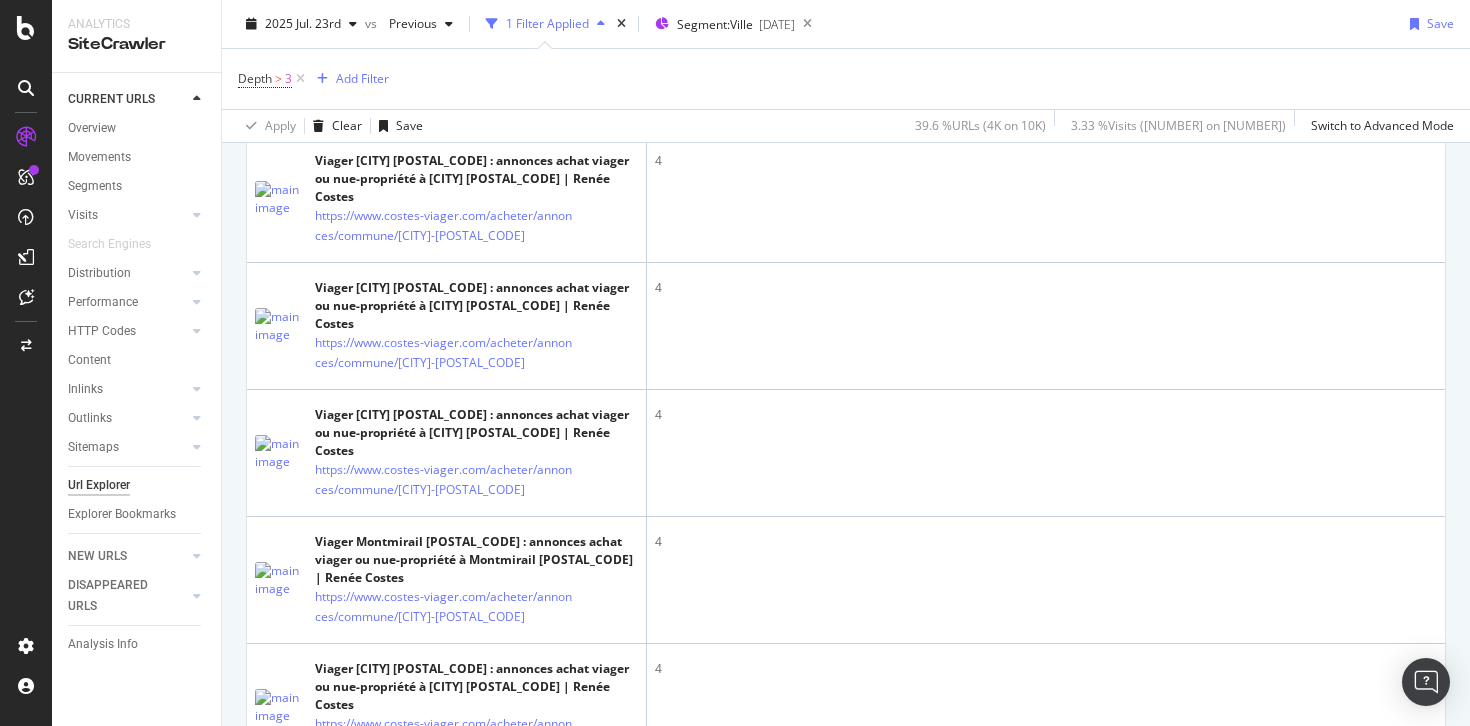 click on "Previous" at bounding box center [1347, 1174] 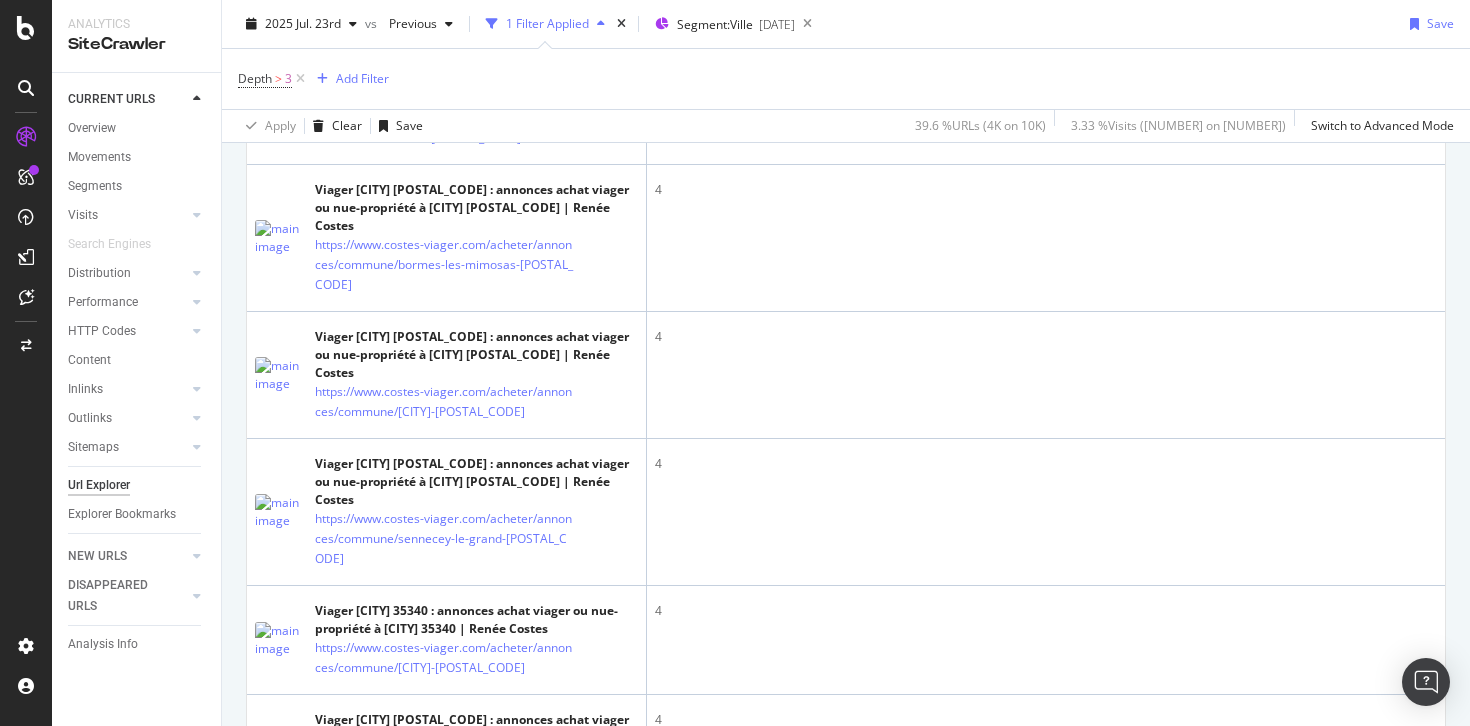 click on "Previous" at bounding box center [1347, 1098] 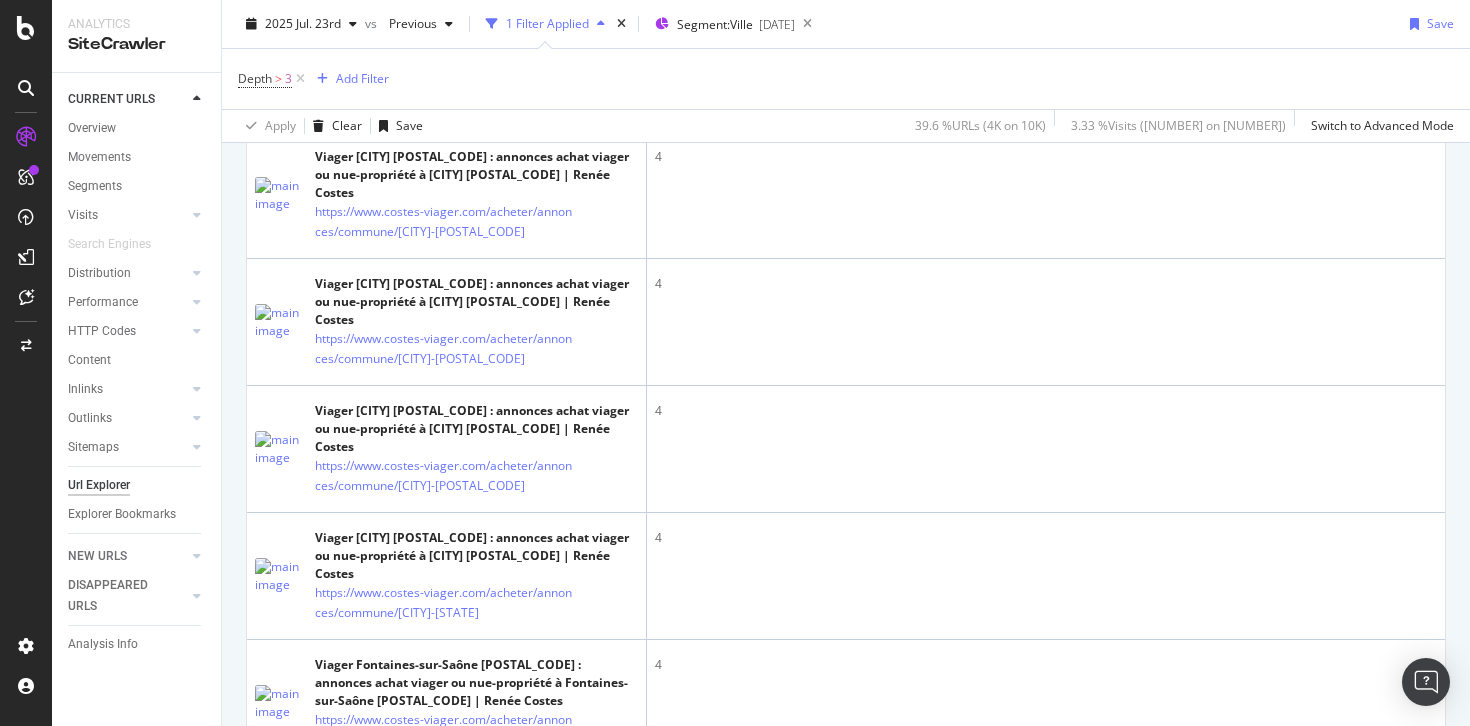 click on "Previous" at bounding box center (1347, 1170) 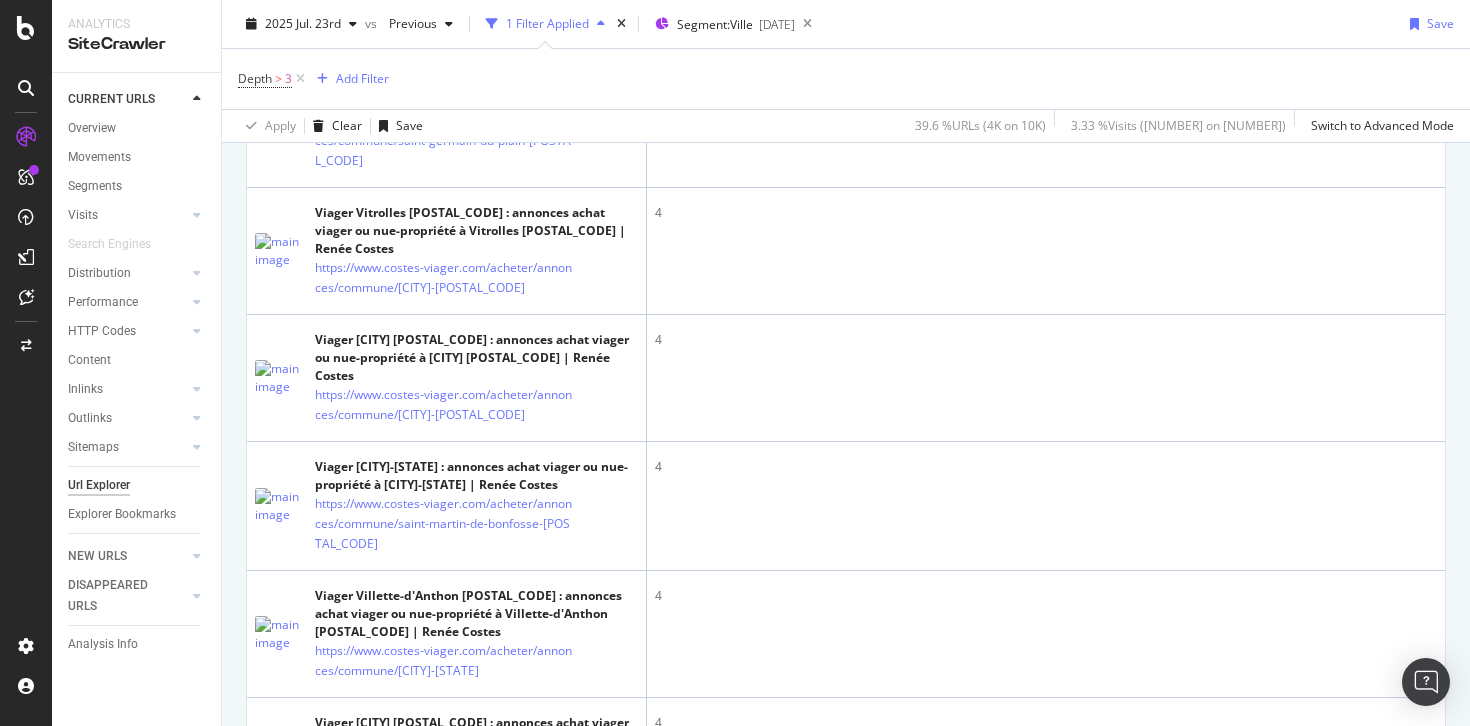 click on "Previous" at bounding box center [1347, 1250] 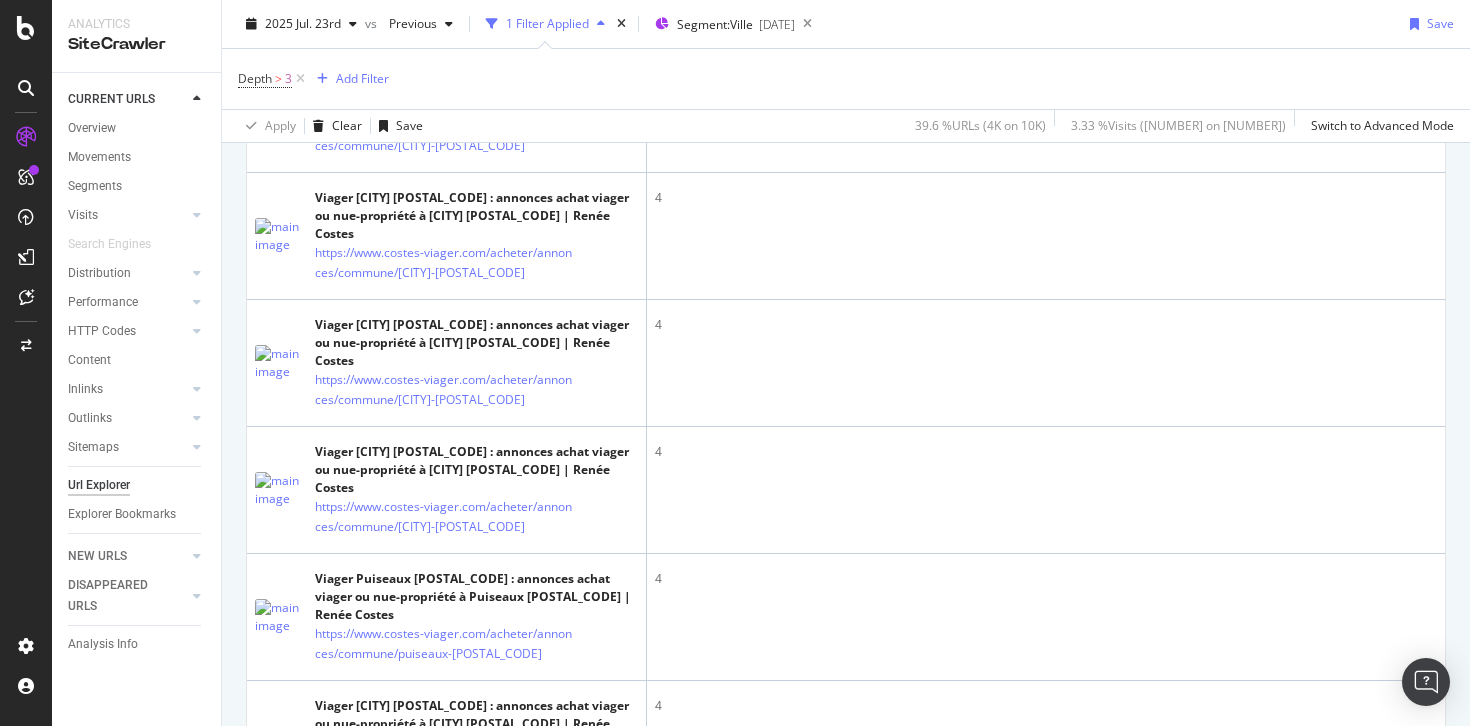 click on "Previous" at bounding box center [1347, 1084] 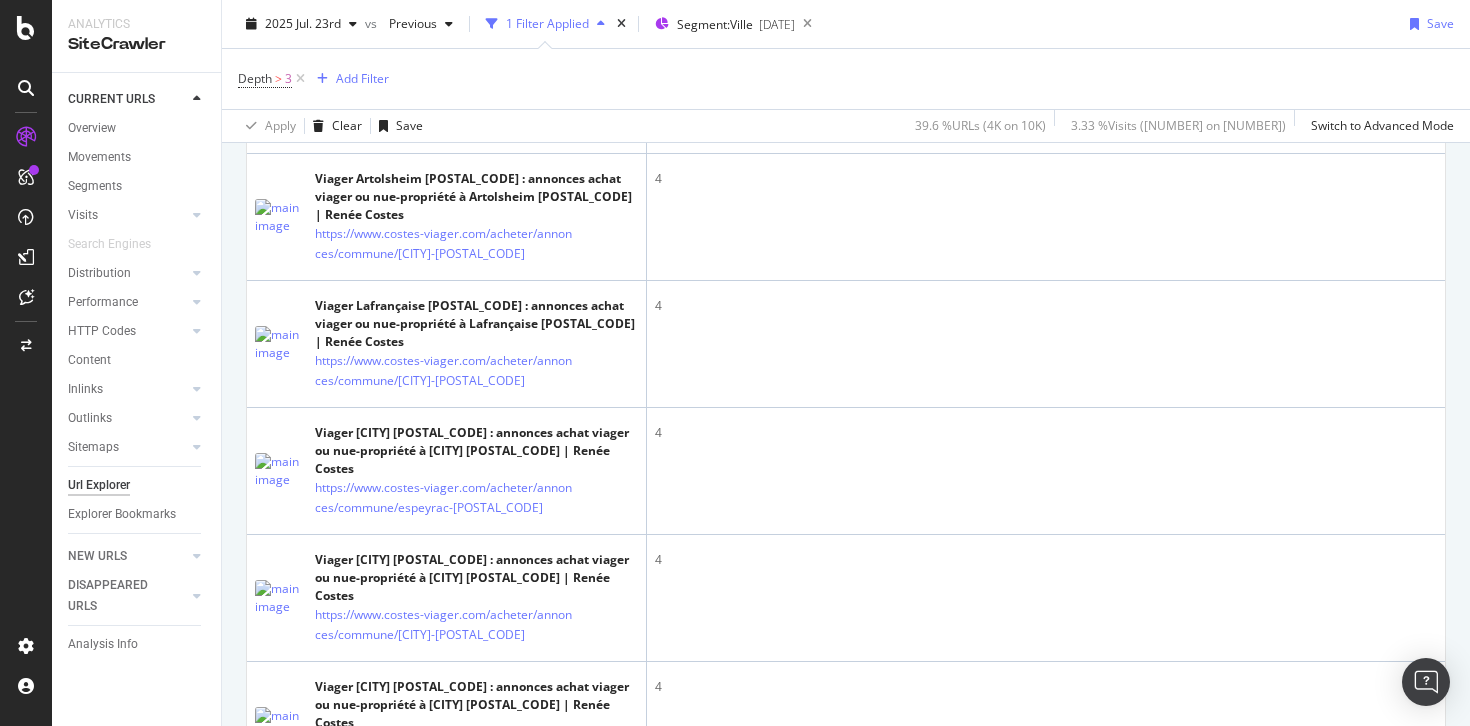 click on "Previous" at bounding box center [1347, 1192] 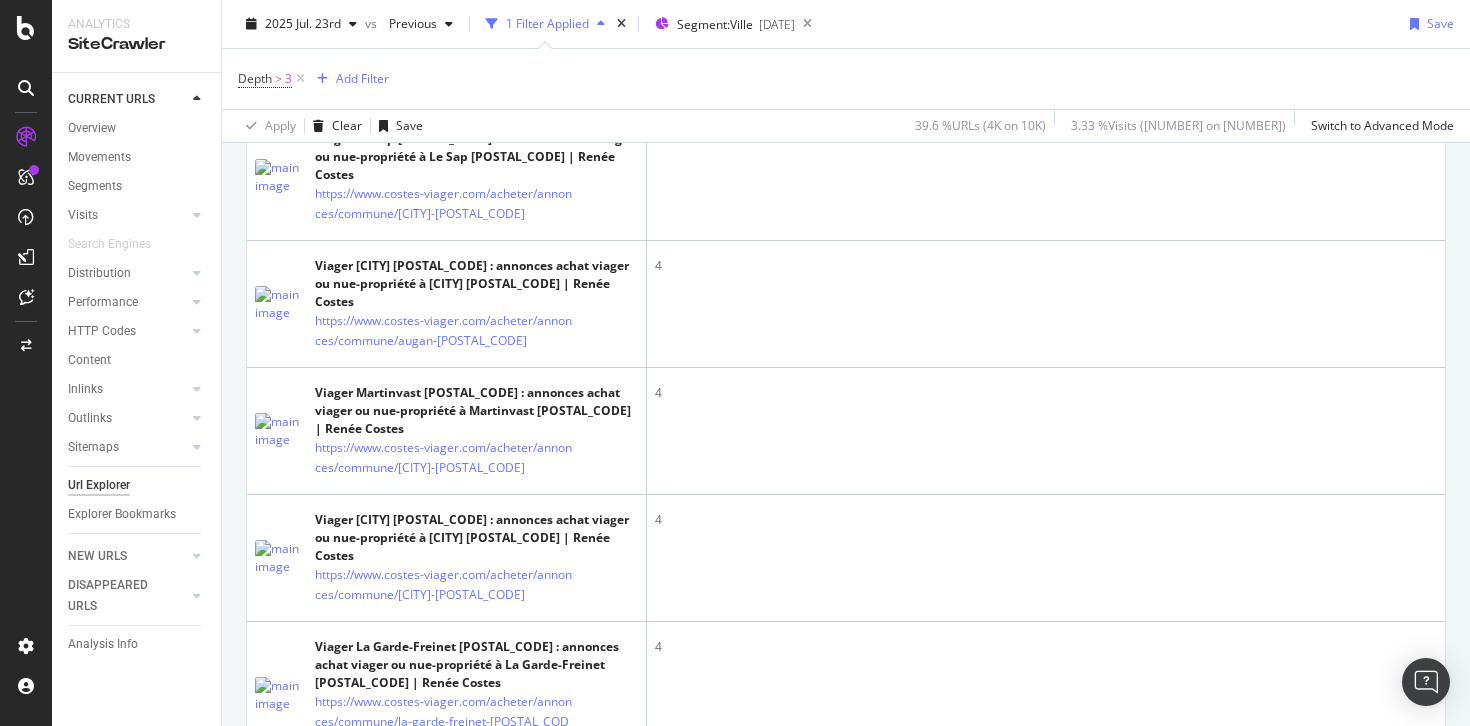 click on "Previous" at bounding box center [1347, 1172] 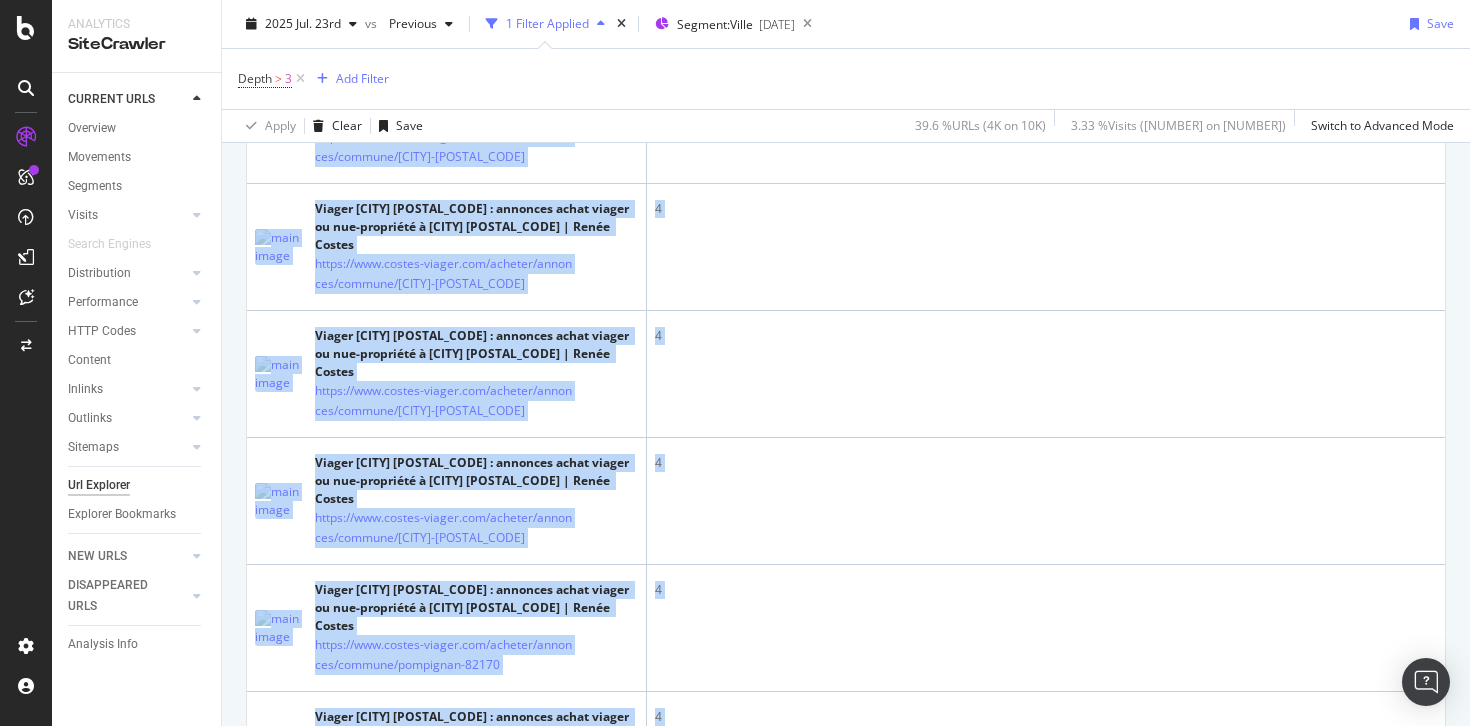 click on "Previous" at bounding box center [1347, 968] 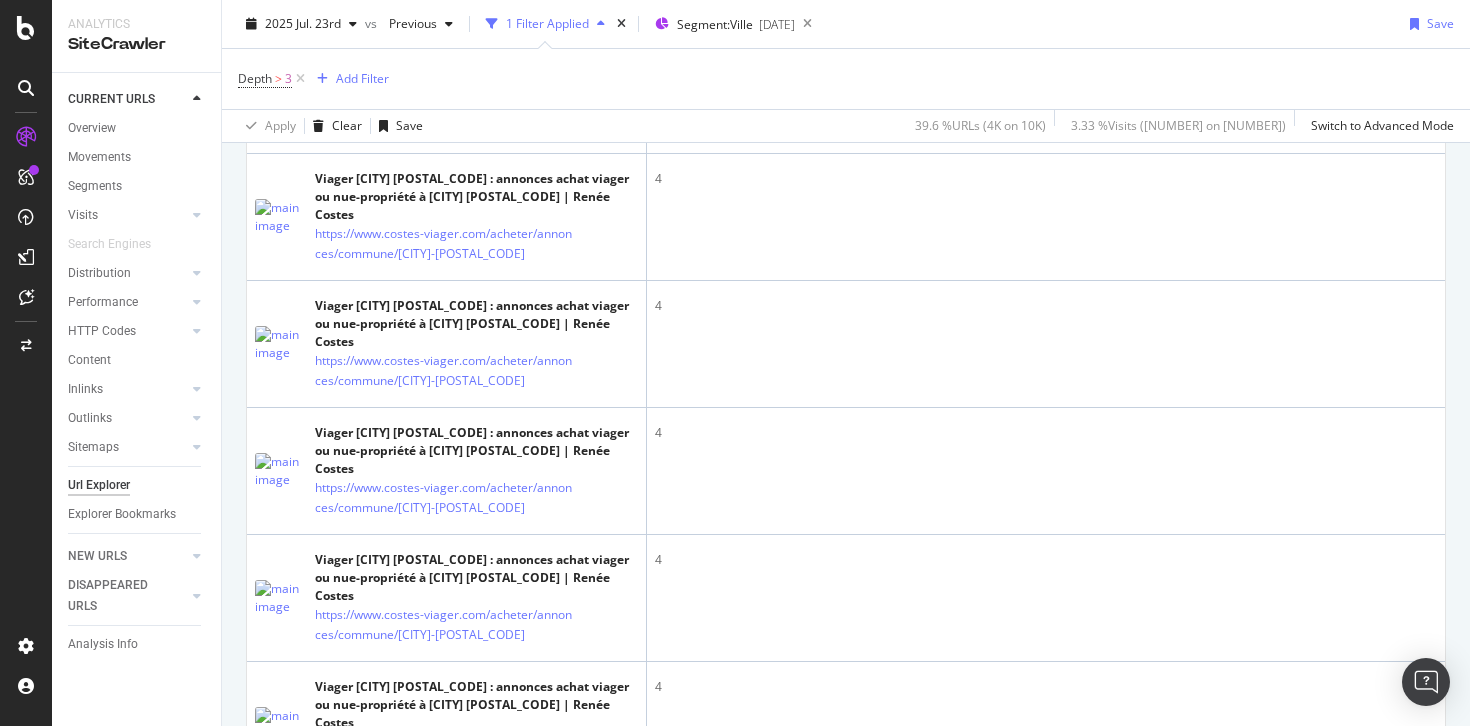 click on "Previous" at bounding box center (1347, 1192) 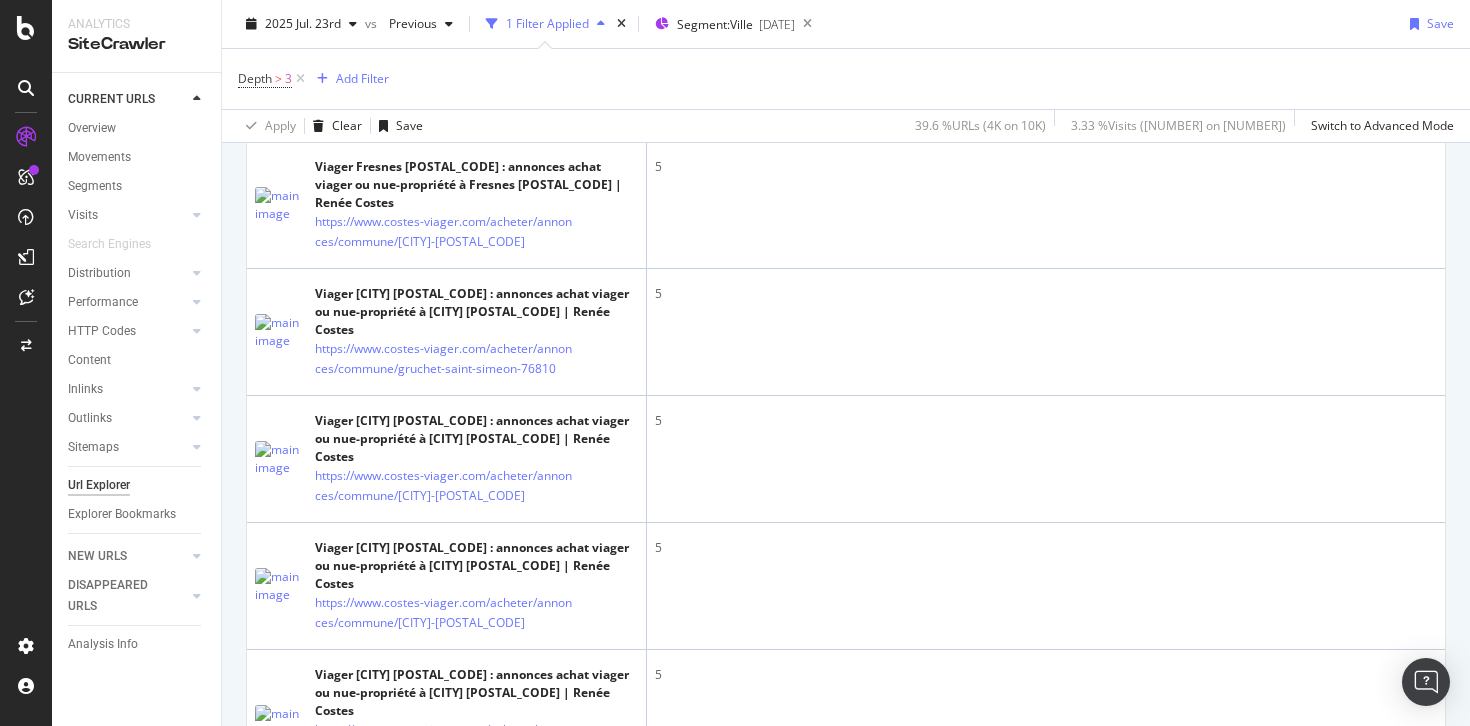 click on "Previous" at bounding box center (1347, 1200) 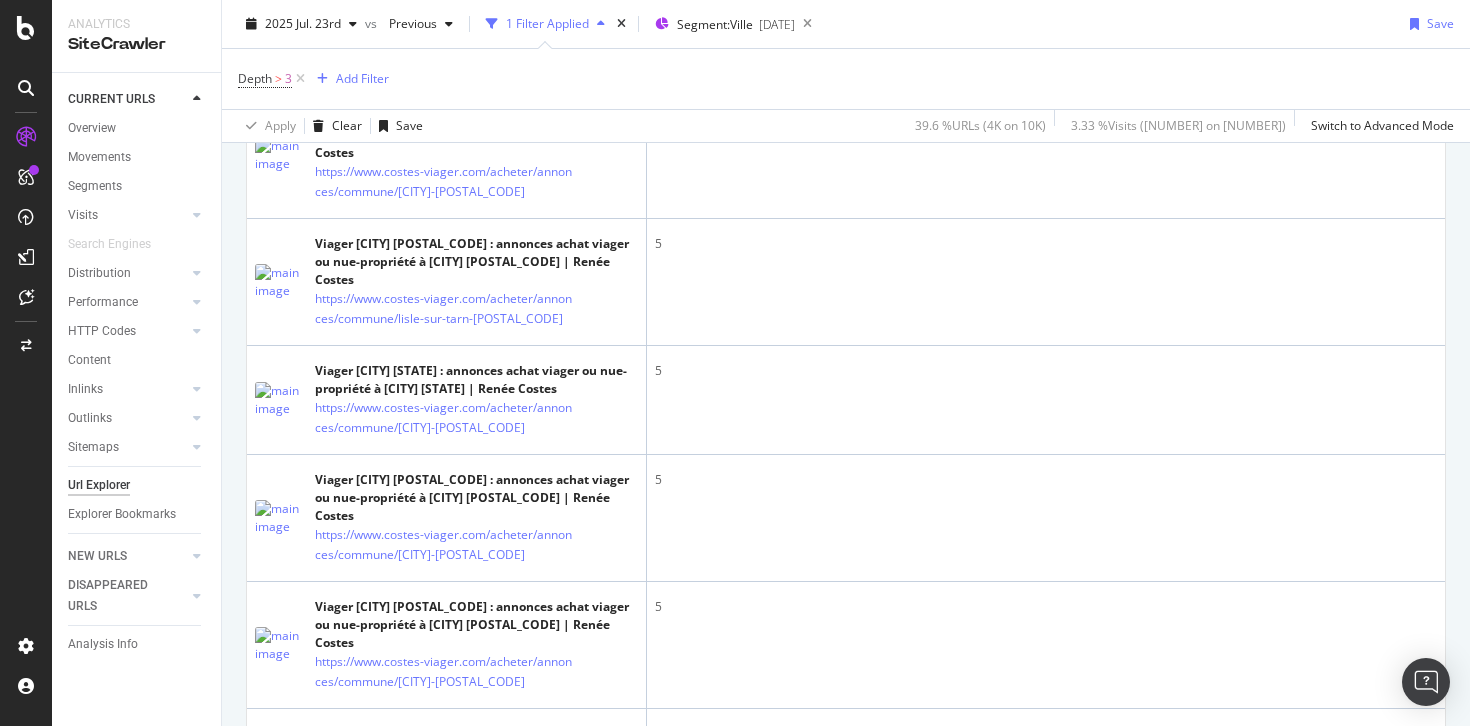 click on "Previous" at bounding box center [1347, 1112] 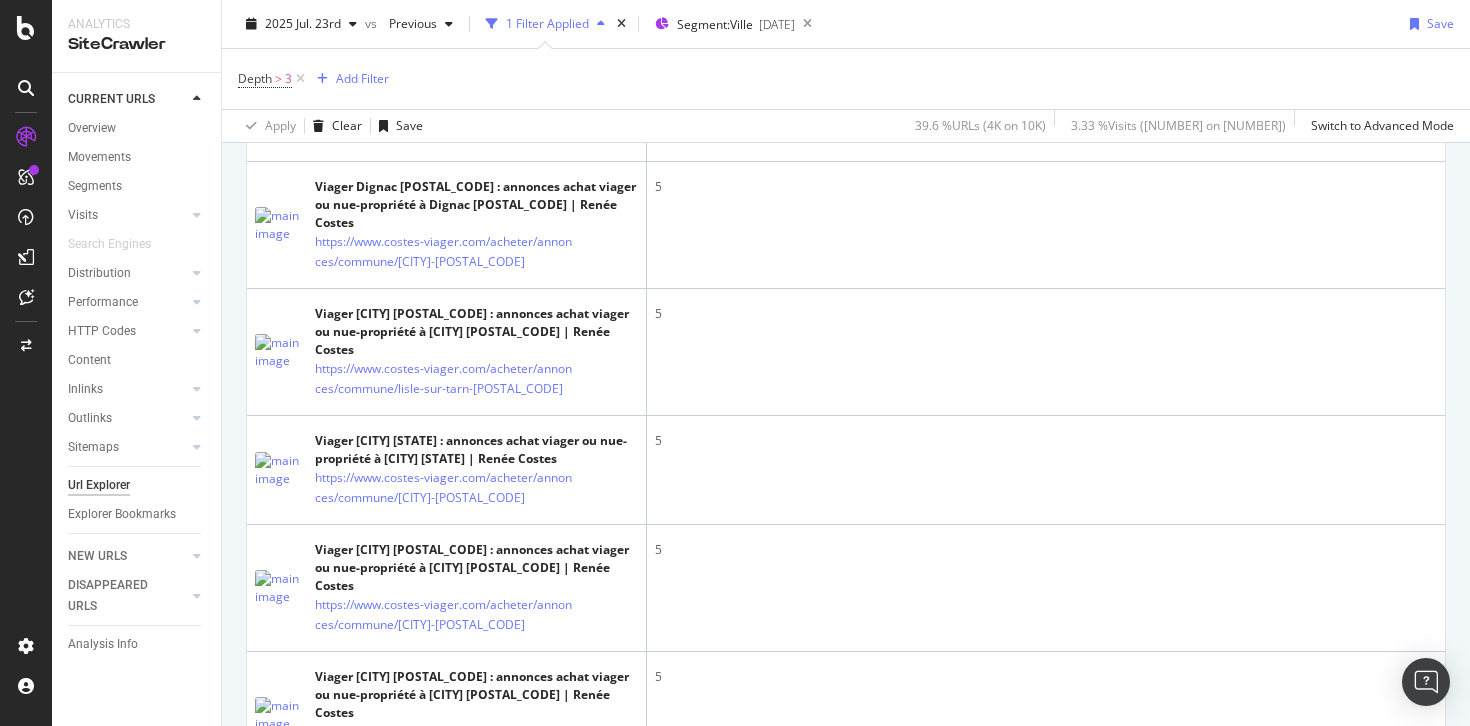 click on "Previous" at bounding box center (1347, 1182) 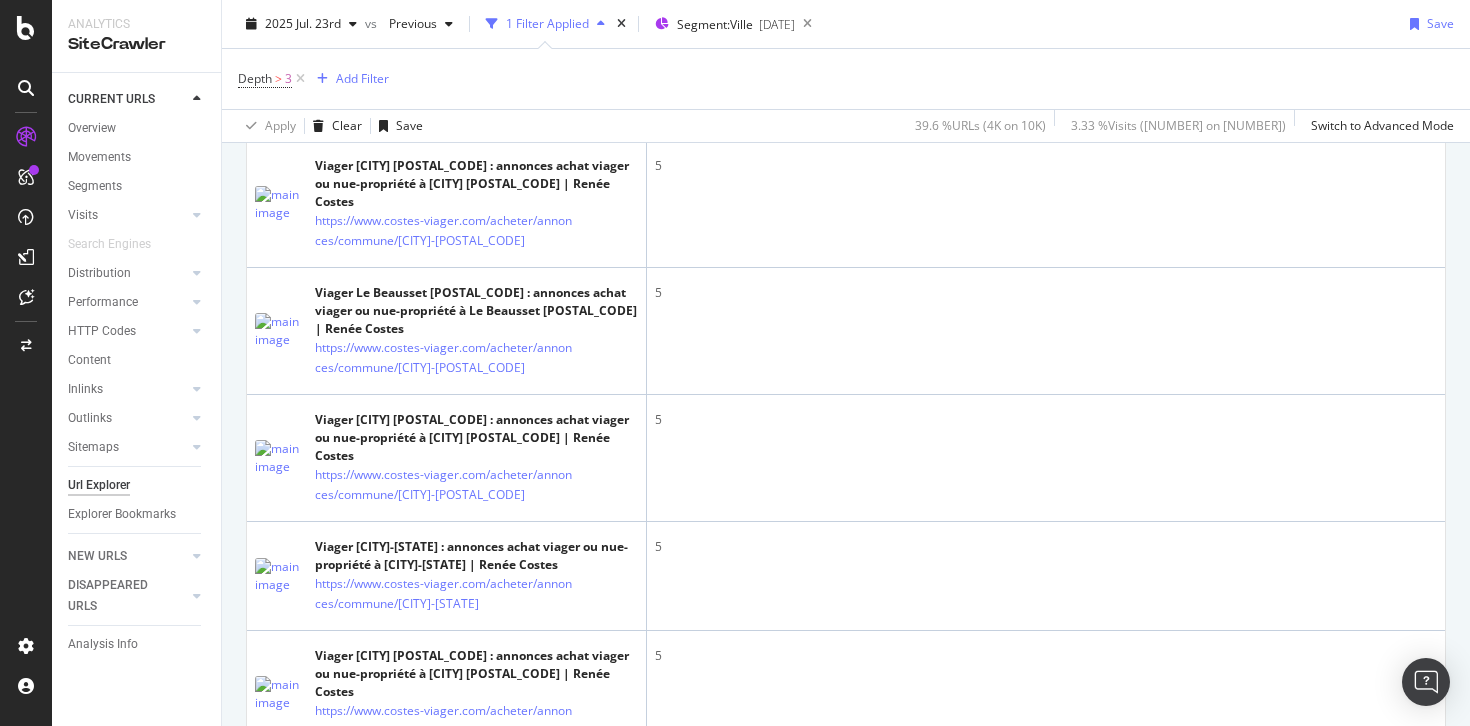 click on "Previous" at bounding box center (1347, 1016) 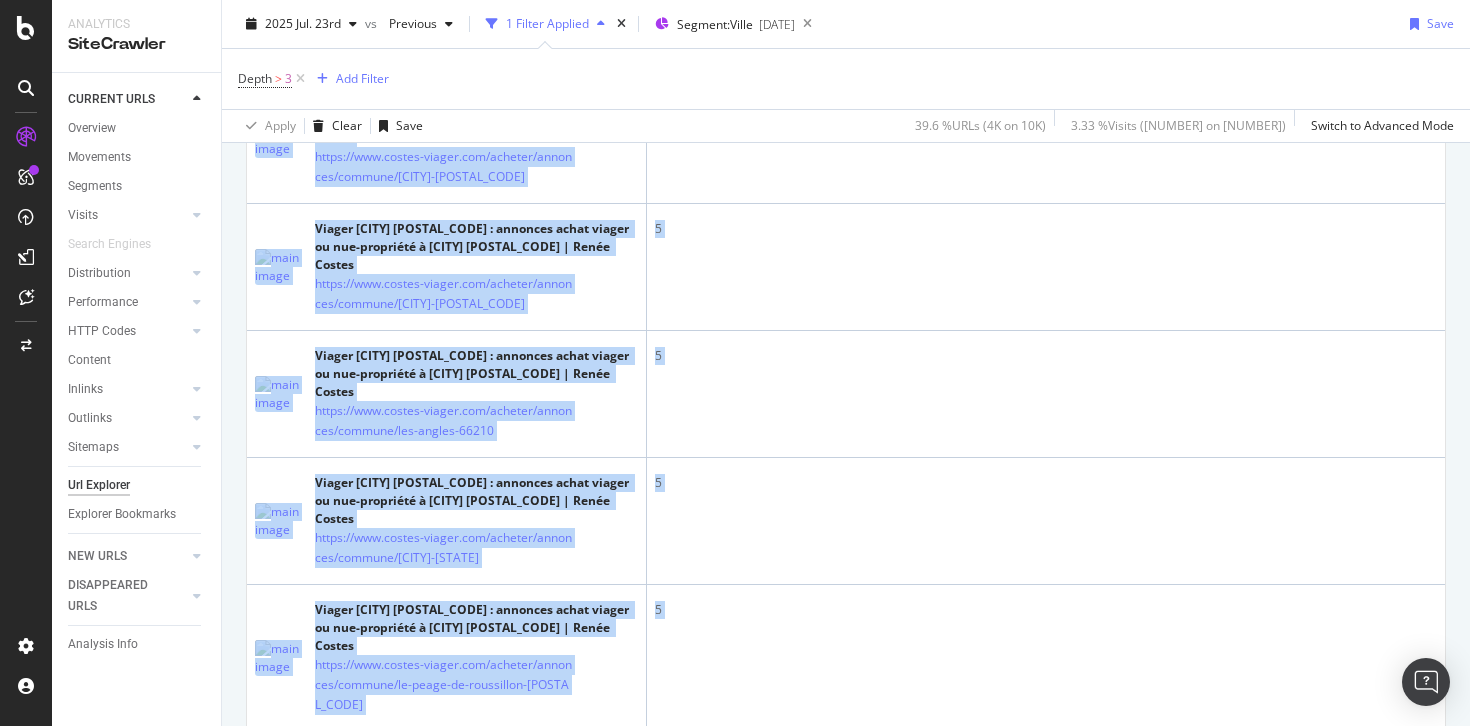 click on "5" at bounding box center (1046, 922) 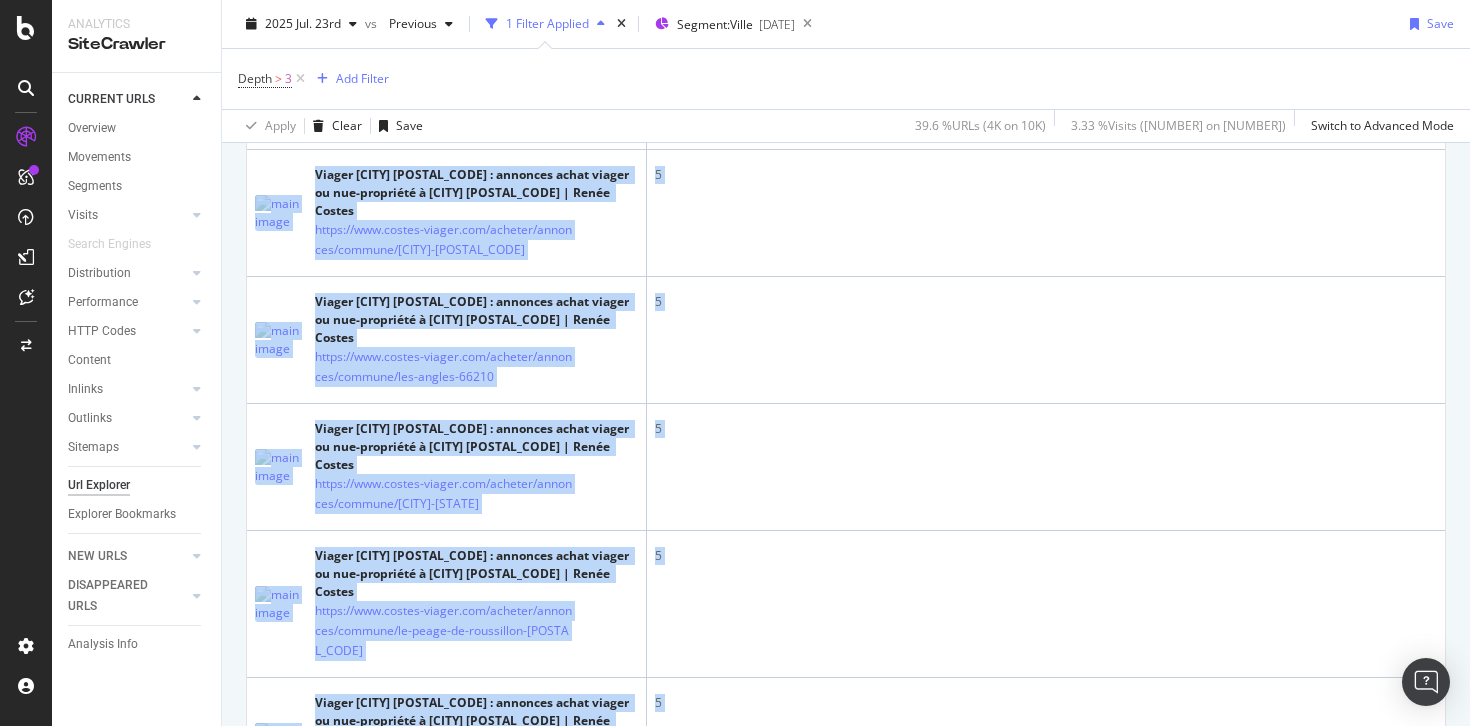 click on "Previous" at bounding box center (1347, 954) 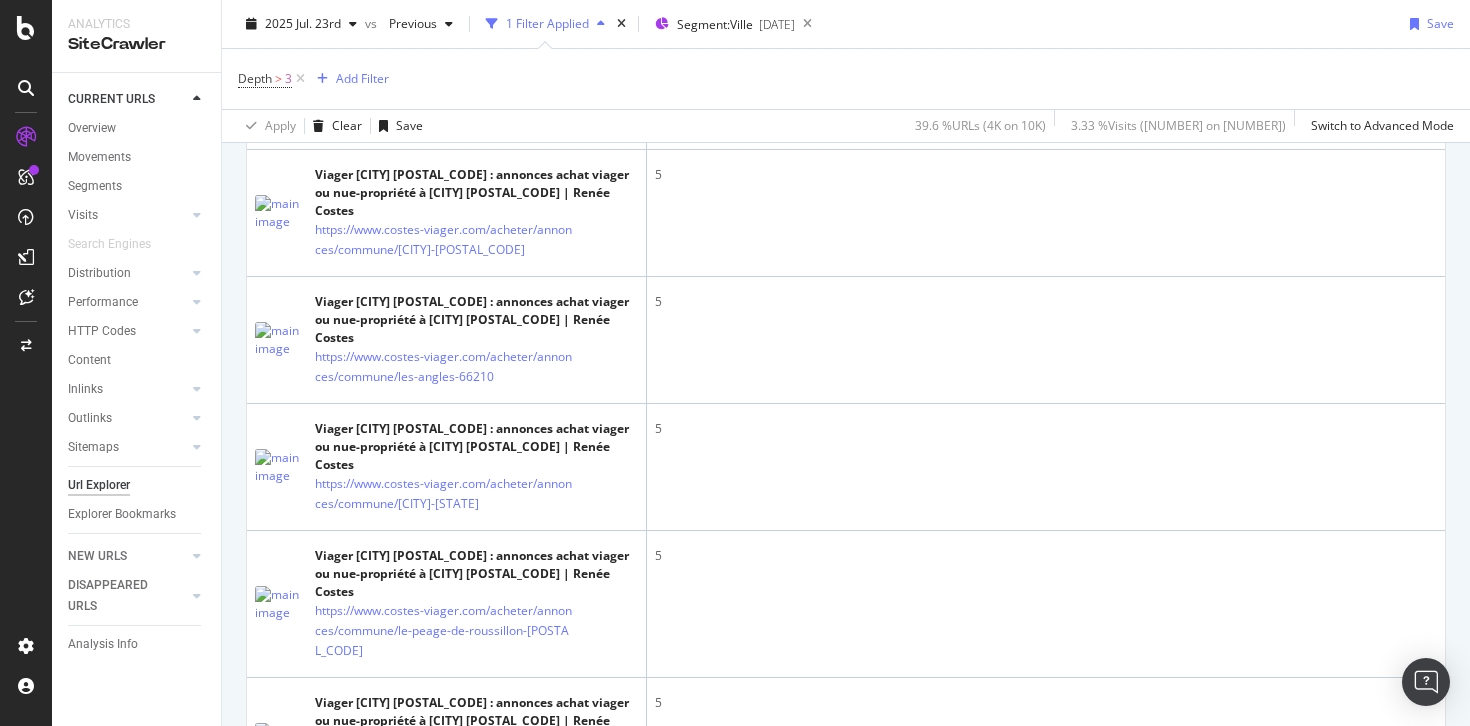 click on "Previous" at bounding box center (1347, 954) 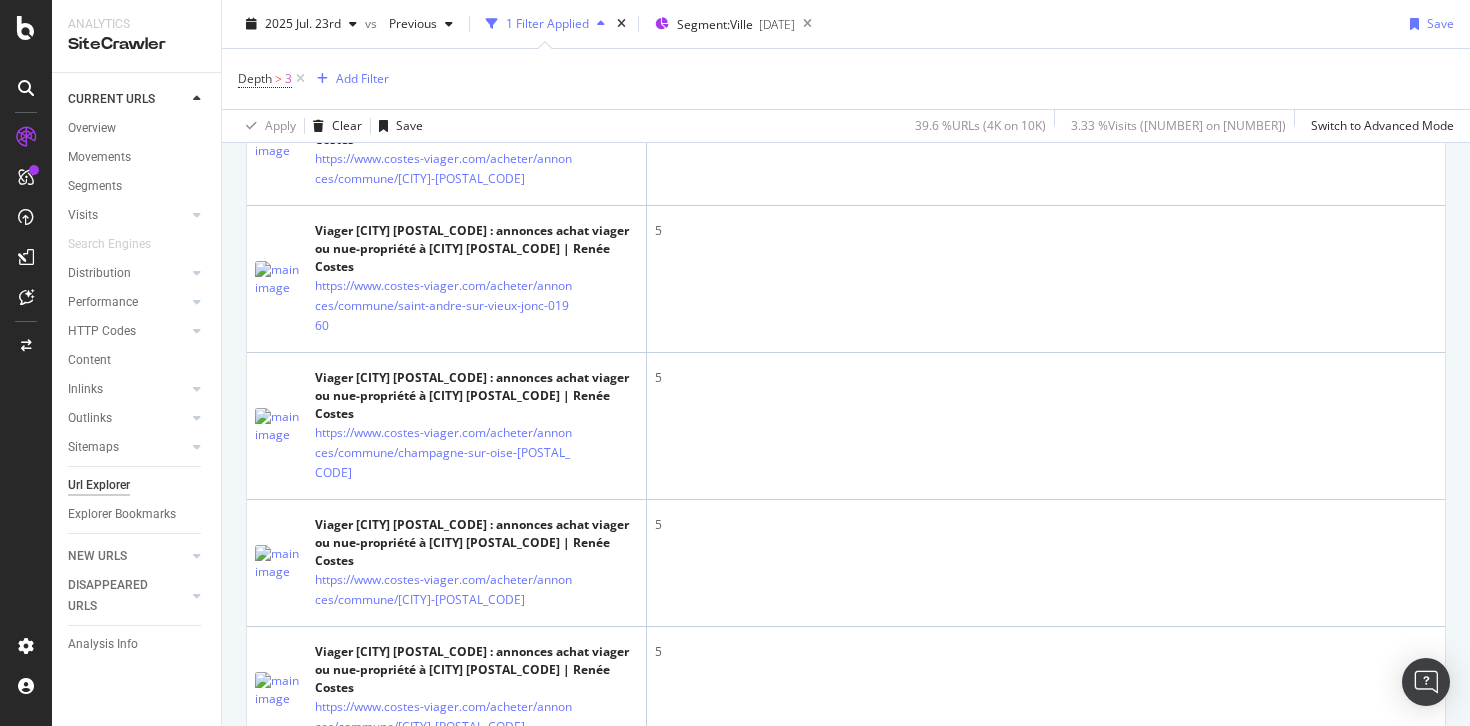 click on "Previous" at bounding box center [1347, 1030] 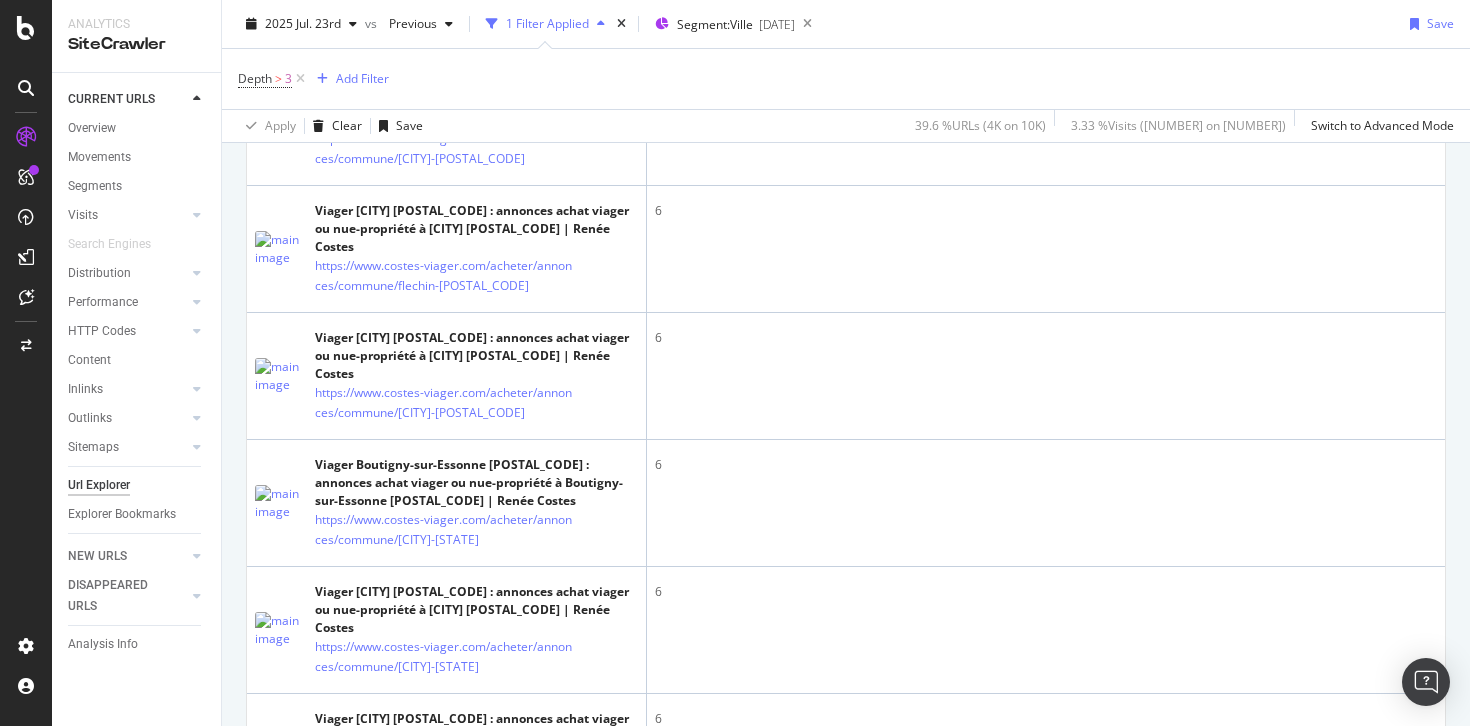 click on "Previous" at bounding box center [1347, 1244] 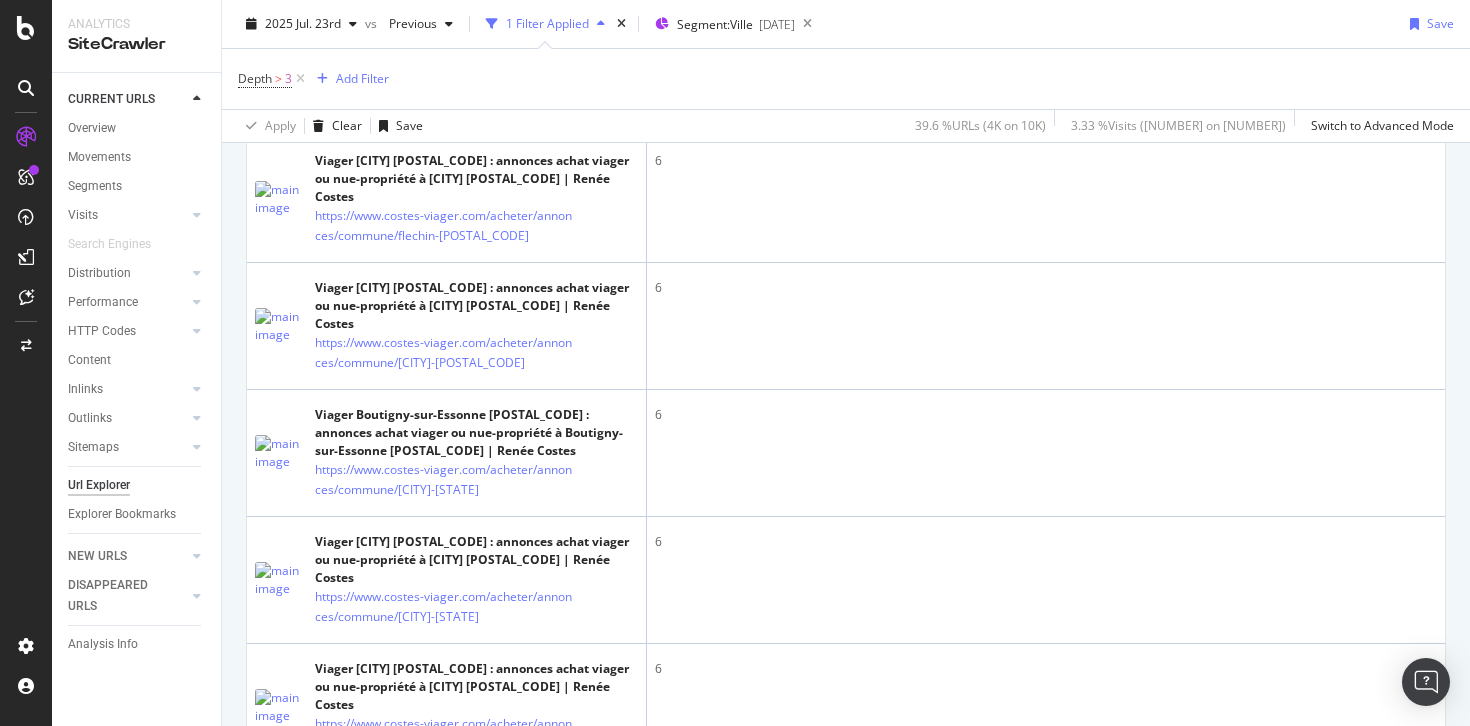 click on "Previous" at bounding box center [1347, 1194] 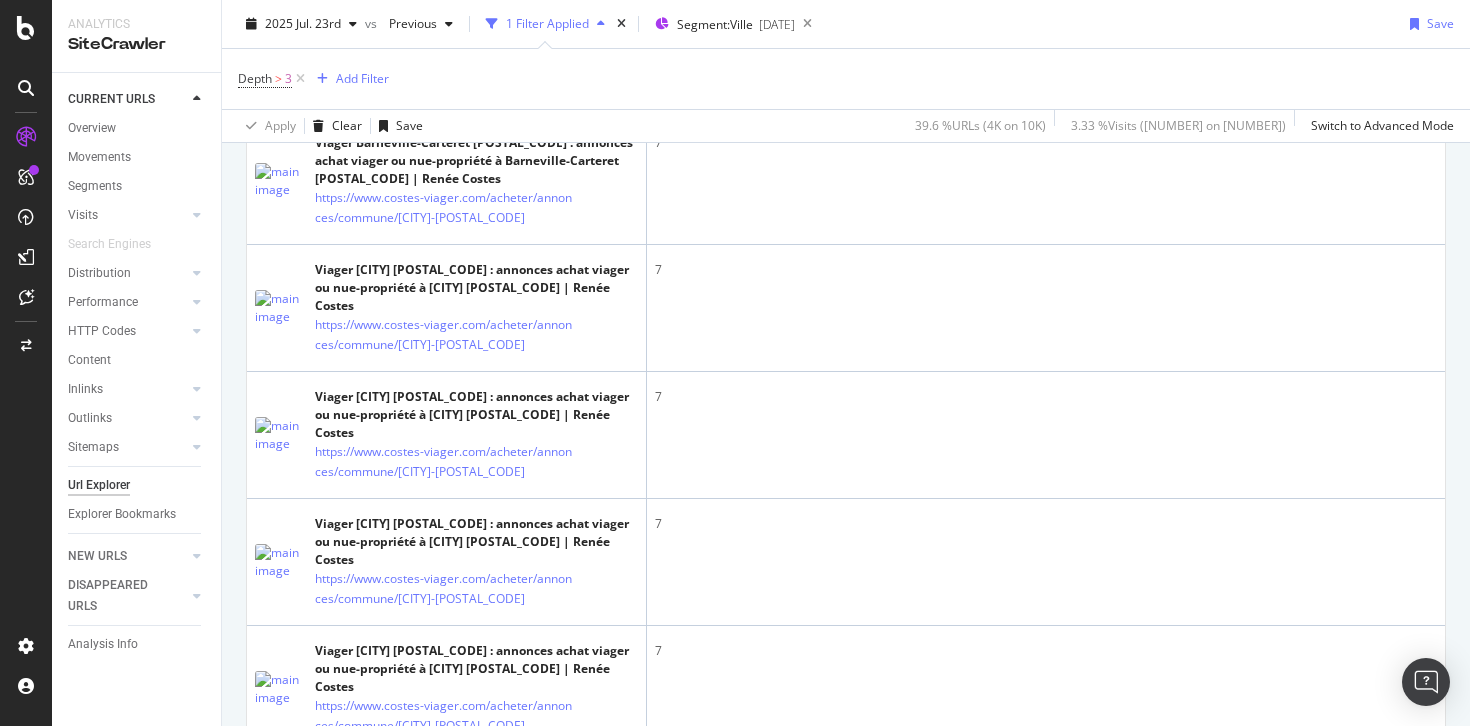 click on "Previous" at bounding box center (1347, 1156) 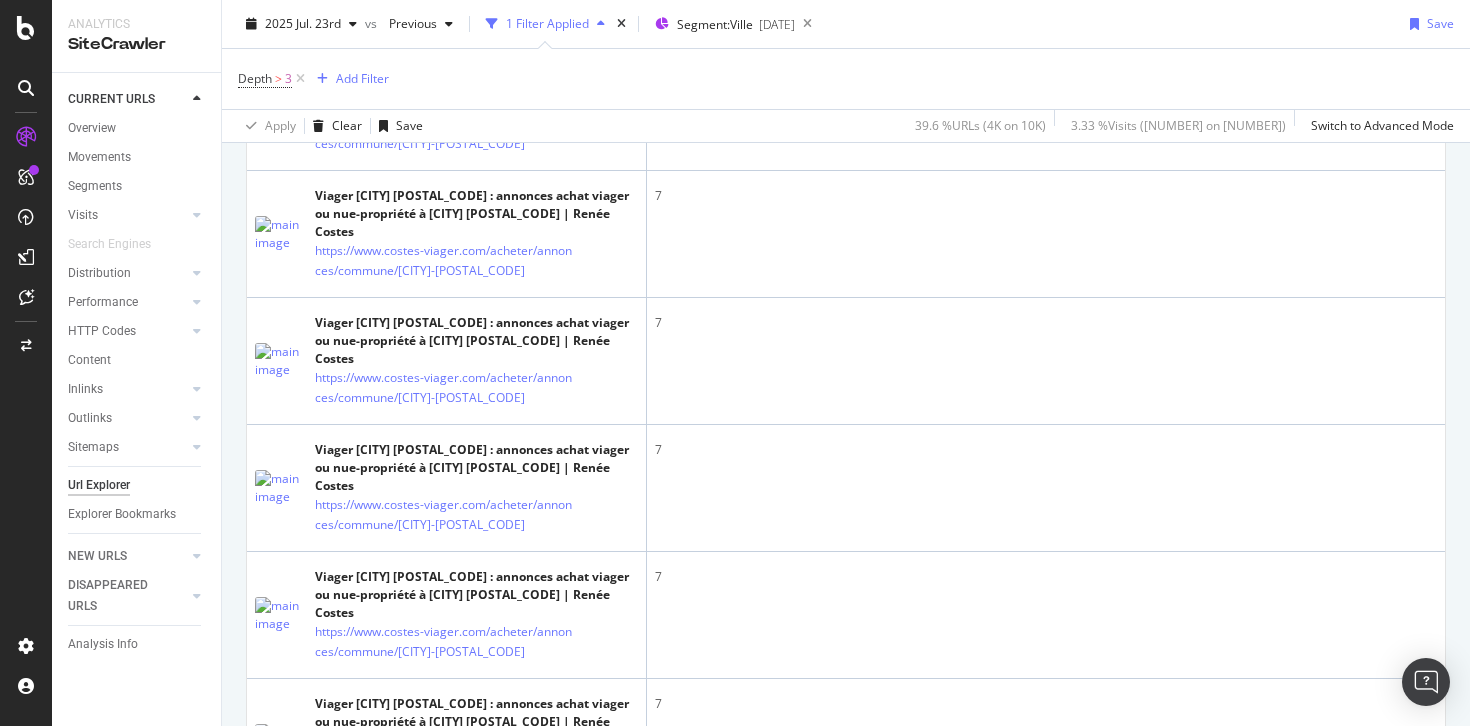 click on "Previous" at bounding box center (1347, 1082) 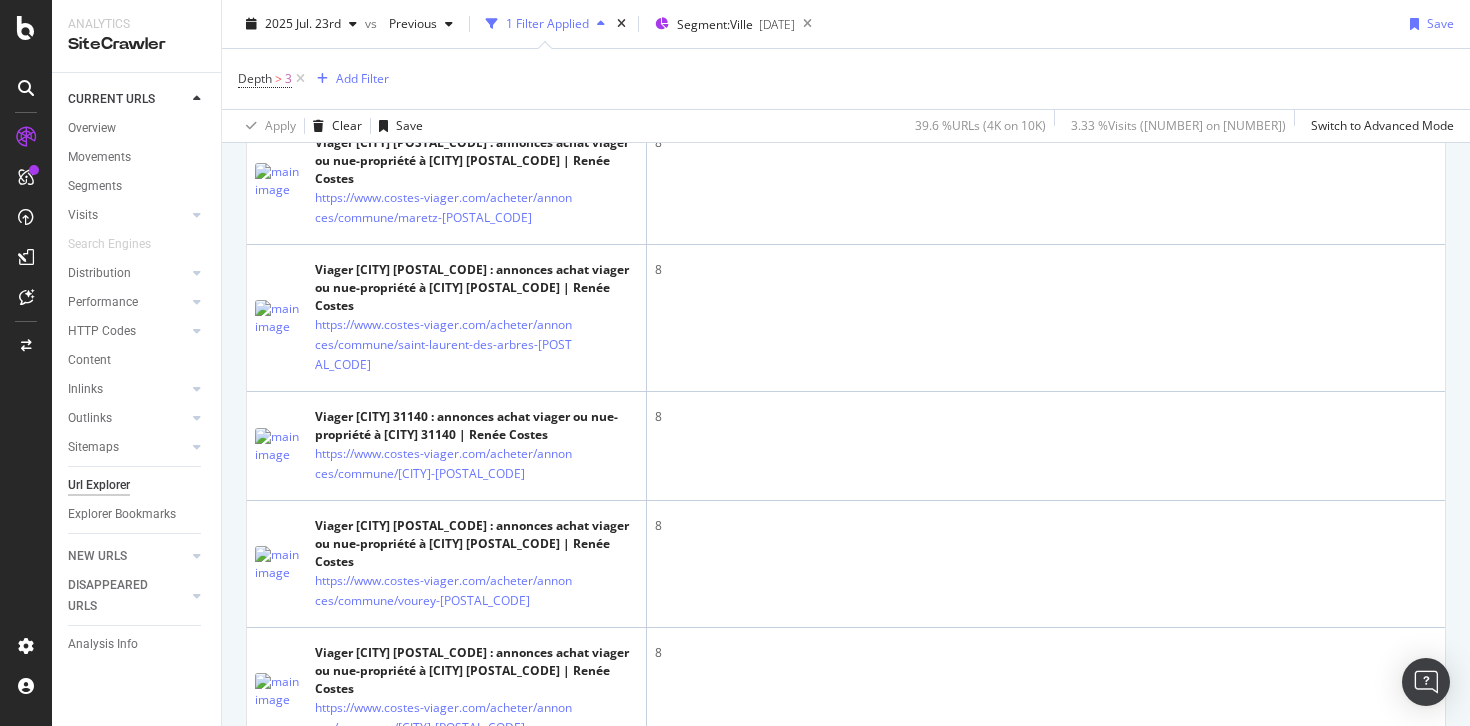 click on "Previous" at bounding box center [1347, 1140] 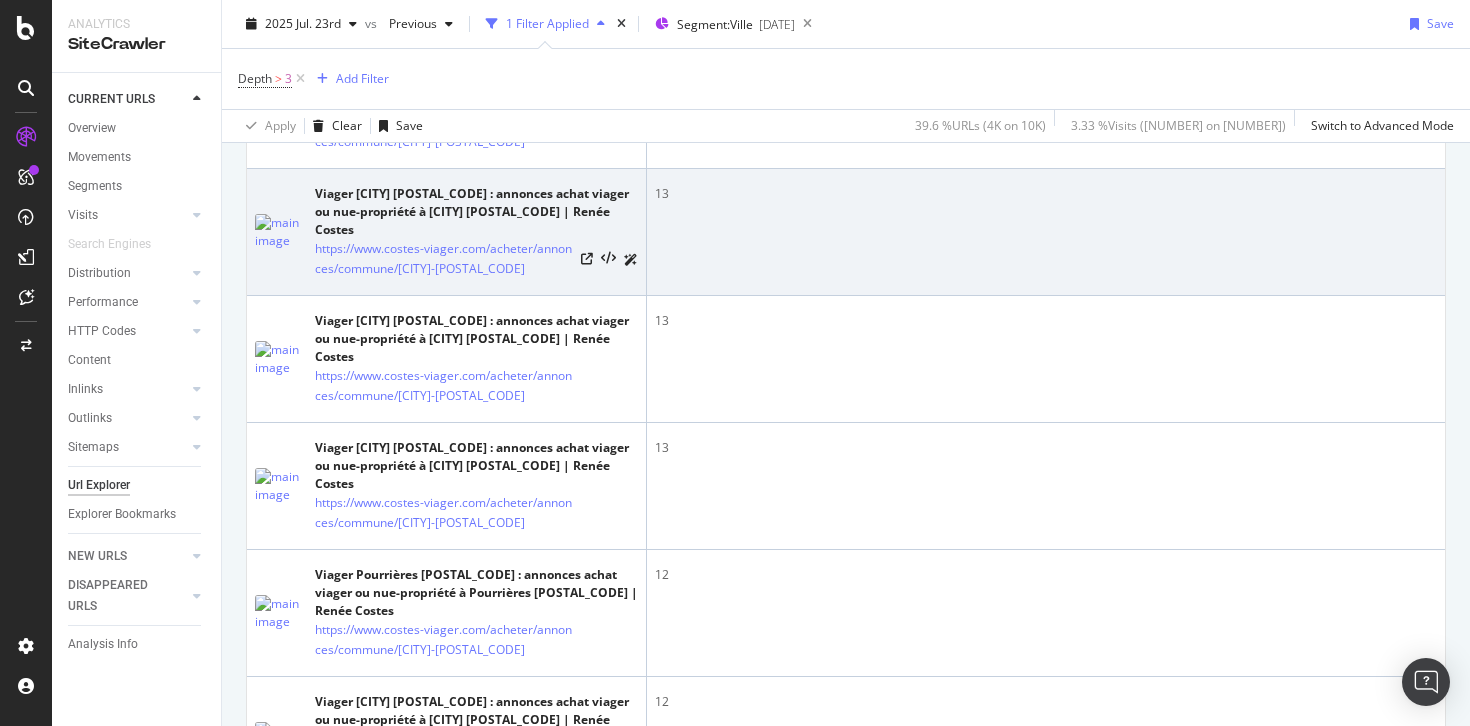 scroll, scrollTop: 2567, scrollLeft: 0, axis: vertical 